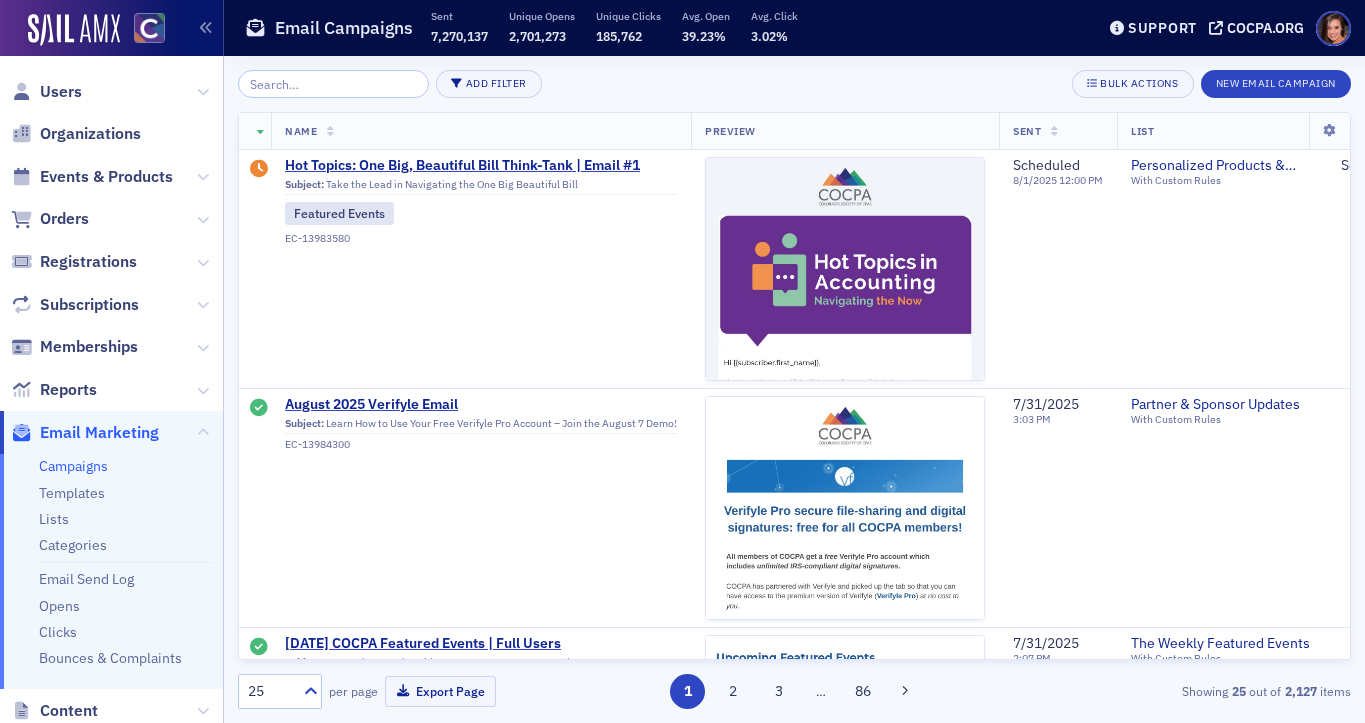 scroll, scrollTop: 0, scrollLeft: 0, axis: both 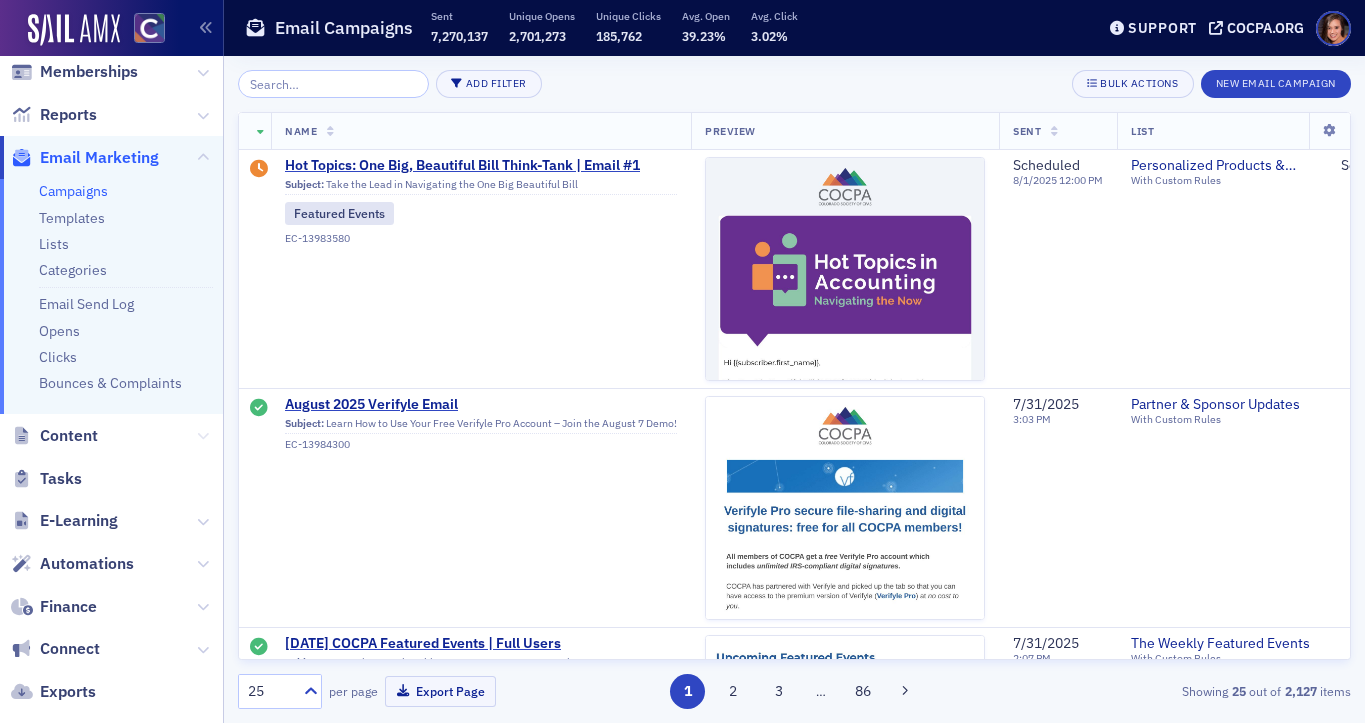 click 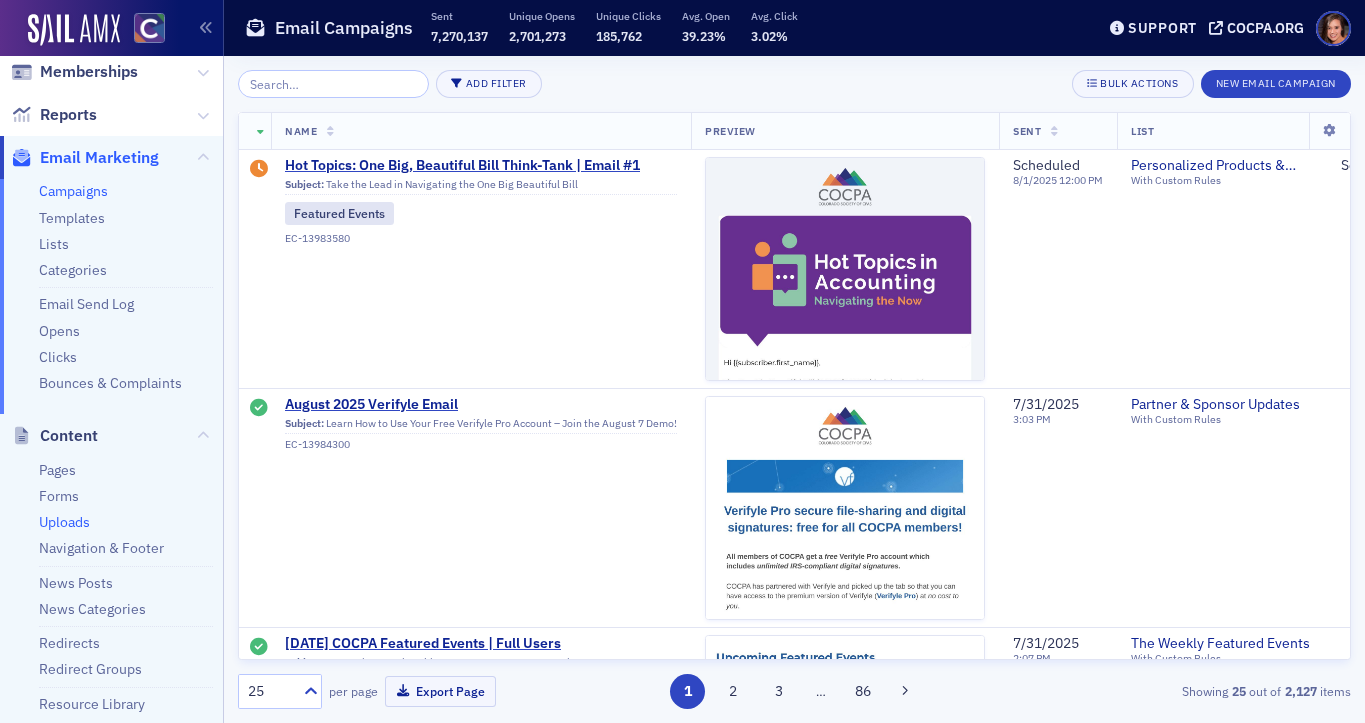 click on "Uploads" 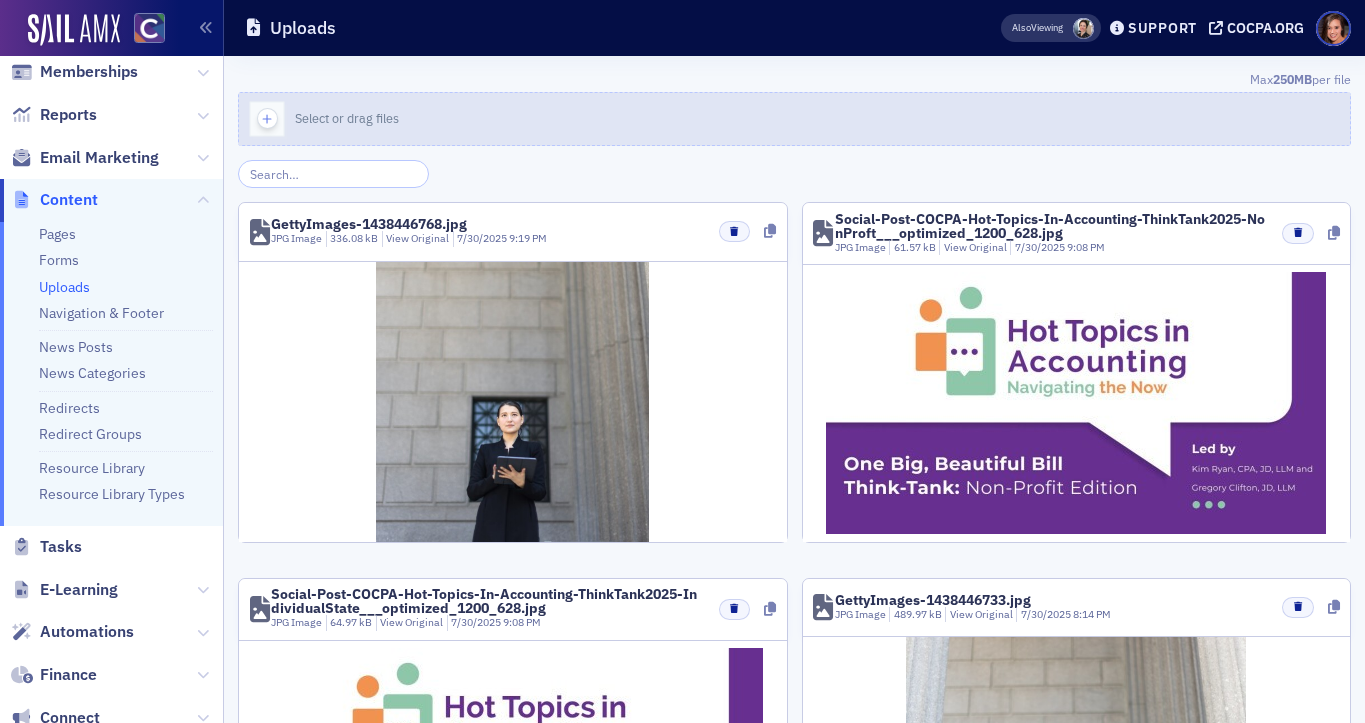 click on "Select or drag files" 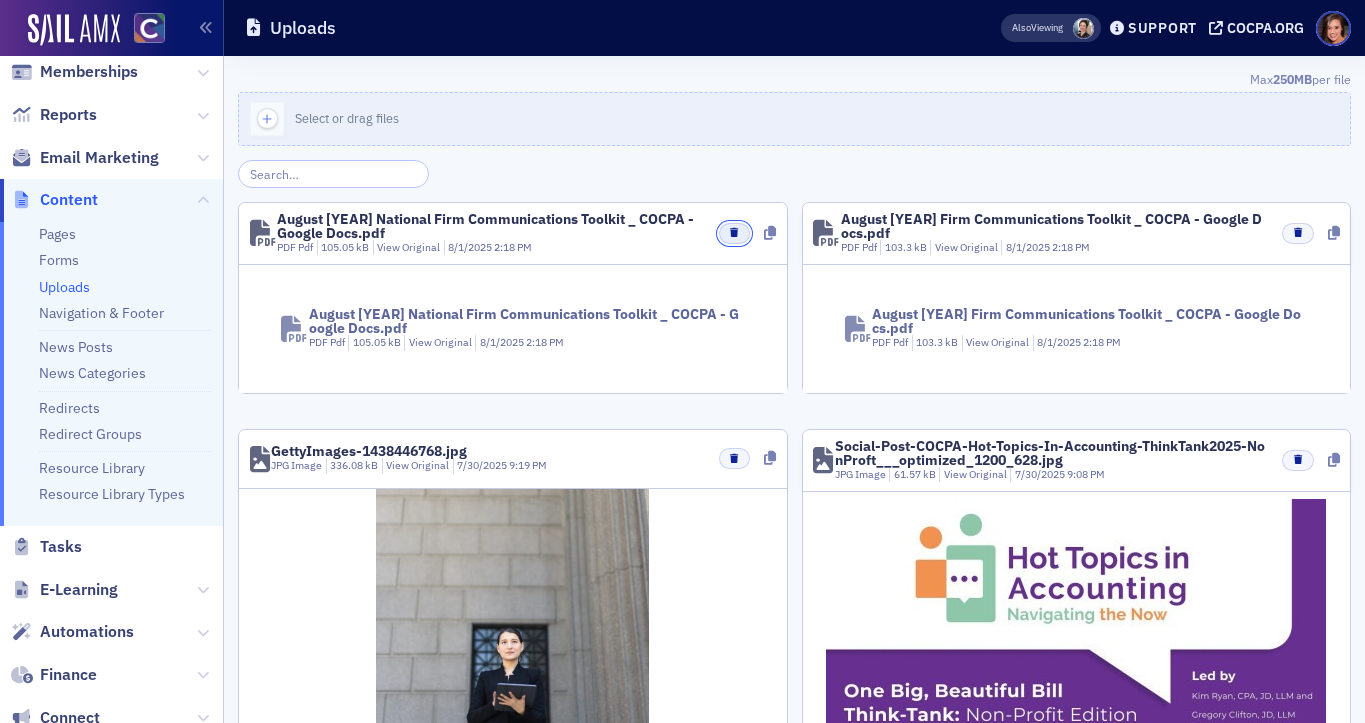click 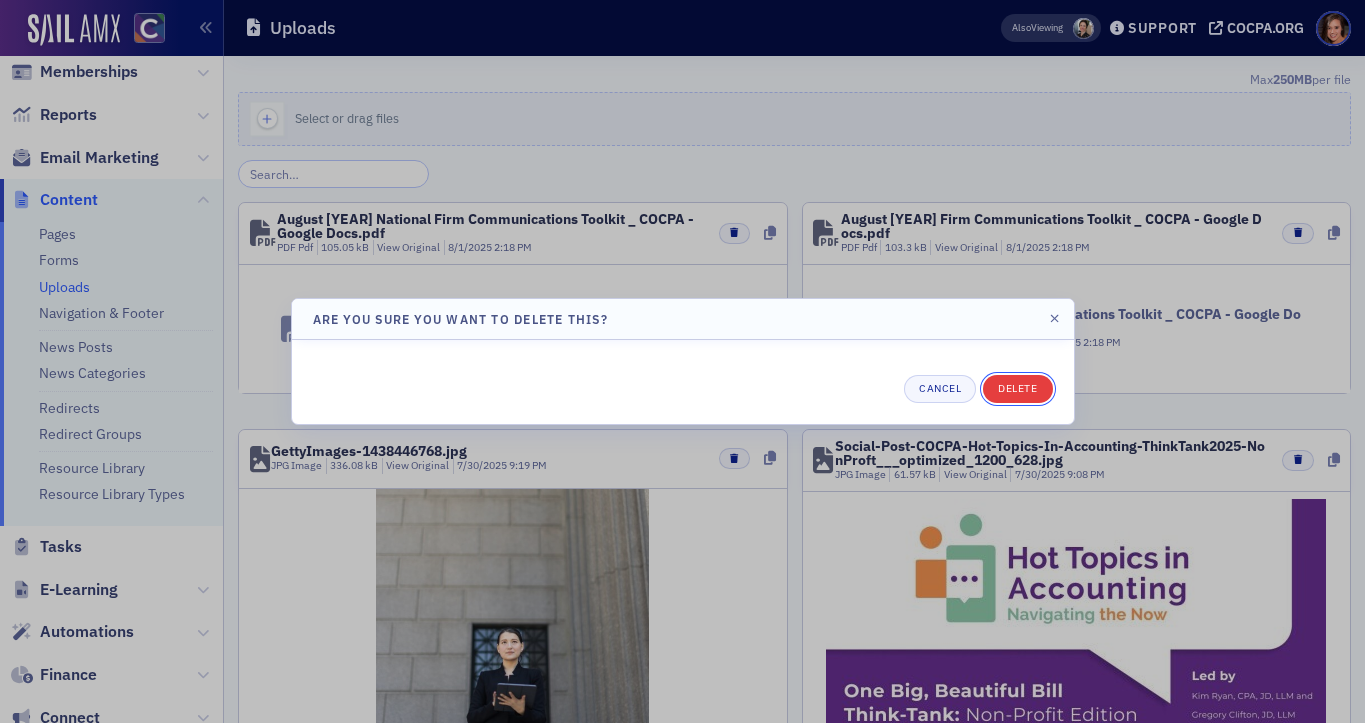 click on "Delete" at bounding box center (1017, 389) 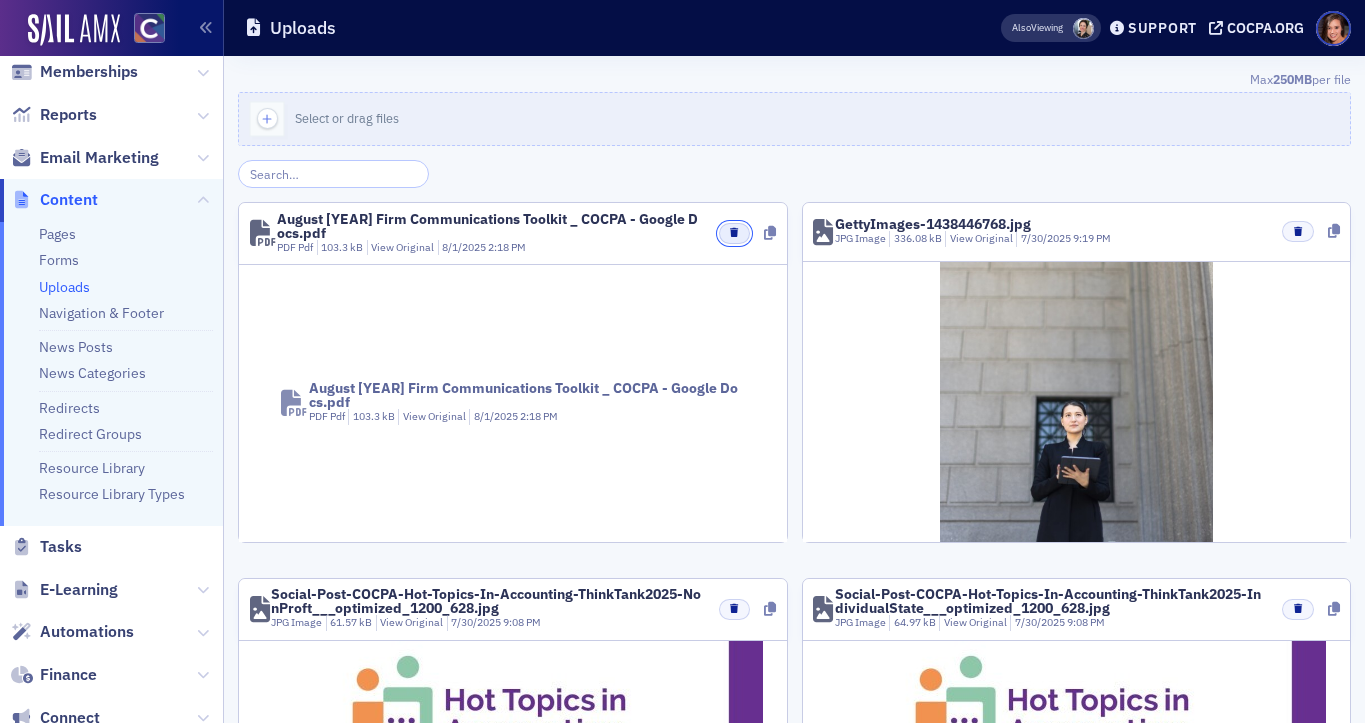 click 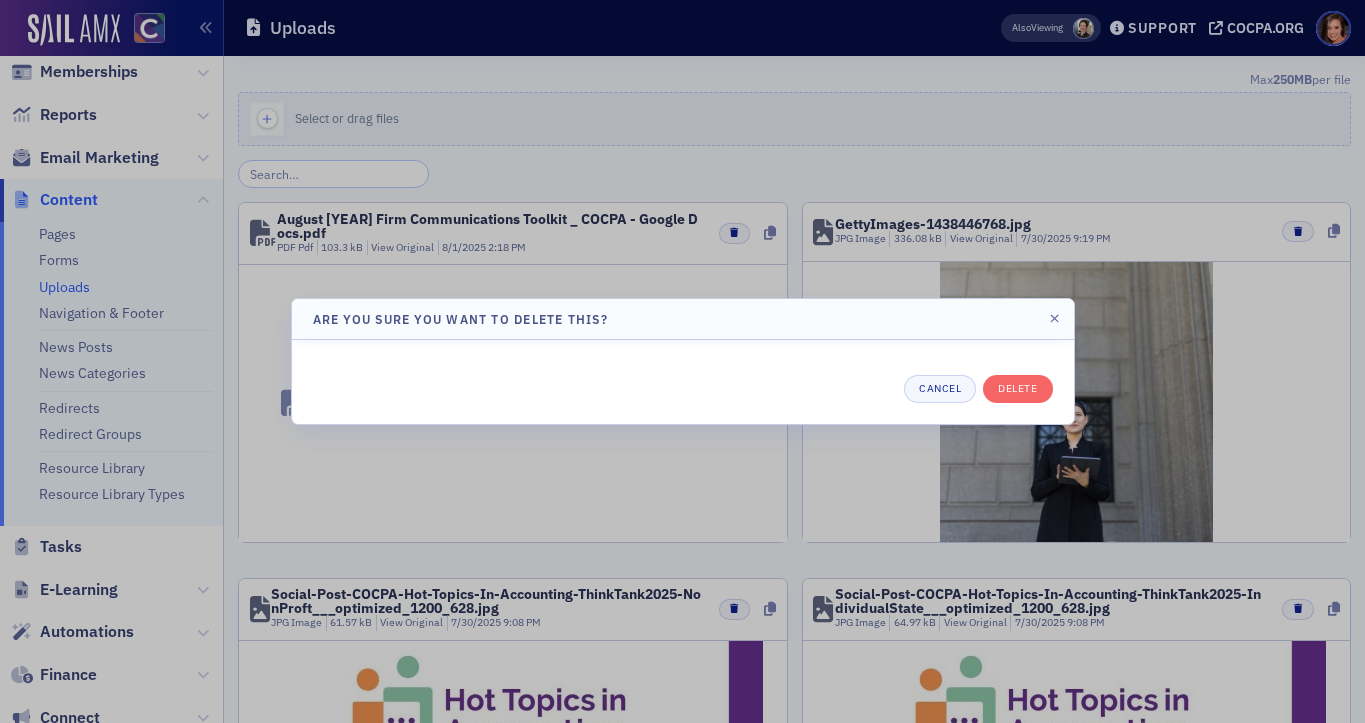 click on "Cancel Delete" at bounding box center [683, 382] 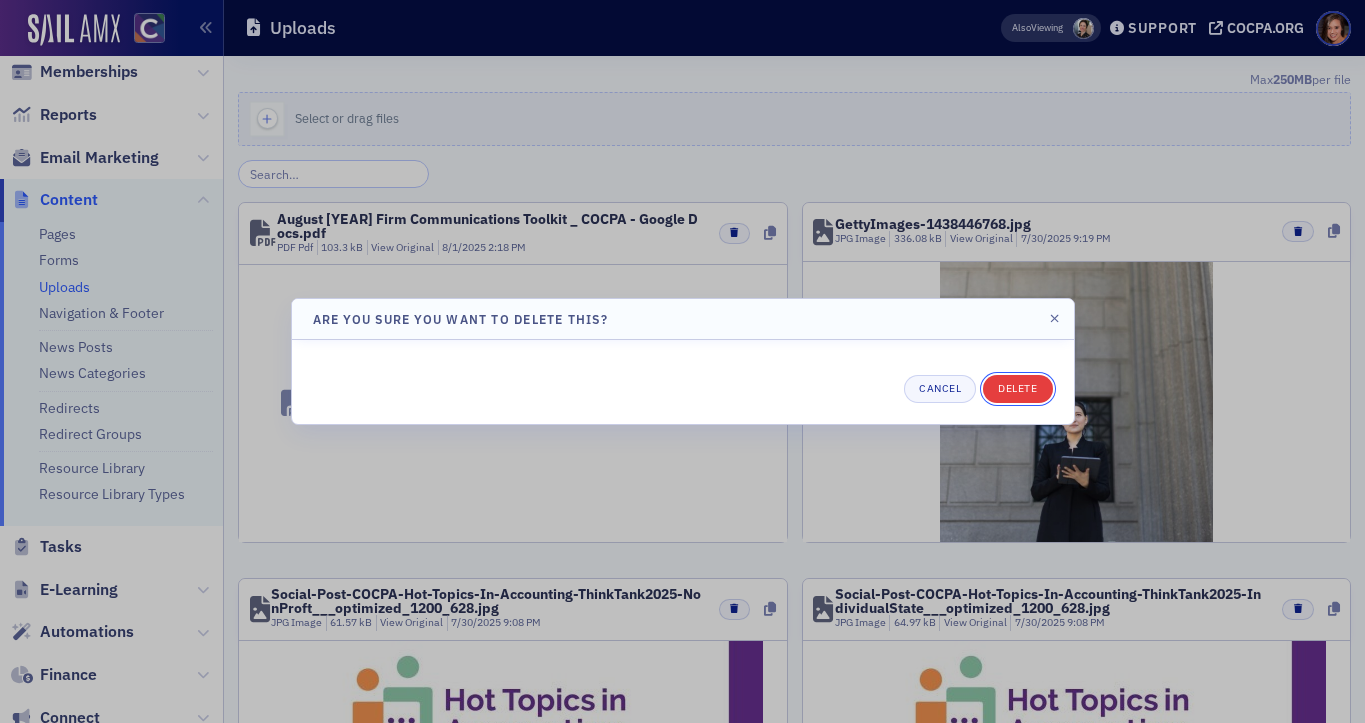 click on "Delete" at bounding box center (1017, 389) 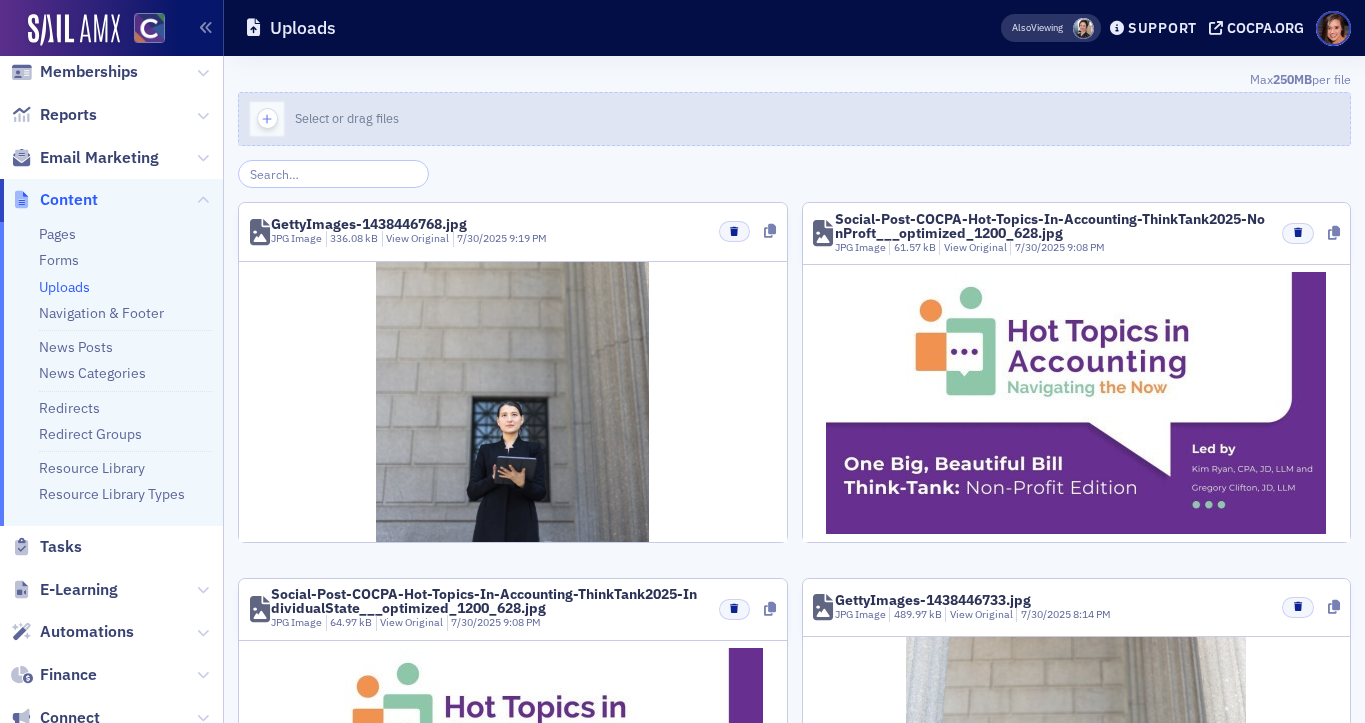 click on "Select or drag files" 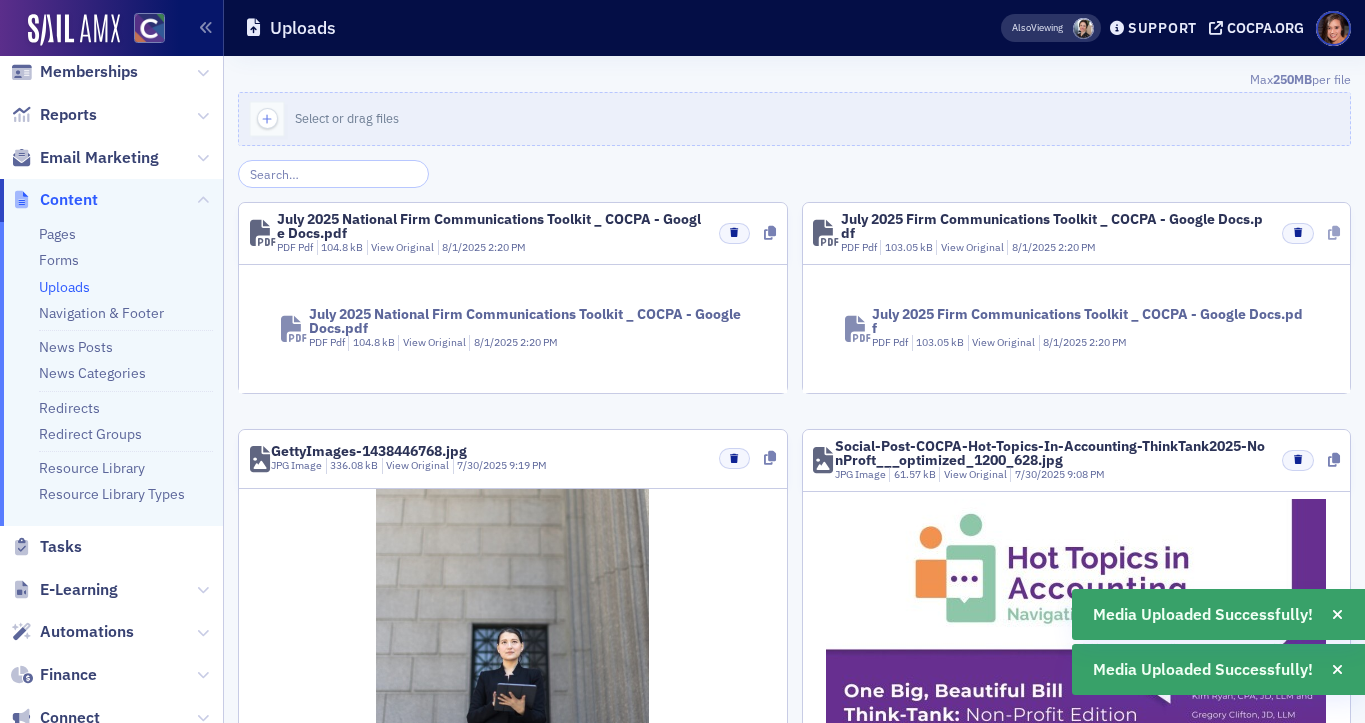 click 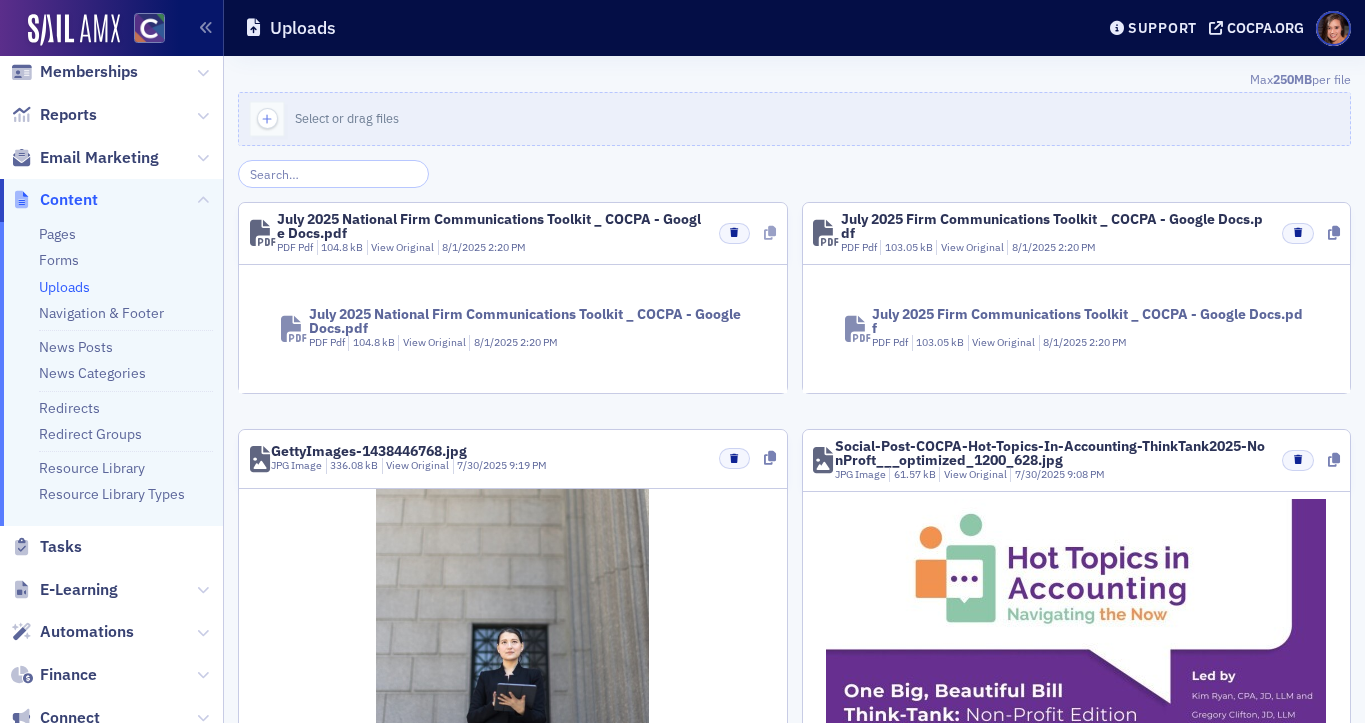 click 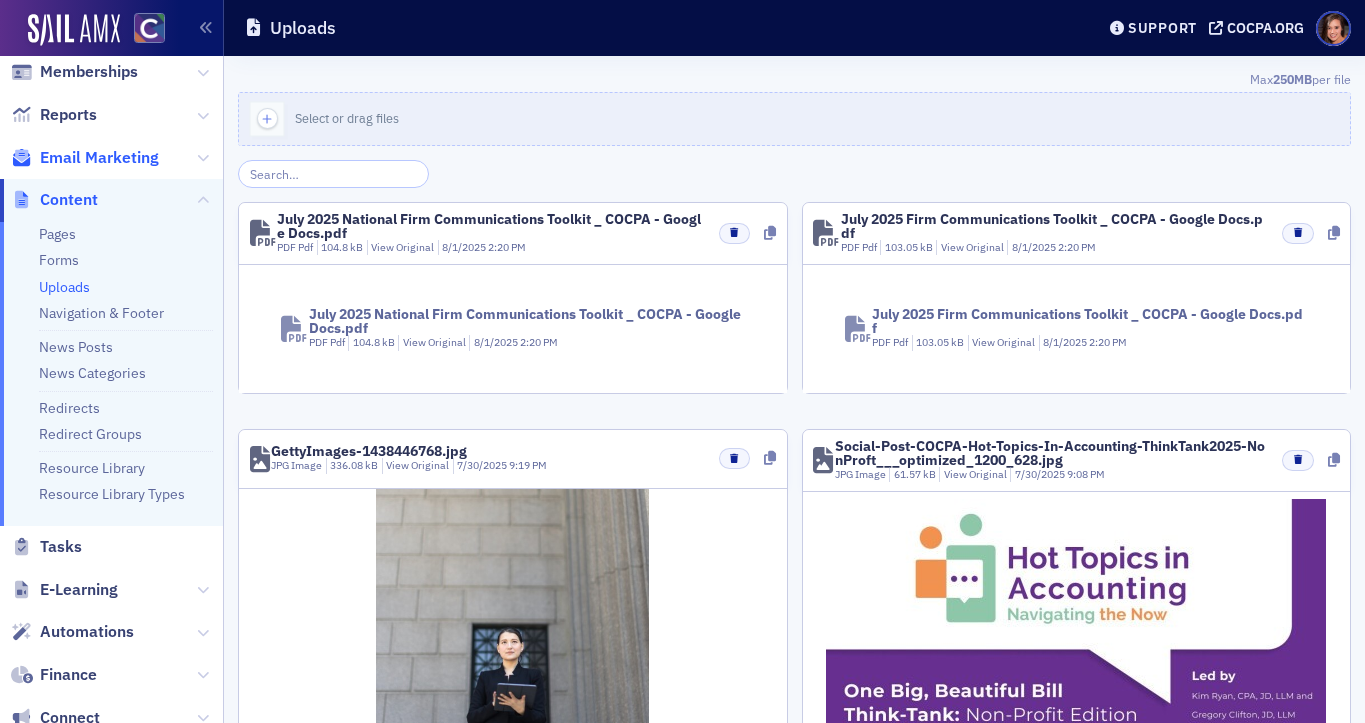 scroll, scrollTop: 0, scrollLeft: 0, axis: both 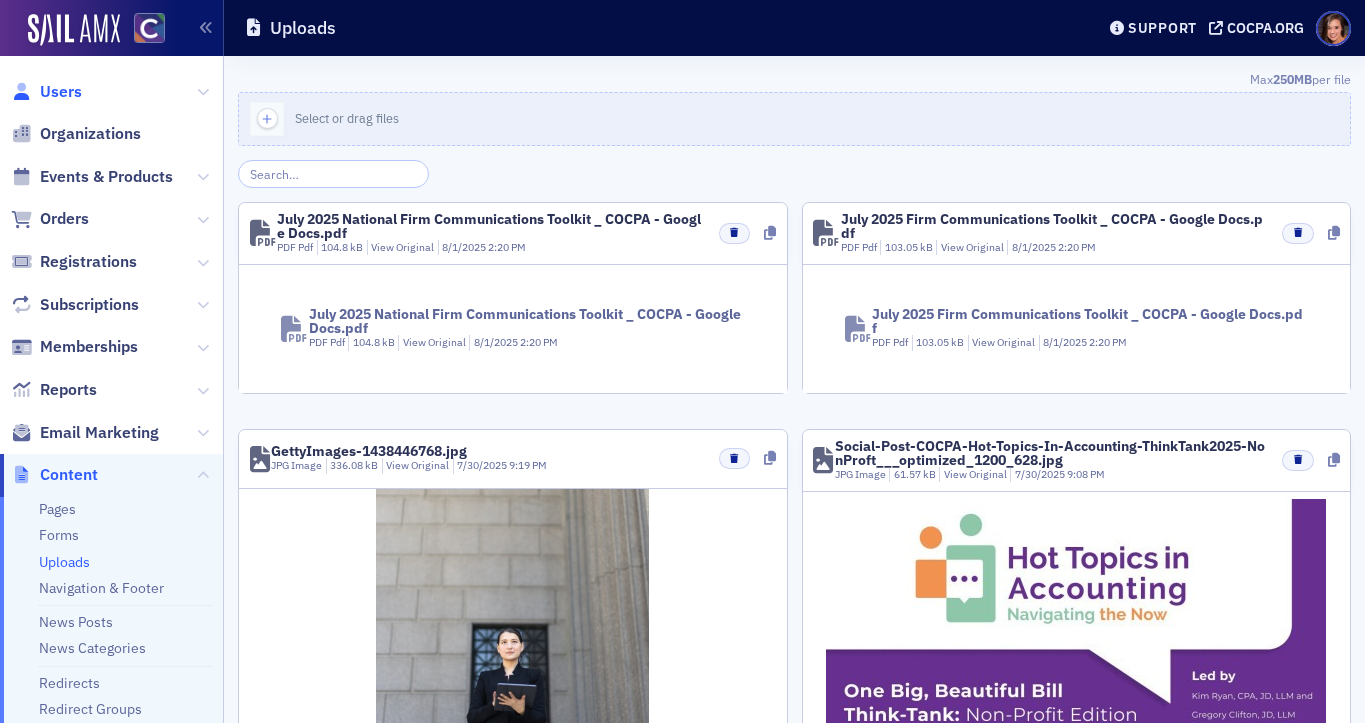 click on "Users" 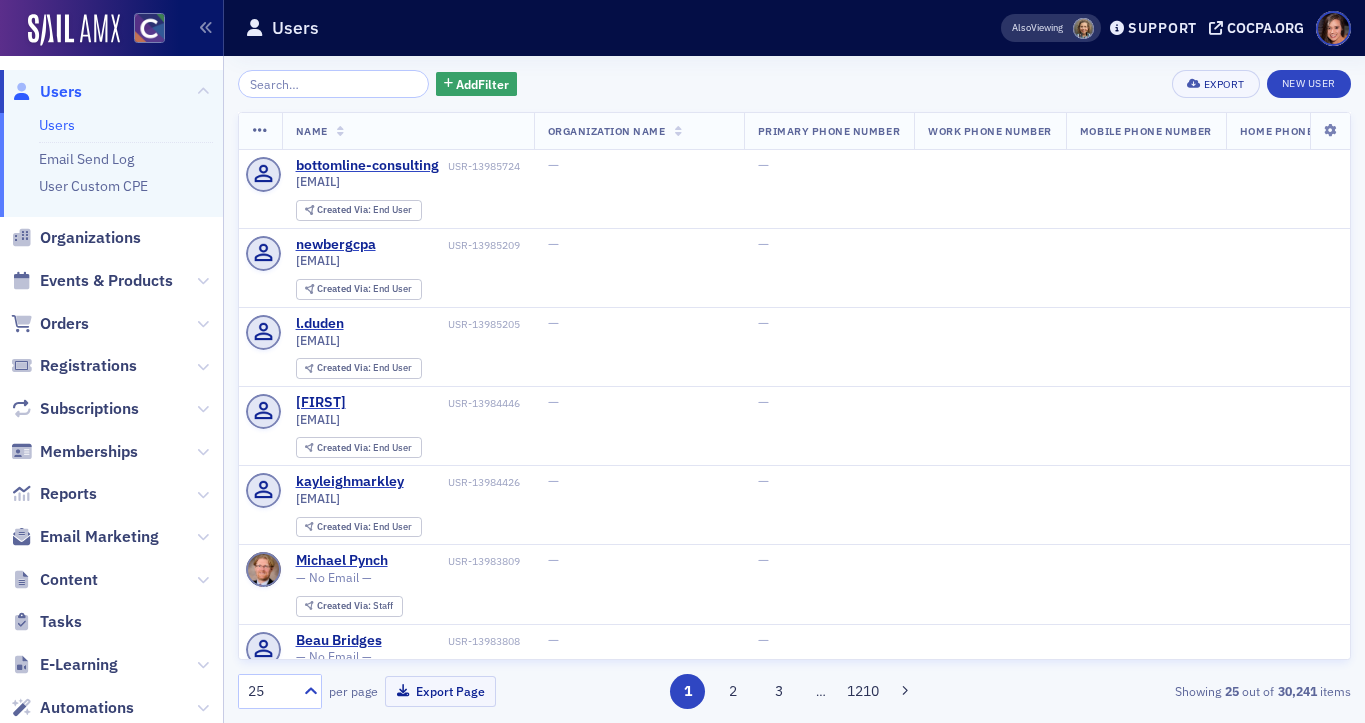 drag, startPoint x: 463, startPoint y: 91, endPoint x: 468, endPoint y: 107, distance: 16.763054 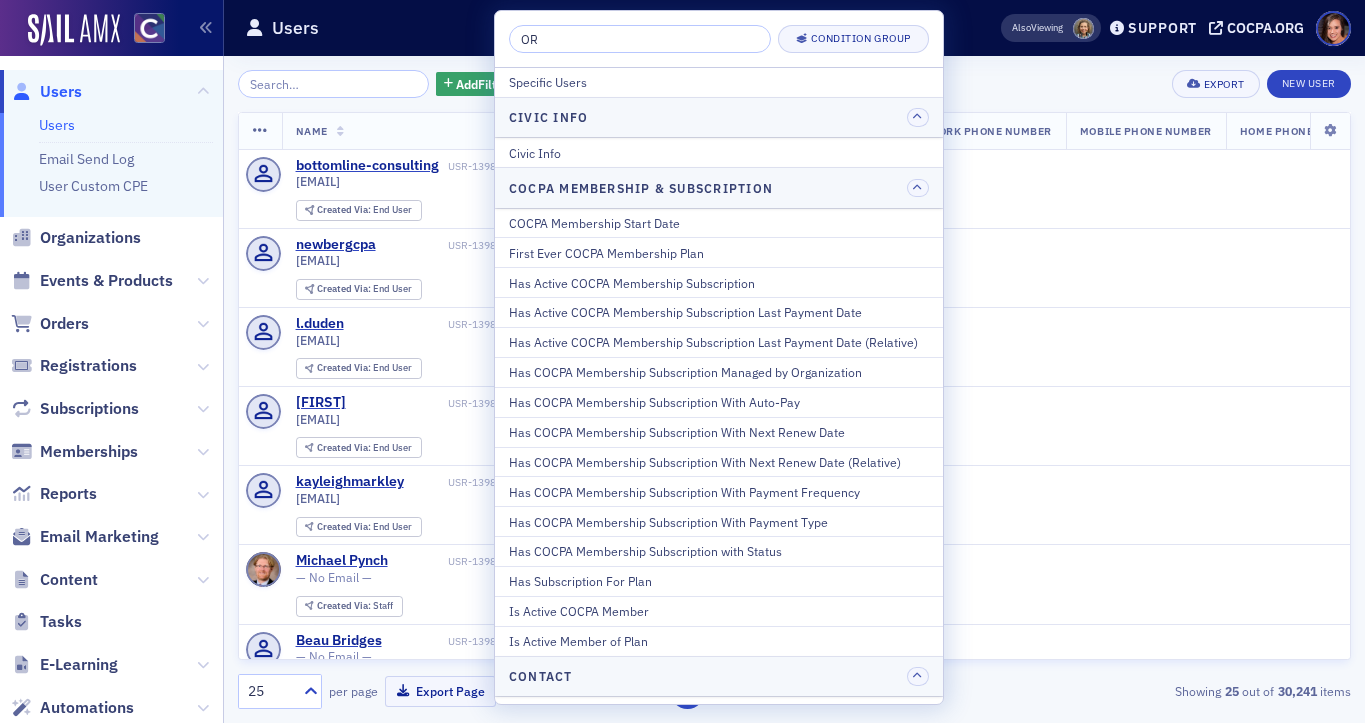 type on "ORG" 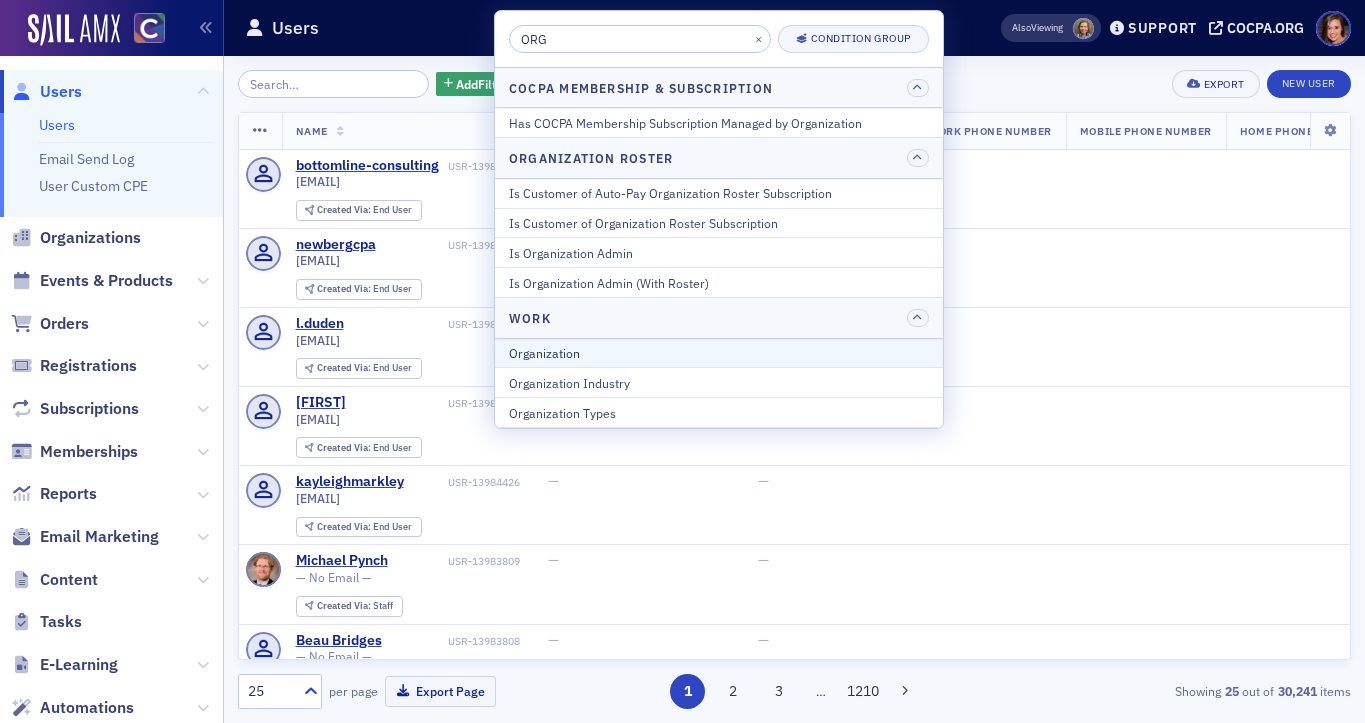 click on "Organization" at bounding box center (719, 353) 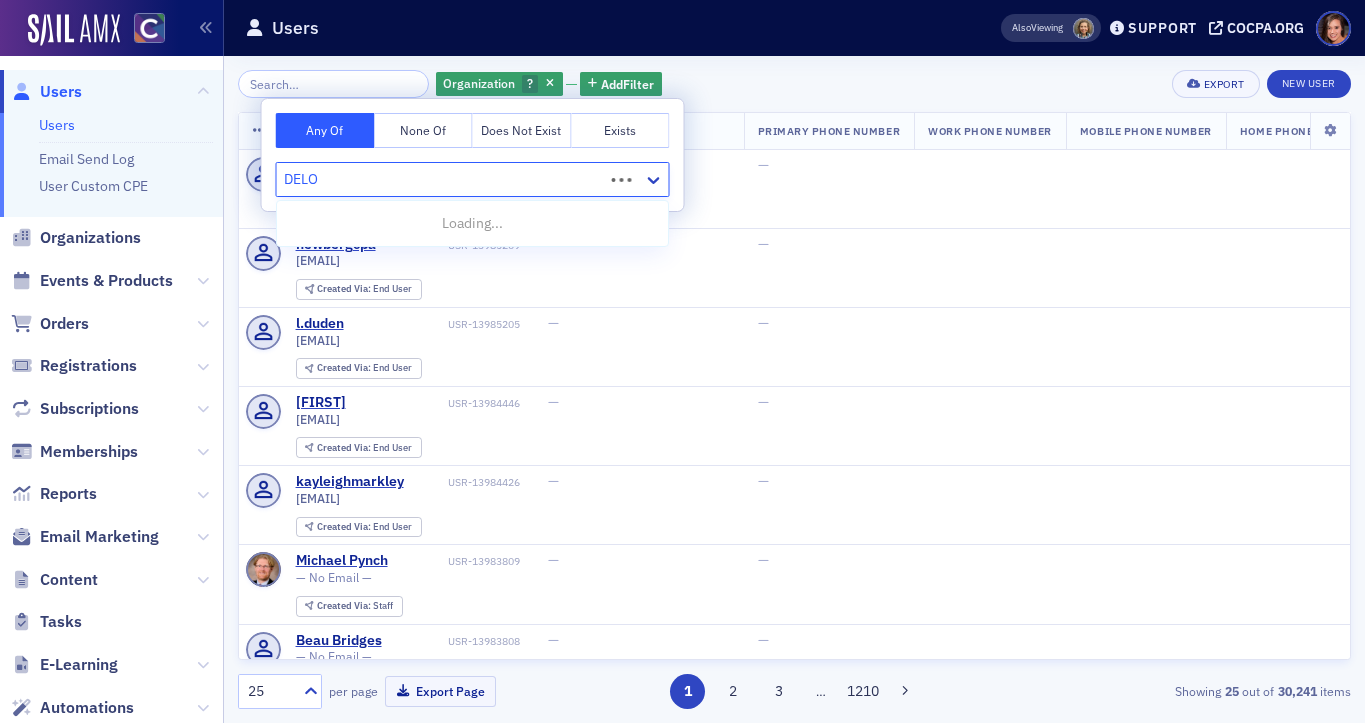 type on "DELOI" 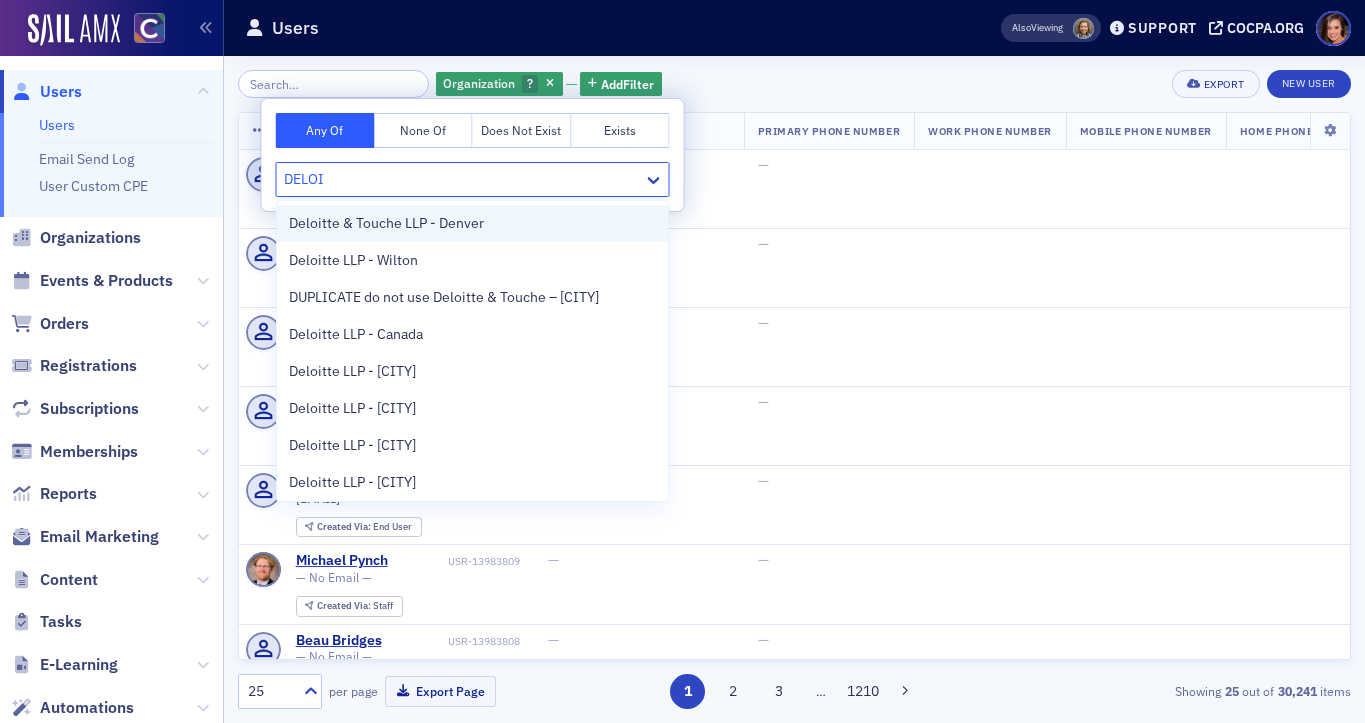 click on "Deloitte & Touche LLP - Denver" at bounding box center [386, 223] 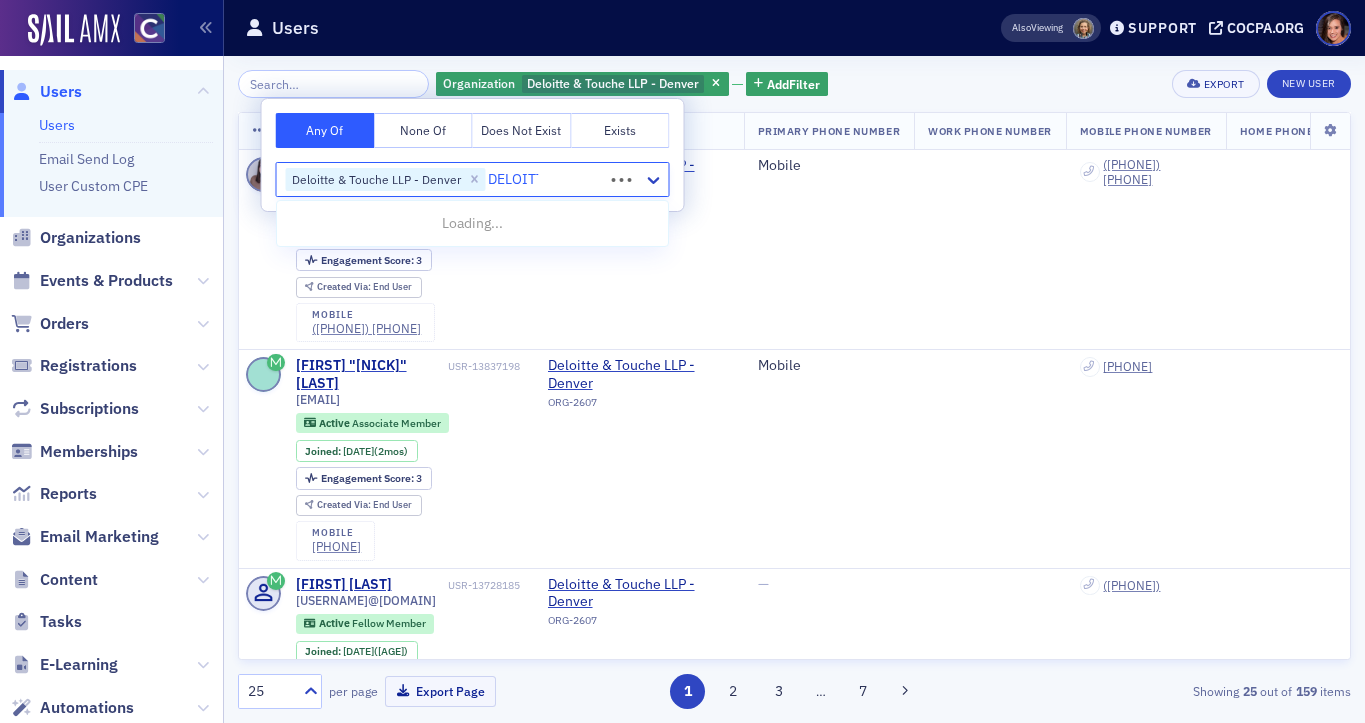 type on "DELOITTE" 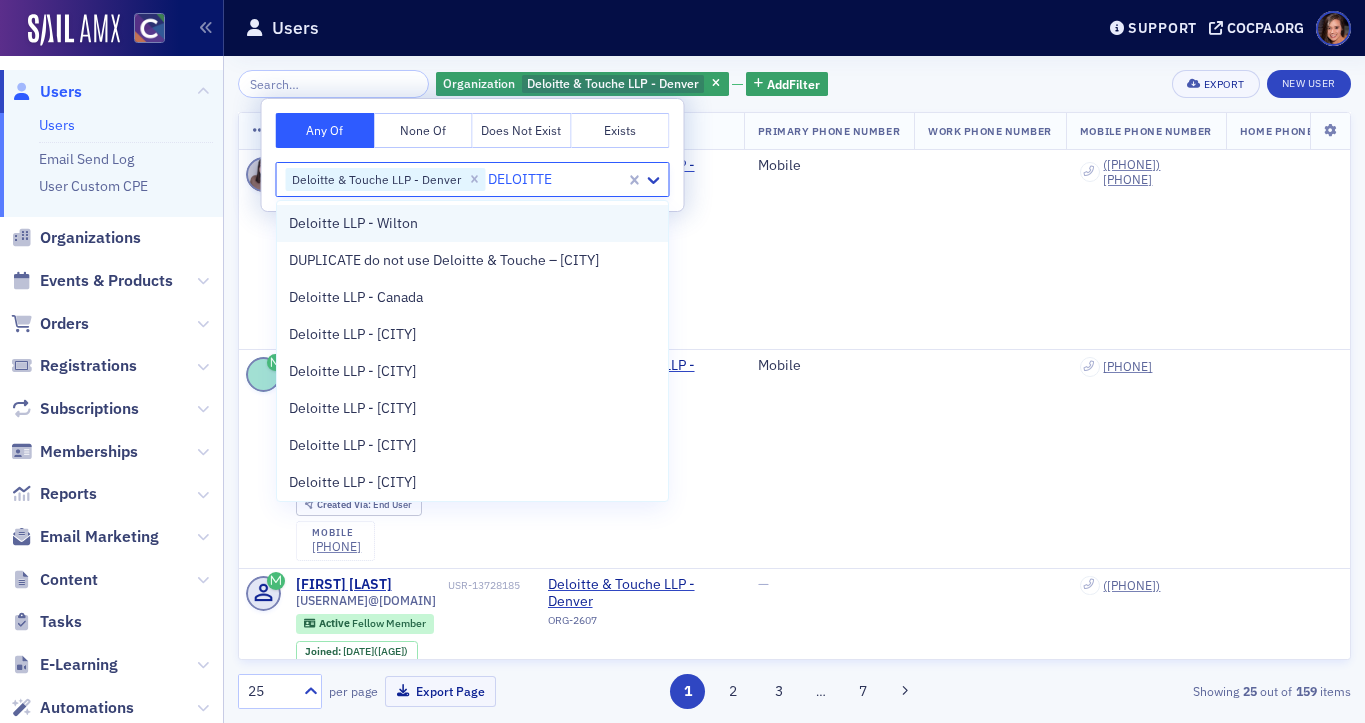 click on "Deloitte LLP - Wilton" at bounding box center [473, 223] 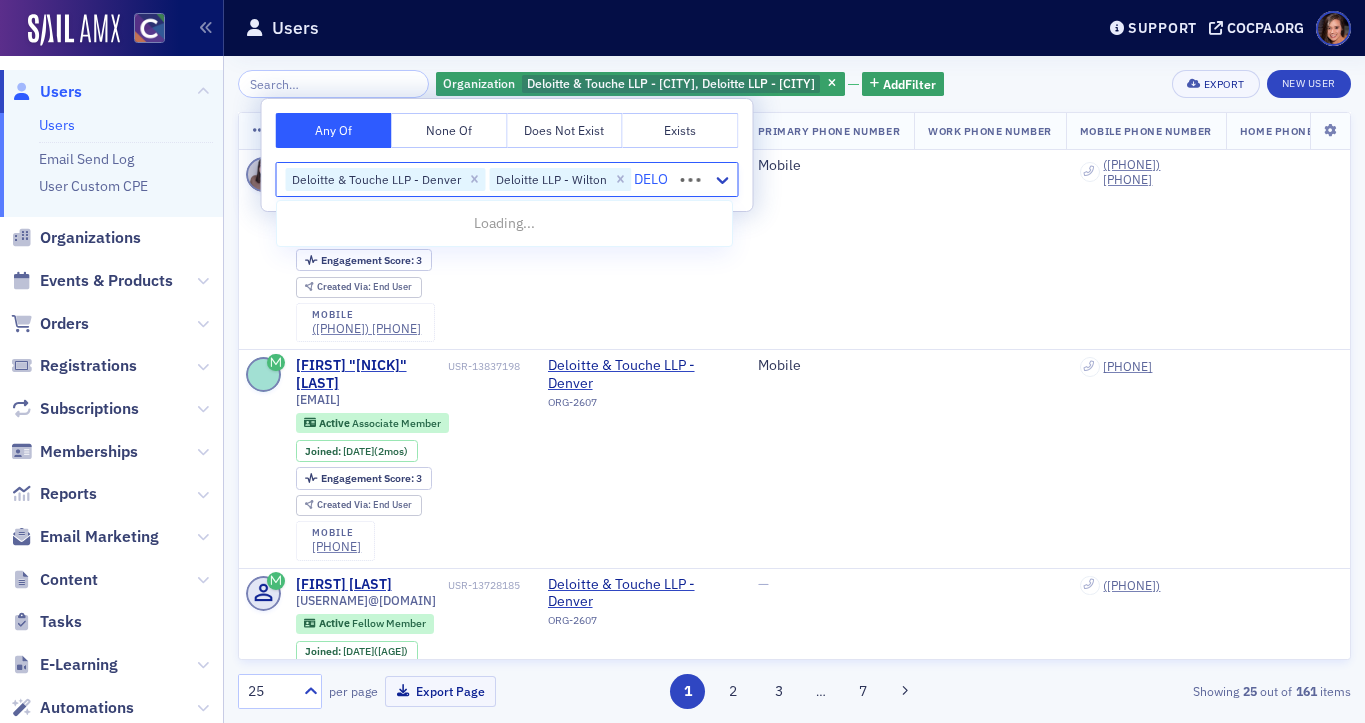 type on "DELOI" 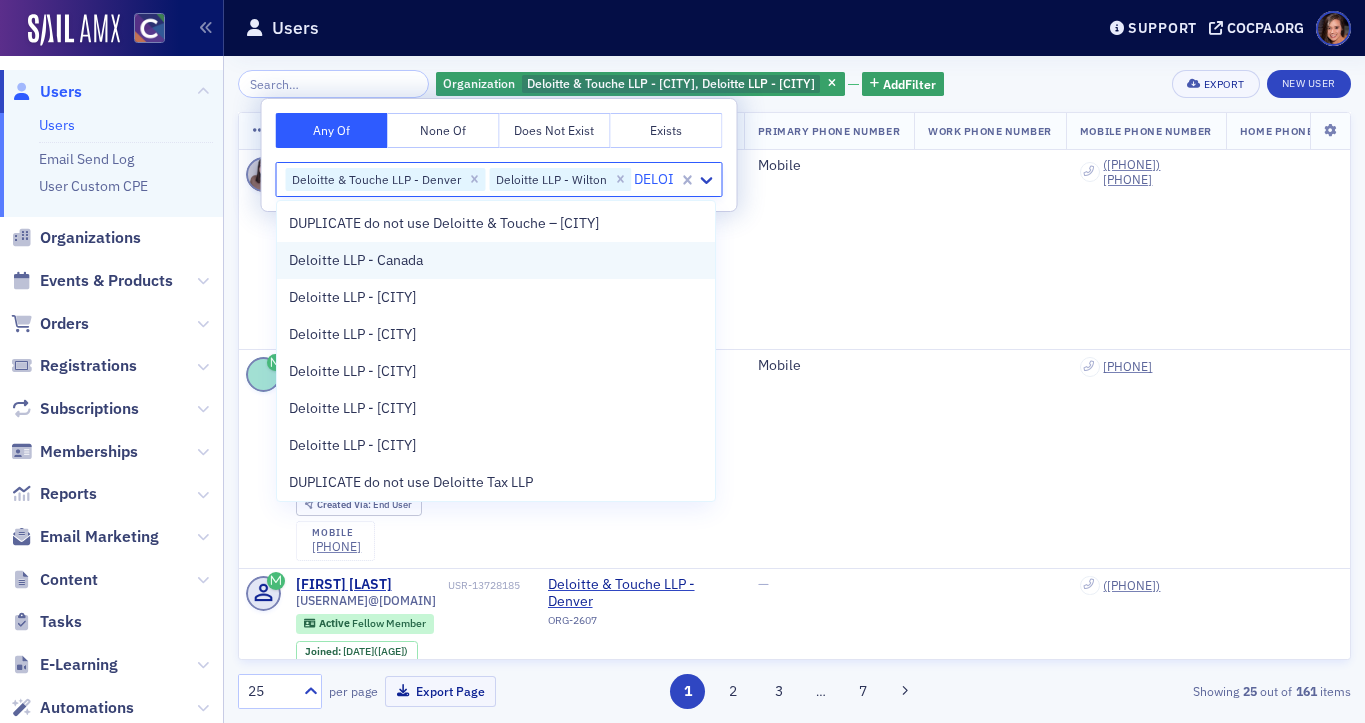 click on "Deloitte LLP - Canada" at bounding box center (356, 260) 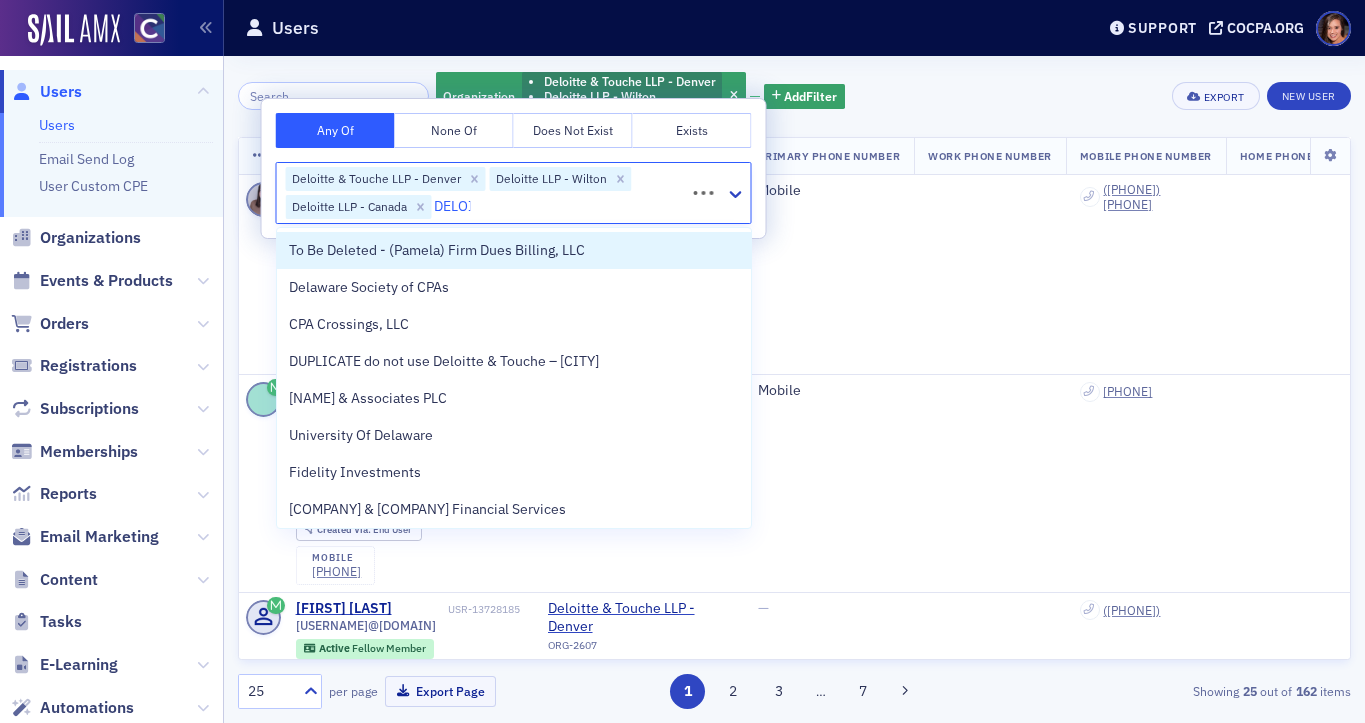 type on "DELOIT" 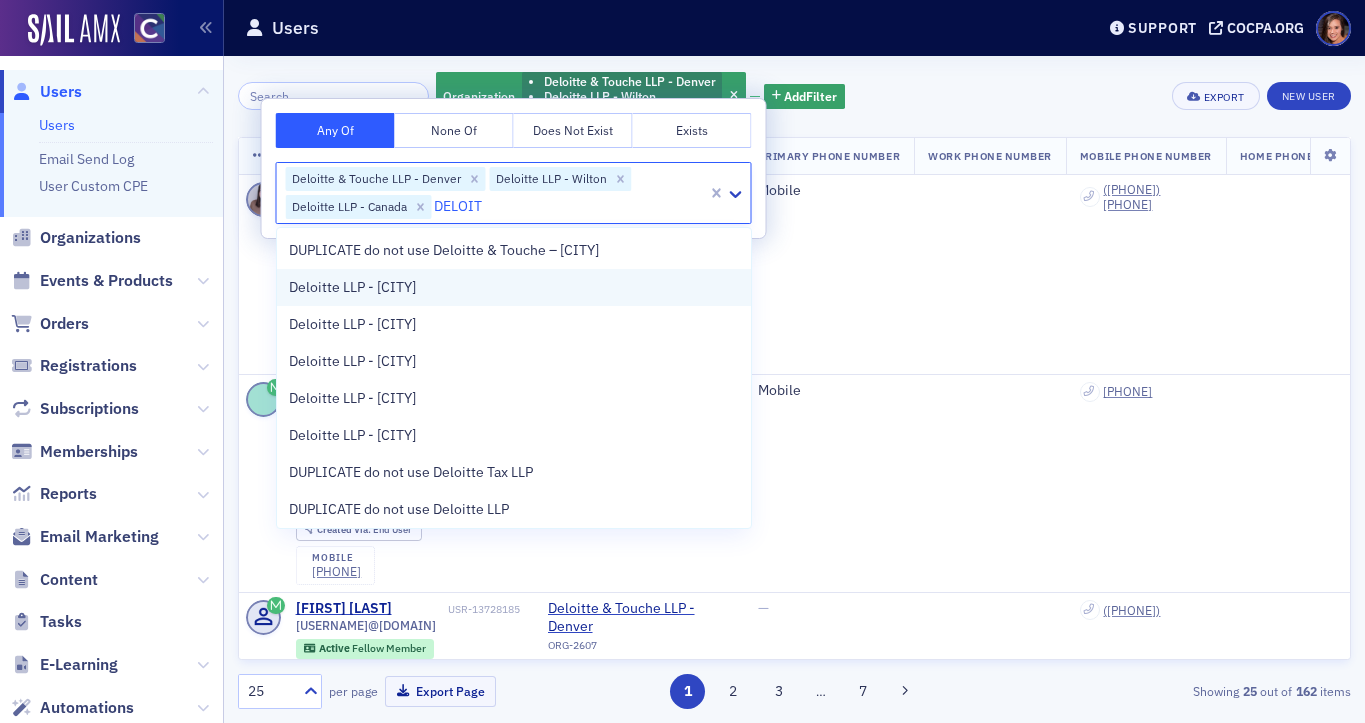 click on "Deloitte LLP - [CITY]" at bounding box center (352, 287) 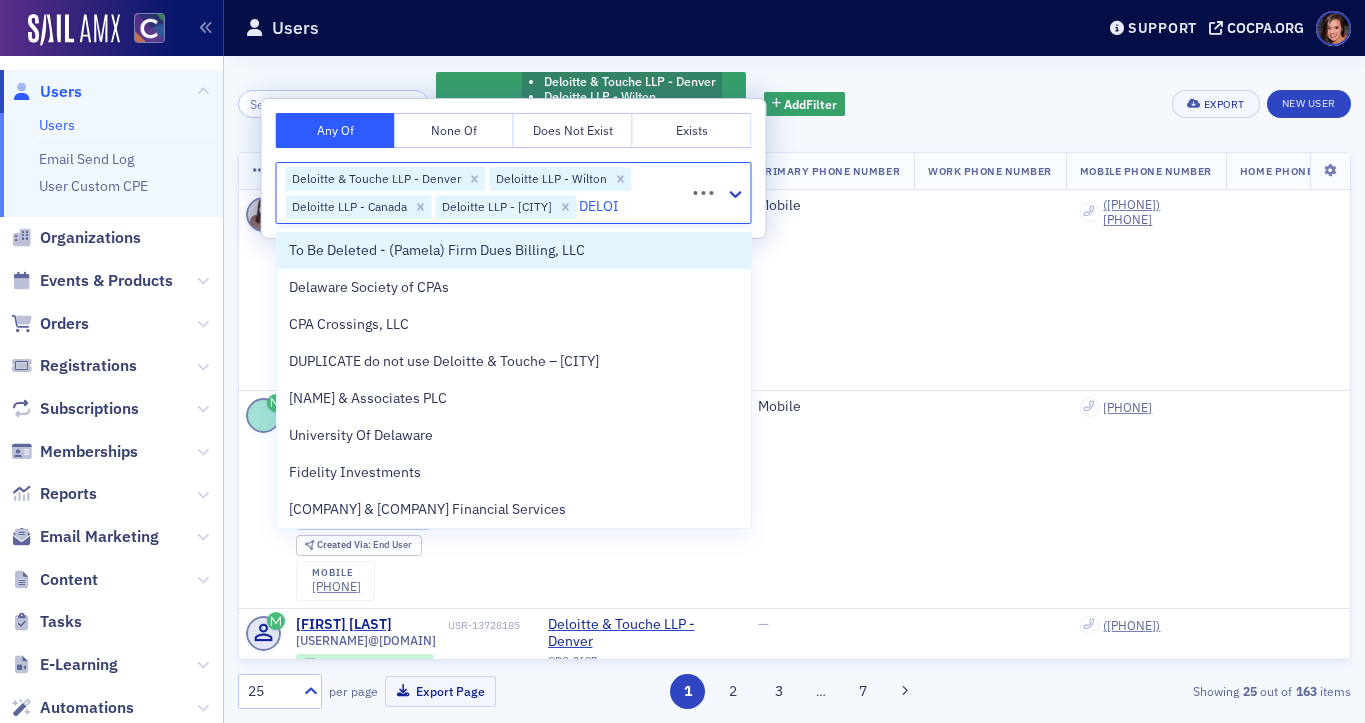type on "DELOIT" 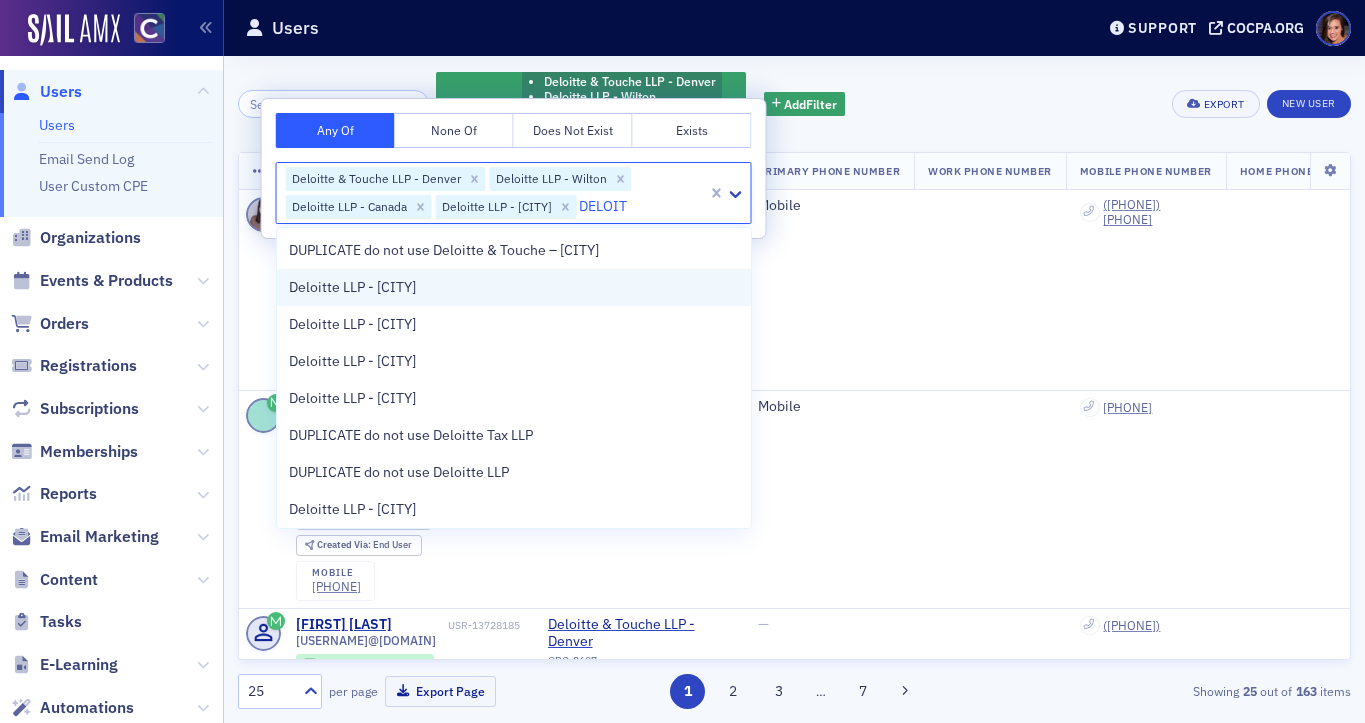 click on "Deloitte LLP - [CITY]" at bounding box center (352, 287) 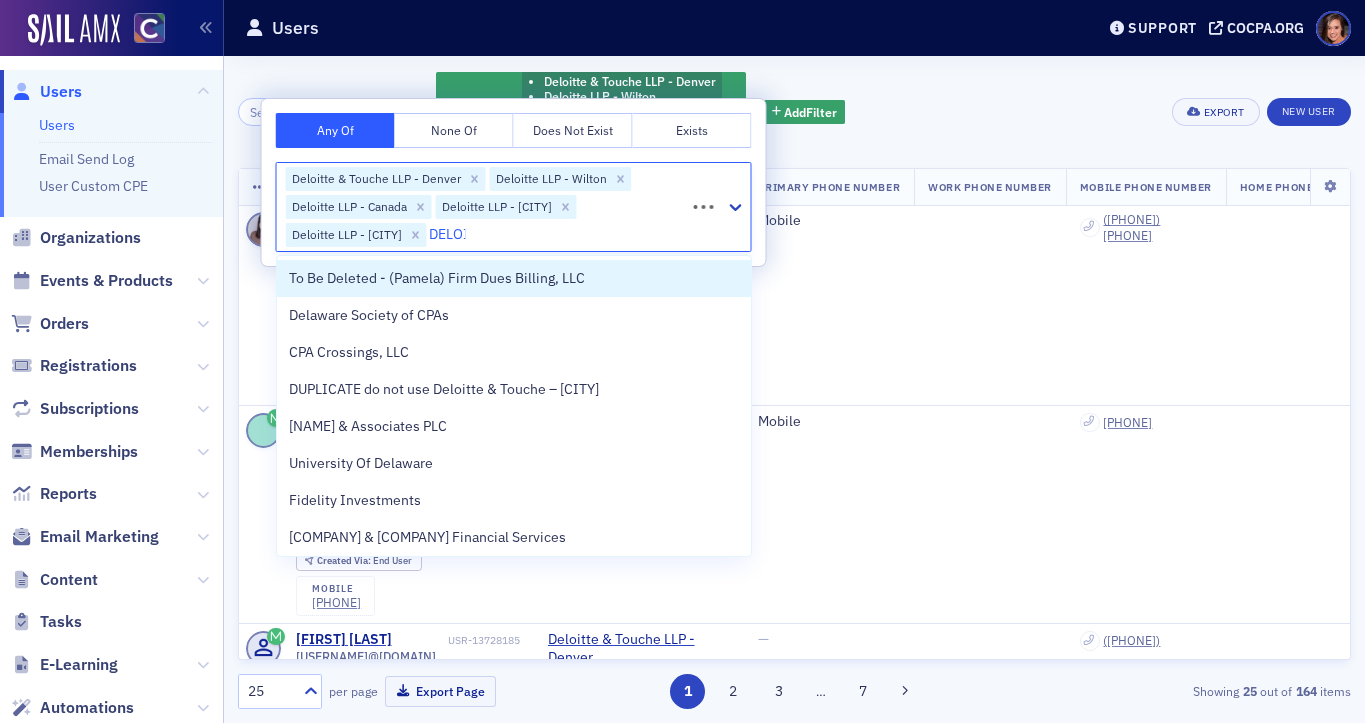 type on "DELOIT" 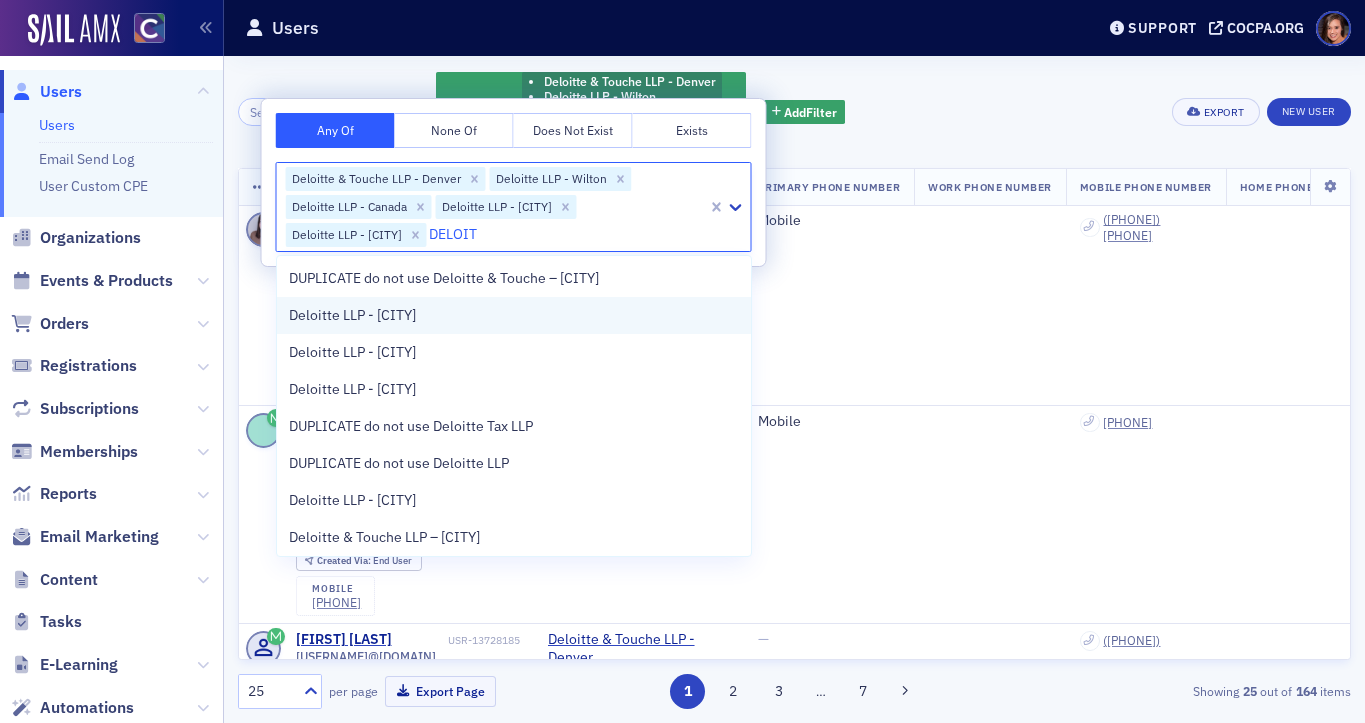 click on "Deloitte LLP - [CITY]" at bounding box center (352, 315) 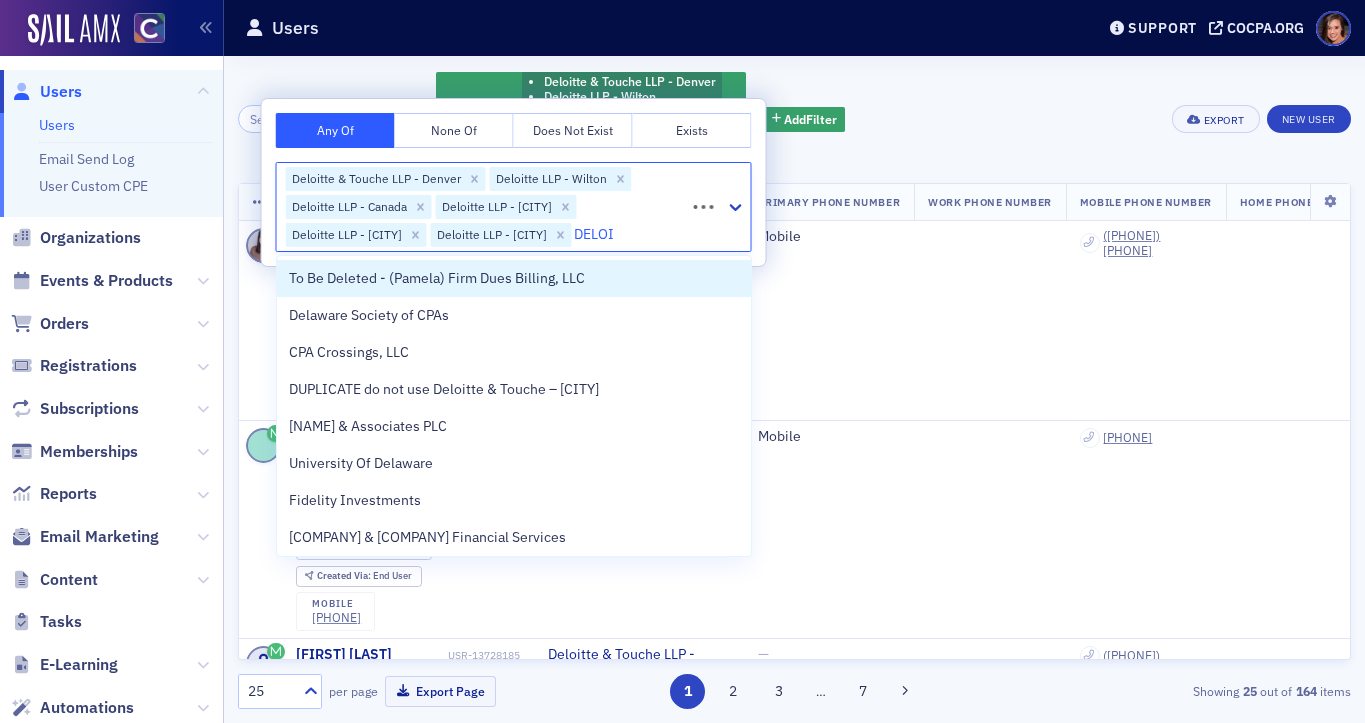 type on "DELOIT" 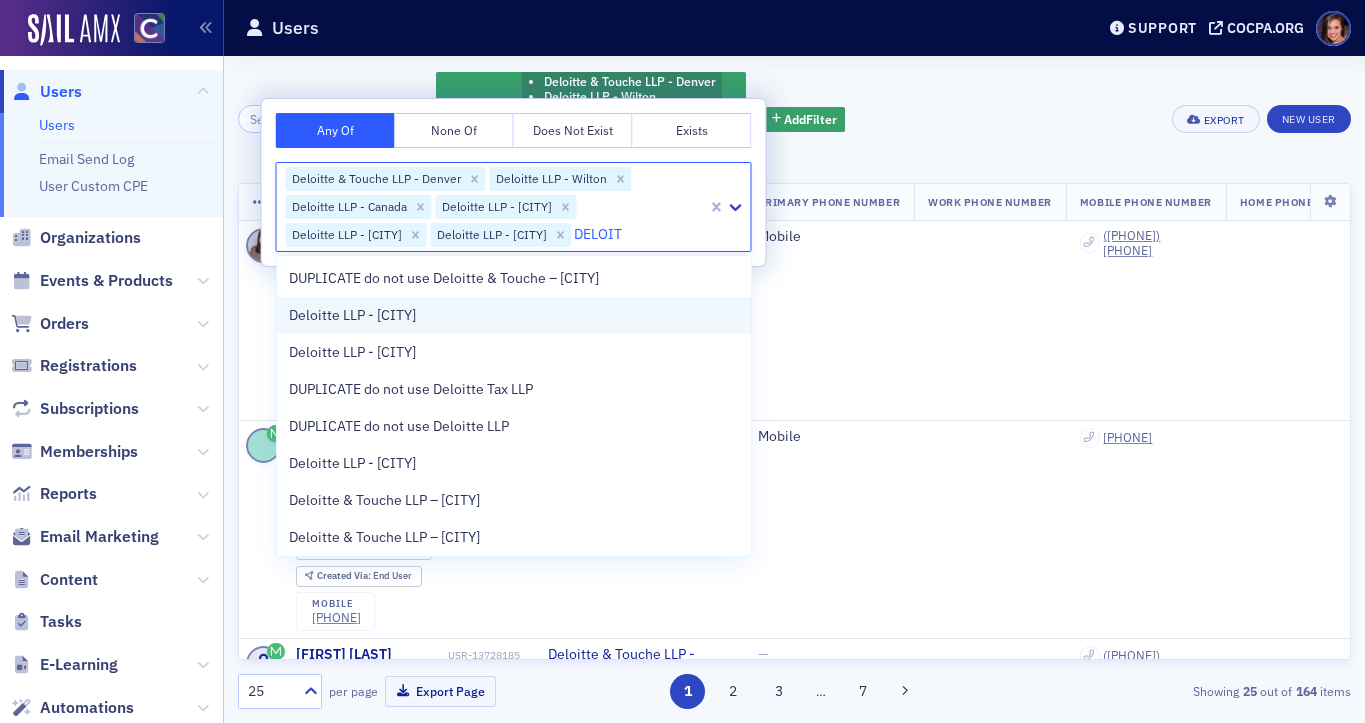 click on "Deloitte LLP - [CITY]" at bounding box center [352, 315] 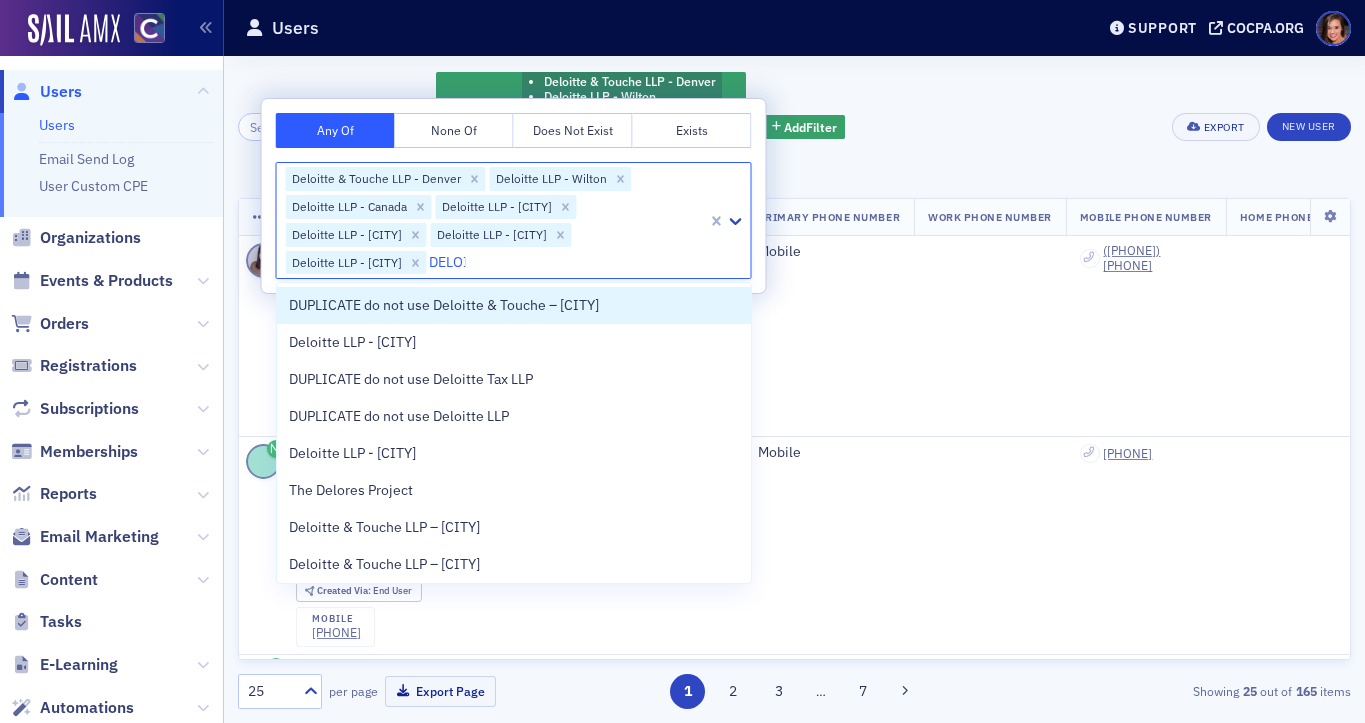 type on "DELOIT" 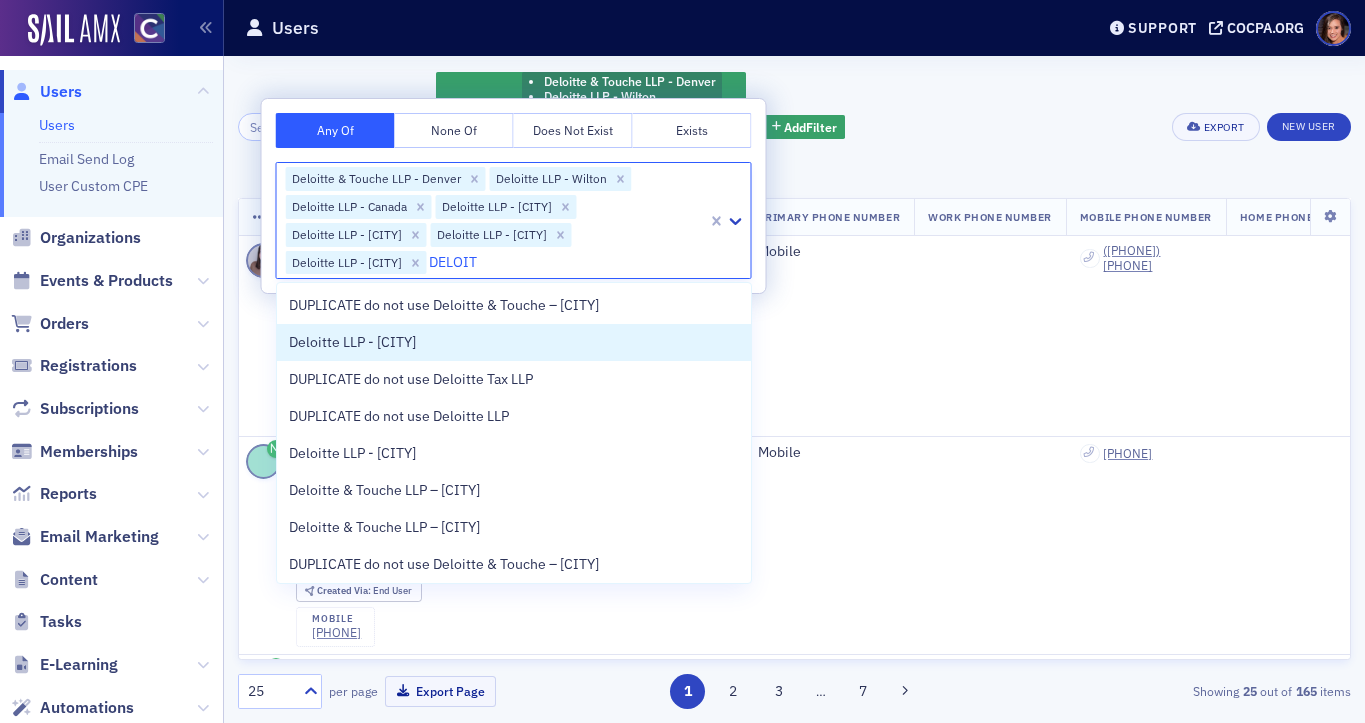 click on "Deloitte LLP - [CITY]" at bounding box center [514, 342] 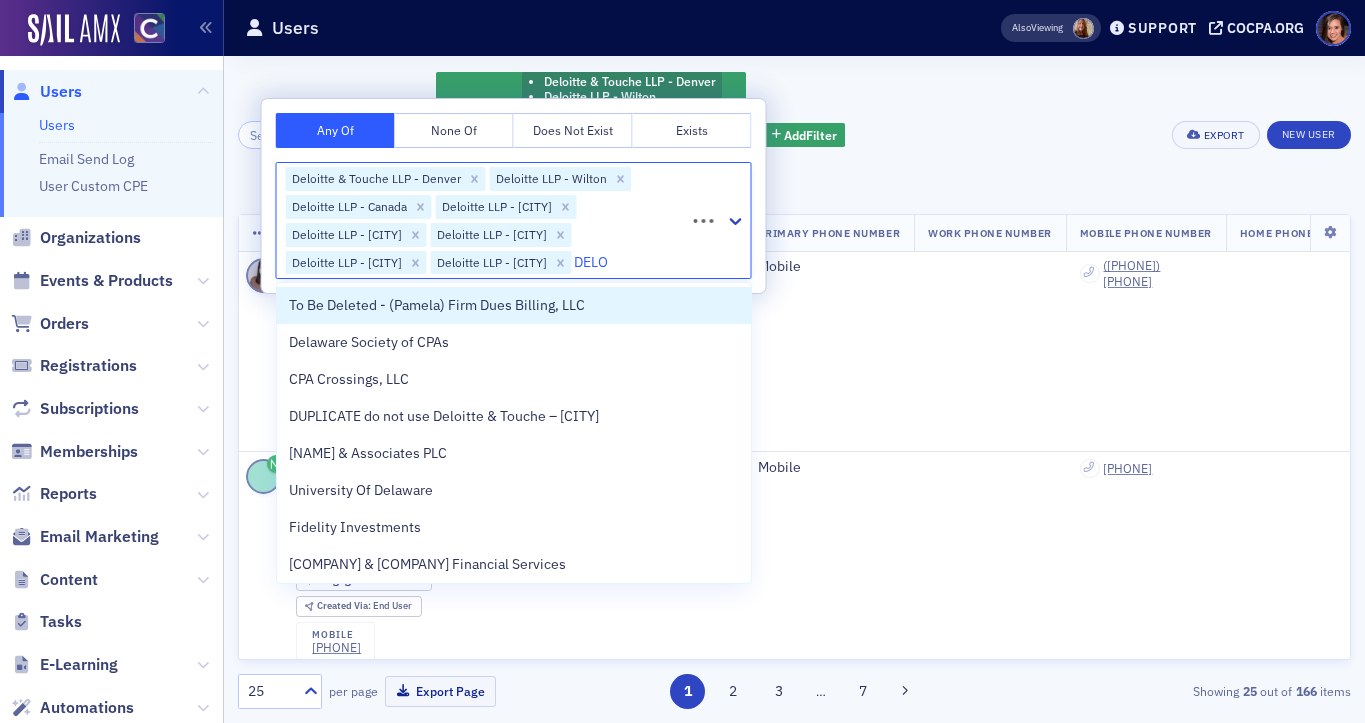 type on "DELOI" 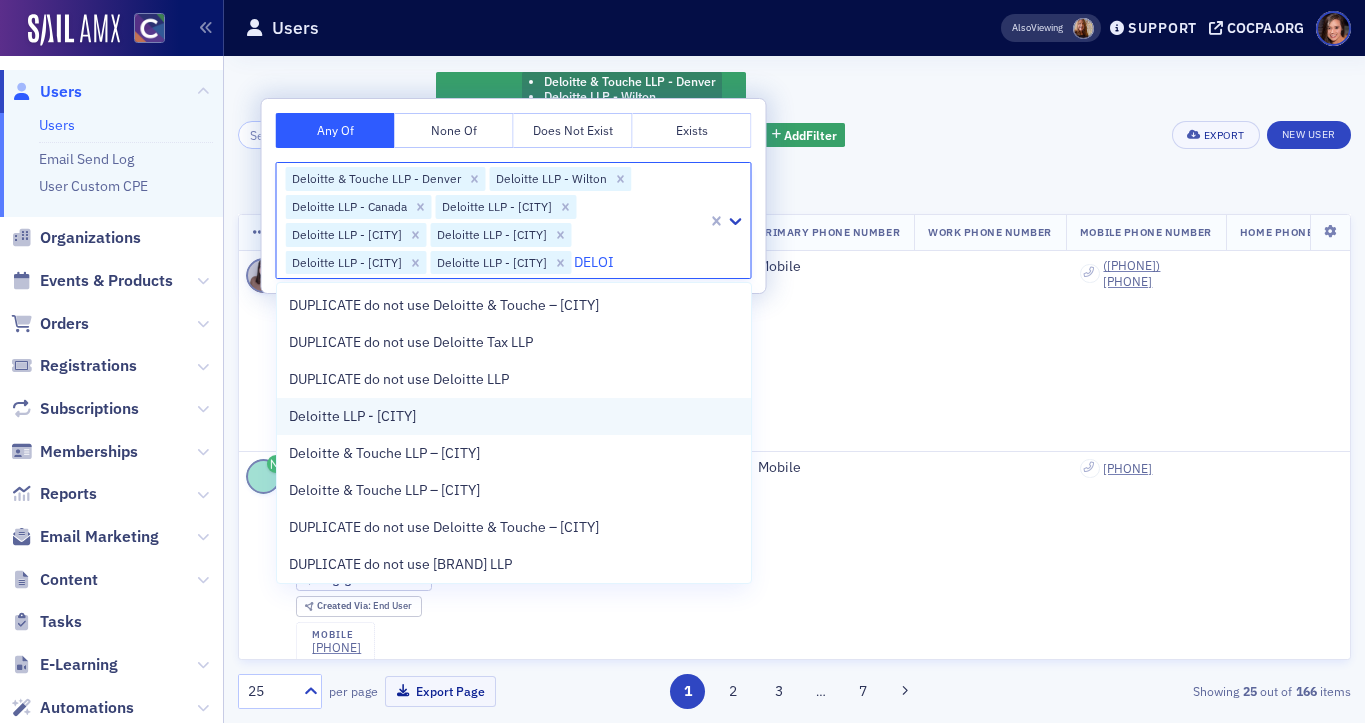 click on "Deloitte LLP - [CITY]" at bounding box center (514, 416) 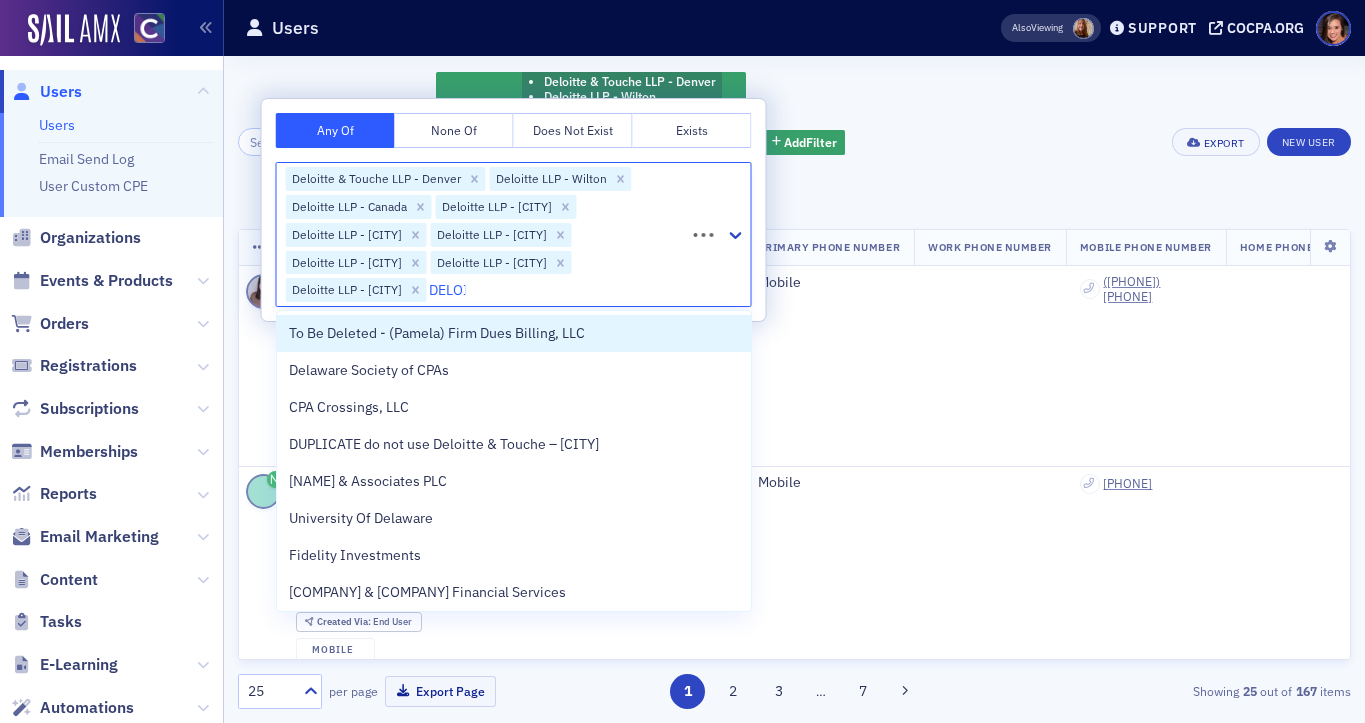 type on "DELOIT" 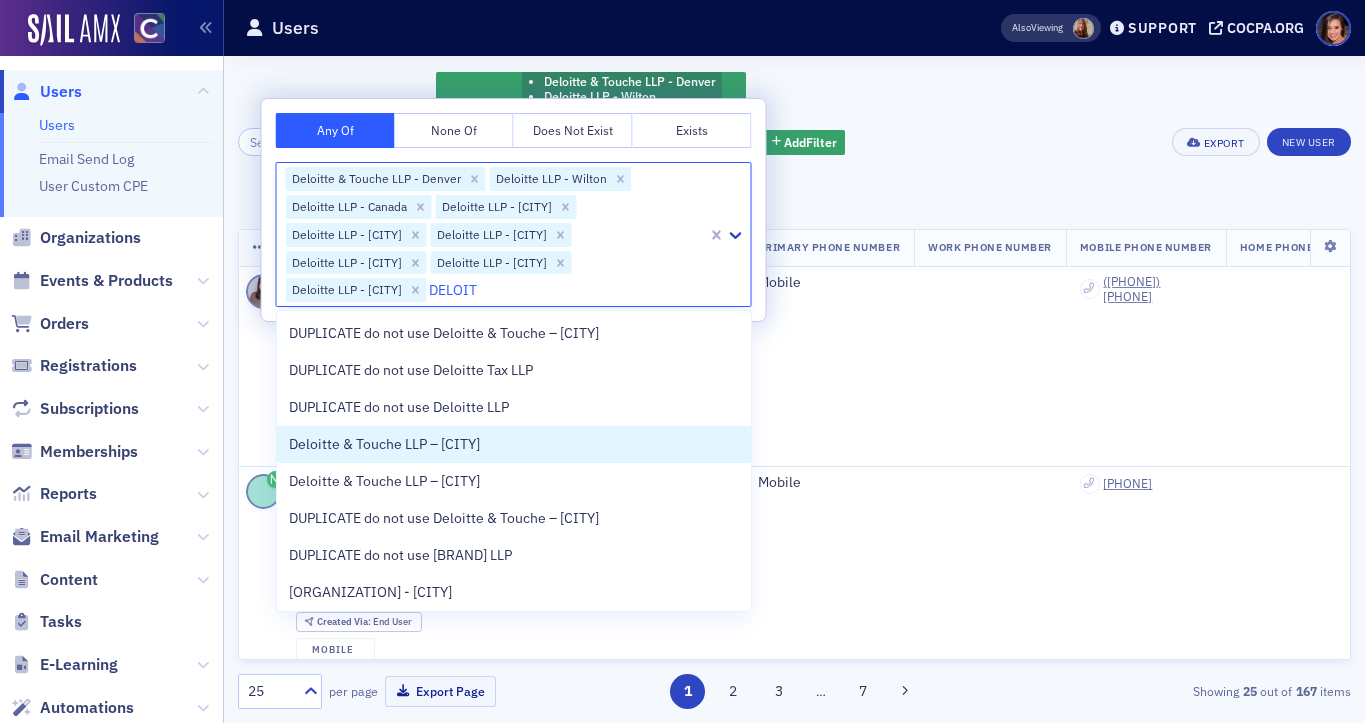 click on "Deloitte & Touche LLP – [CITY]" at bounding box center [514, 444] 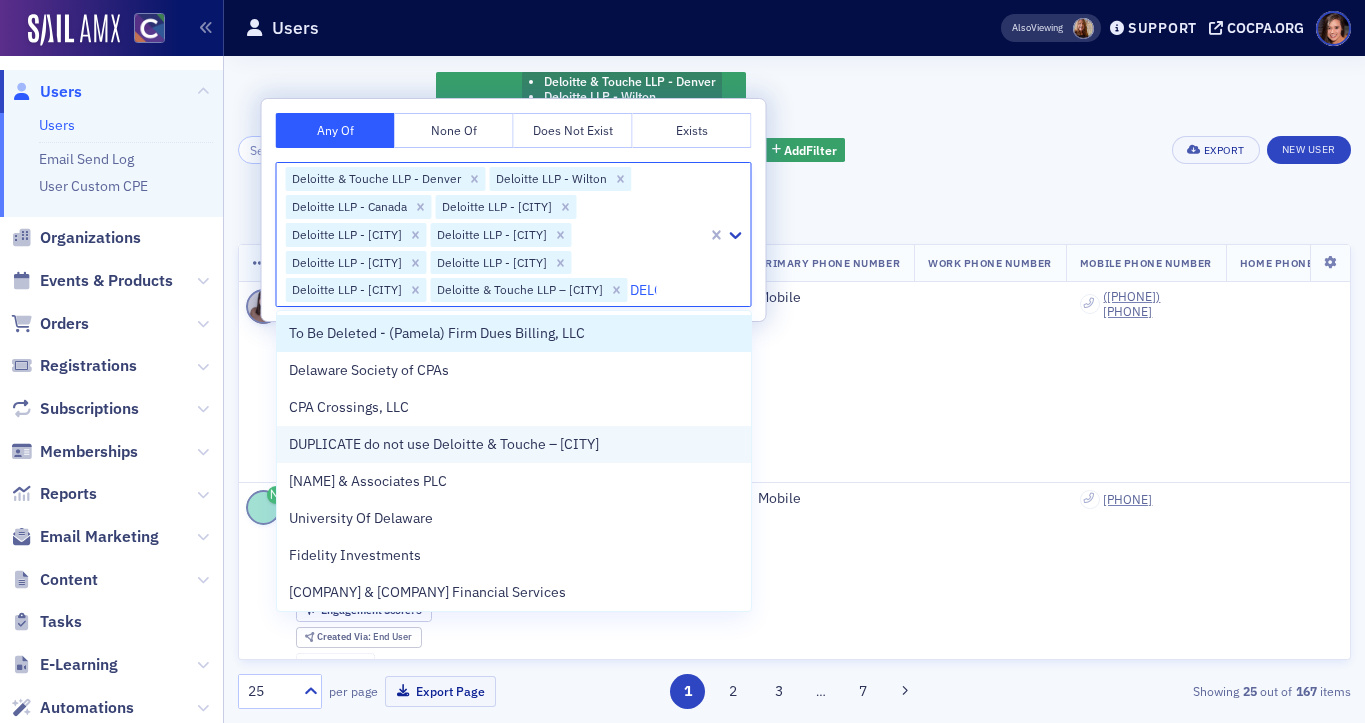 type on "DELOIT" 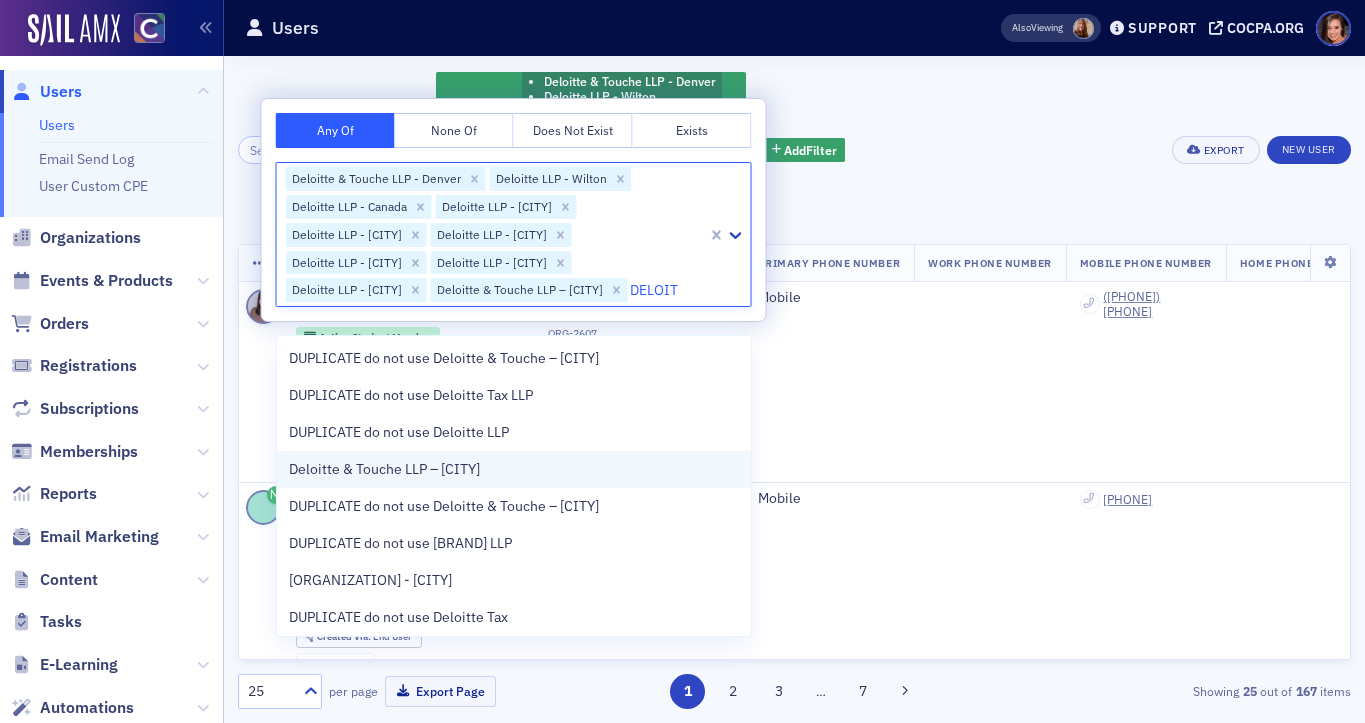 click on "Deloitte & Touche LLP – [CITY]" at bounding box center [384, 469] 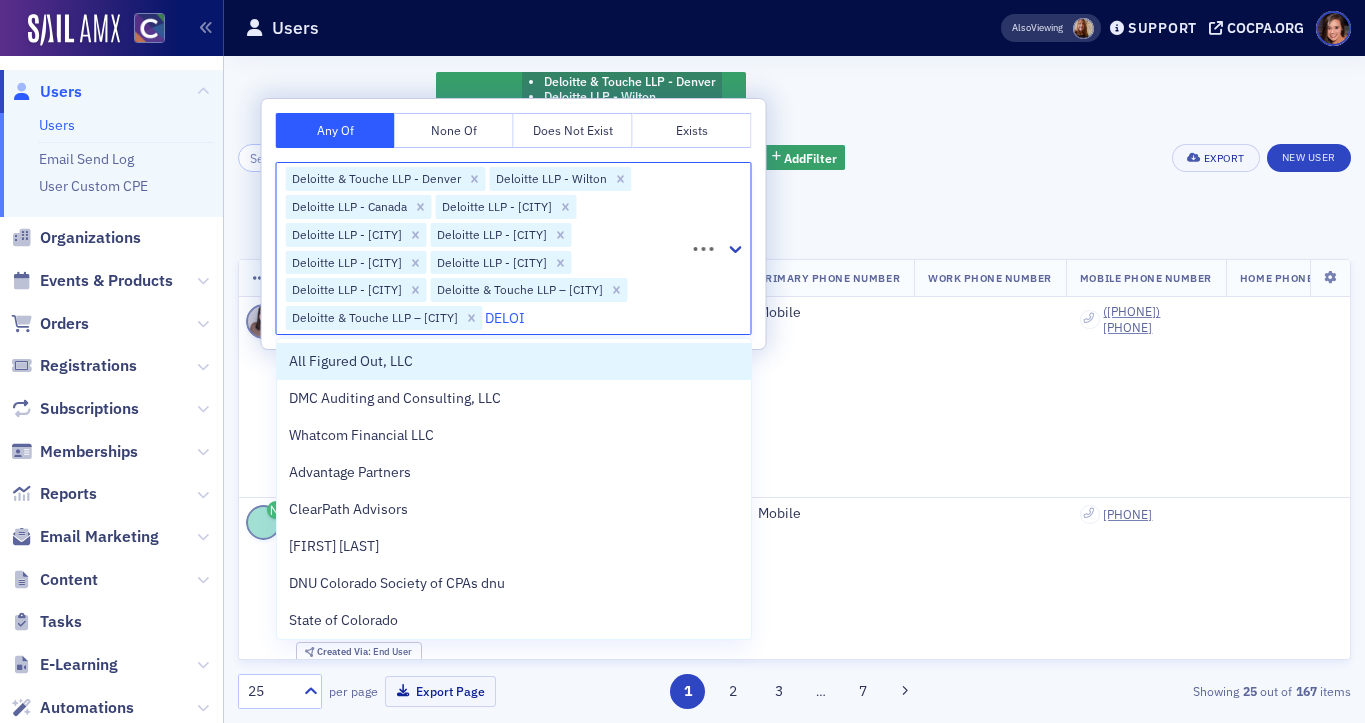 type on "DELOIT" 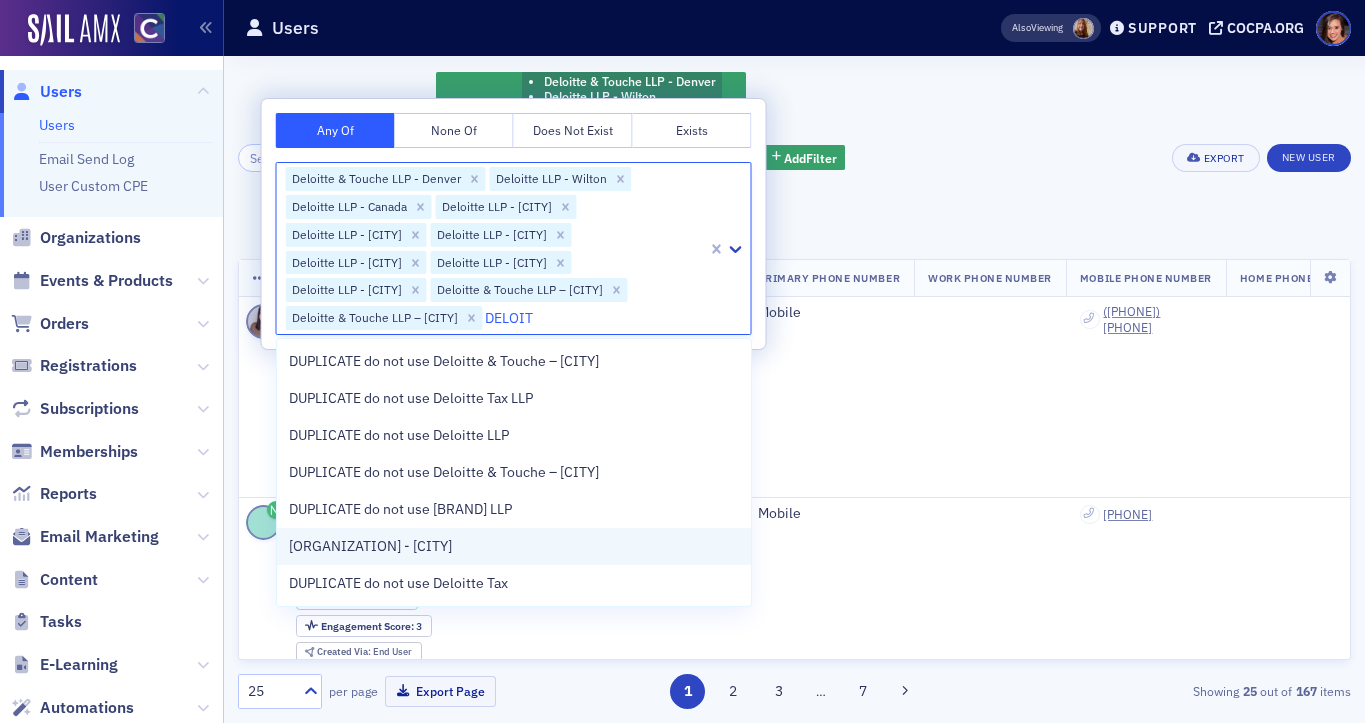 click on "[ORGANIZATION] - [CITY]" at bounding box center (370, 546) 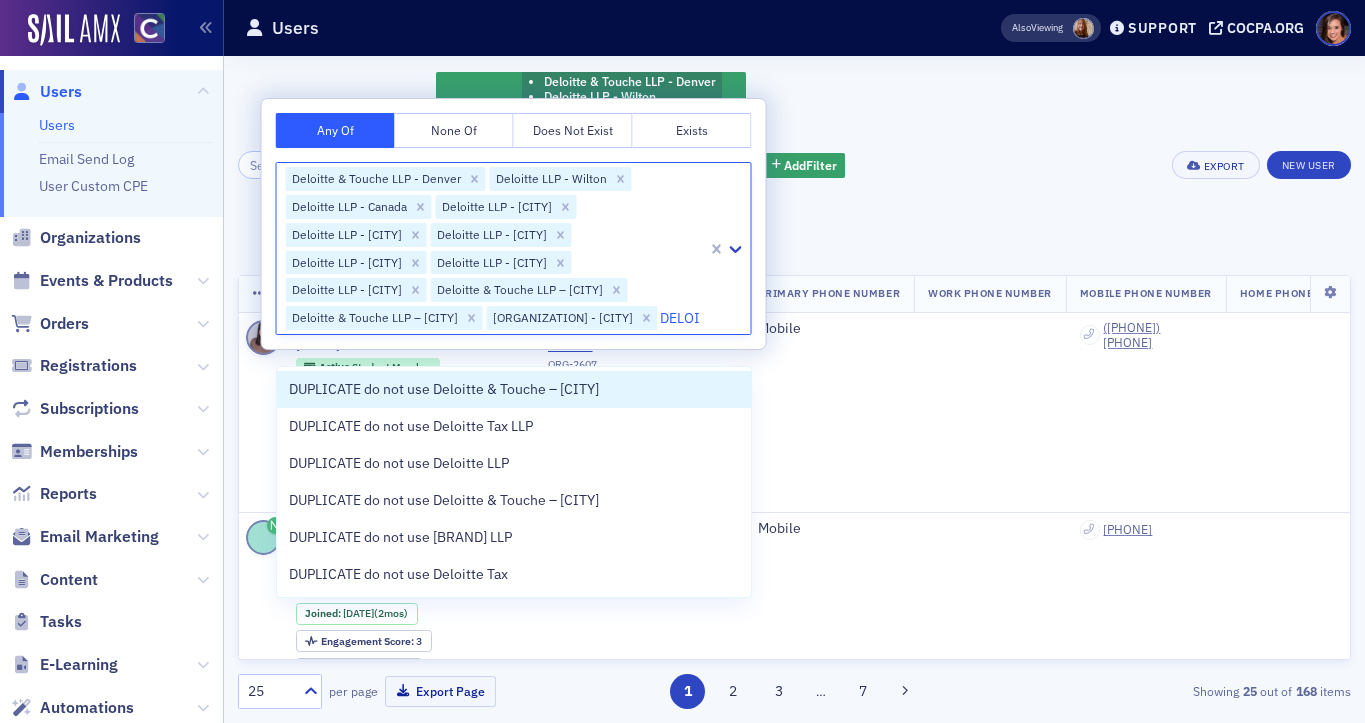 type on "DELOI" 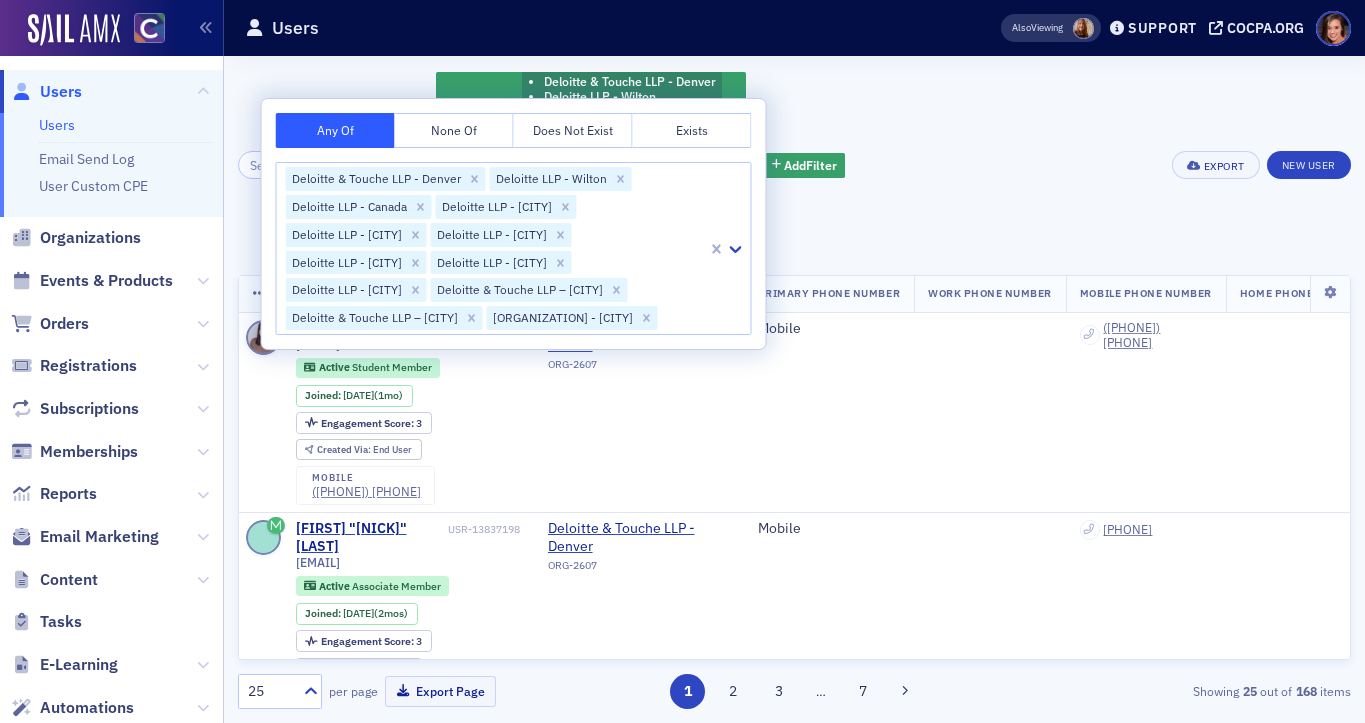 click on "Organization [ORGANIZATION] – [CITY] [ORGANIZATION] – [CITY] [ORGANIZATION] – [CITY] [ORGANIZATION] – [CITY] [ORGANIZATION] – [CITY] [ORGANIZATION] – [CITY] [ORGANIZATION] – [CITY] [ORGANIZATION] – [CITY] [ORGANIZATION] – [CITY] [ORGANIZATION] – [CITY] Add Filter Export New User" 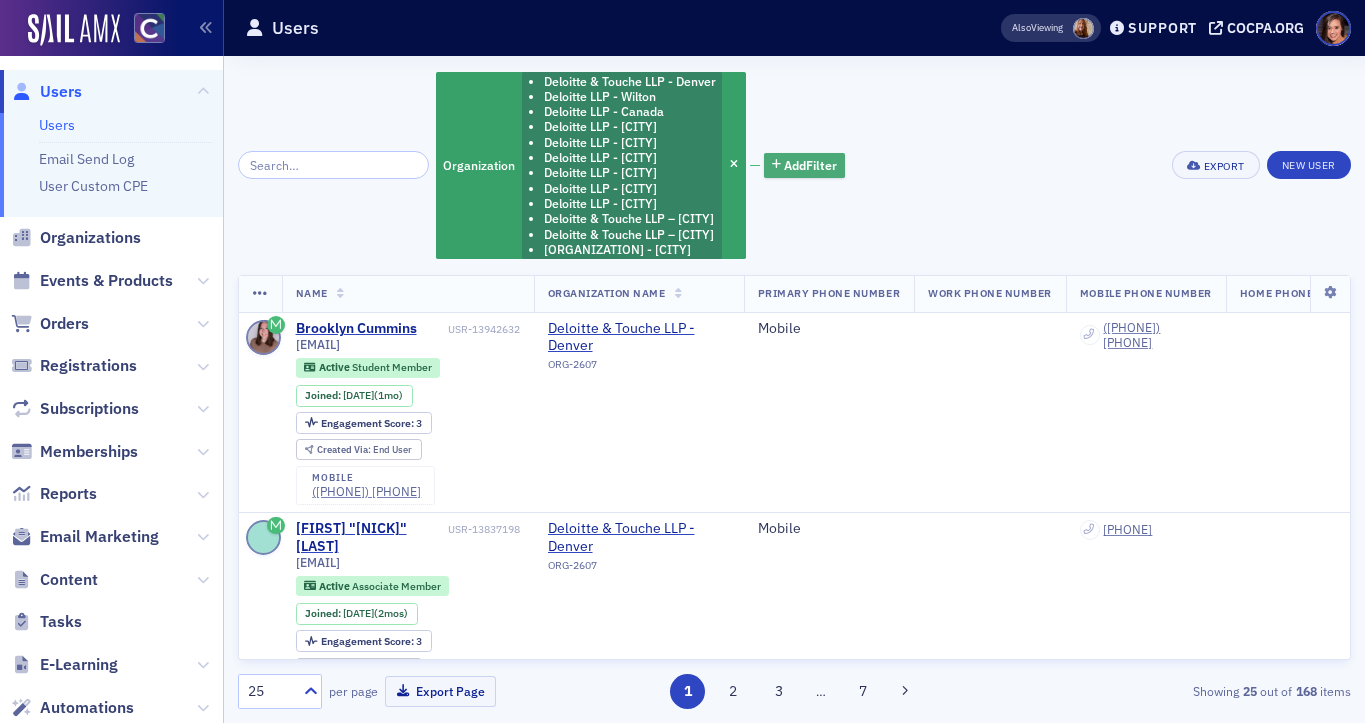 click on "Add Filter" 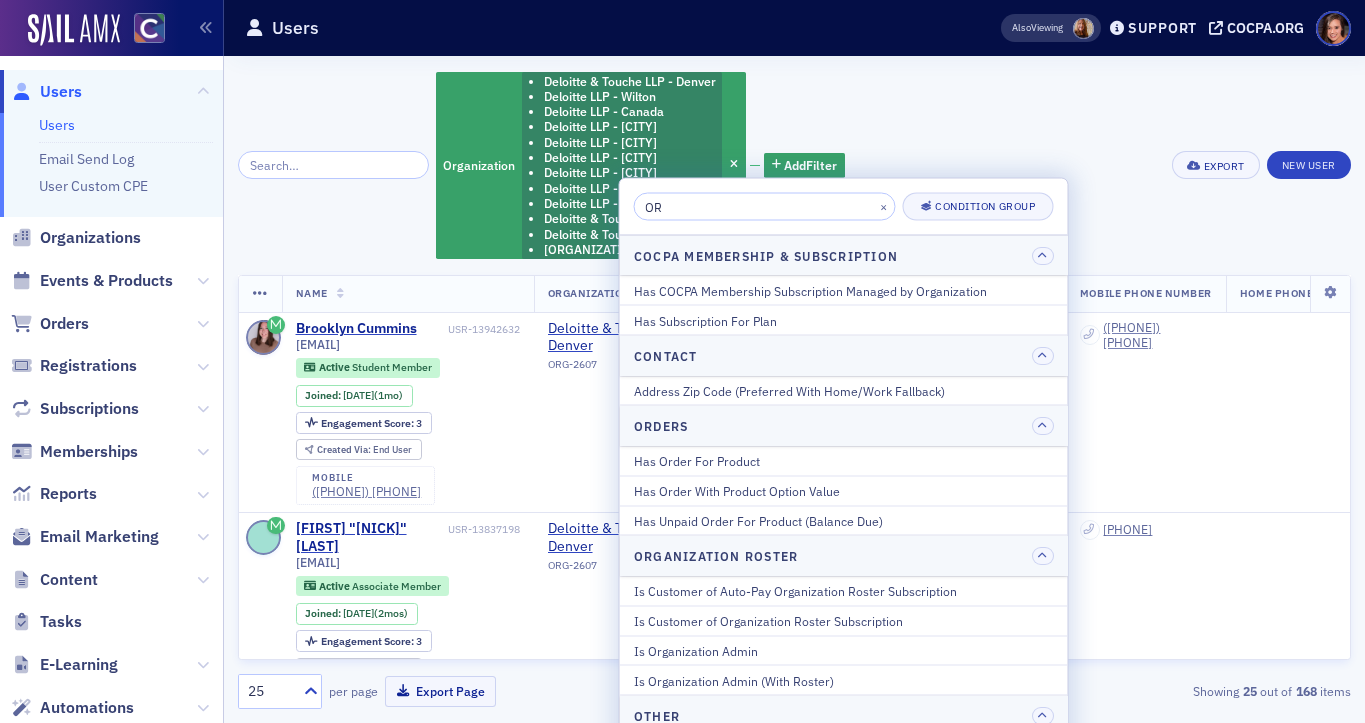 type on "O" 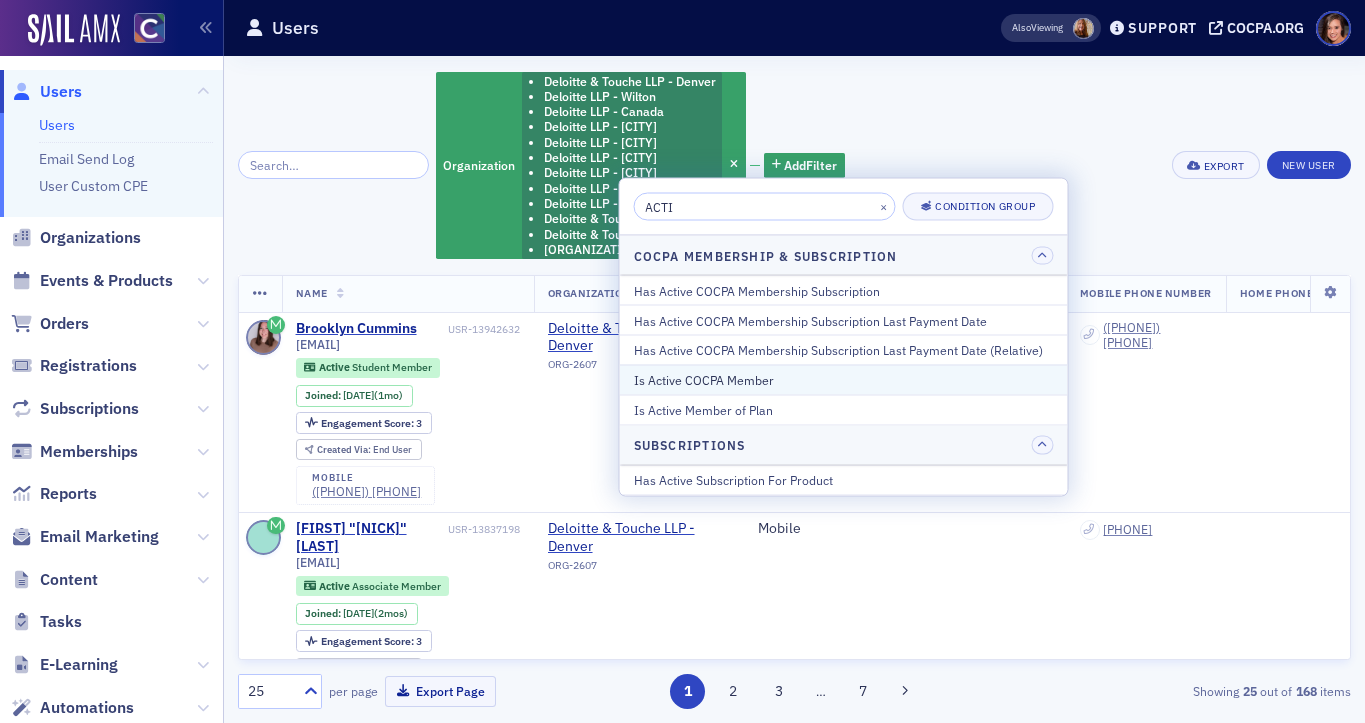 type on "ACTI" 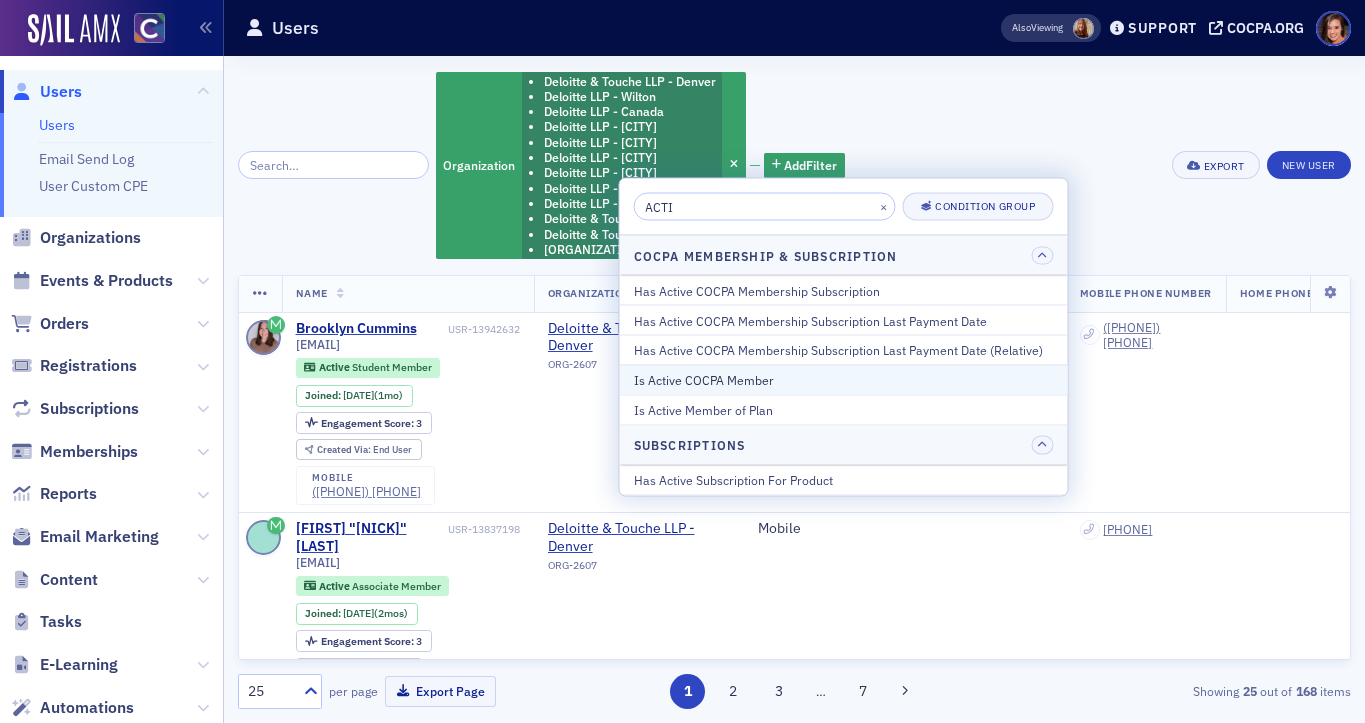 click on "Is Active COCPA Member" at bounding box center [844, 380] 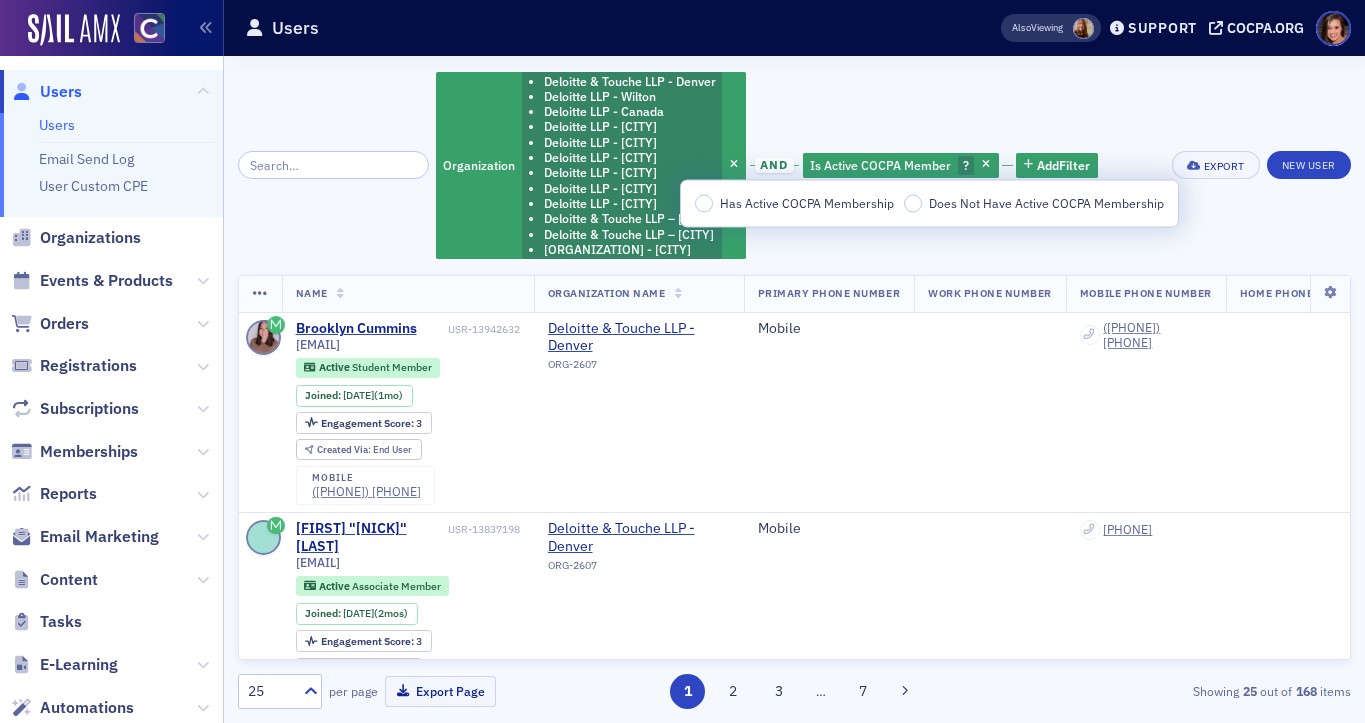 click on "Has Active COCPA Membership" at bounding box center (807, 203) 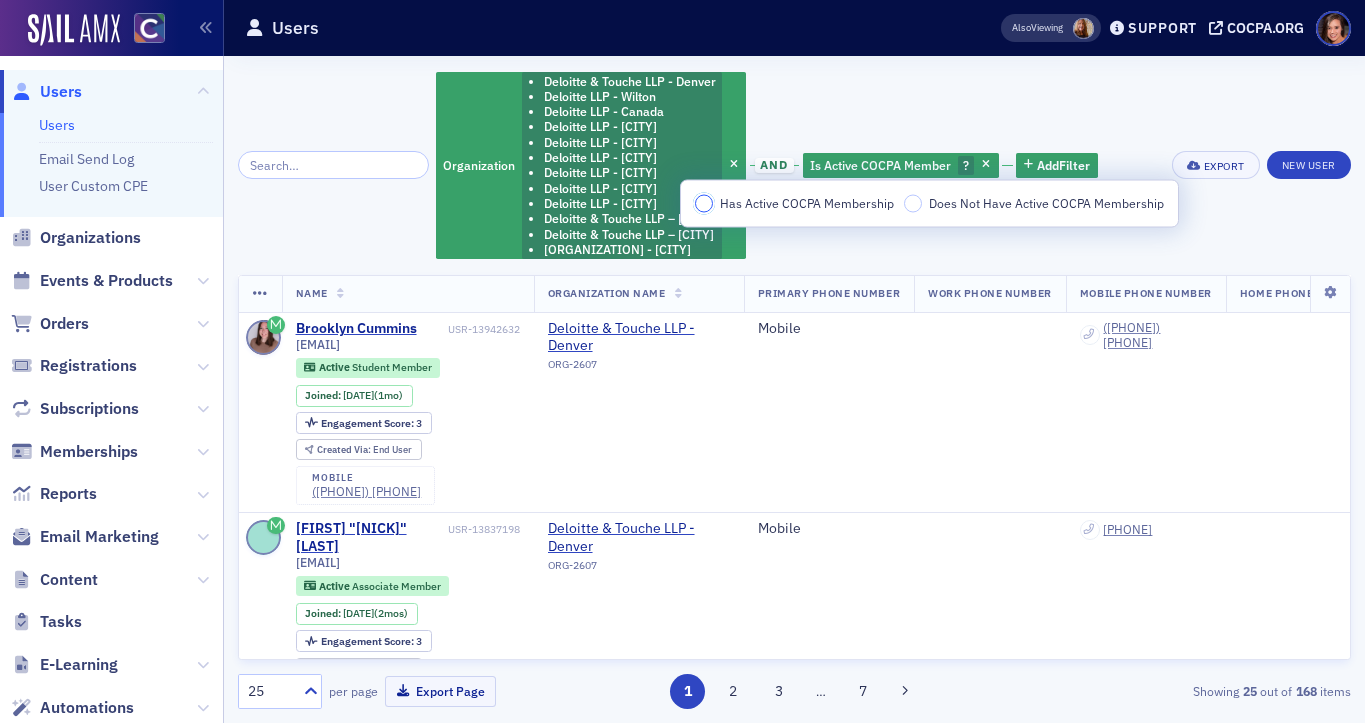 click on "Has Active COCPA Membership" at bounding box center (704, 204) 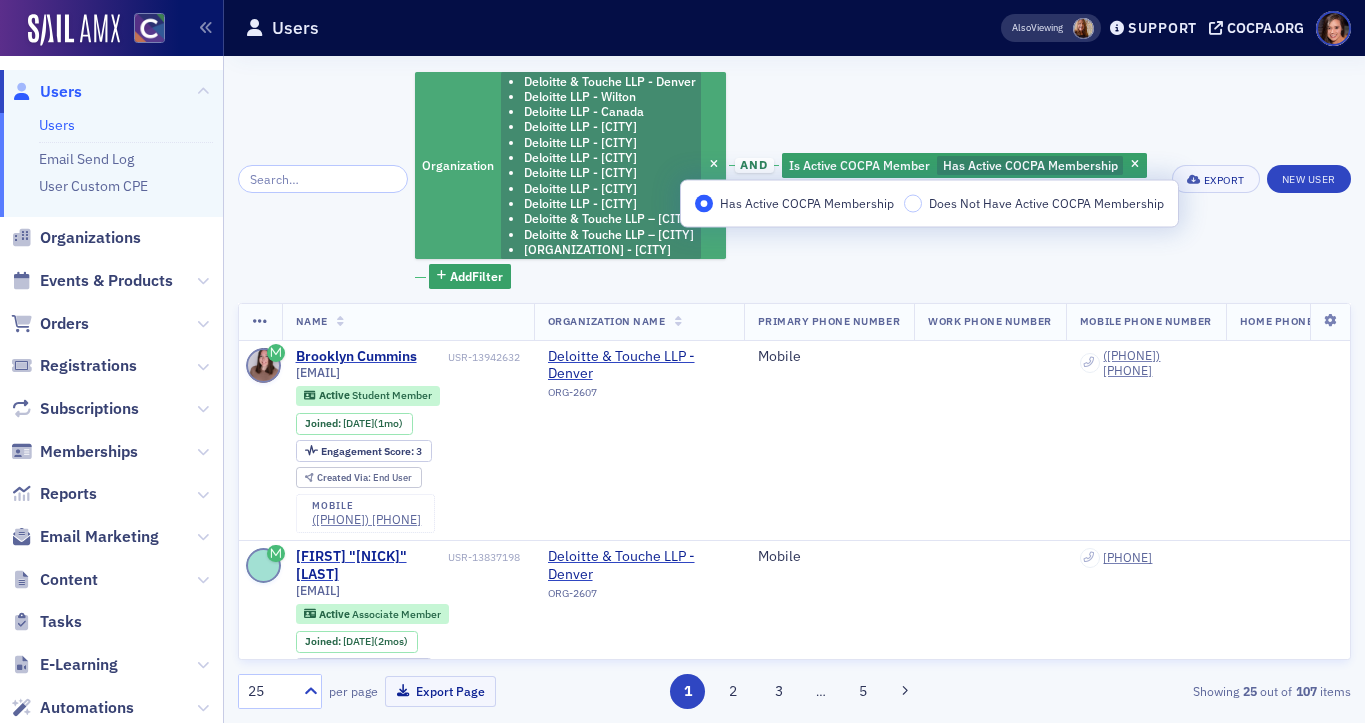 click on "Deloitte LLP - [CITY]" 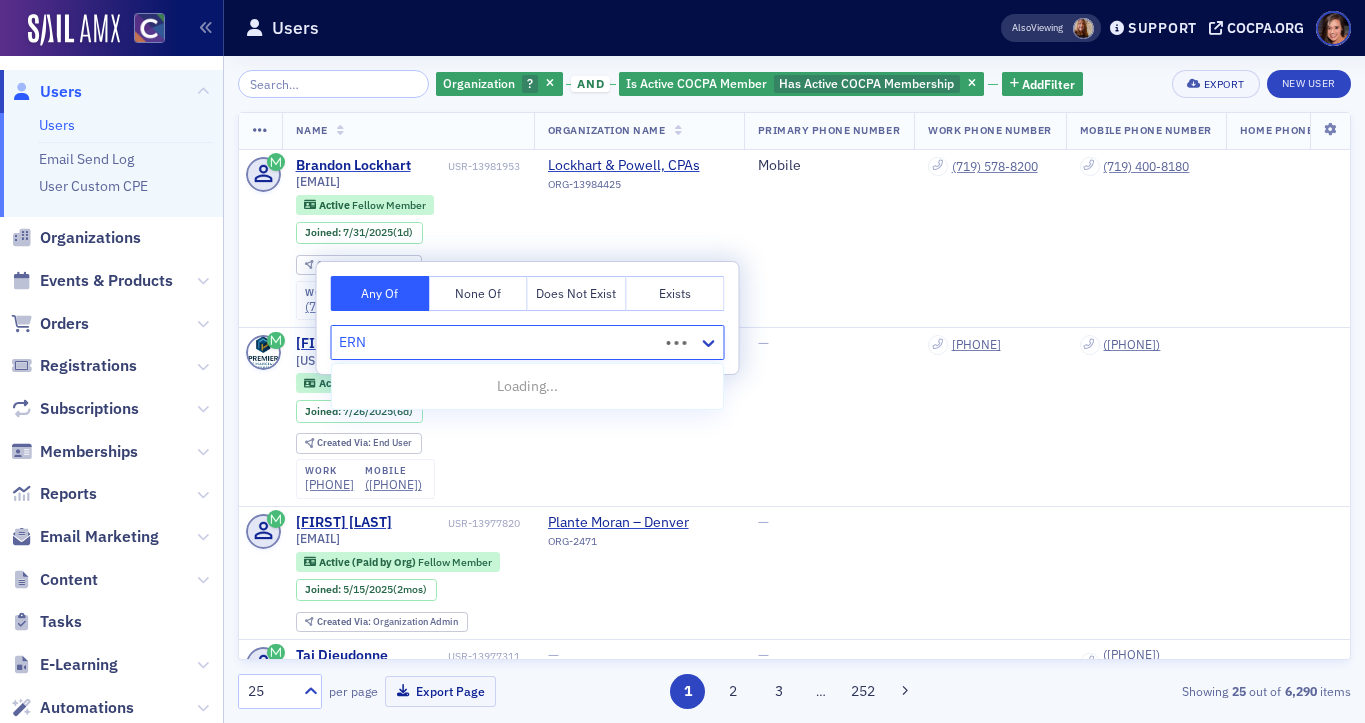 type on "ERNS" 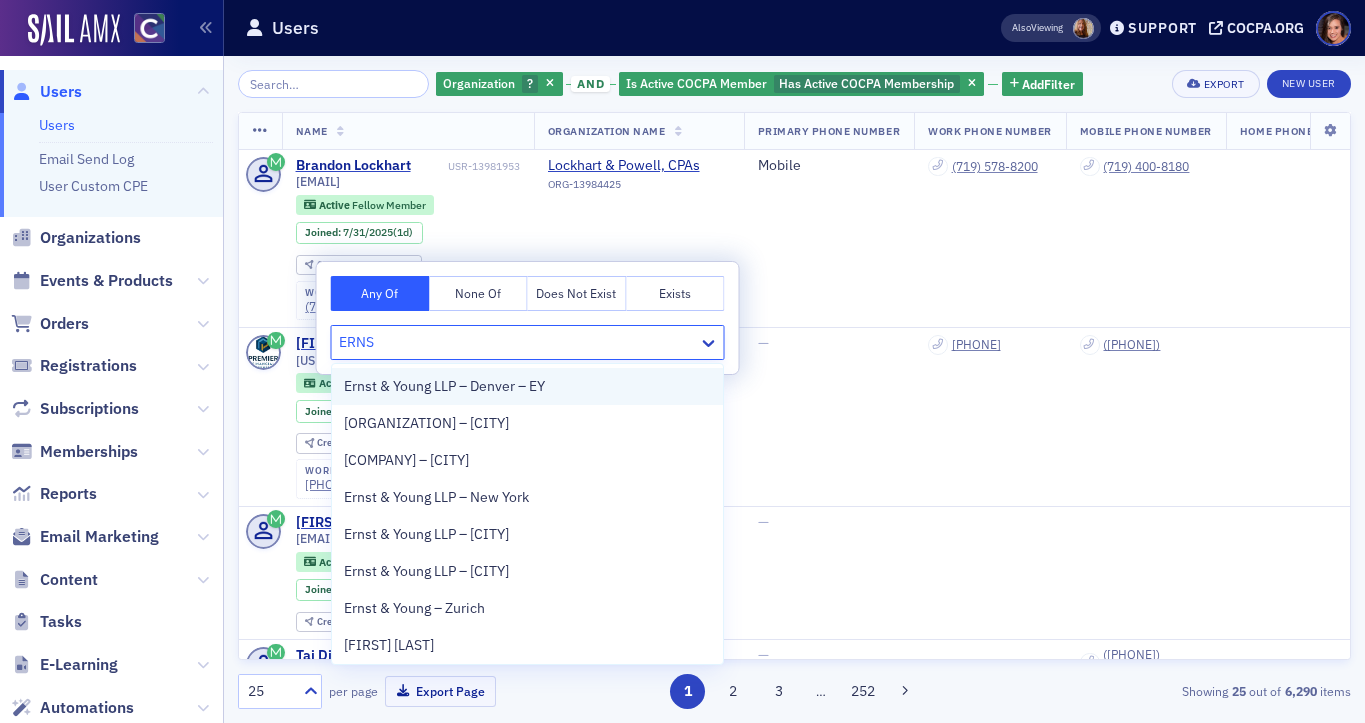 click on "Ernst & Young LLP – Denver – EY" at bounding box center [528, 386] 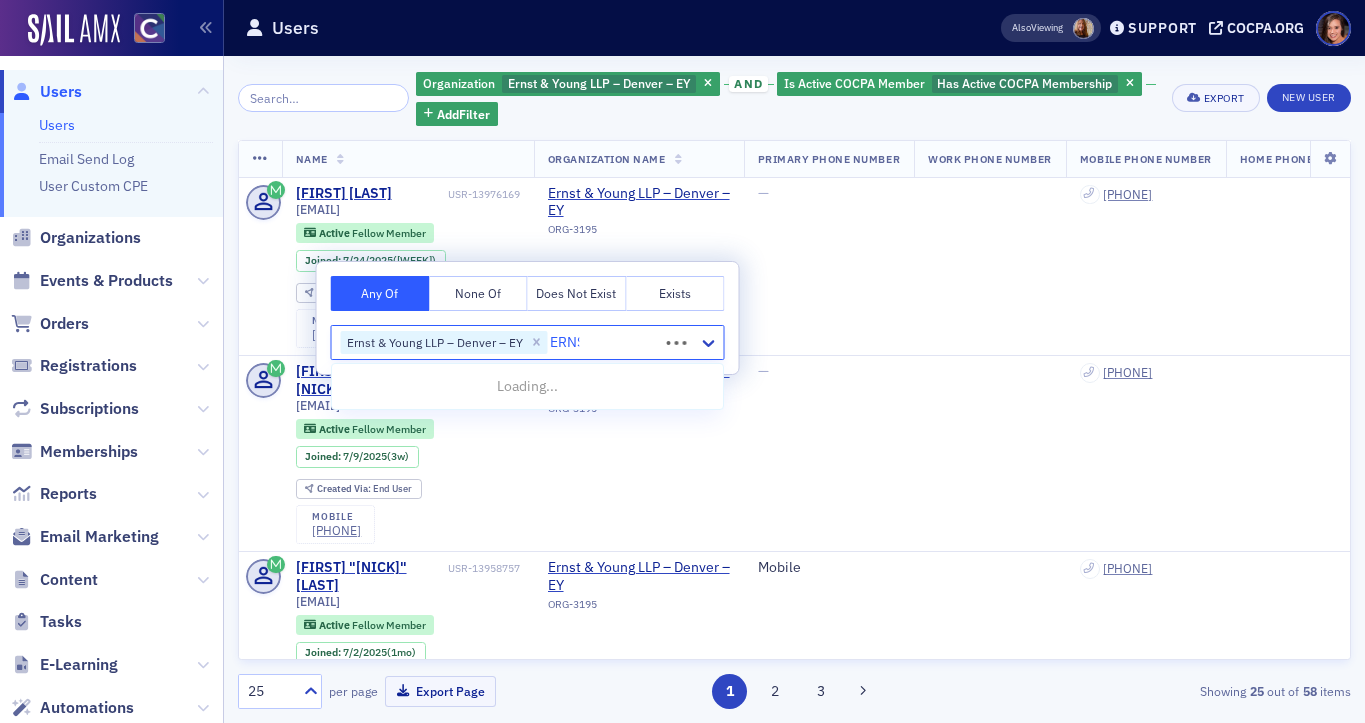 type on "ERNST" 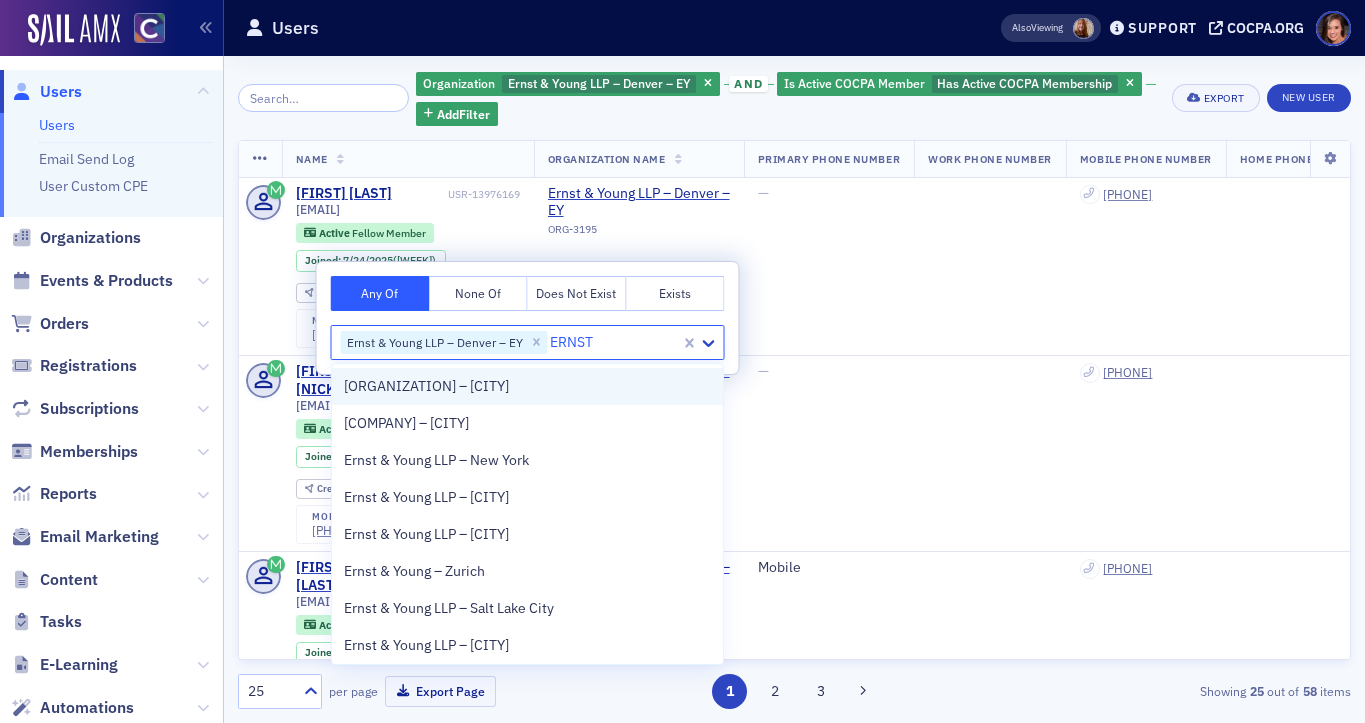 click on "[ORGANIZATION] – [CITY]" at bounding box center (528, 386) 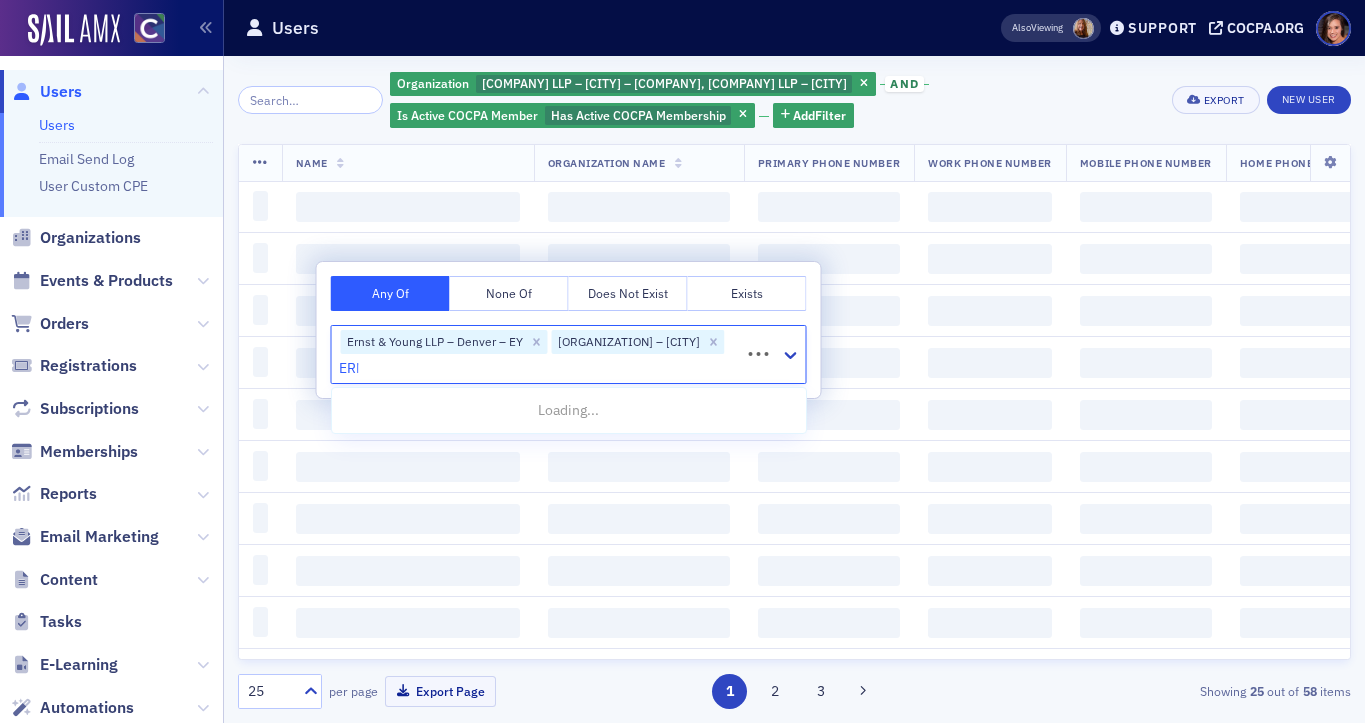 type on "ERNST" 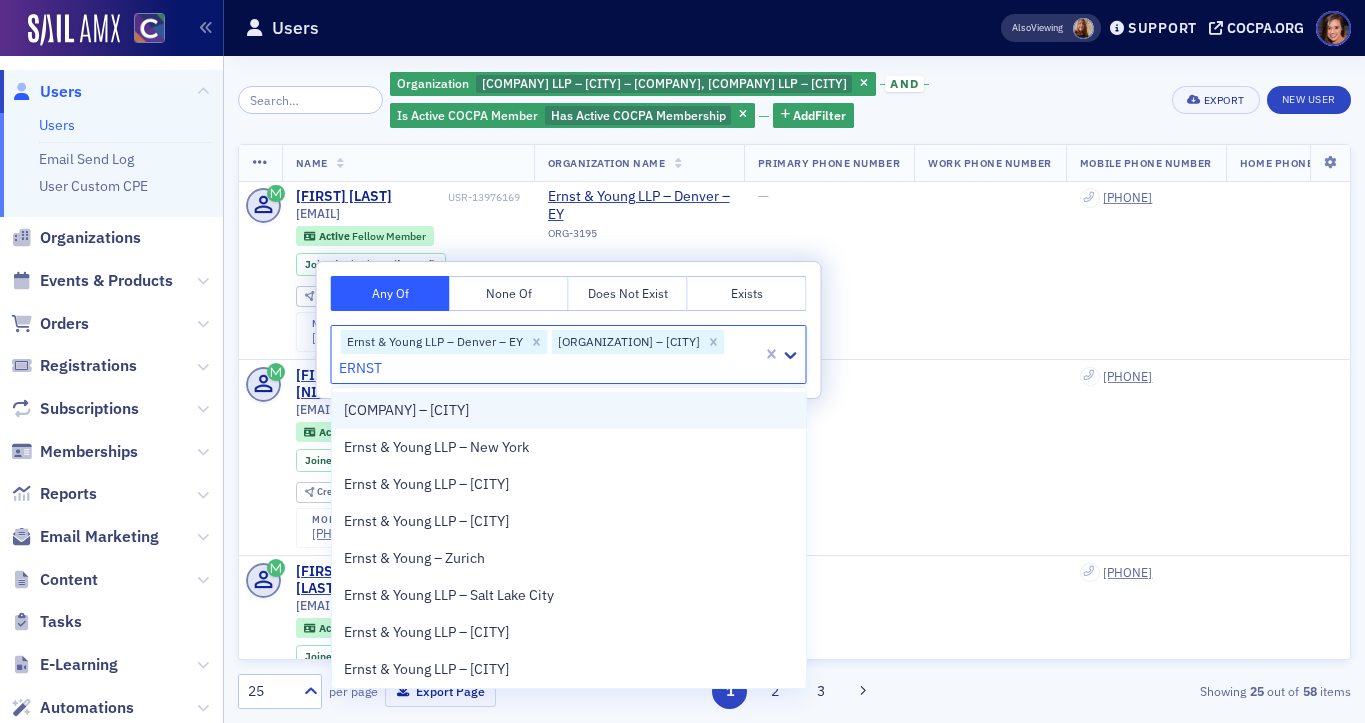 click on "[COMPANY] – [CITY]" at bounding box center (406, 410) 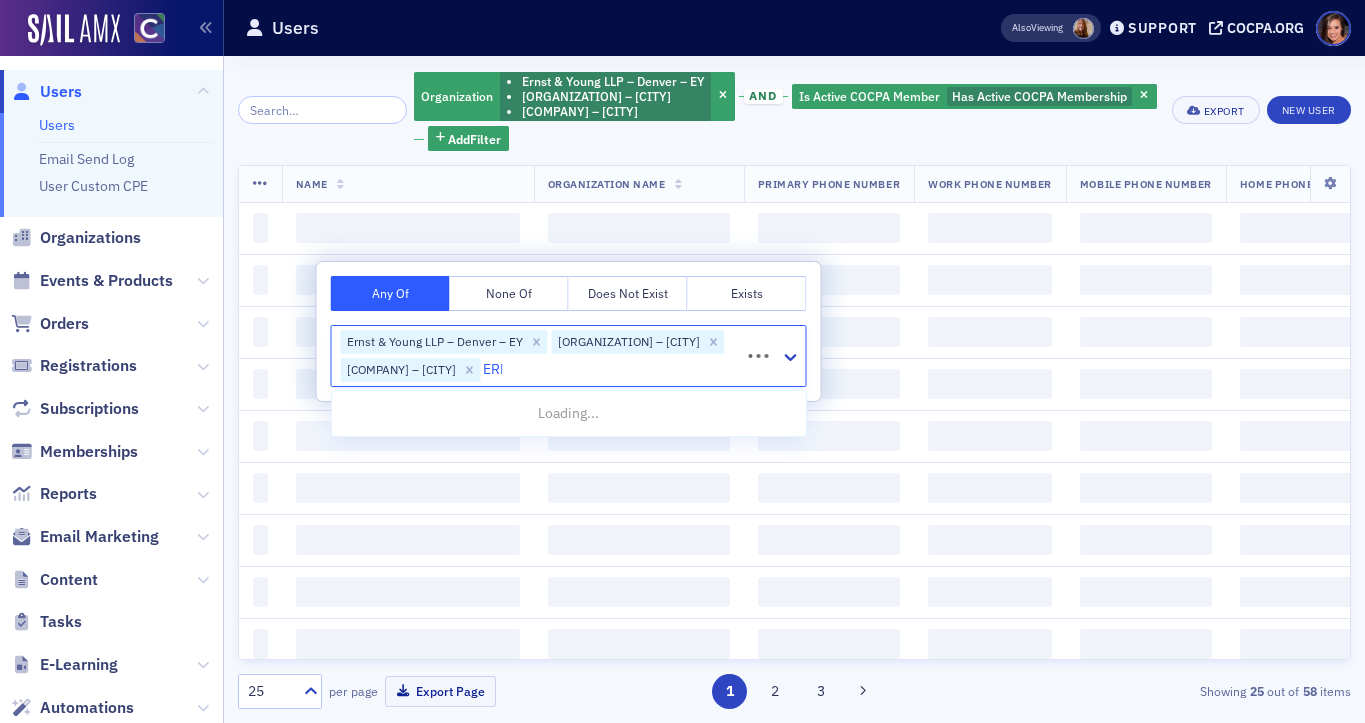 type on "ERNST" 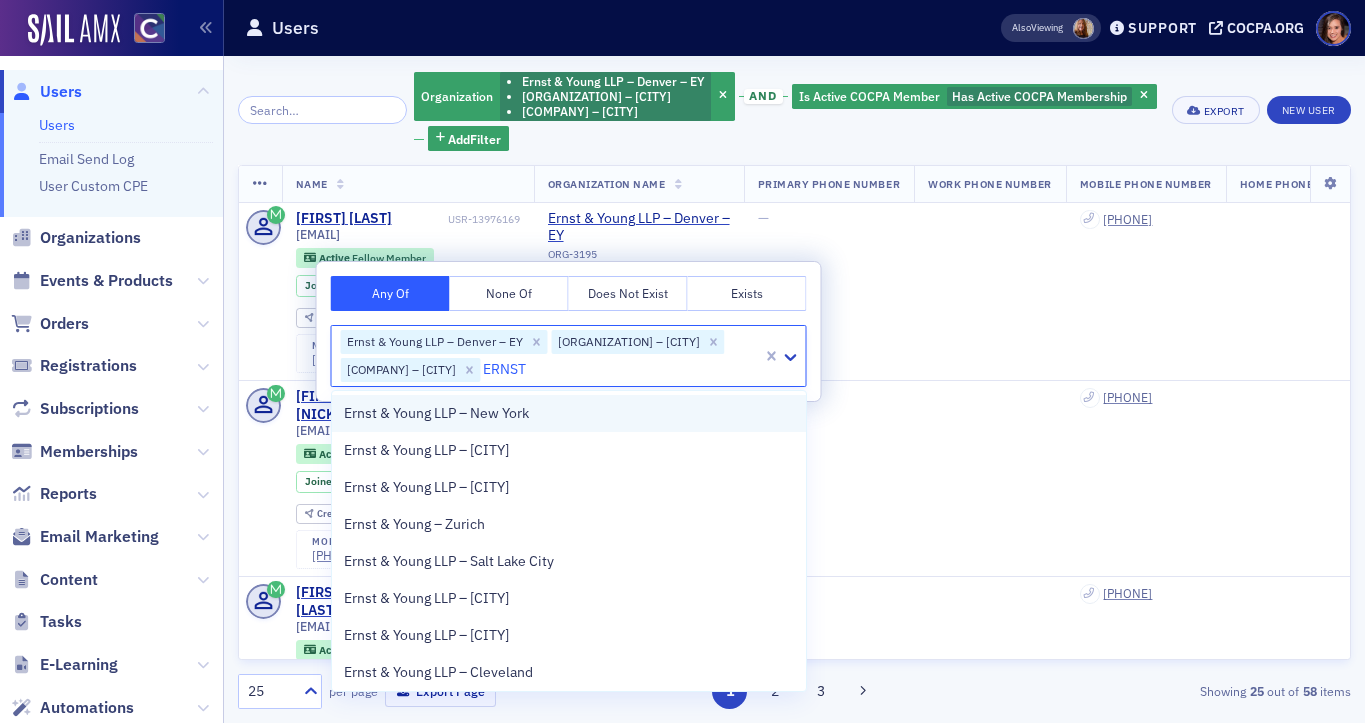 click on "Ernst & Young LLP – New York" at bounding box center (436, 413) 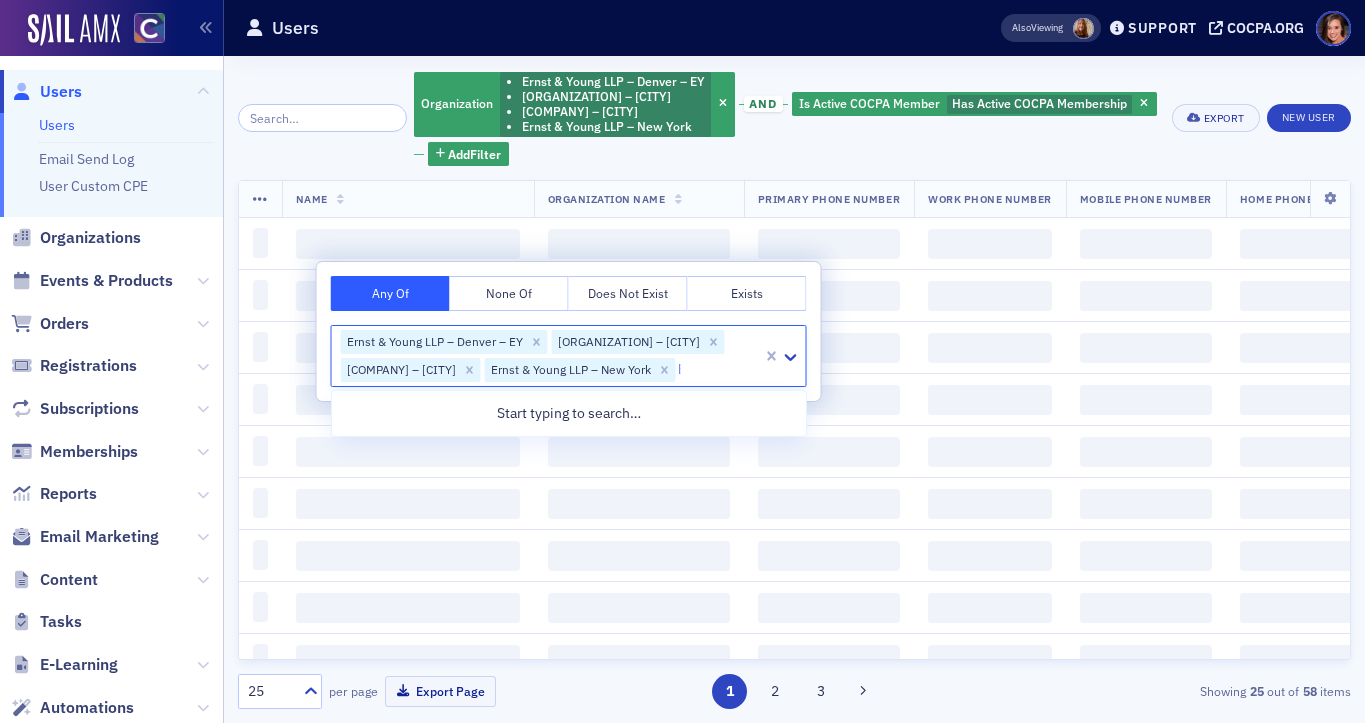 type on "ERNST" 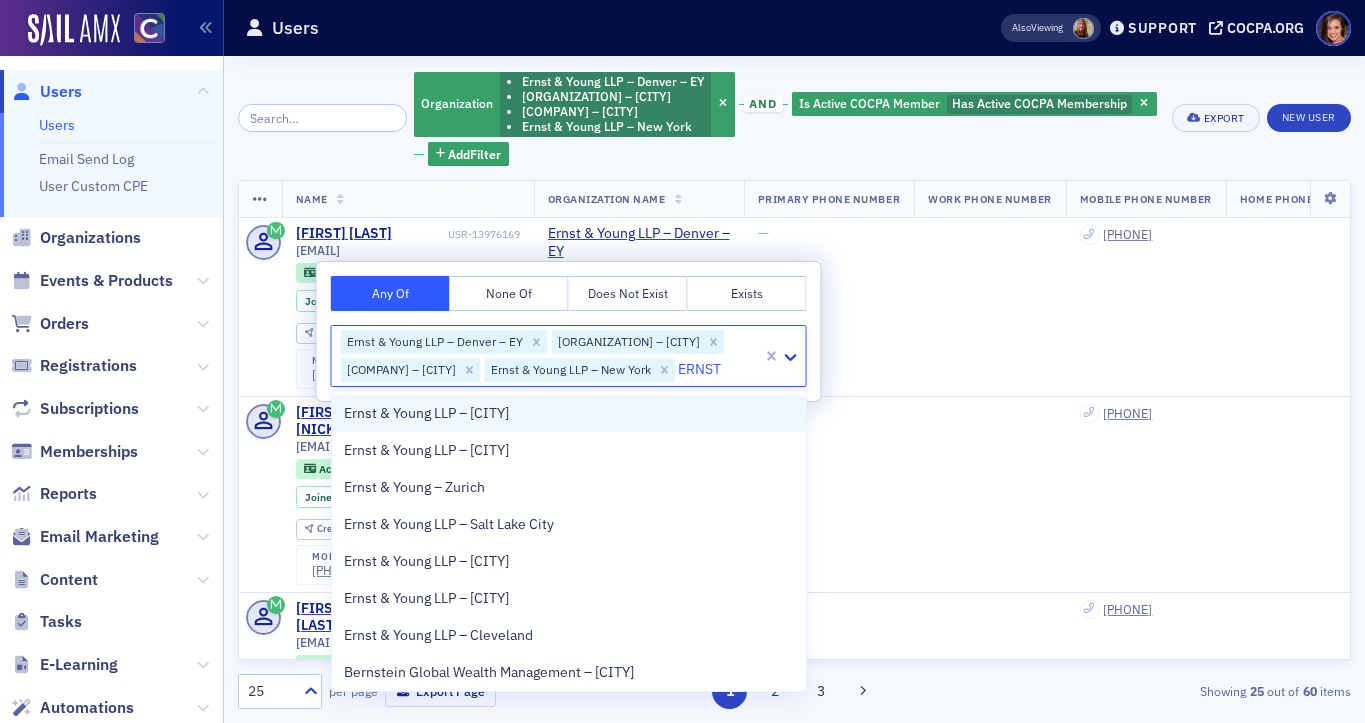 click on "Ernst & Young LLP – [CITY]" at bounding box center [569, 413] 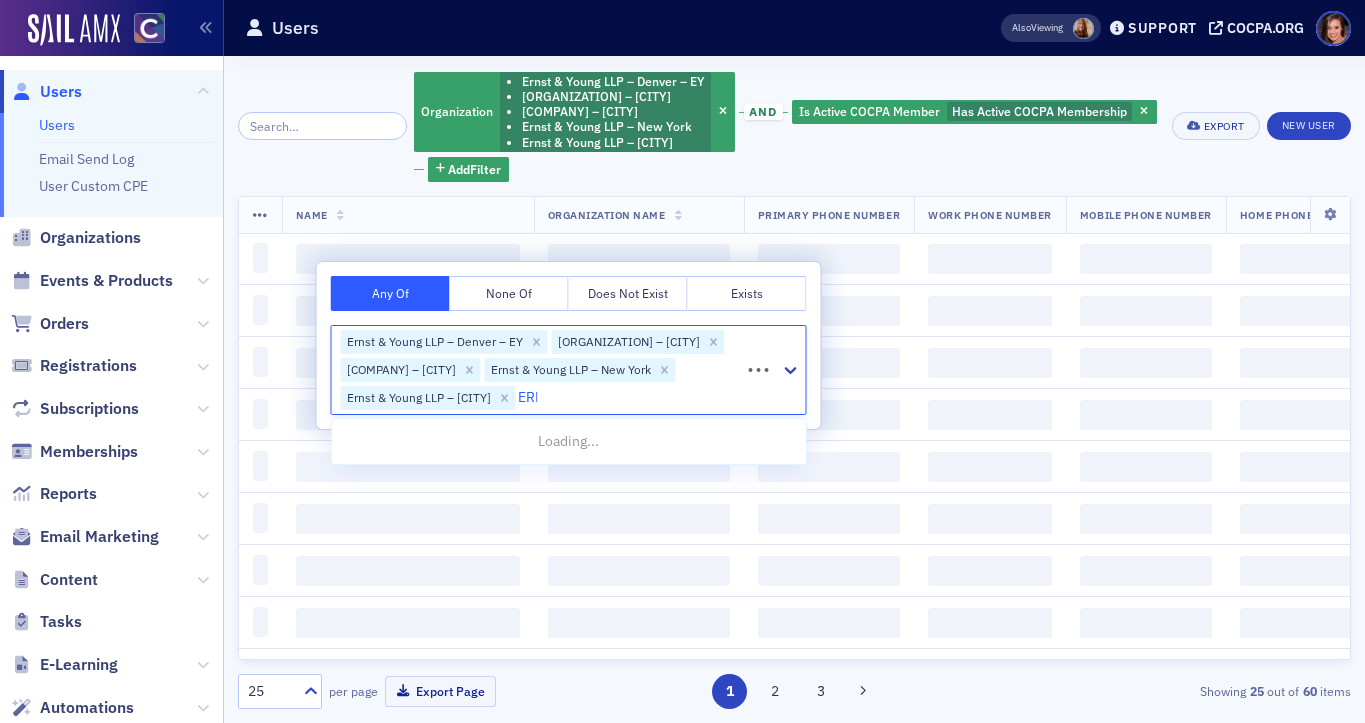 type on "ERNST" 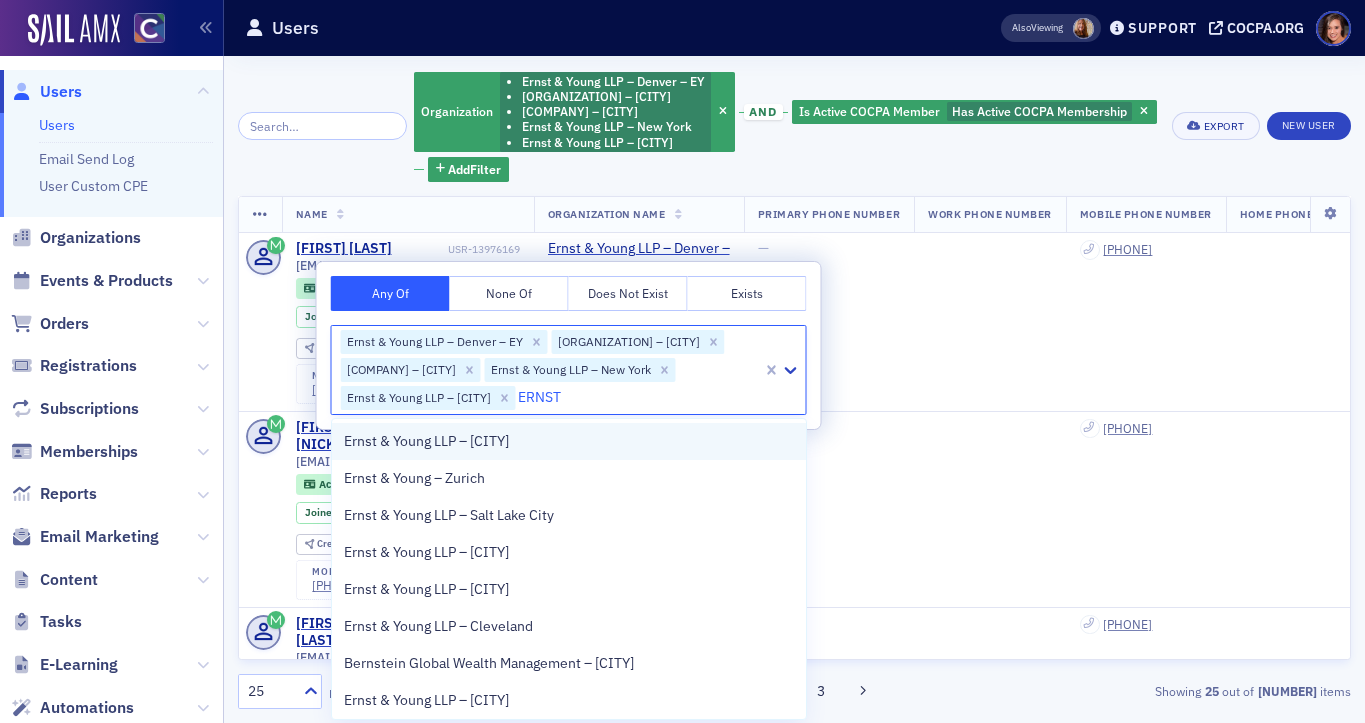click on "Ernst & Young LLP – [CITY]" at bounding box center [426, 441] 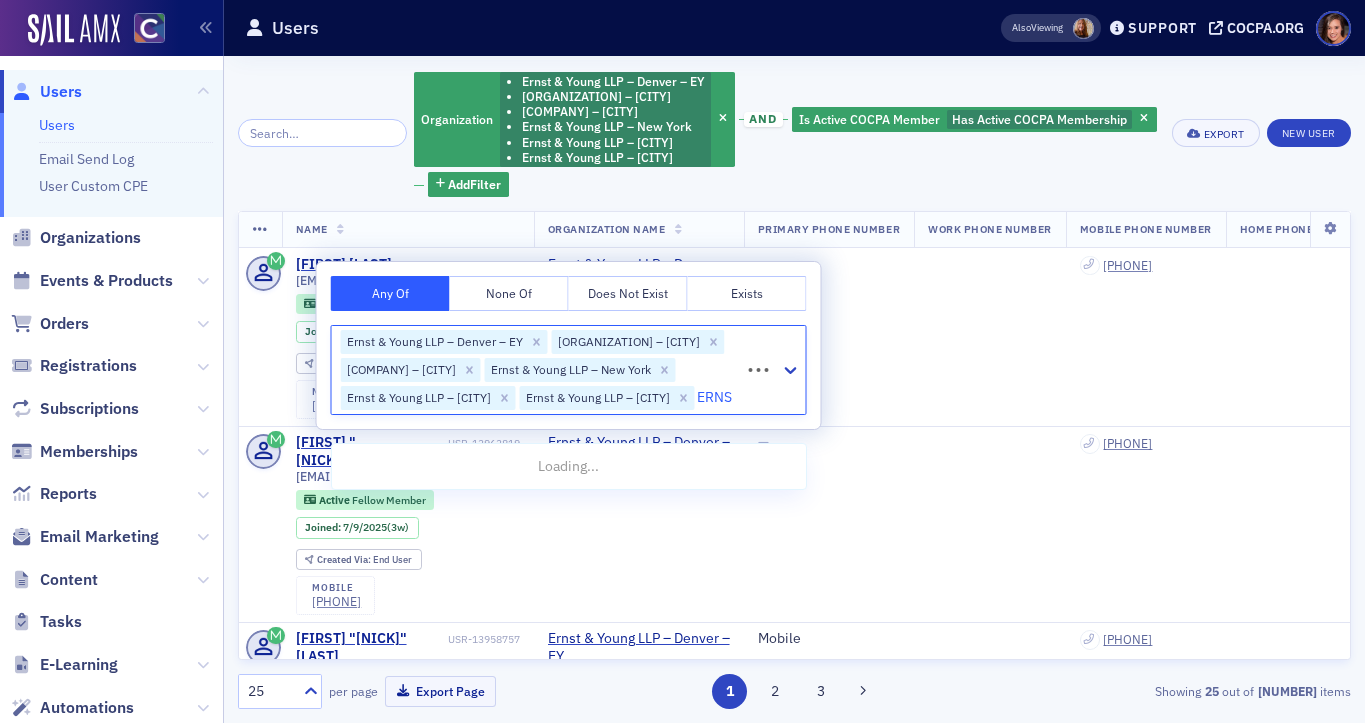 type on "ERNST" 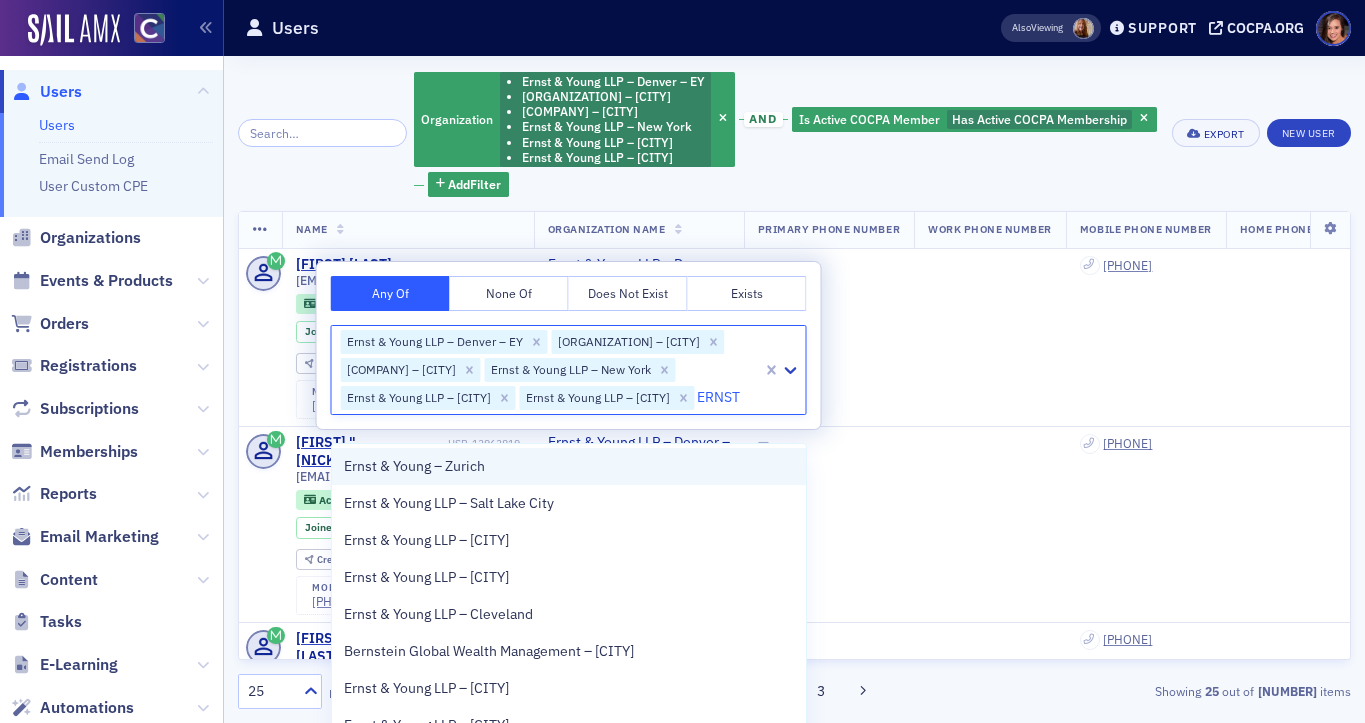 click on "Ernst & Young – Zurich" at bounding box center [414, 466] 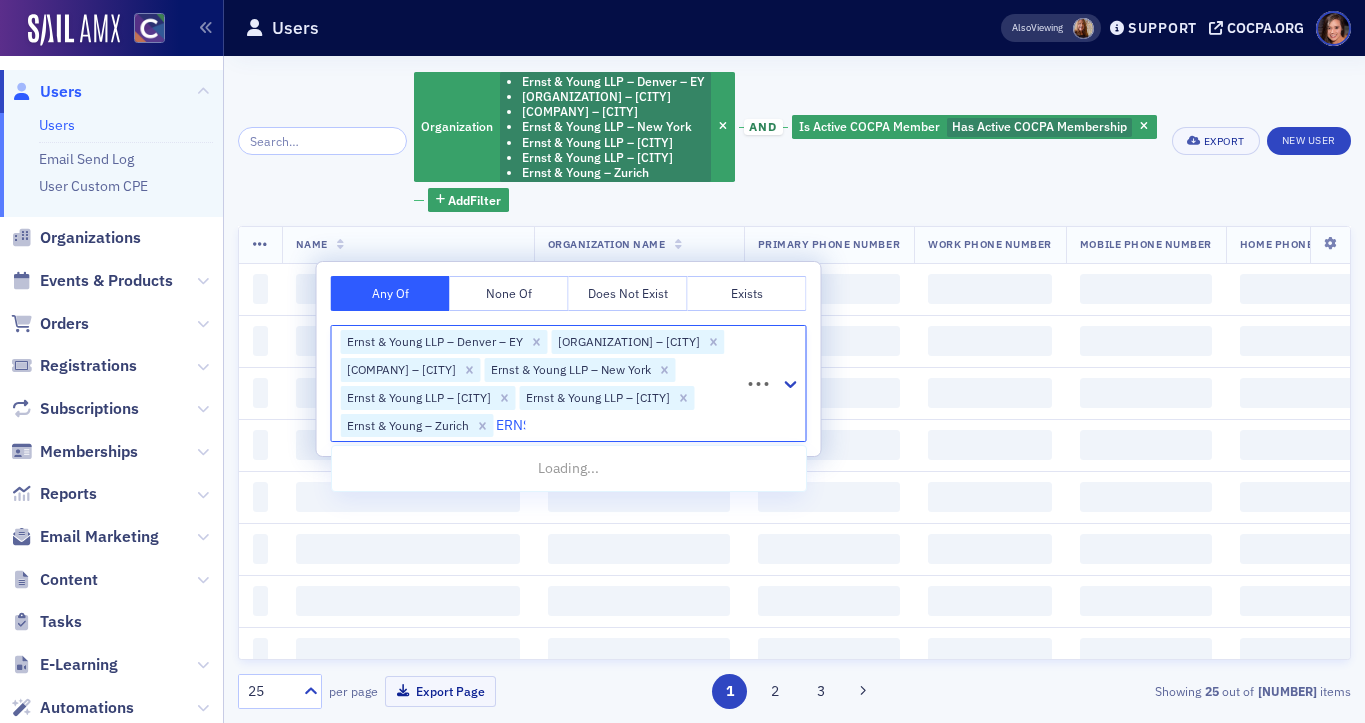type on "ERNST" 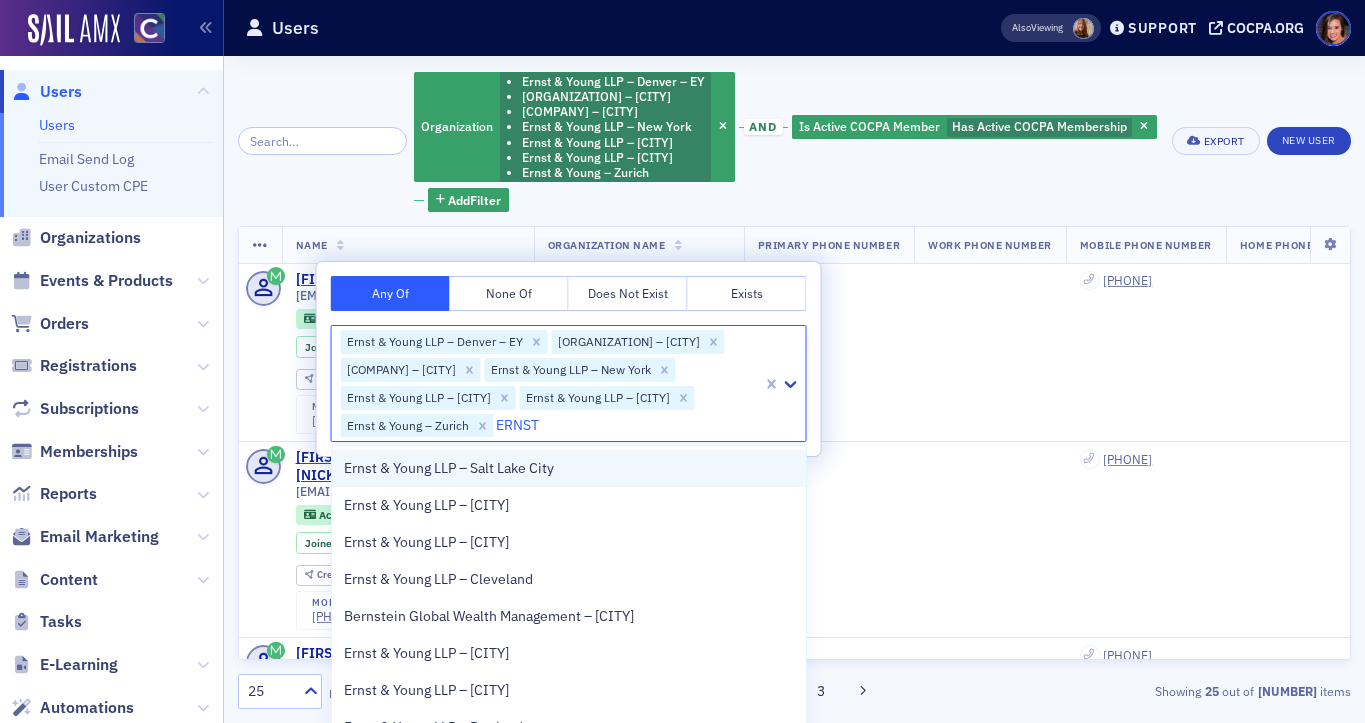 click on "Ernst & Young LLP – Salt Lake City" at bounding box center [449, 468] 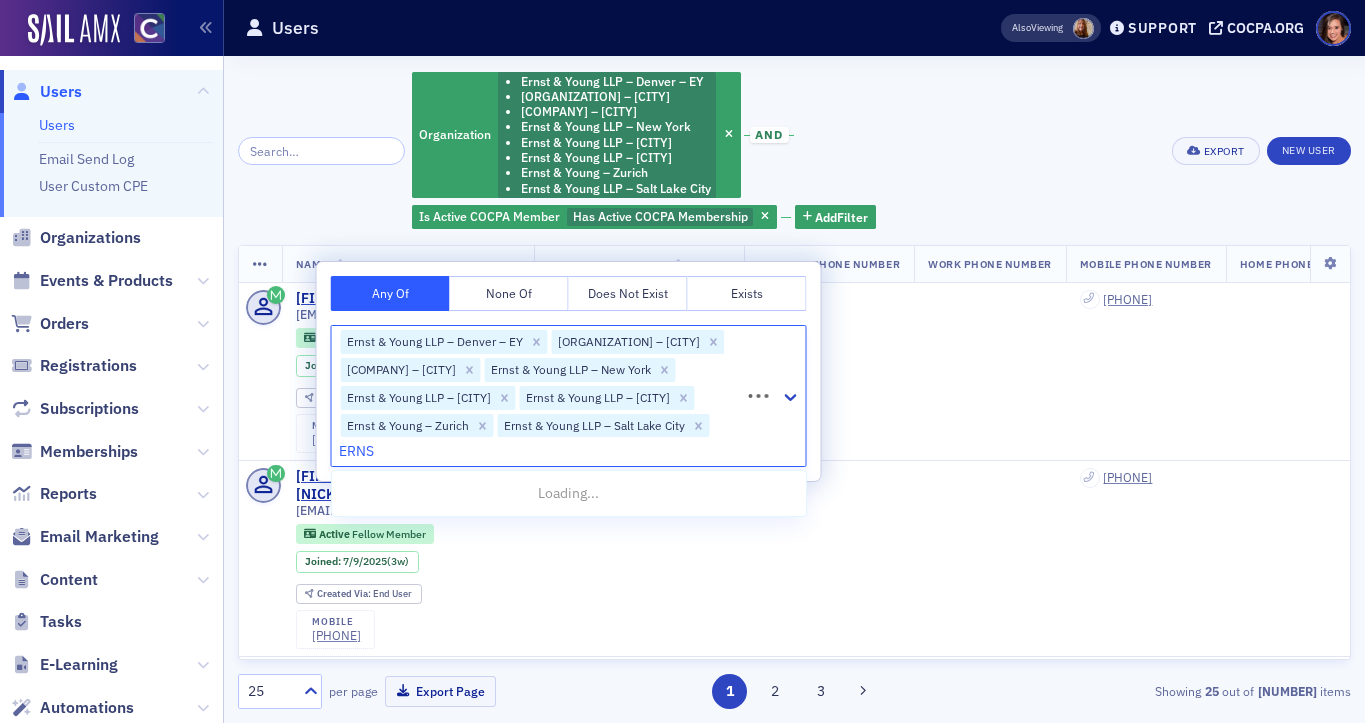 type on "ERNST" 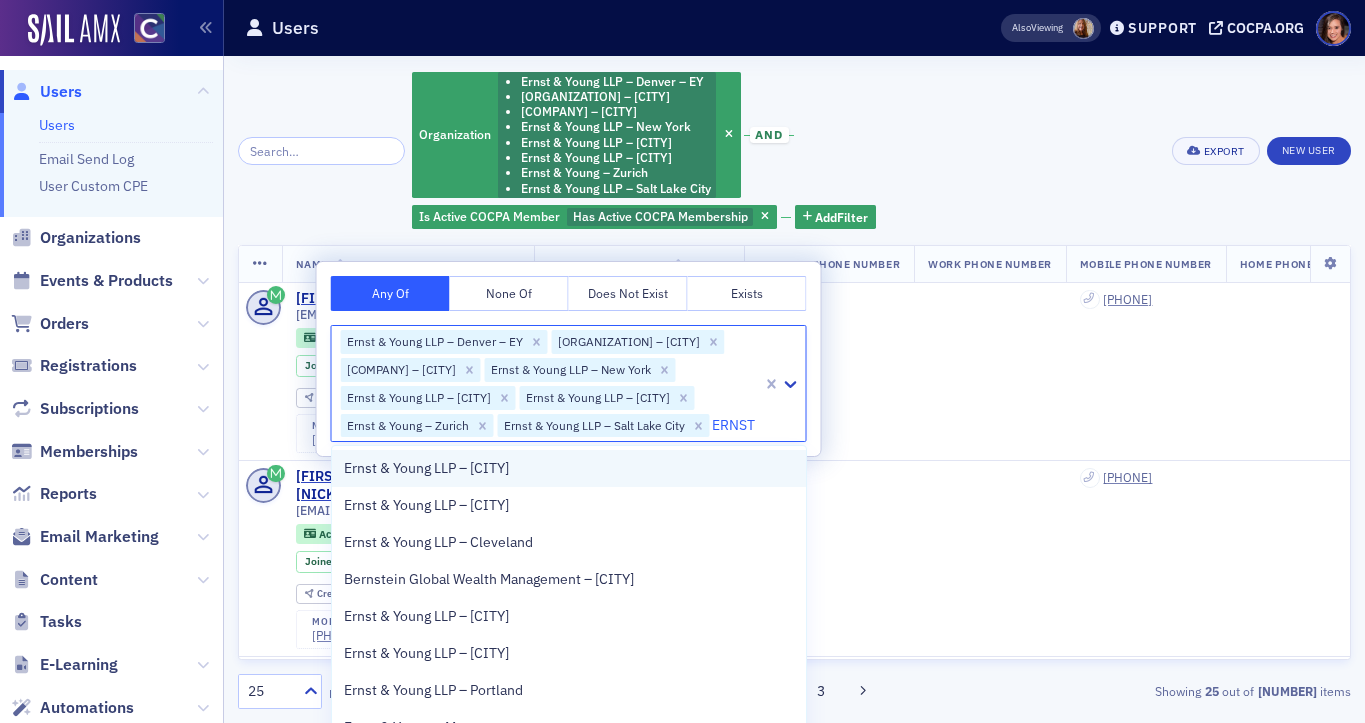 click on "Ernst & Young LLP – [CITY]" at bounding box center [426, 468] 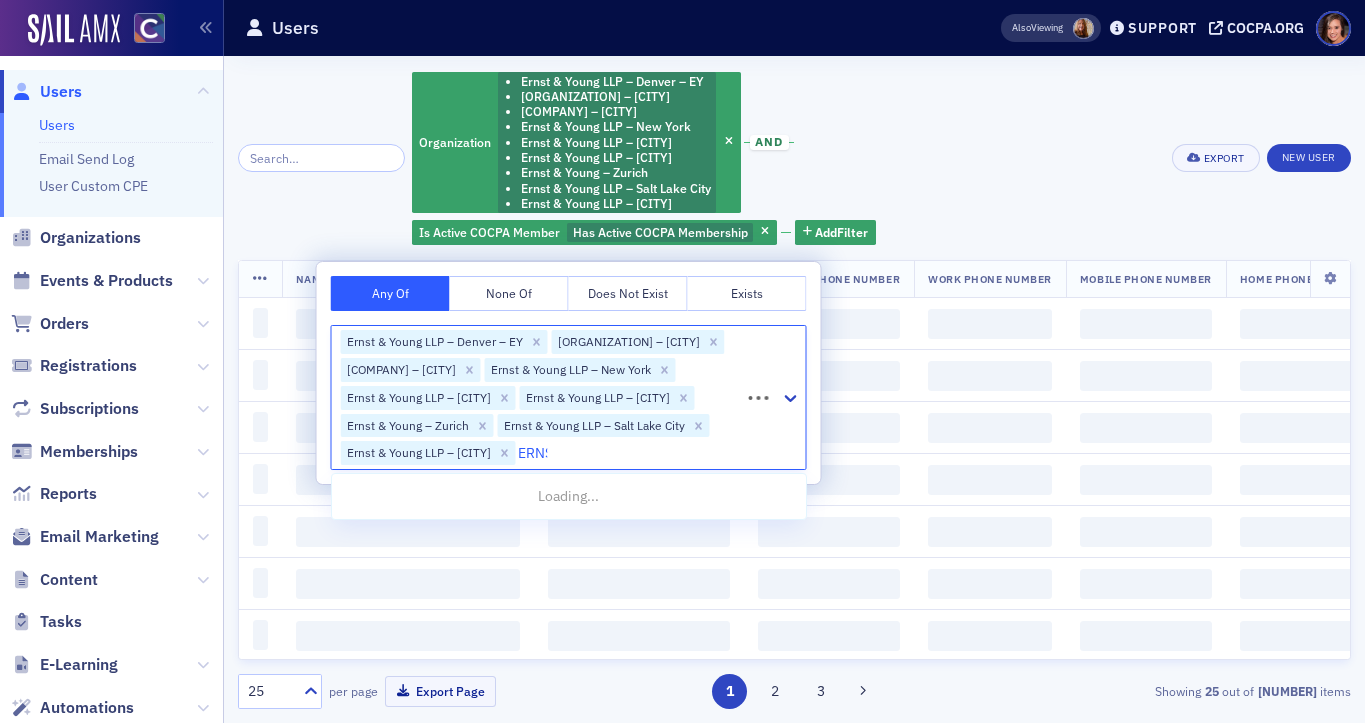 type on "ERNST" 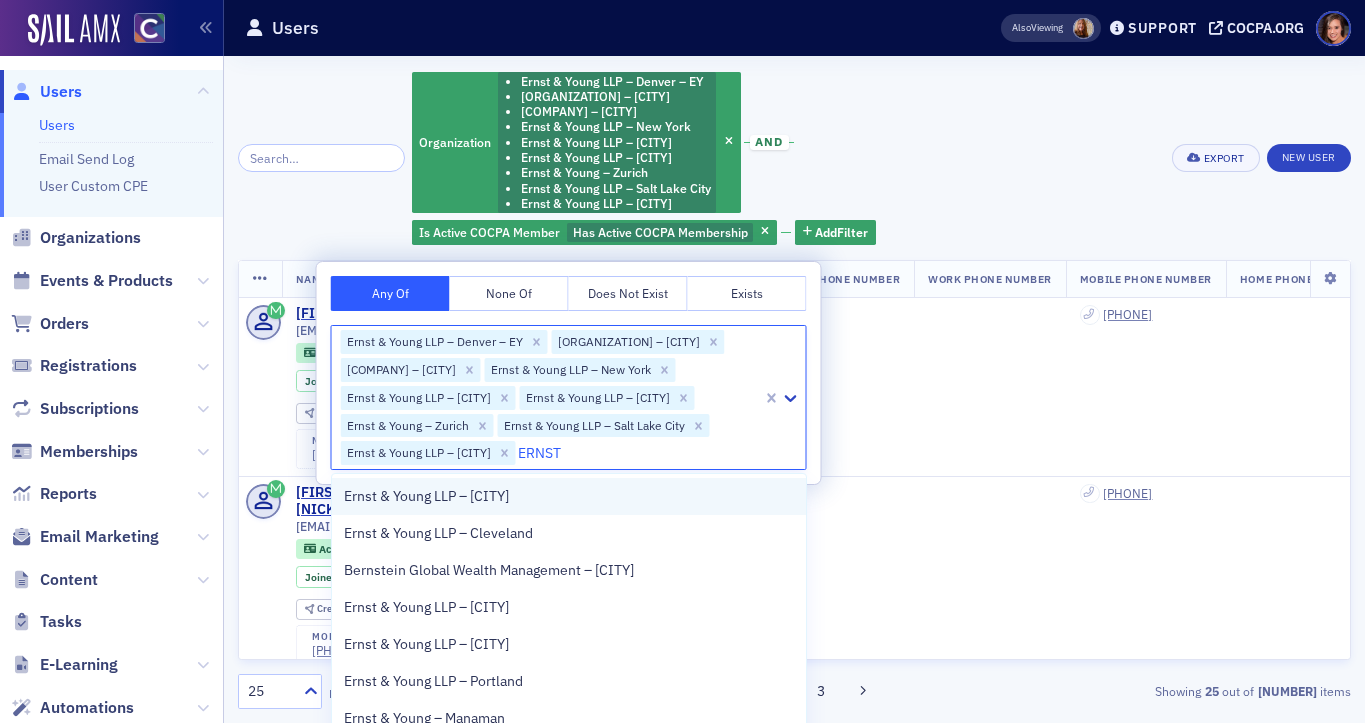 click on "Ernst & Young LLP – [CITY]" at bounding box center [426, 496] 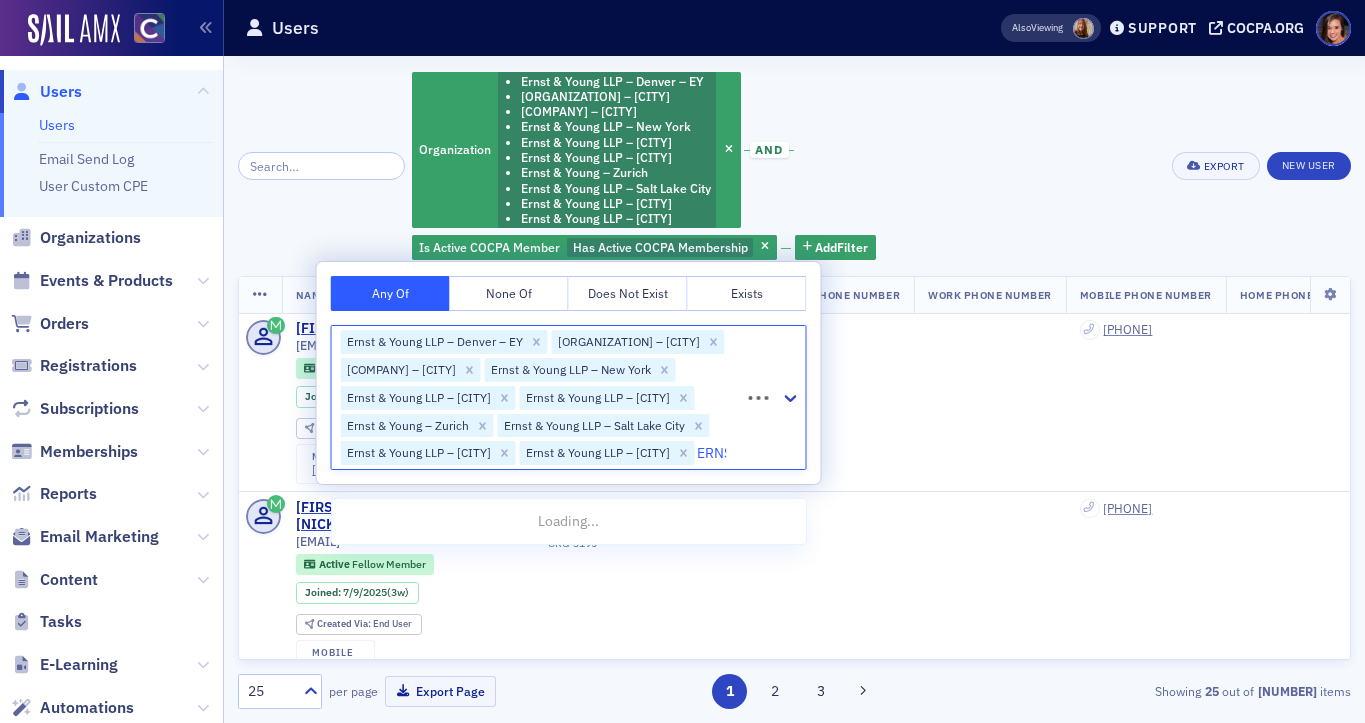 type on "ERNST" 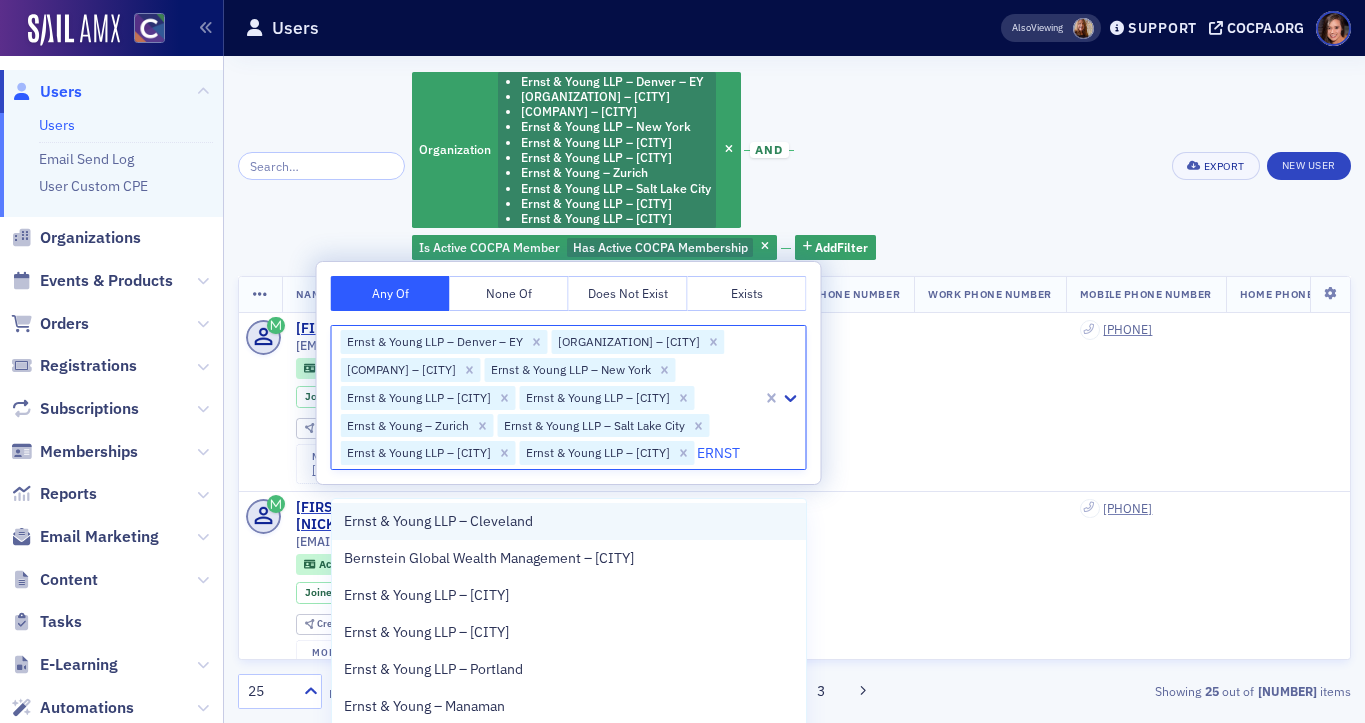 click on "Ernst & Young LLP – Cleveland" at bounding box center [438, 521] 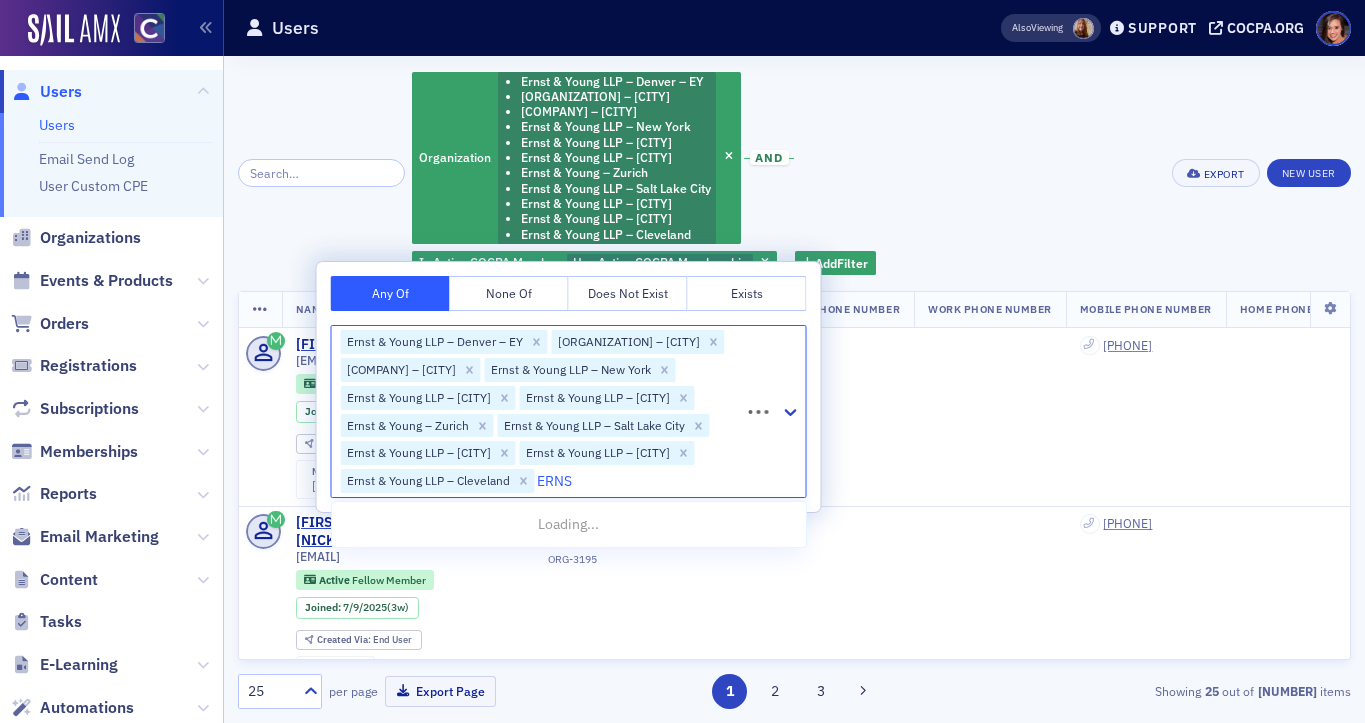 type on "ERNST" 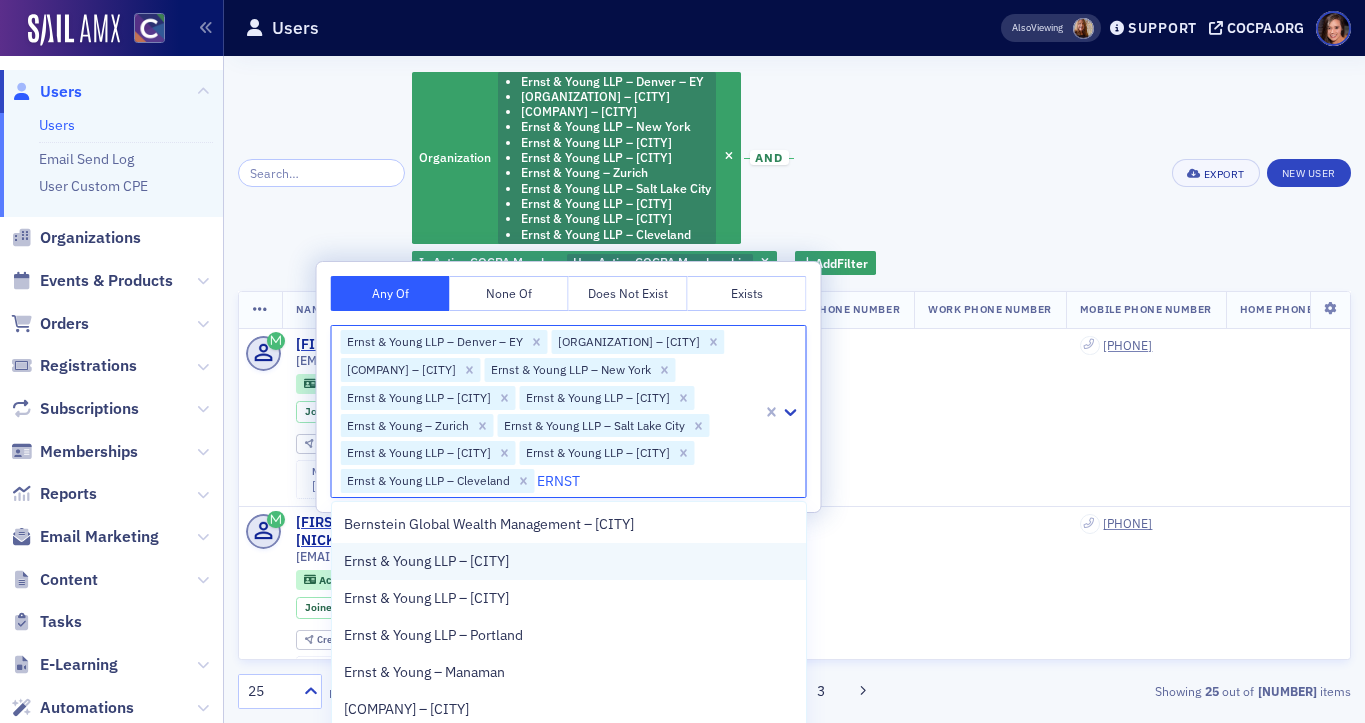 click on "Ernst & Young LLP – [CITY]" at bounding box center [426, 561] 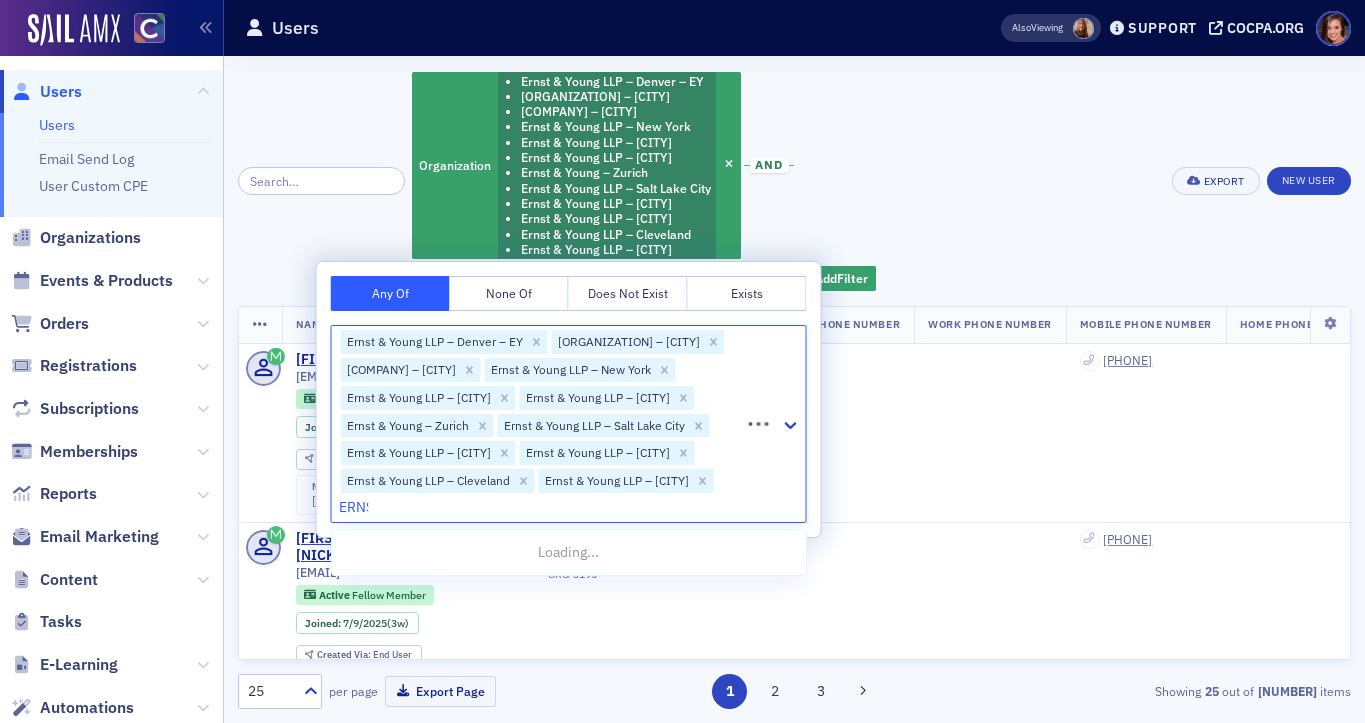 type on "ERNST" 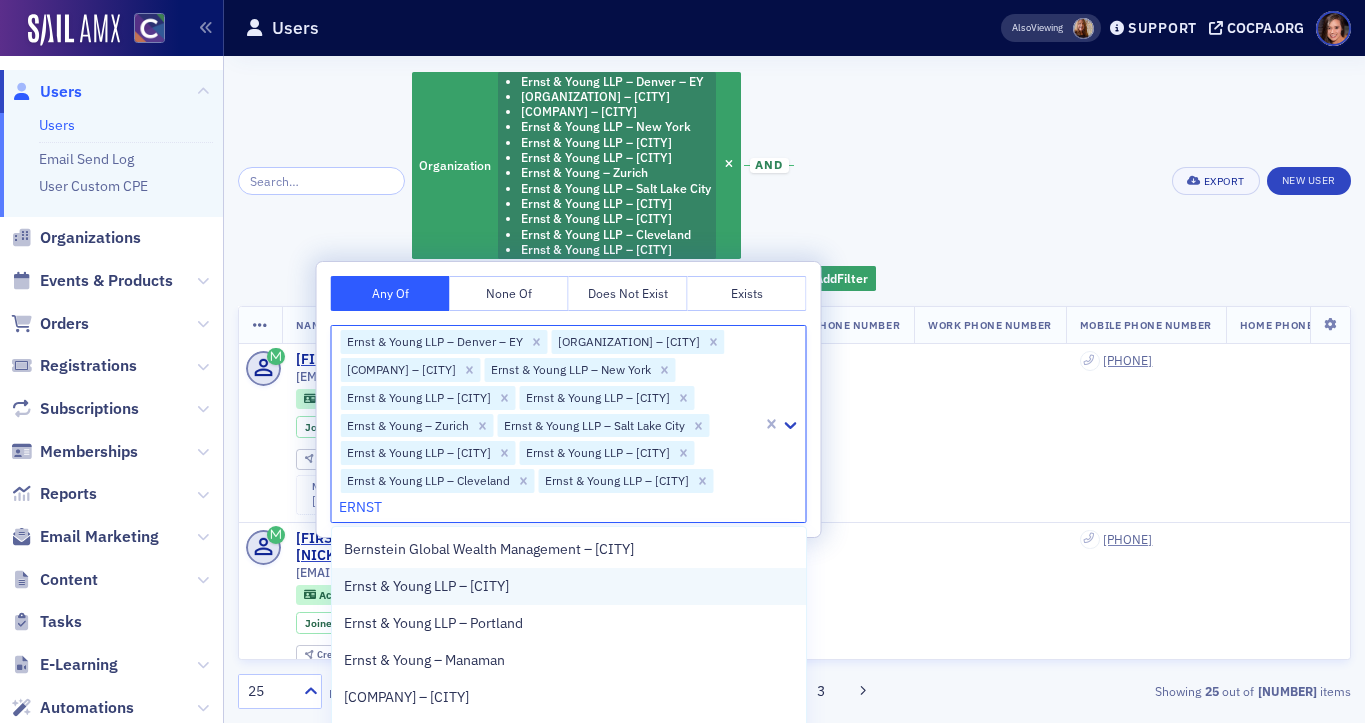 click on "Ernst & Young LLP – [CITY]" at bounding box center [426, 586] 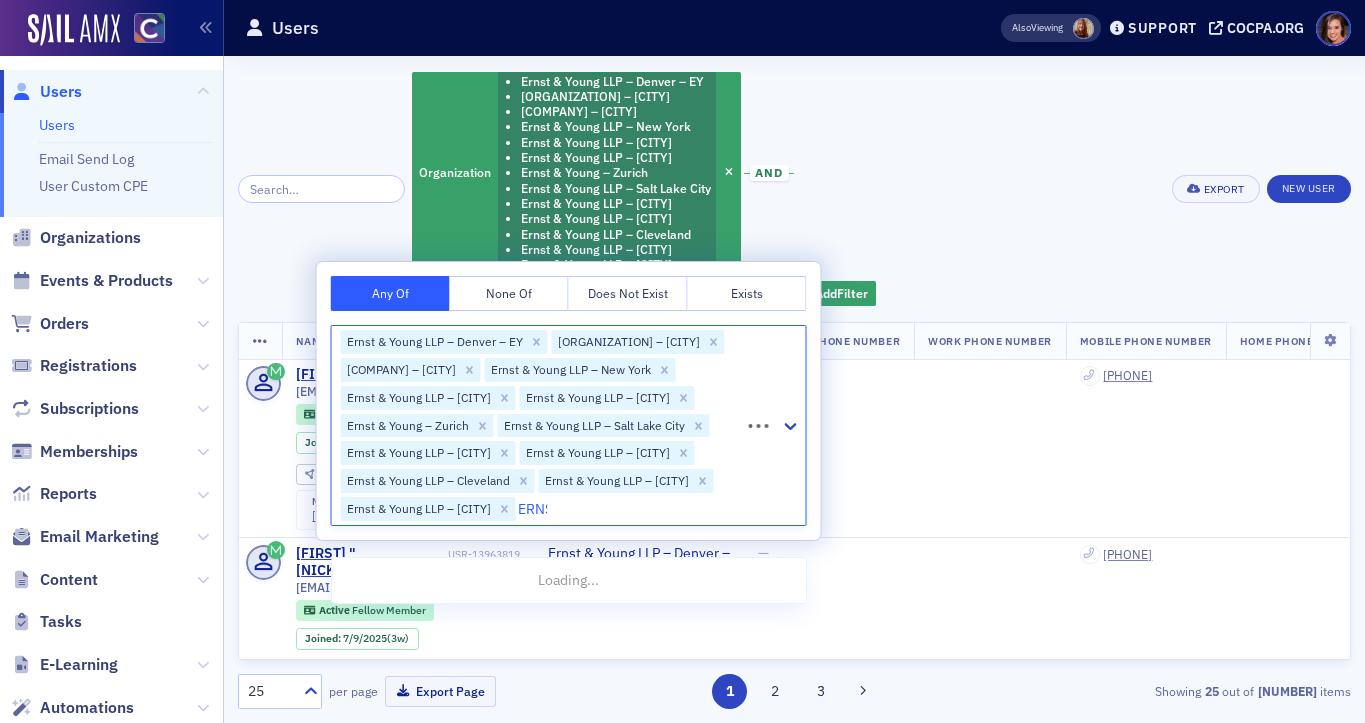 type on "ERNST" 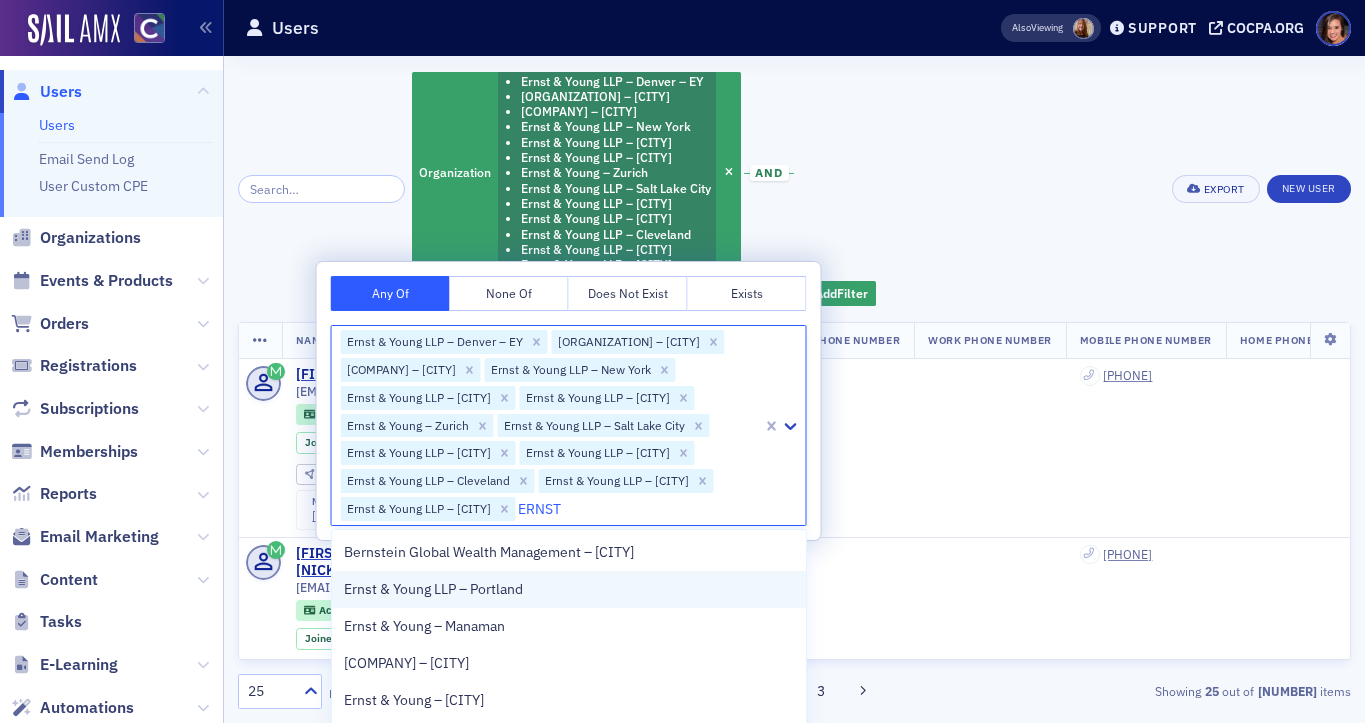click on "Ernst & Young LLP – Portland" at bounding box center (433, 589) 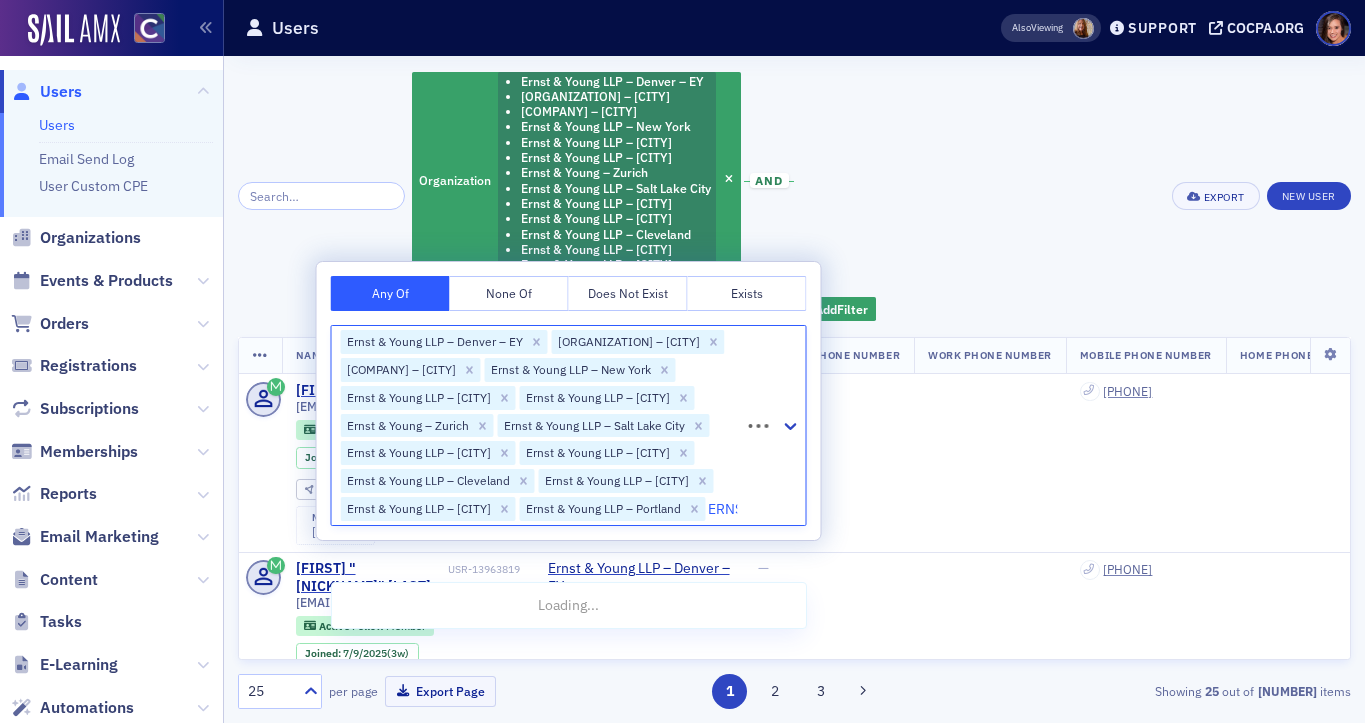 type on "ERNST" 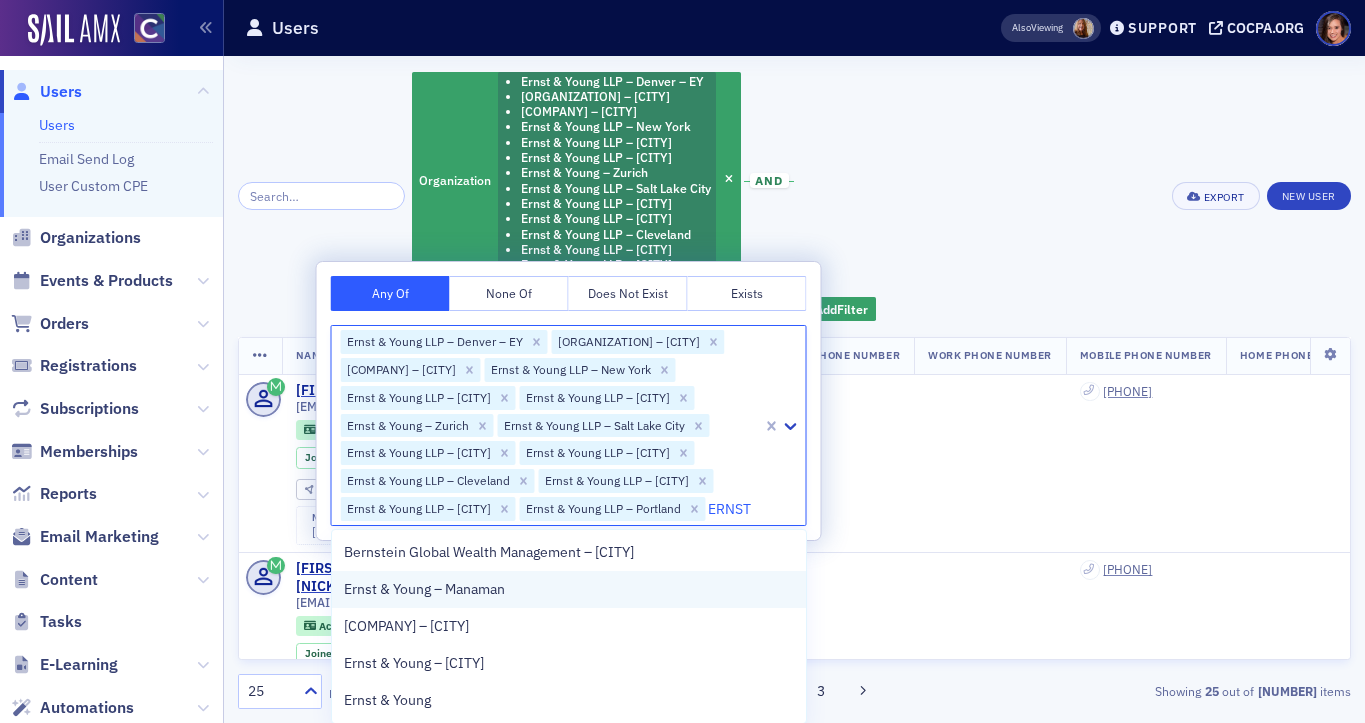 click on "Ernst & Young – Manaman" at bounding box center (424, 589) 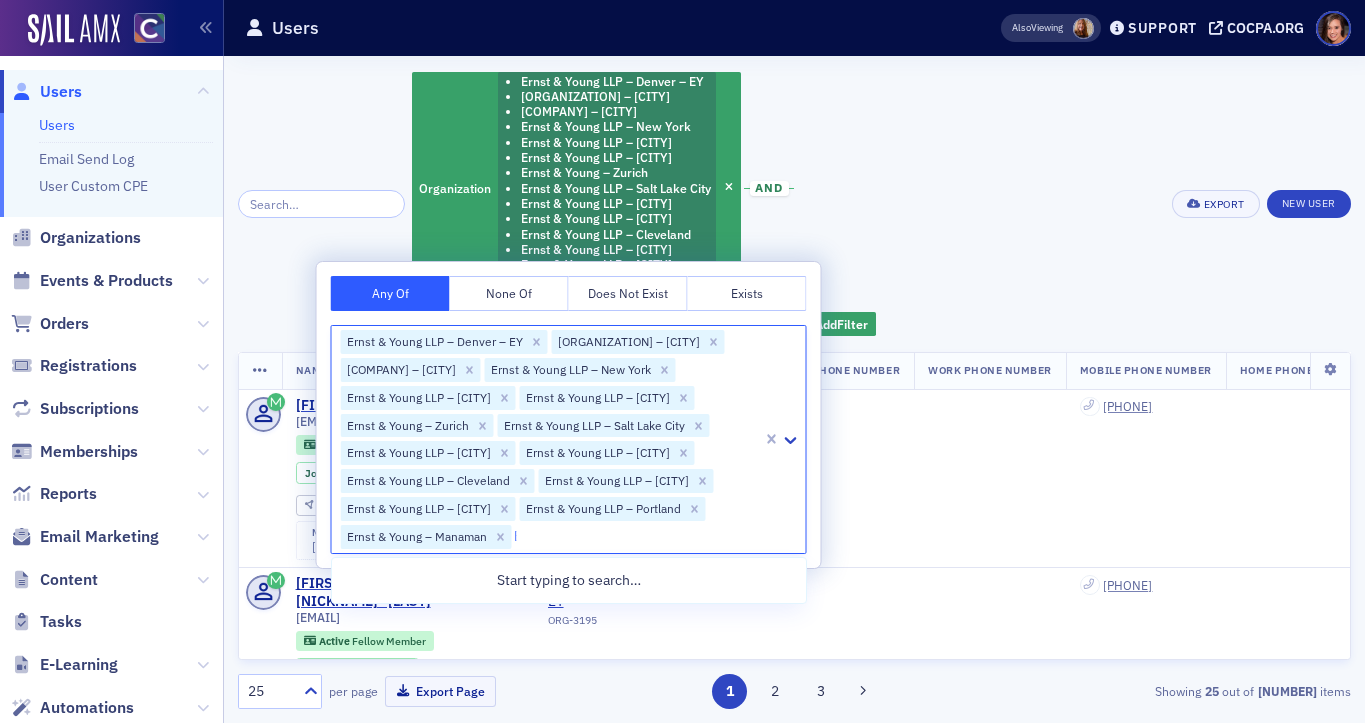 type on "ERNS" 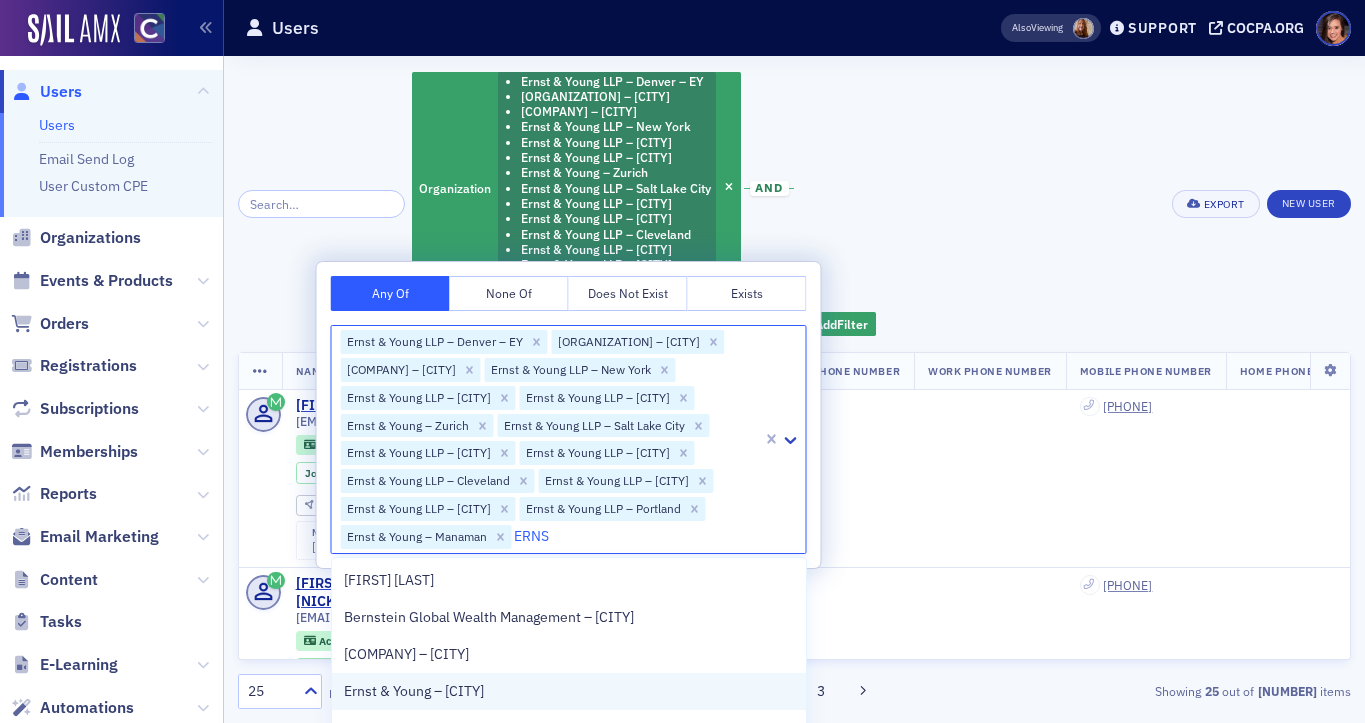 click on "Ernst & Young – [CITY]" at bounding box center [414, 691] 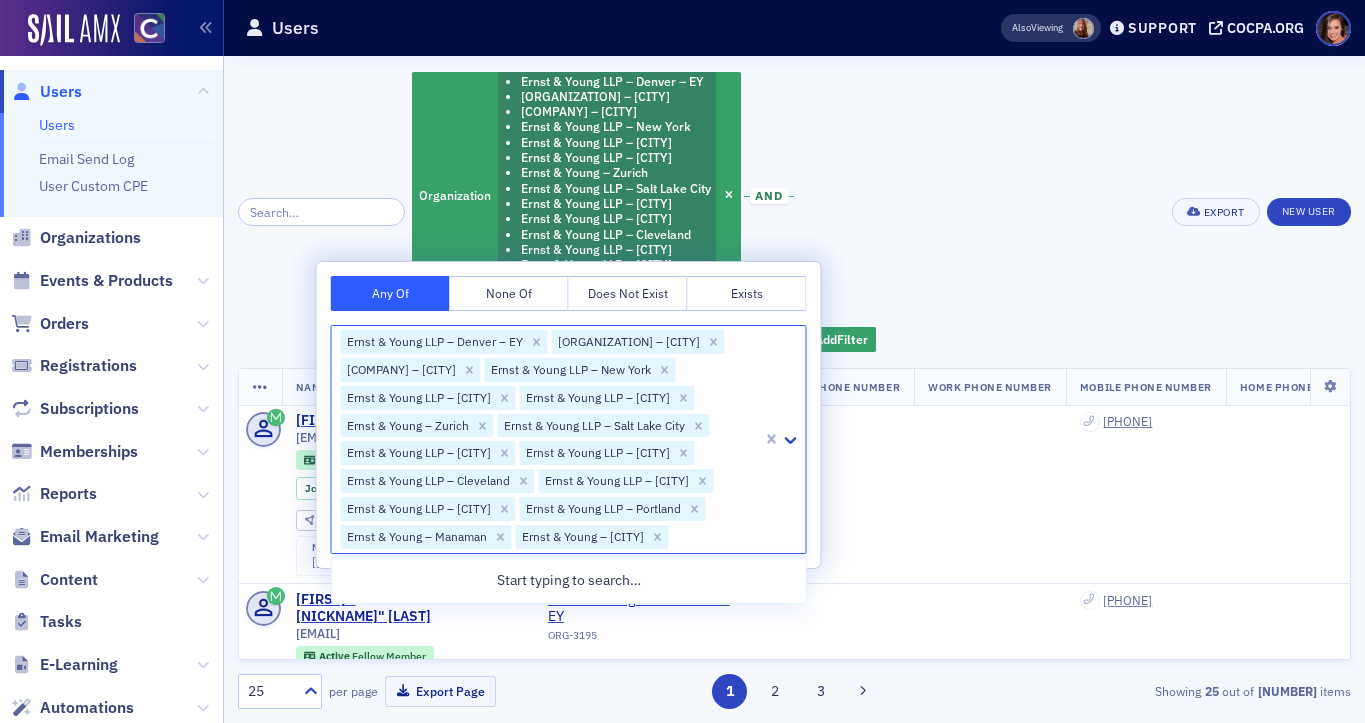 click on "Organization [ORGANIZATION] – [CITY] [ORGANIZATION] – [CITY] [ORGANIZATION] – [CITY] [ORGANIZATION] – [CITY] [ORGANIZATION] – [CITY] [ORGANIZATION] – [CITY] [ORGANIZATION] – [CITY] [ORGANIZATION] – [CITY] [ORGANIZATION] – [CITY] [ORGANIZATION] – [CITY] [ORGANIZATION] – [CITY] [ORGANIZATION] – [CITY] [ORGANIZATION] – [CITY] [ORGANIZATION] – [CITY] [ORGANIZATION] – [CITY] and Is ActiveCOCPA Member Has Active COCPA Membership Add Filter Export New User" 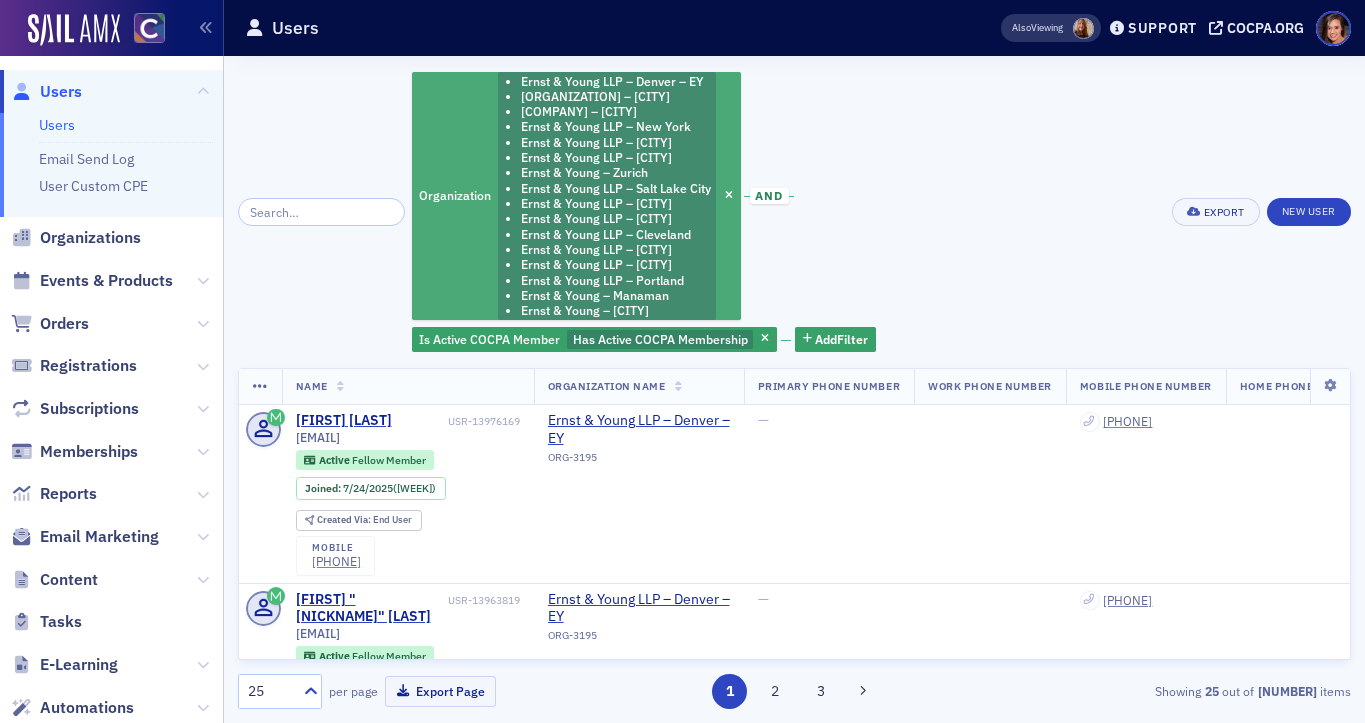 click on "Ernst & Young – Zurich" 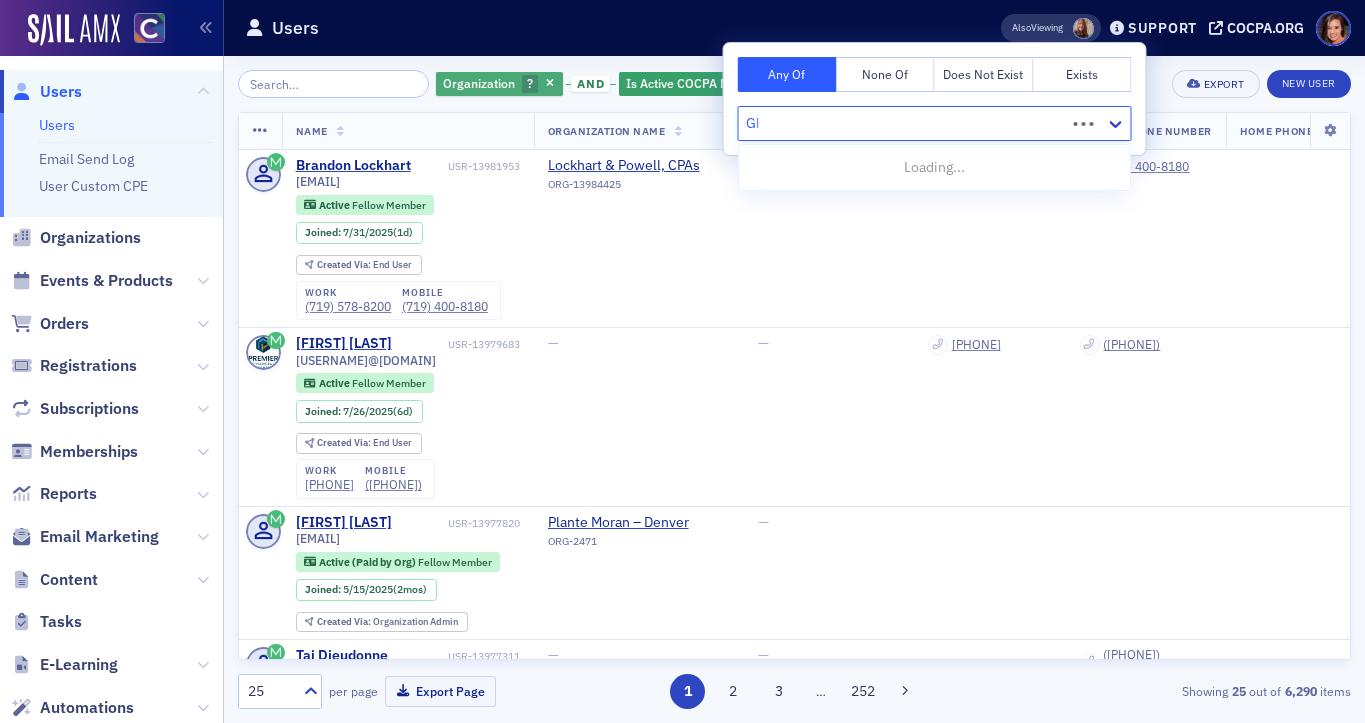 type on "GRANT" 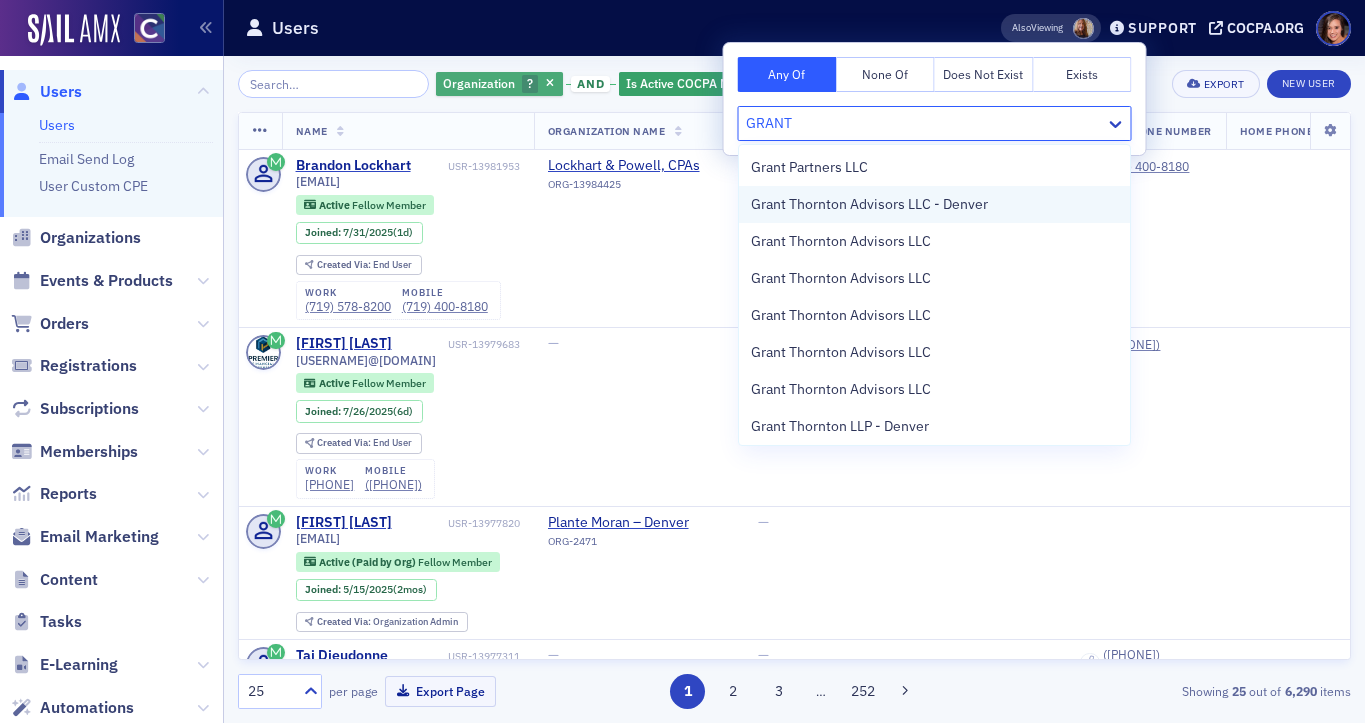 click on "Grant Thornton Advisors LLC - Denver" at bounding box center (935, 204) 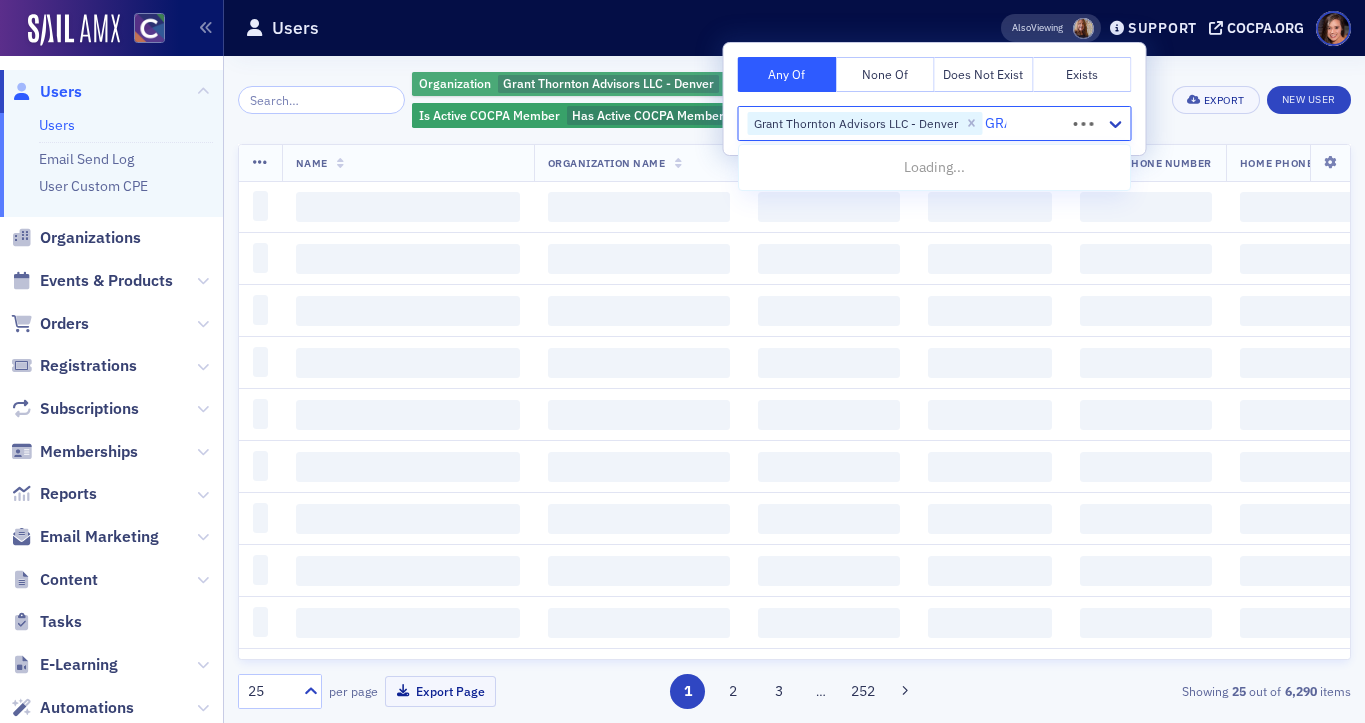 type on "GRANT" 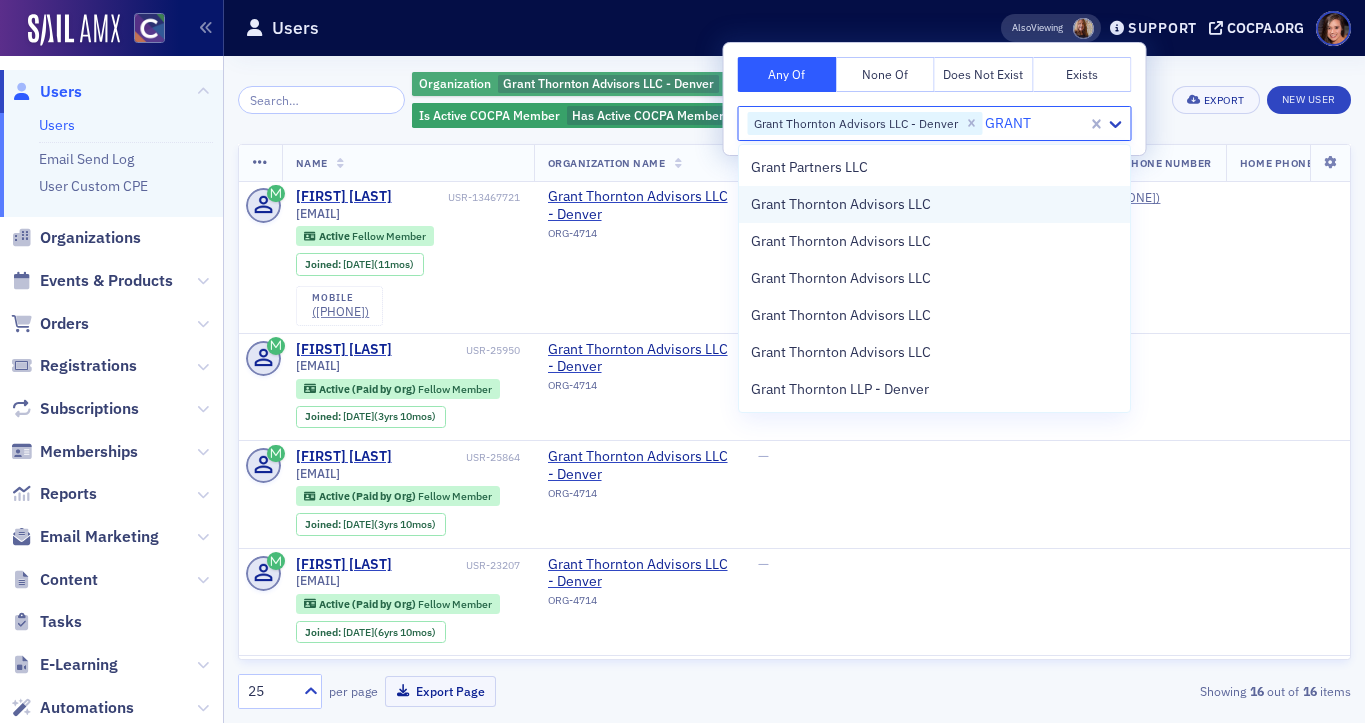 click on "Grant Thornton Advisors LLC" at bounding box center (935, 204) 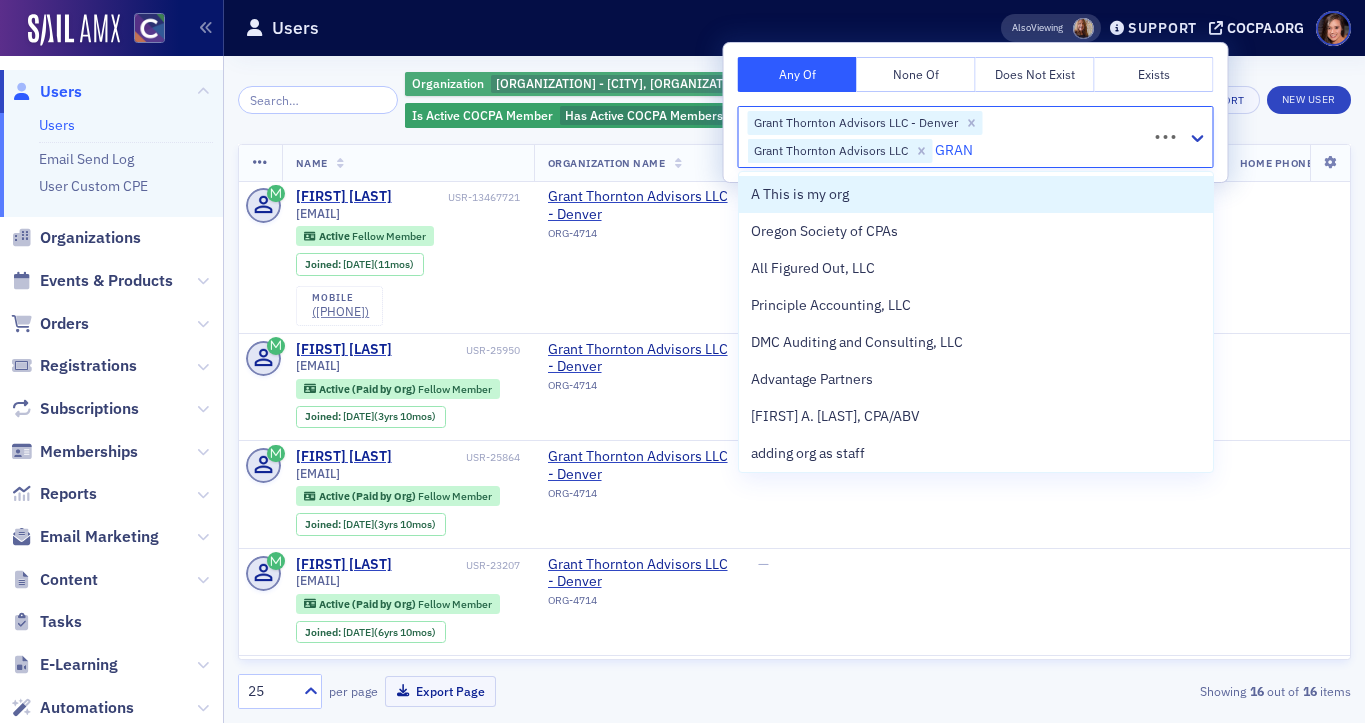 type on "GRANT" 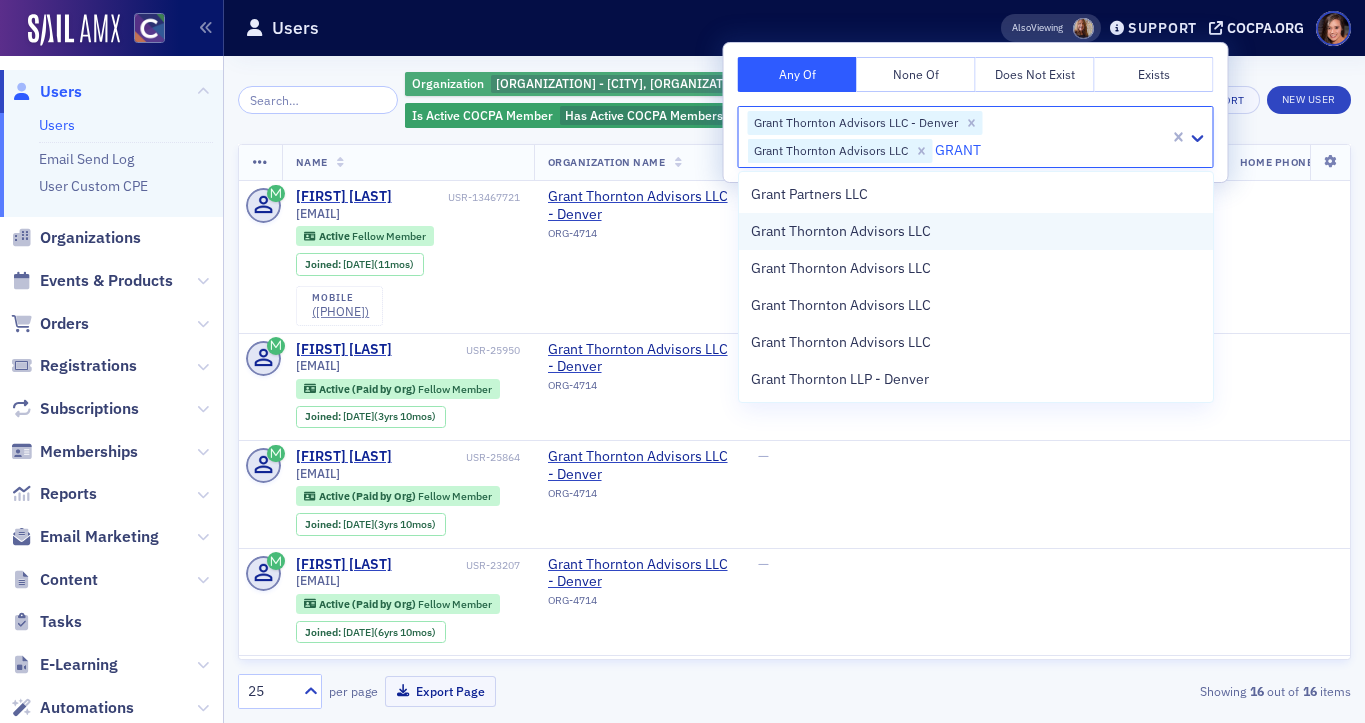 click on "Grant Thornton Advisors LLC" at bounding box center [976, 231] 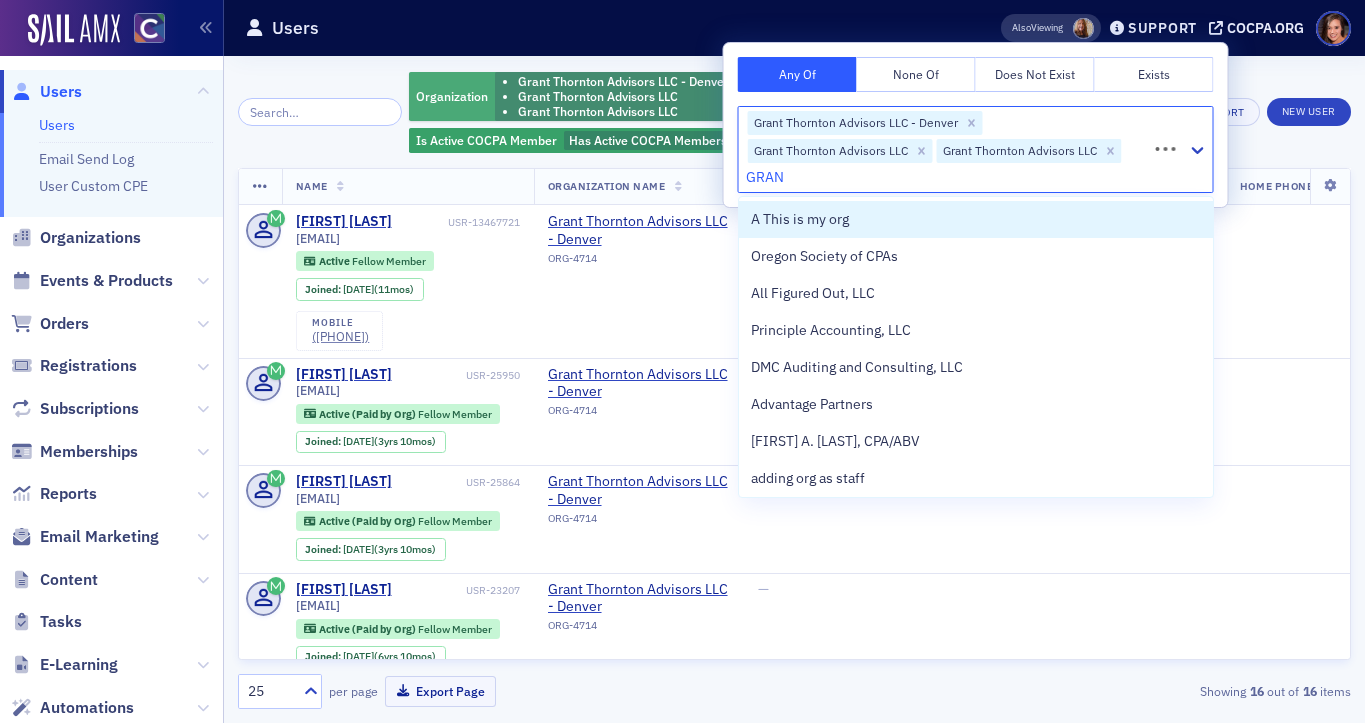type on "GRANT" 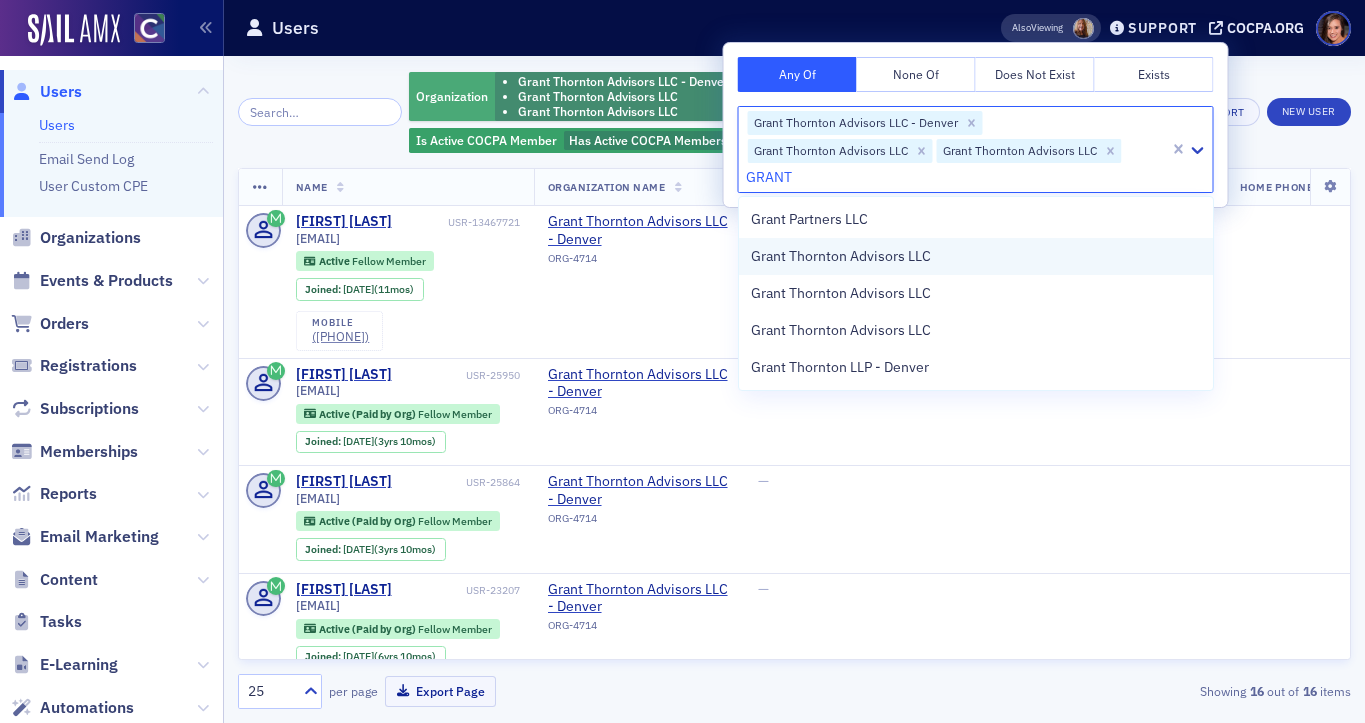 click on "Grant Thornton Advisors LLC" at bounding box center [841, 256] 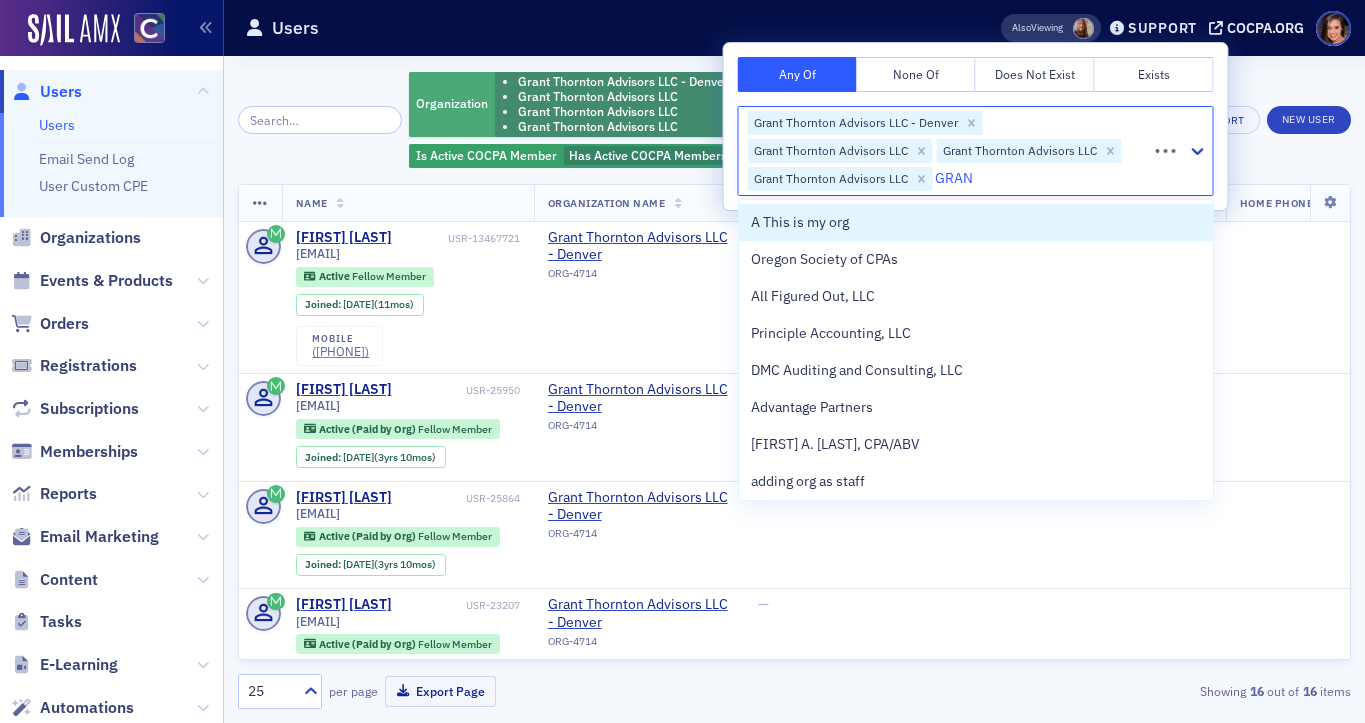 type on "GRANT" 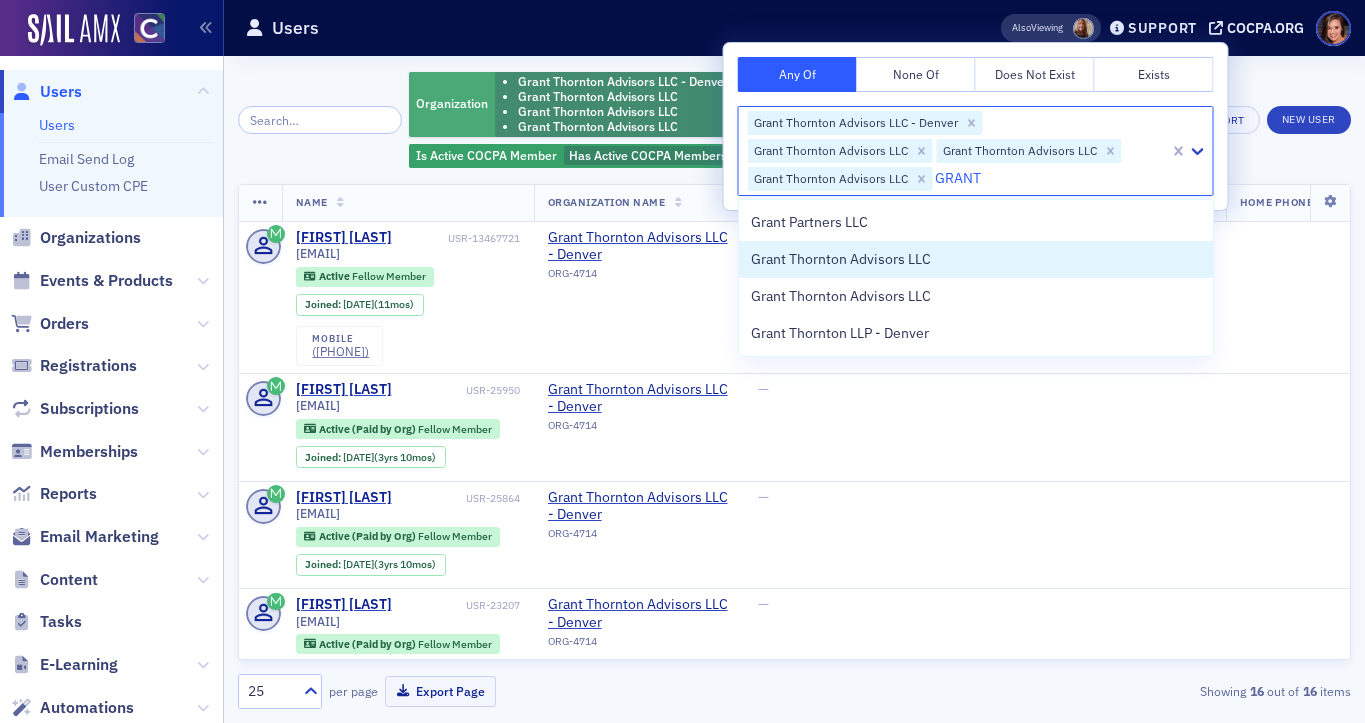click on "Grant Thornton Advisors LLC" at bounding box center [841, 259] 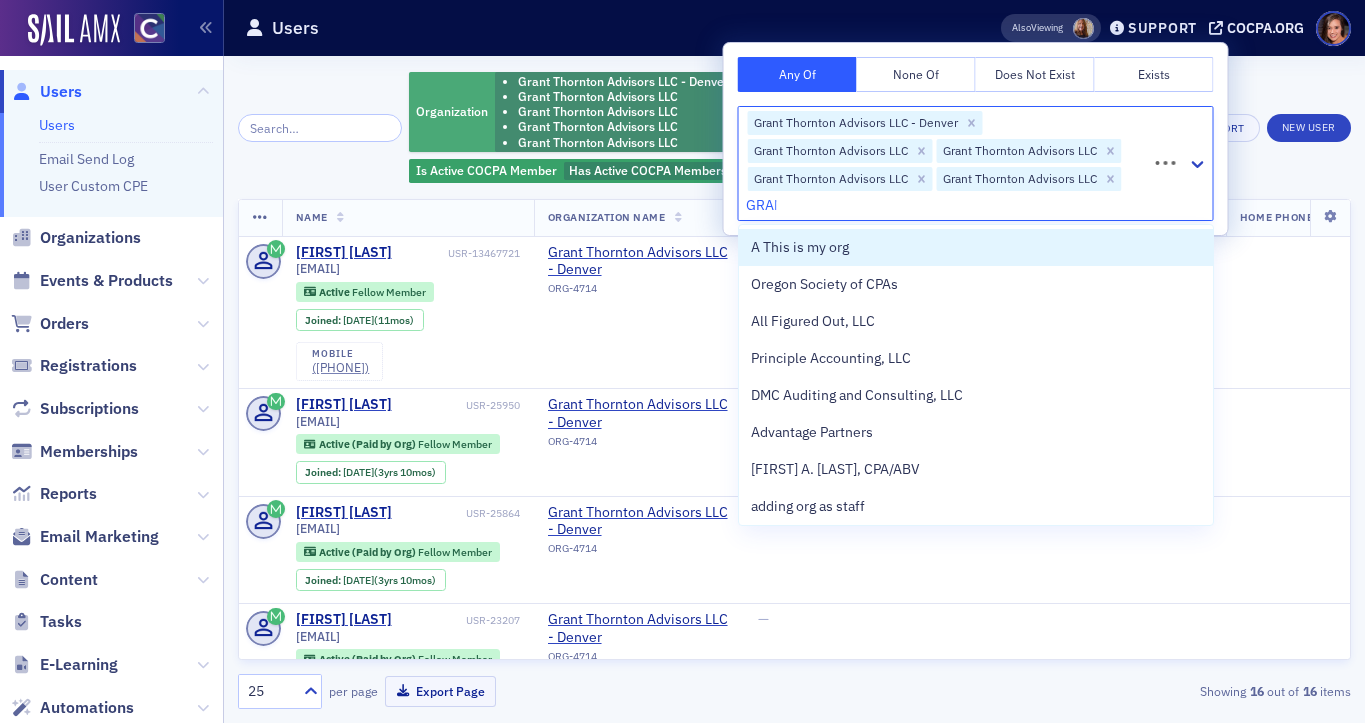 type on "GRANT" 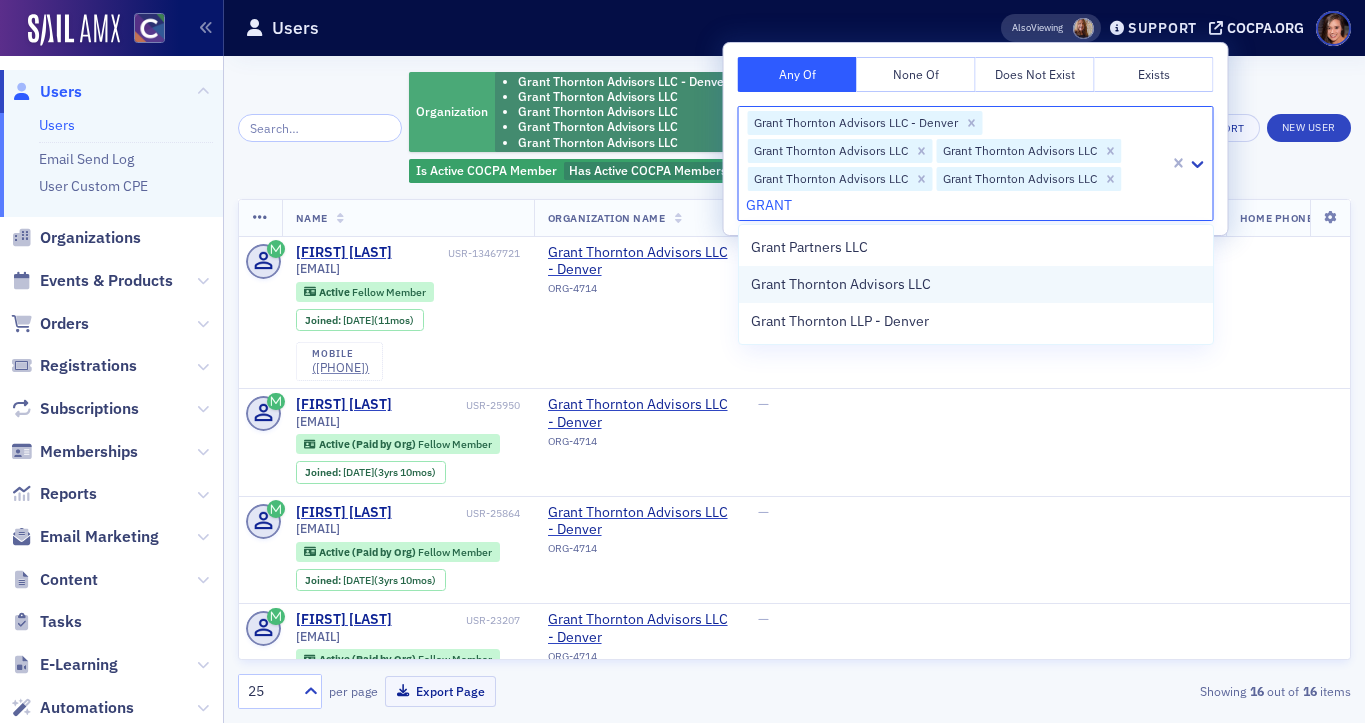click on "Grant Thornton Advisors LLC" at bounding box center [841, 284] 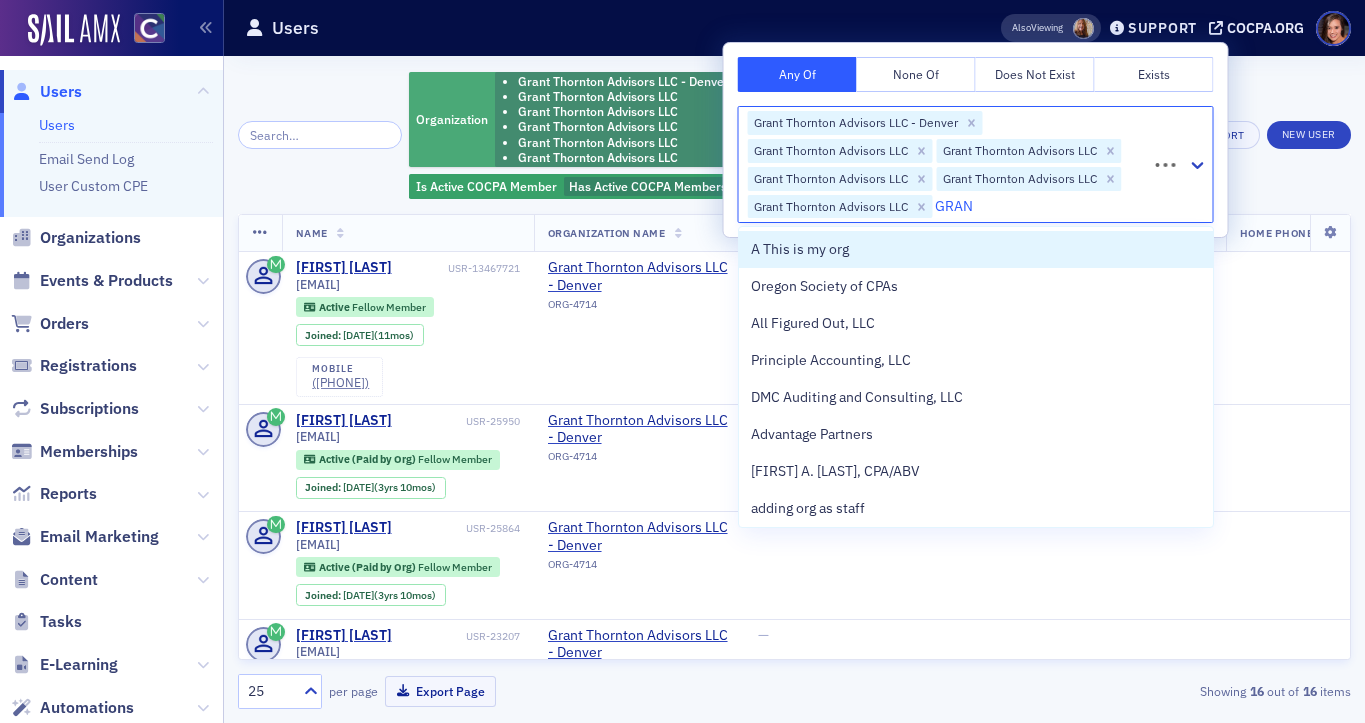 type on "GRANT" 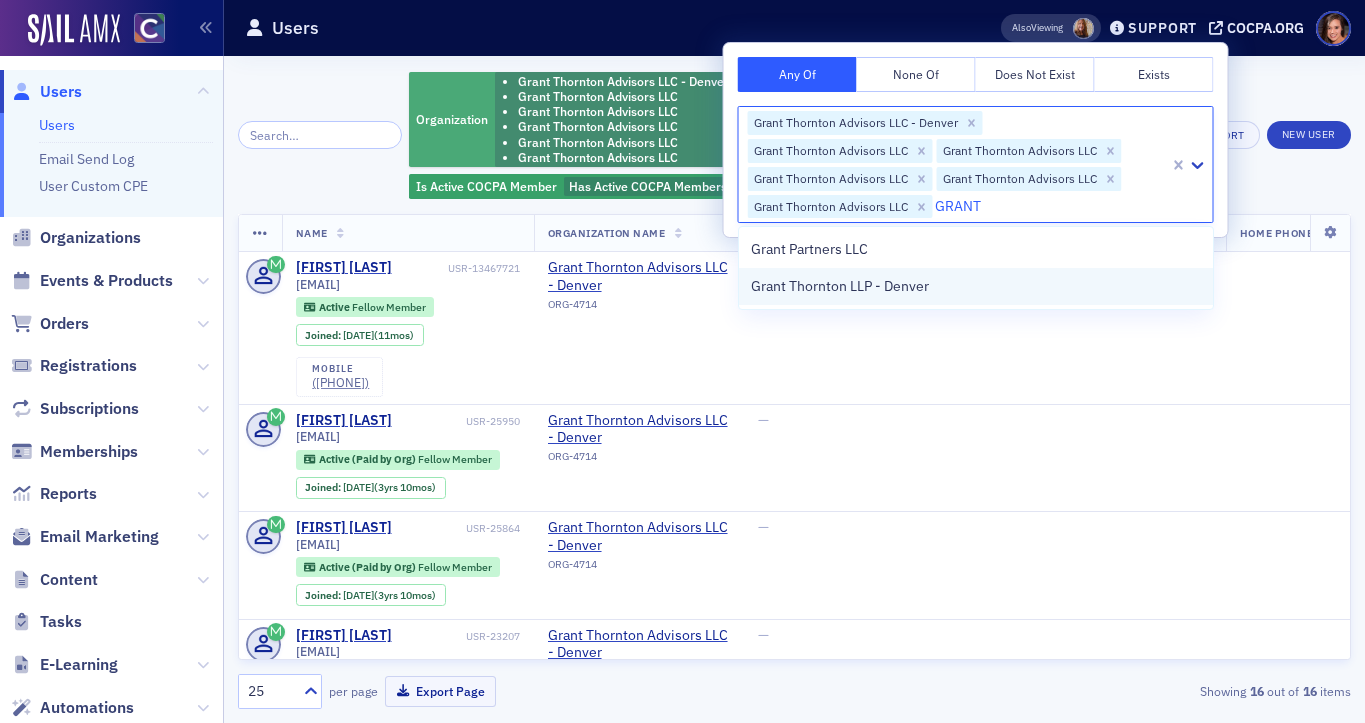 click on "Grant Thornton LLP - Denver" at bounding box center (840, 286) 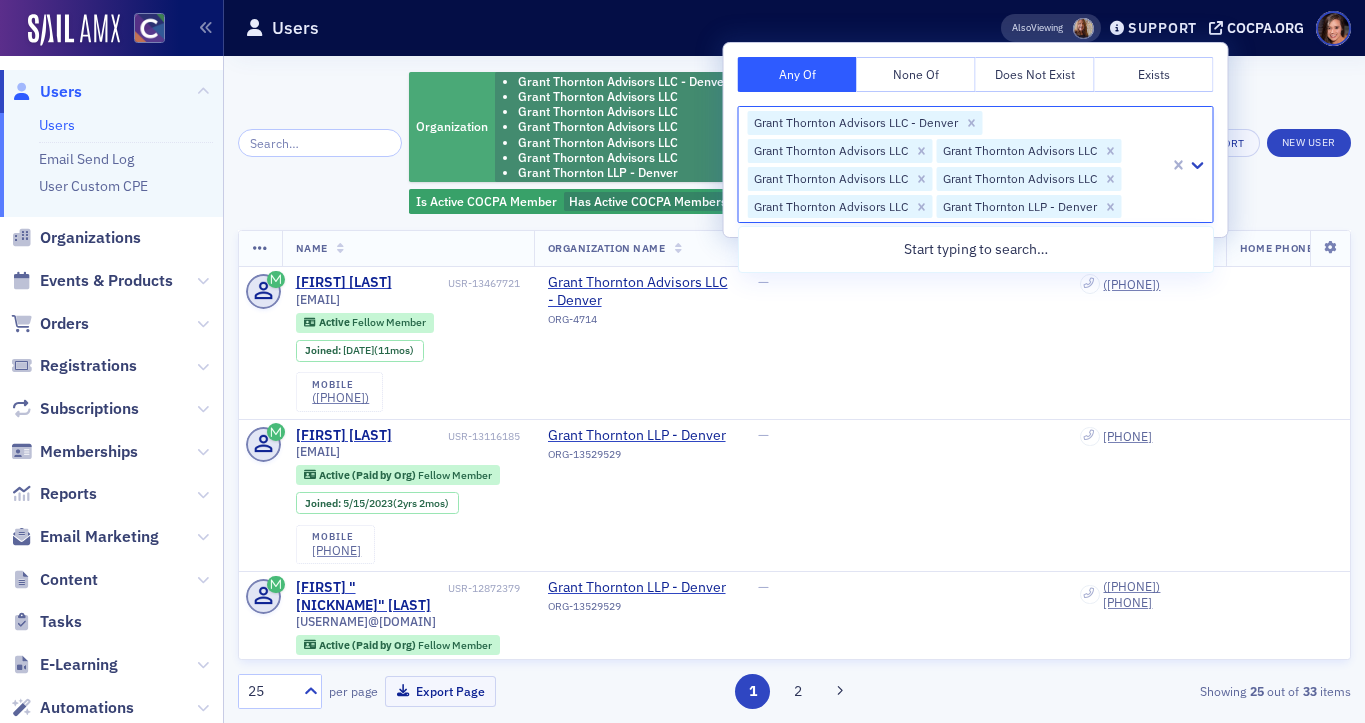 click on "[BRAND]" 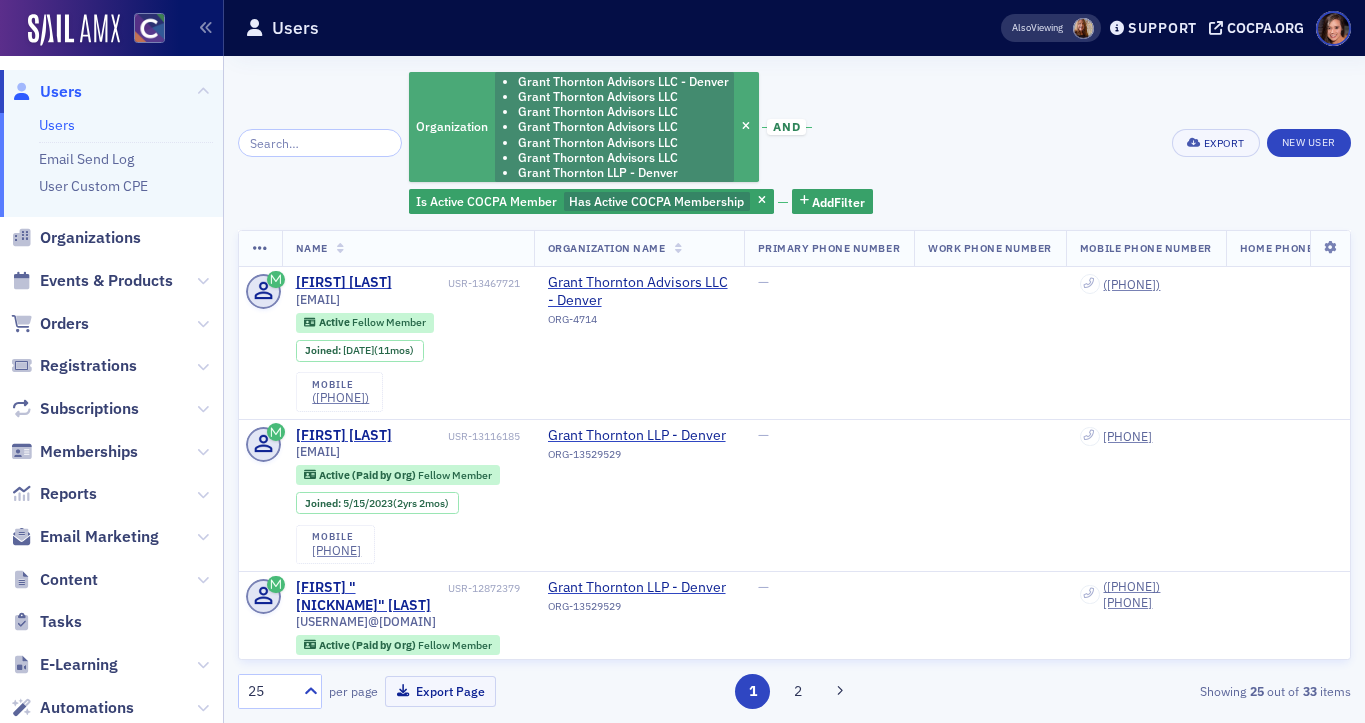 click on "Grant Thornton Advisors LLC" 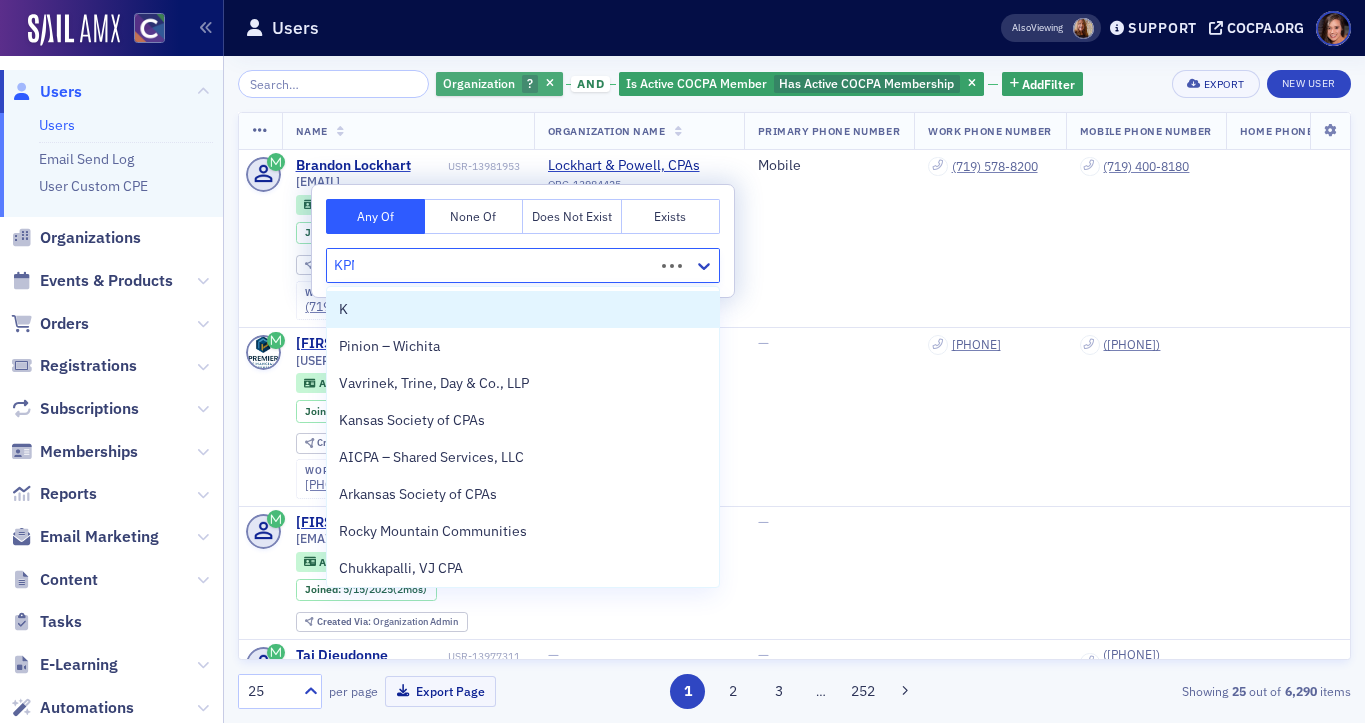 type on "KPMG" 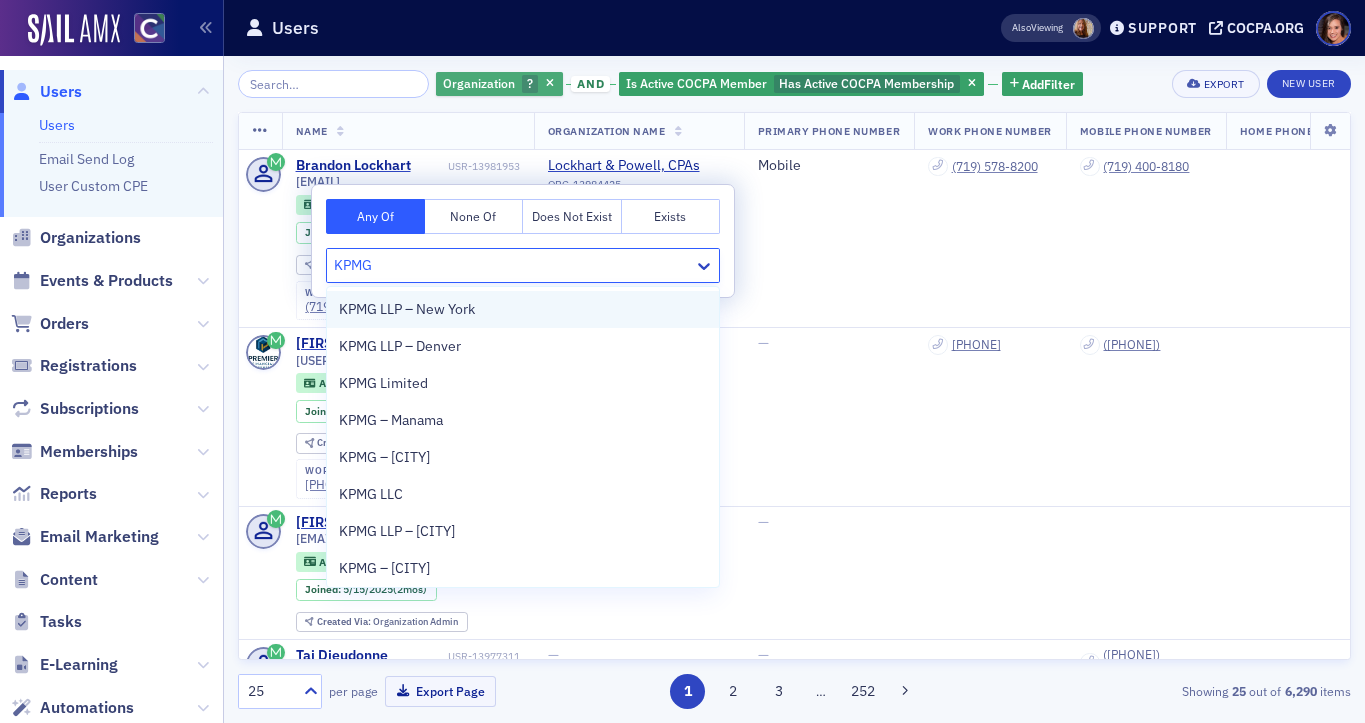 click on "KPMG LLP – New York" at bounding box center [523, 309] 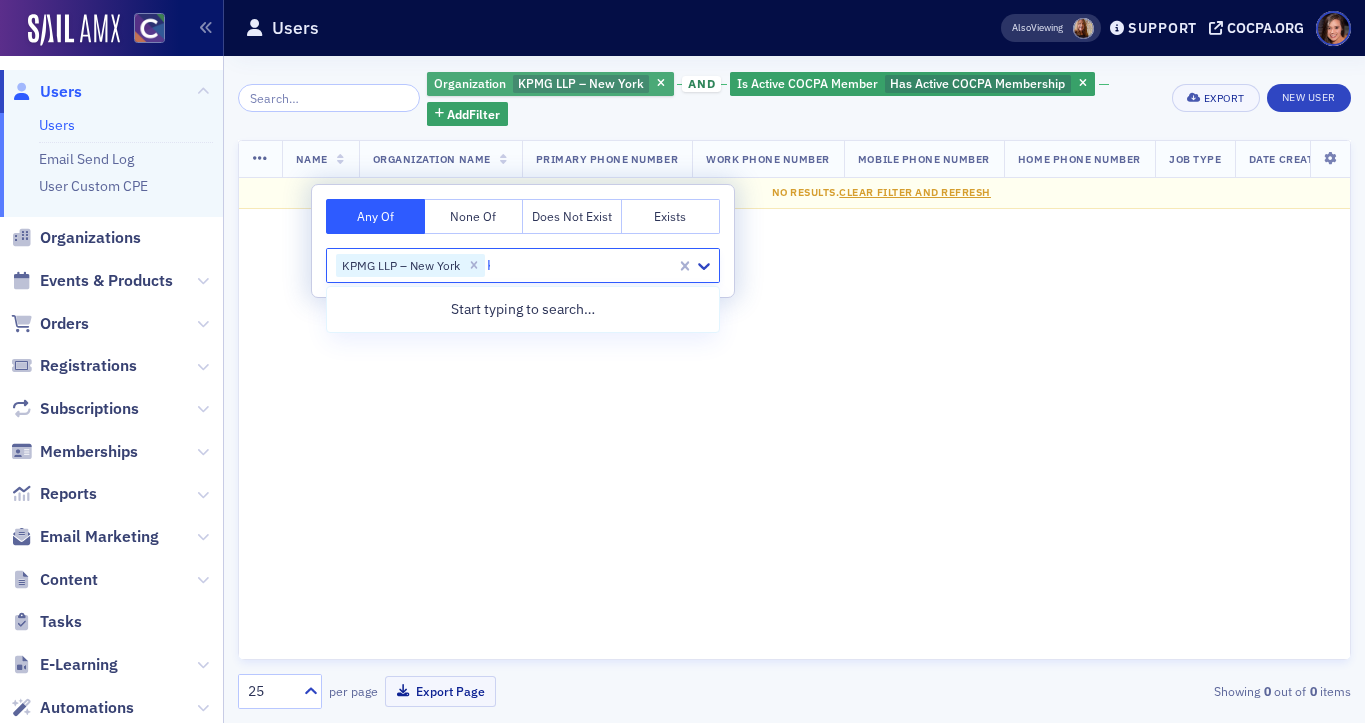 type on "KPMG" 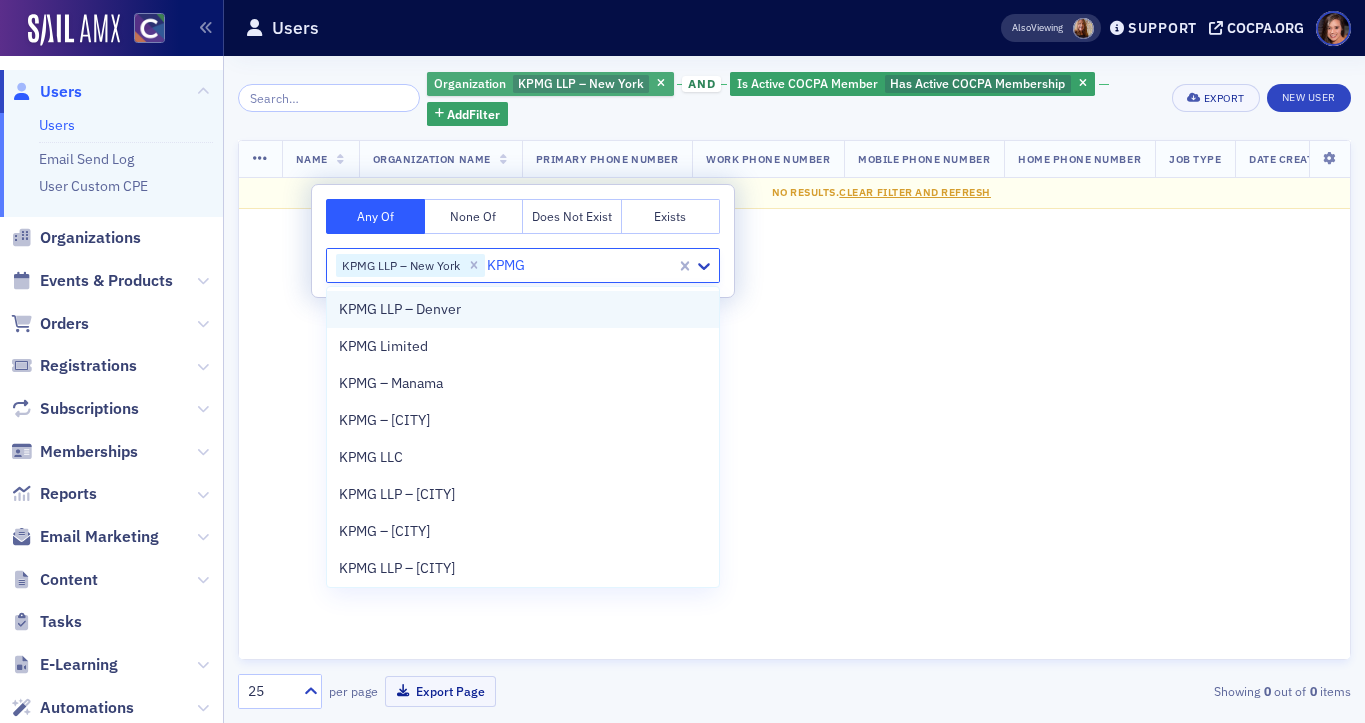 click on "KPMG LLP – Denver" at bounding box center [523, 309] 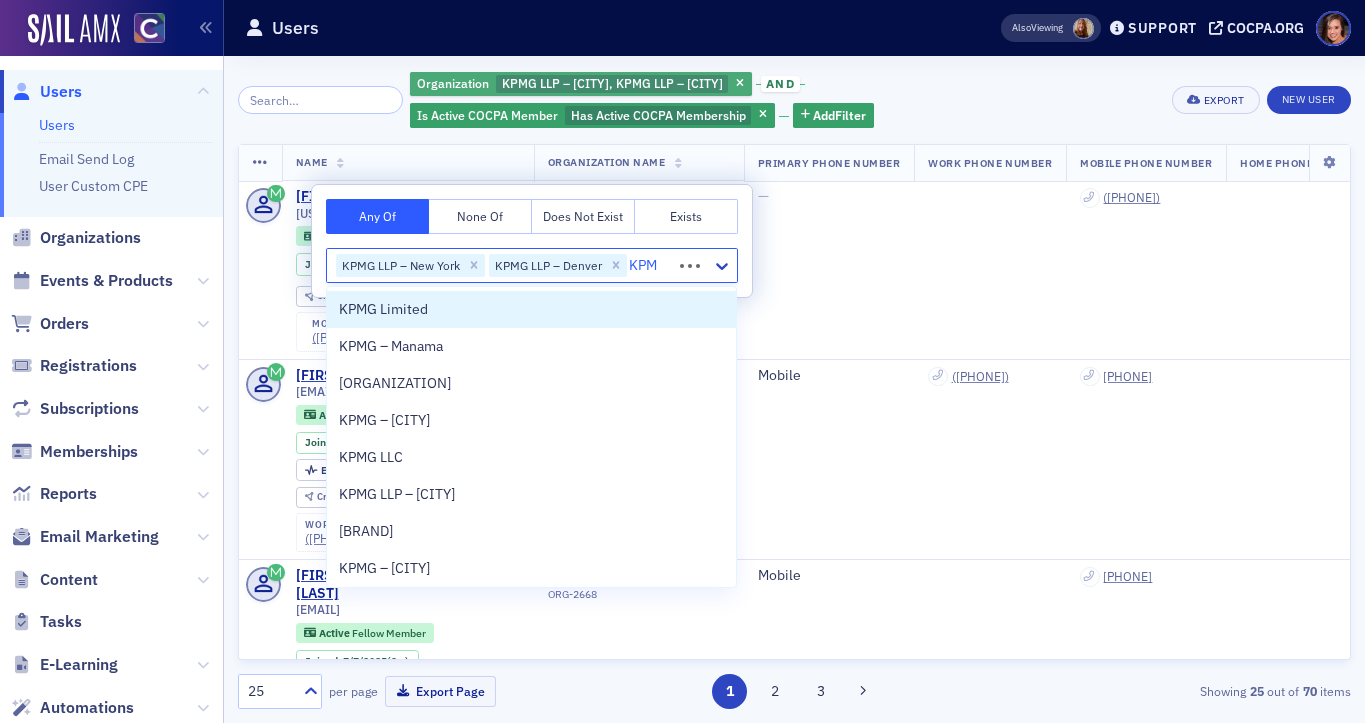 type on "KPMG" 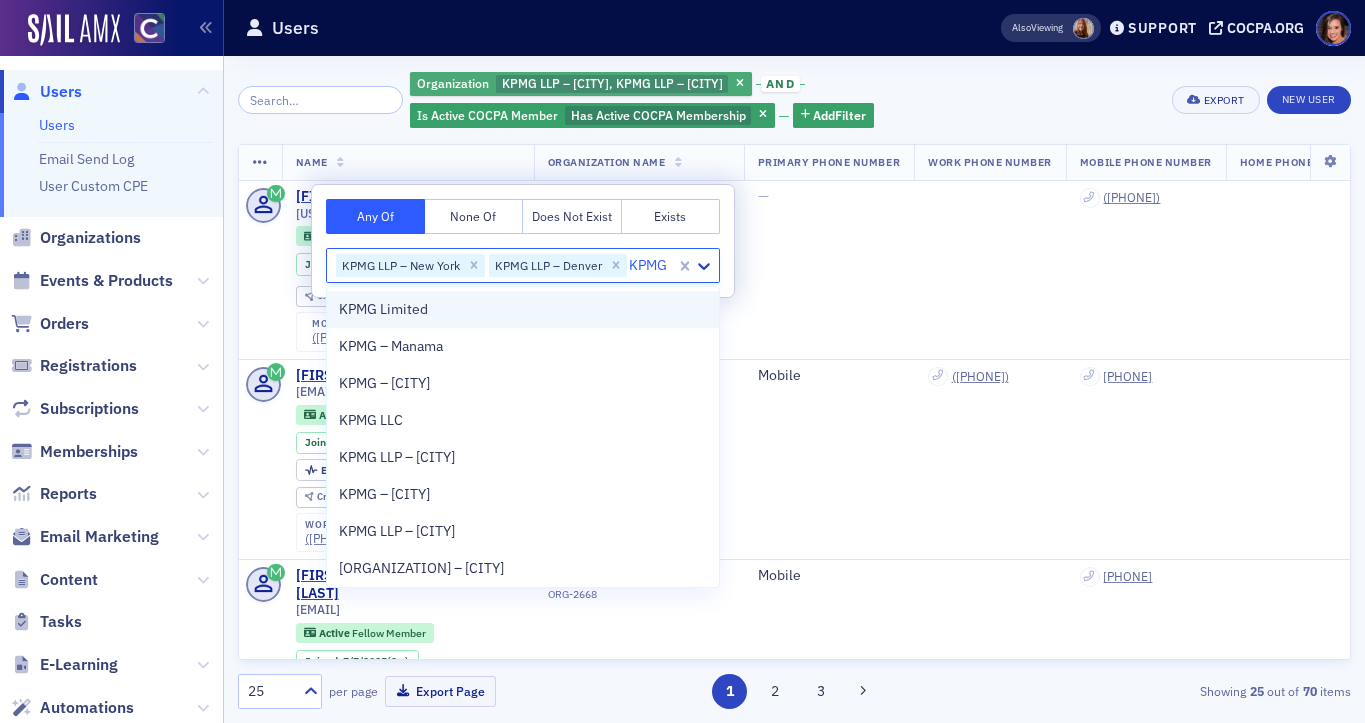 click on "KPMG Limited" at bounding box center (523, 309) 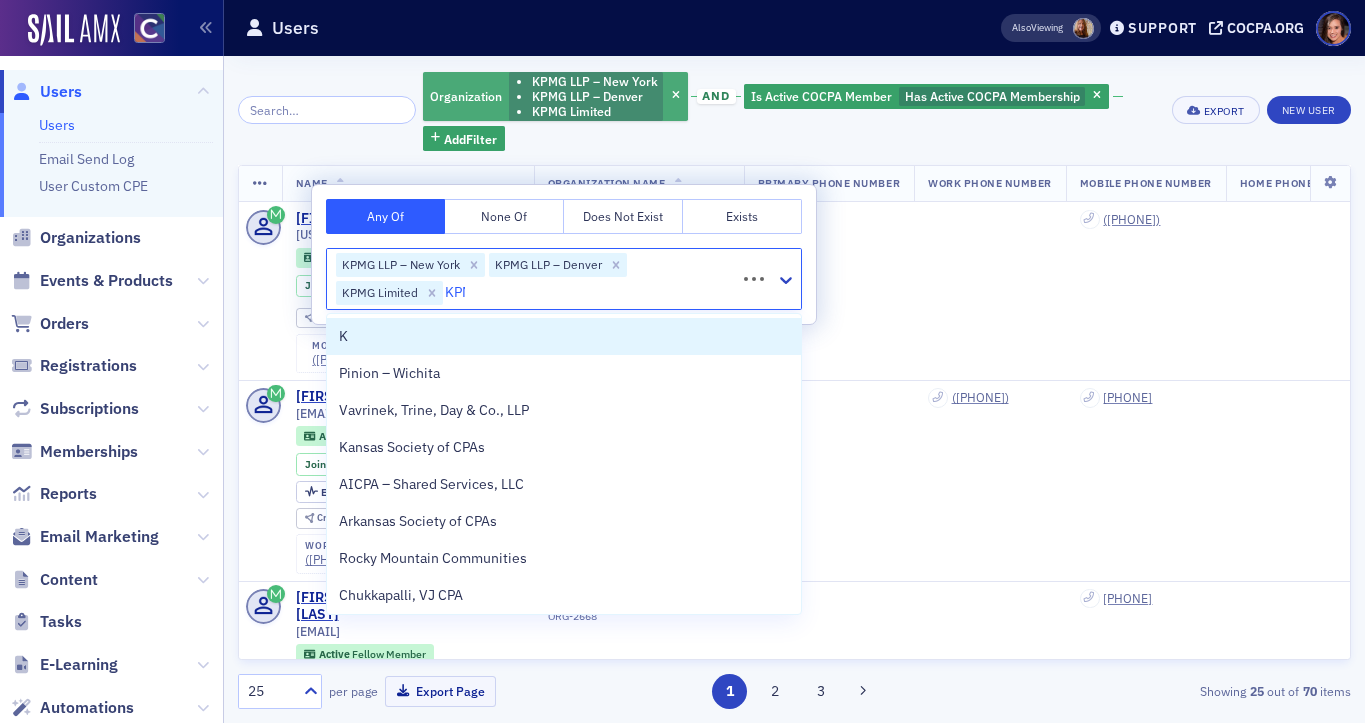 type on "KPMG" 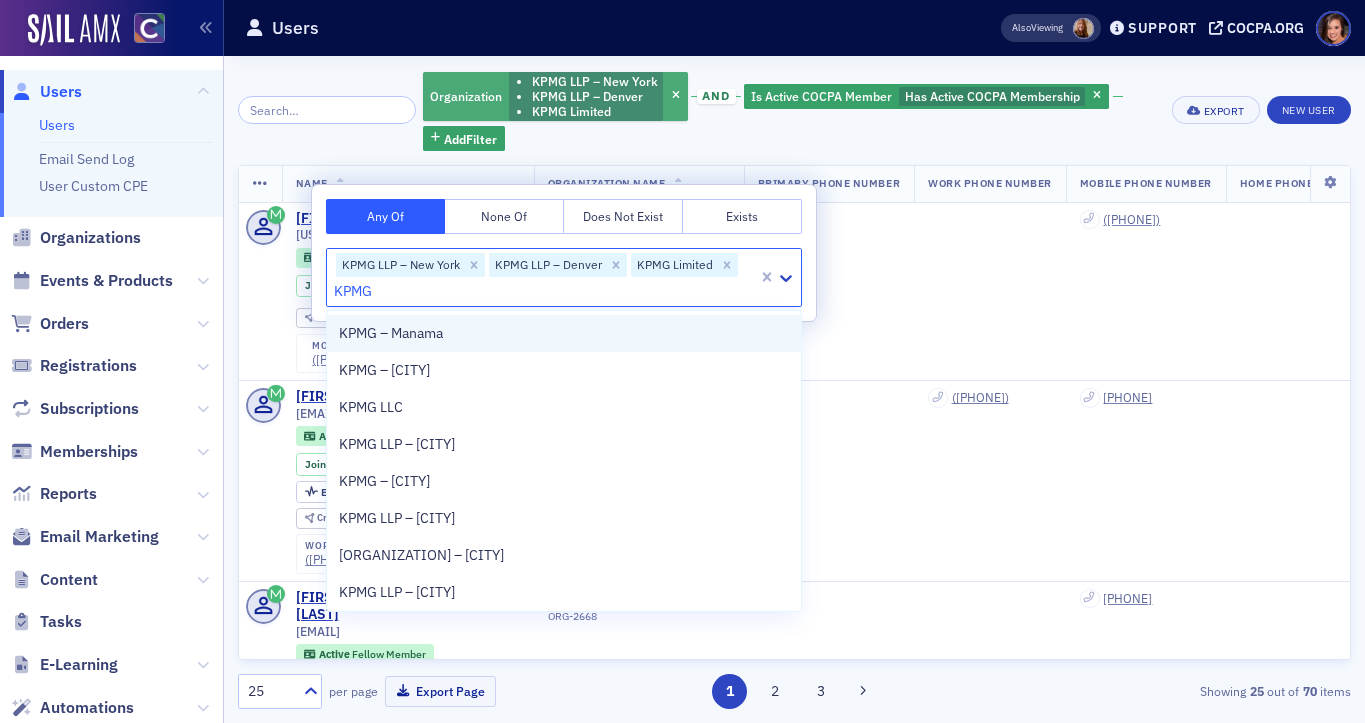 click on "KPMG – Manama" at bounding box center [564, 333] 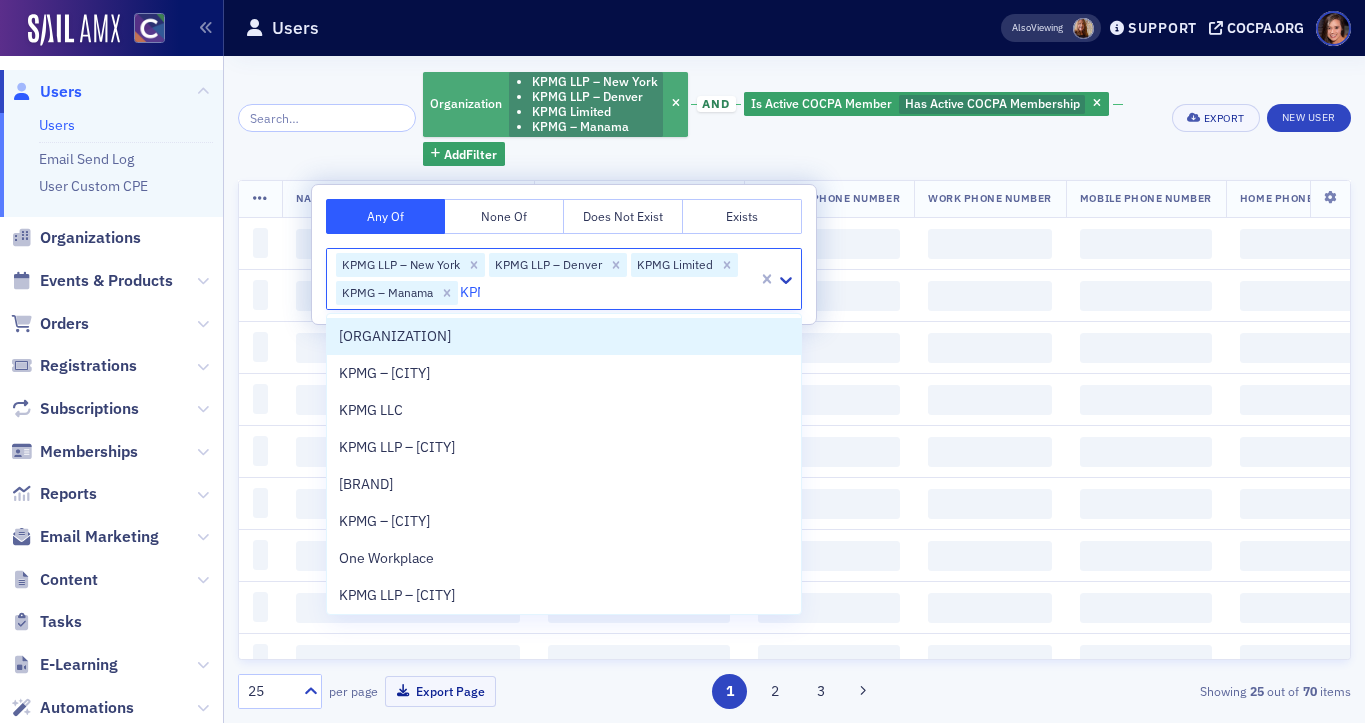 type on "KPMG" 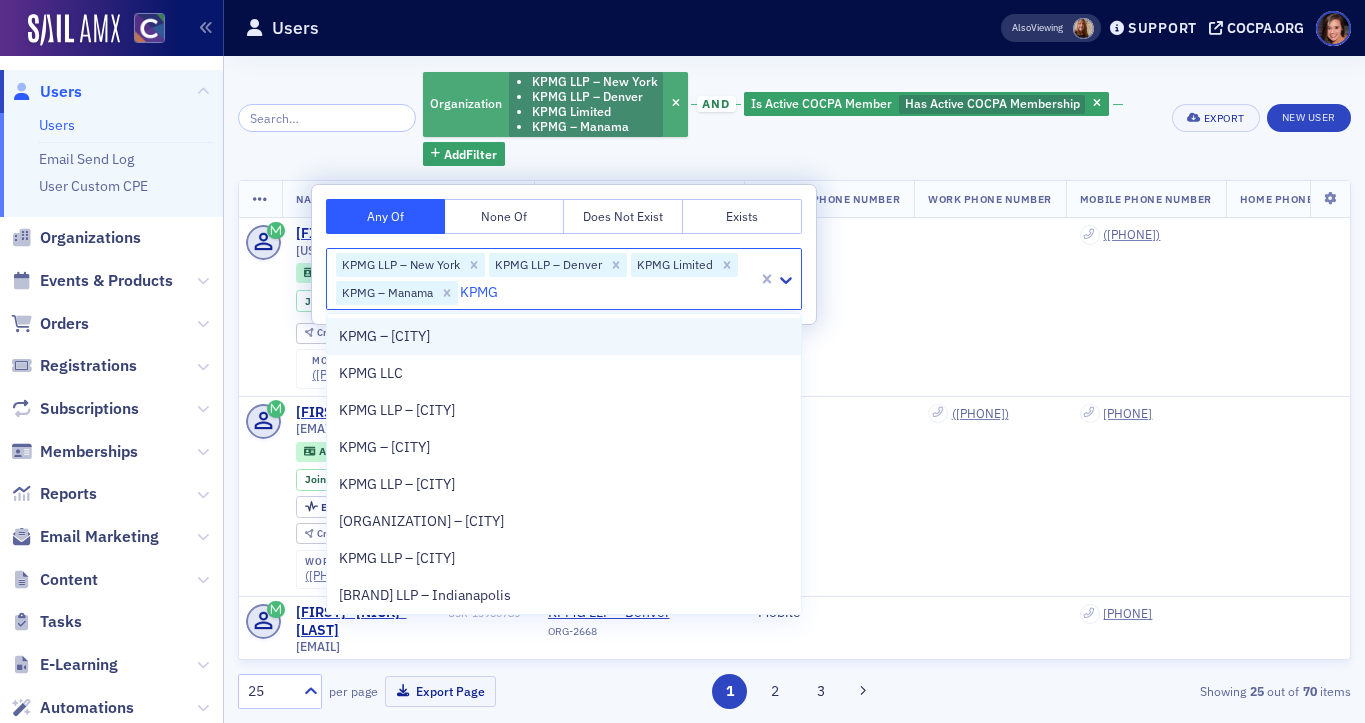 click on "KPMG – [CITY]" at bounding box center [564, 336] 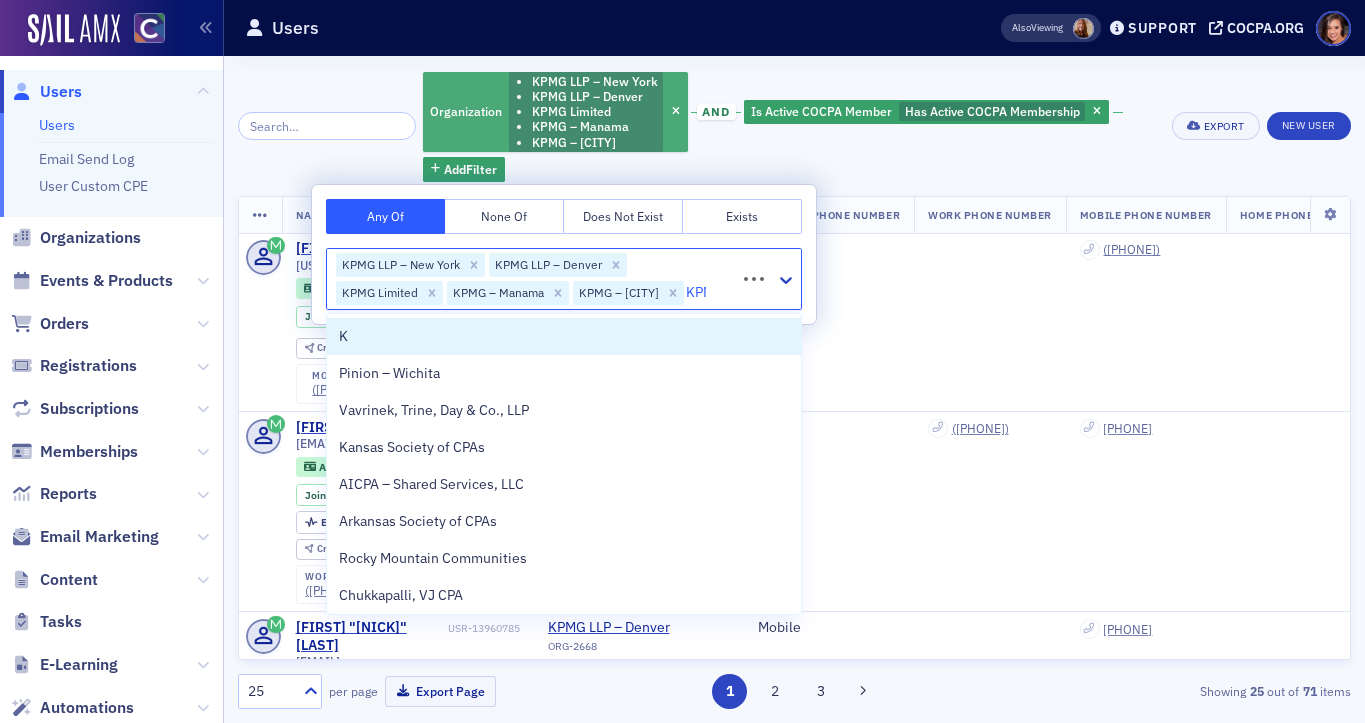 type on "KPMG" 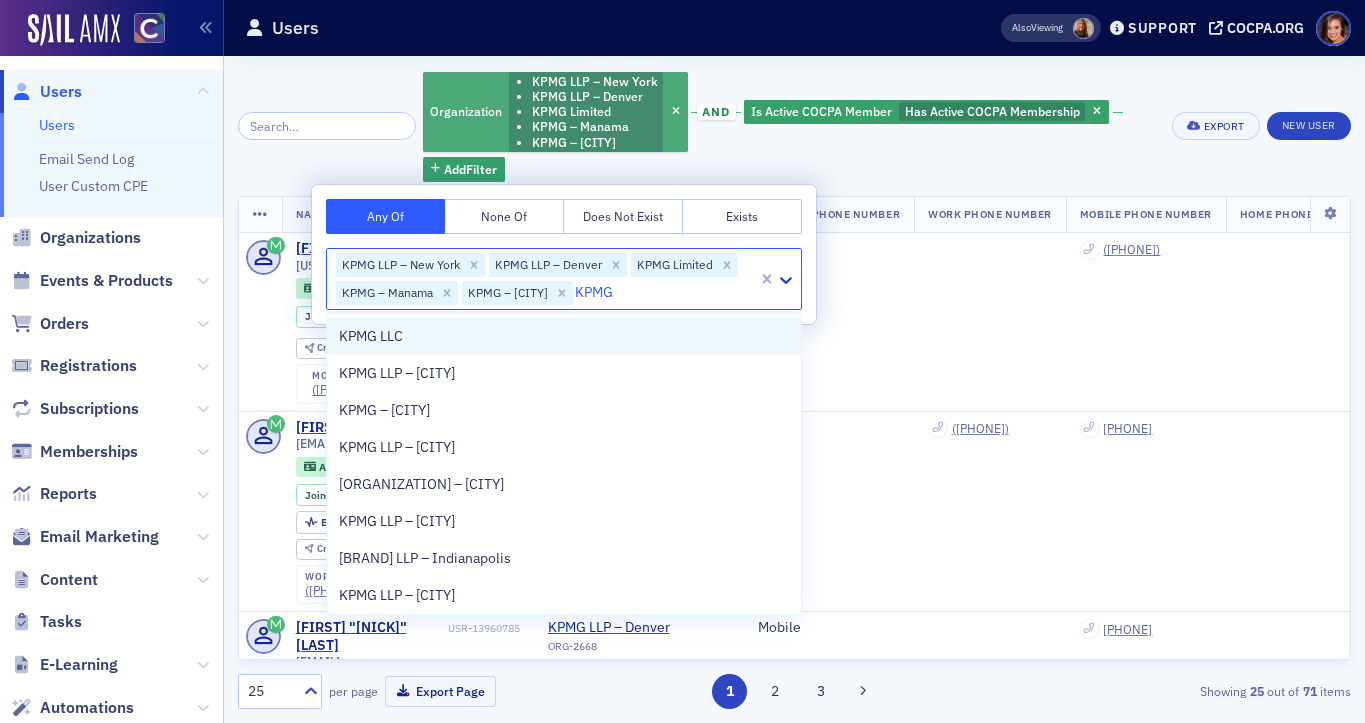 click on "KPMG LLC" at bounding box center [564, 336] 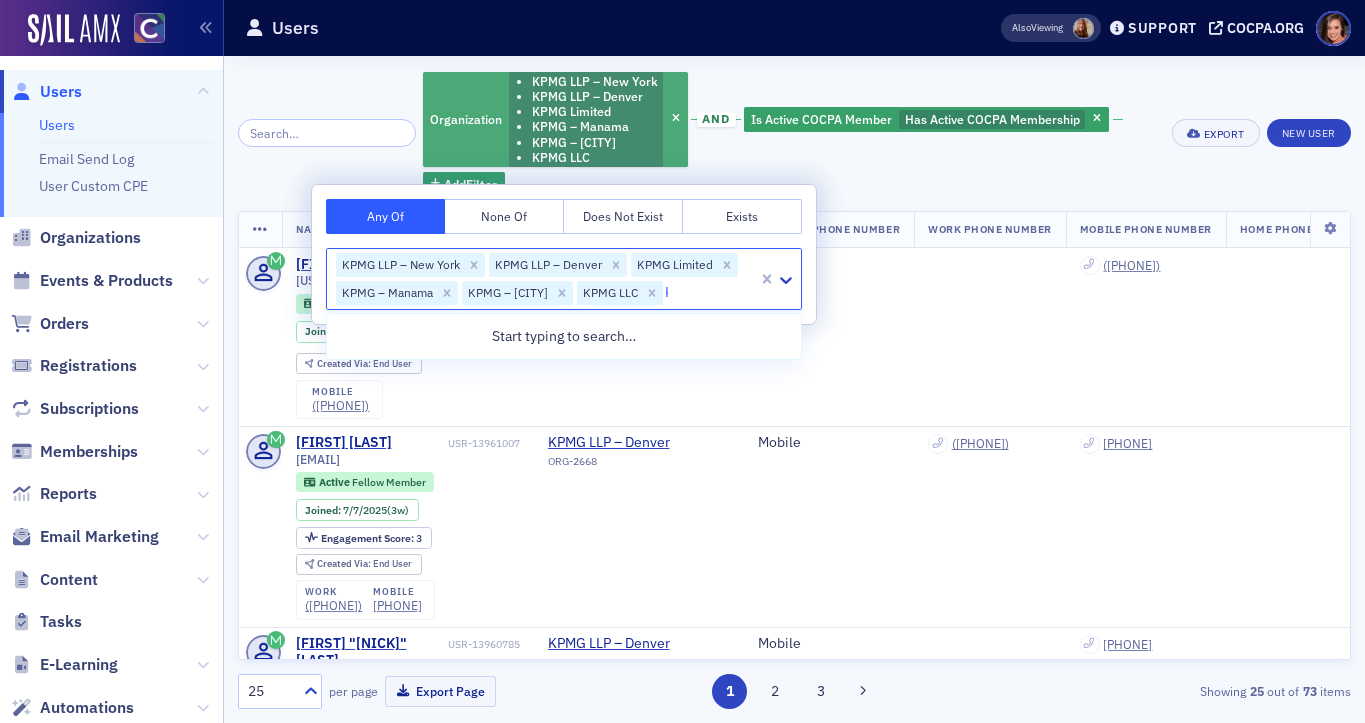 type on "KPMG" 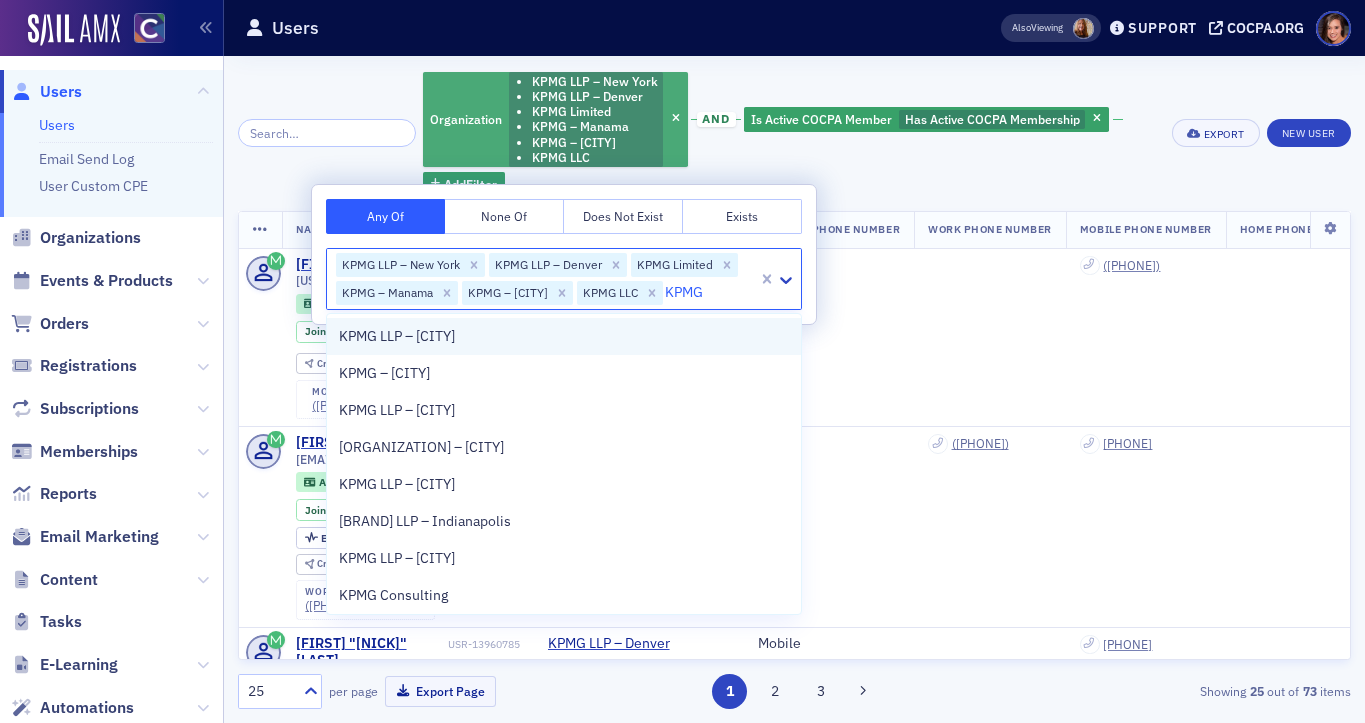 click on "KPMG LLP – [CITY]" at bounding box center (397, 336) 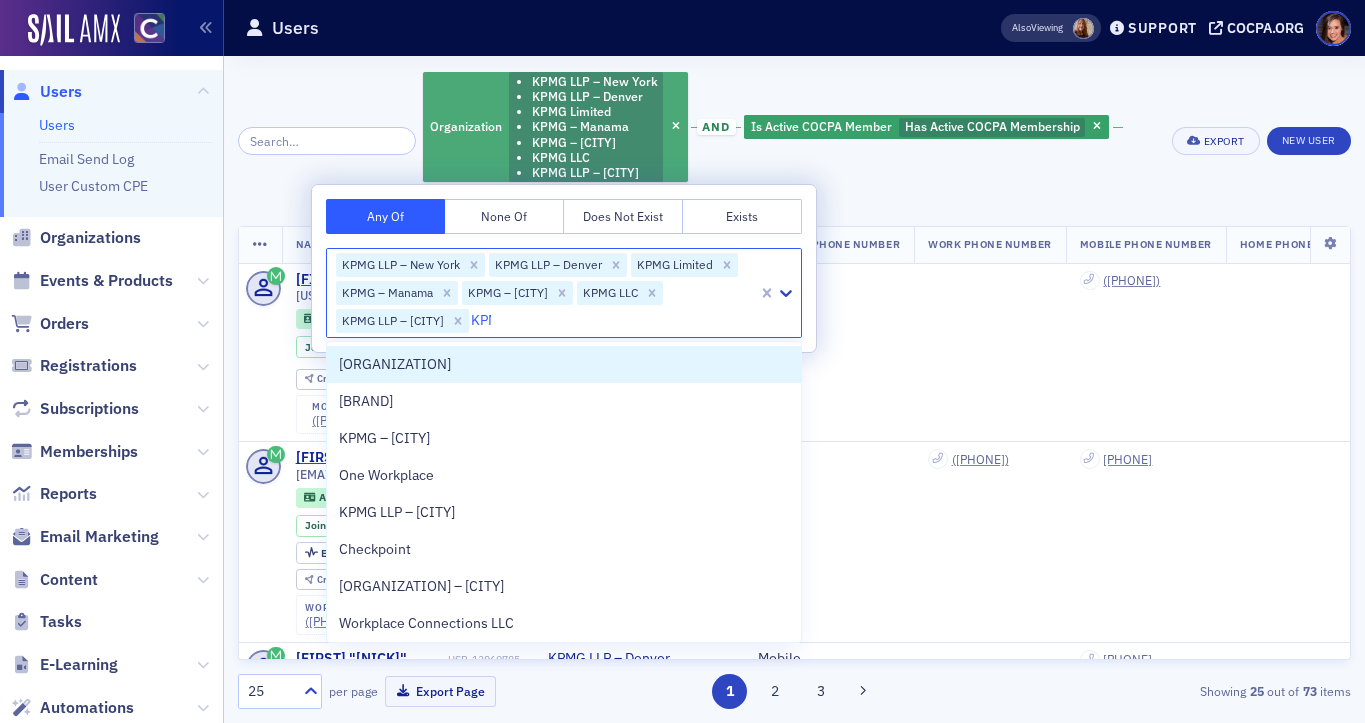 type on "KPMG" 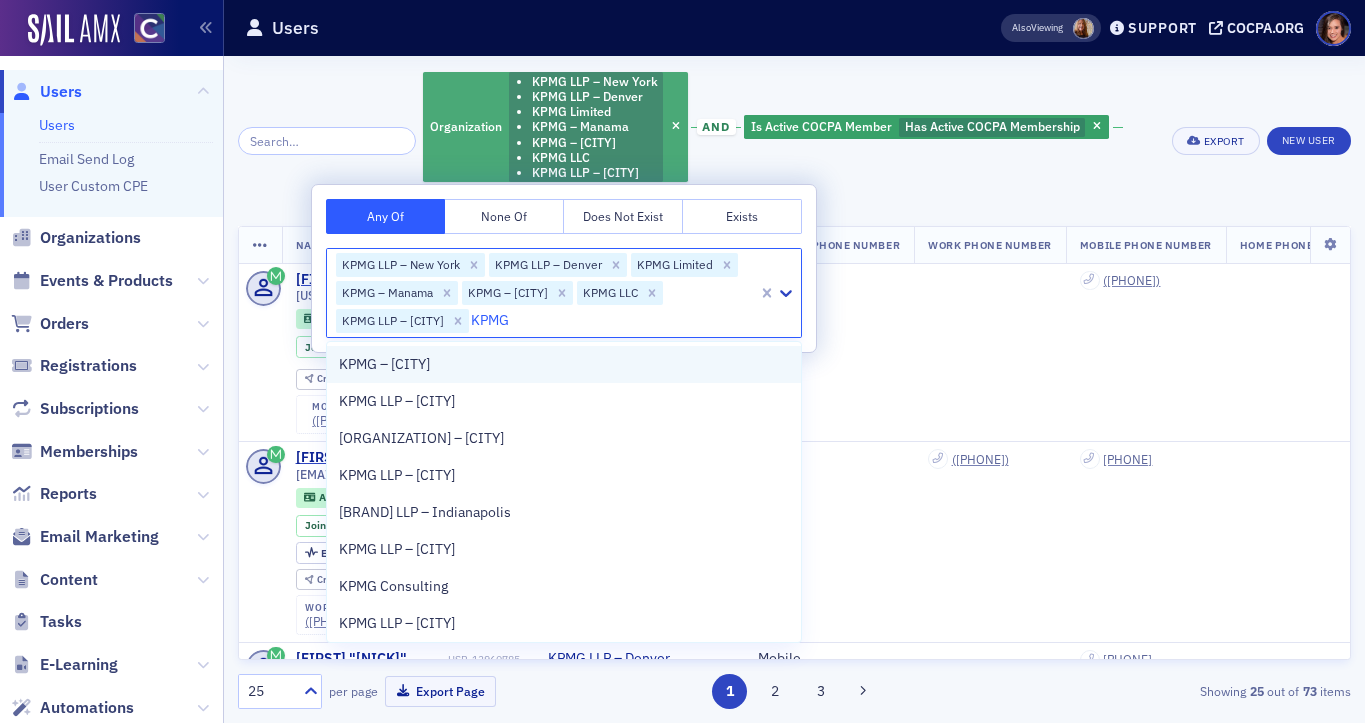 click on "KPMG – [CITY]" at bounding box center [384, 364] 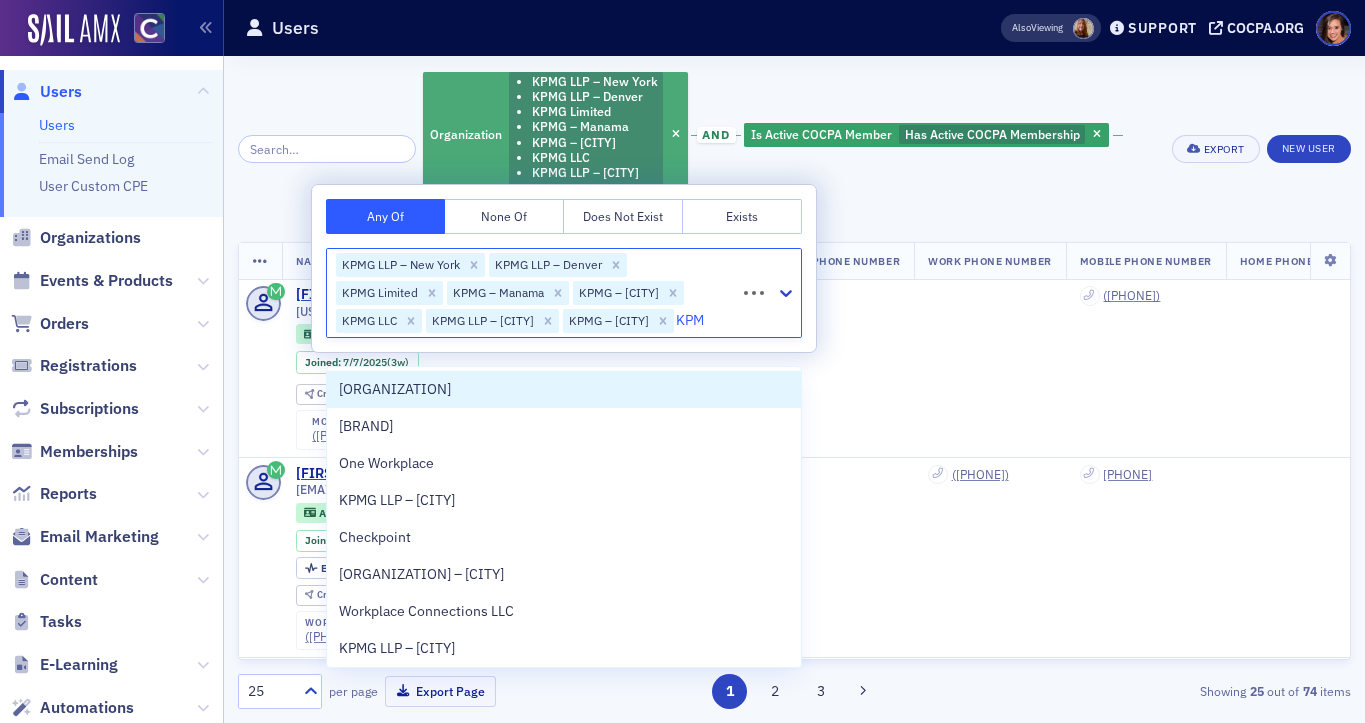 type on "KPMG" 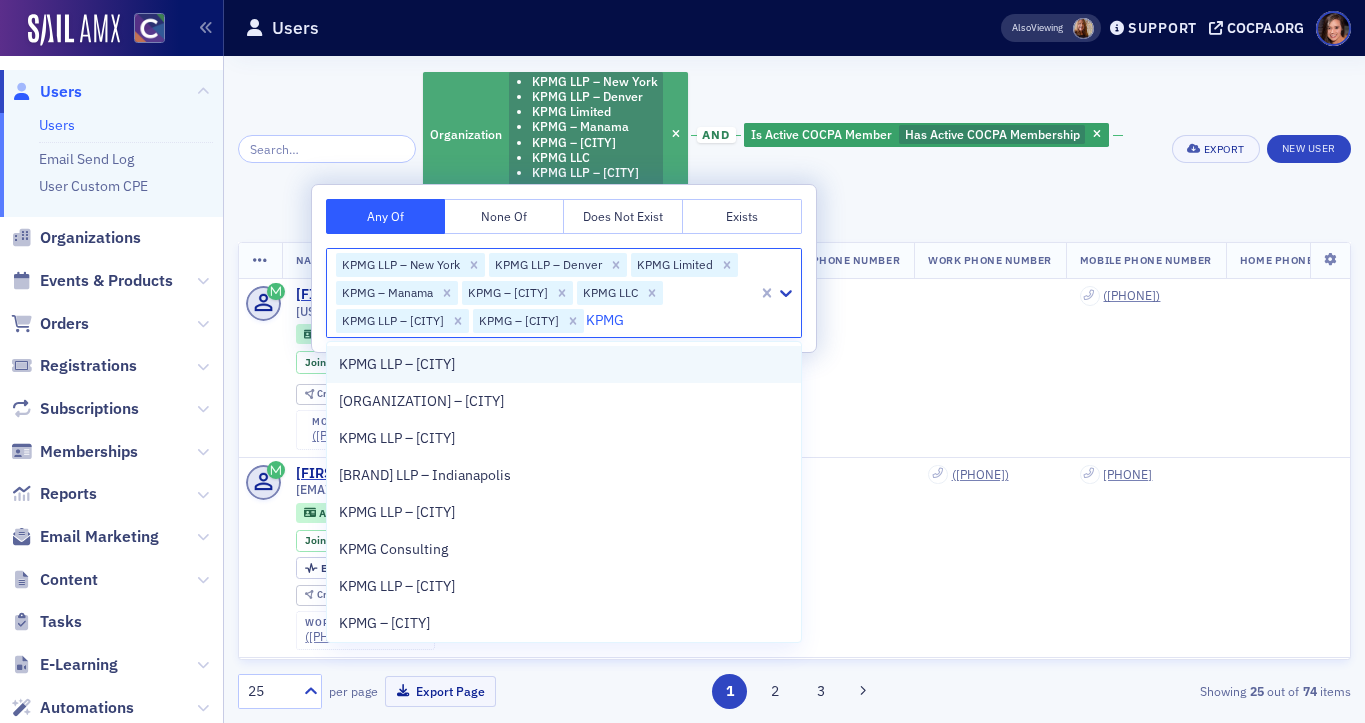 click on "KPMG LLP – [CITY]" at bounding box center [564, 364] 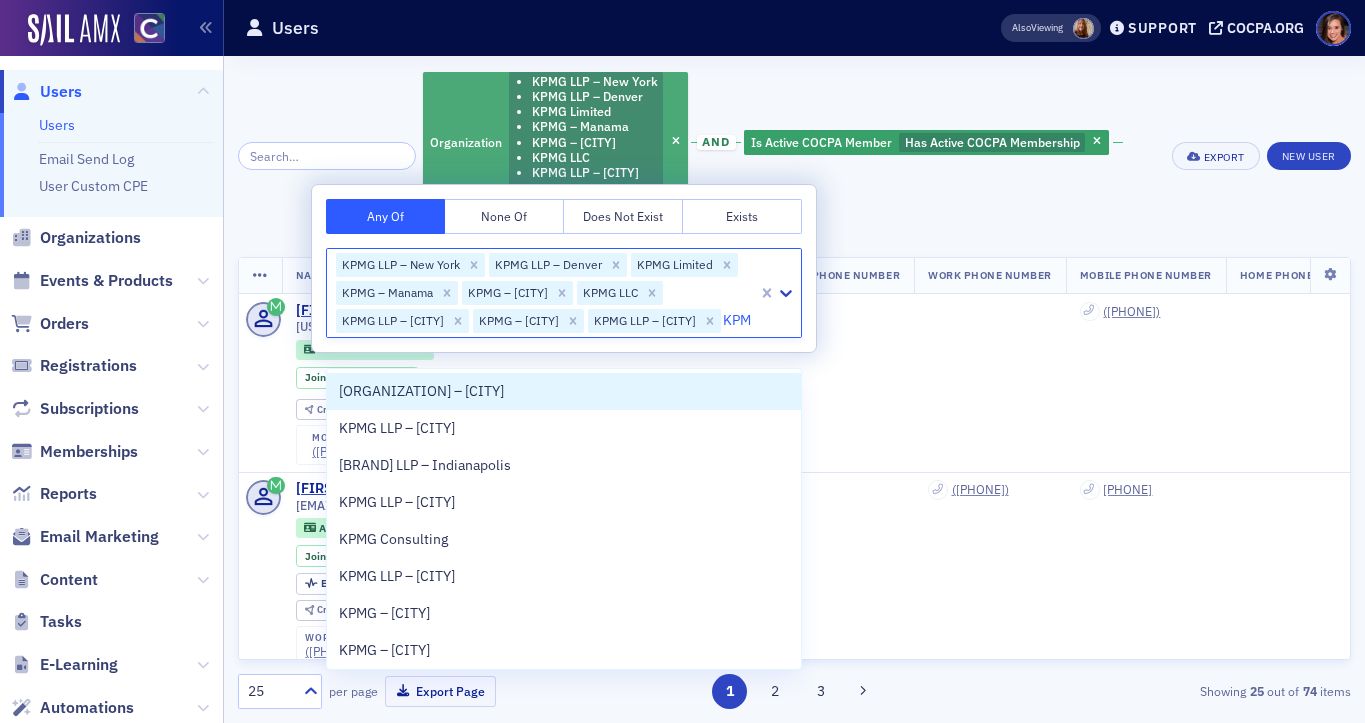 type on "KPMG" 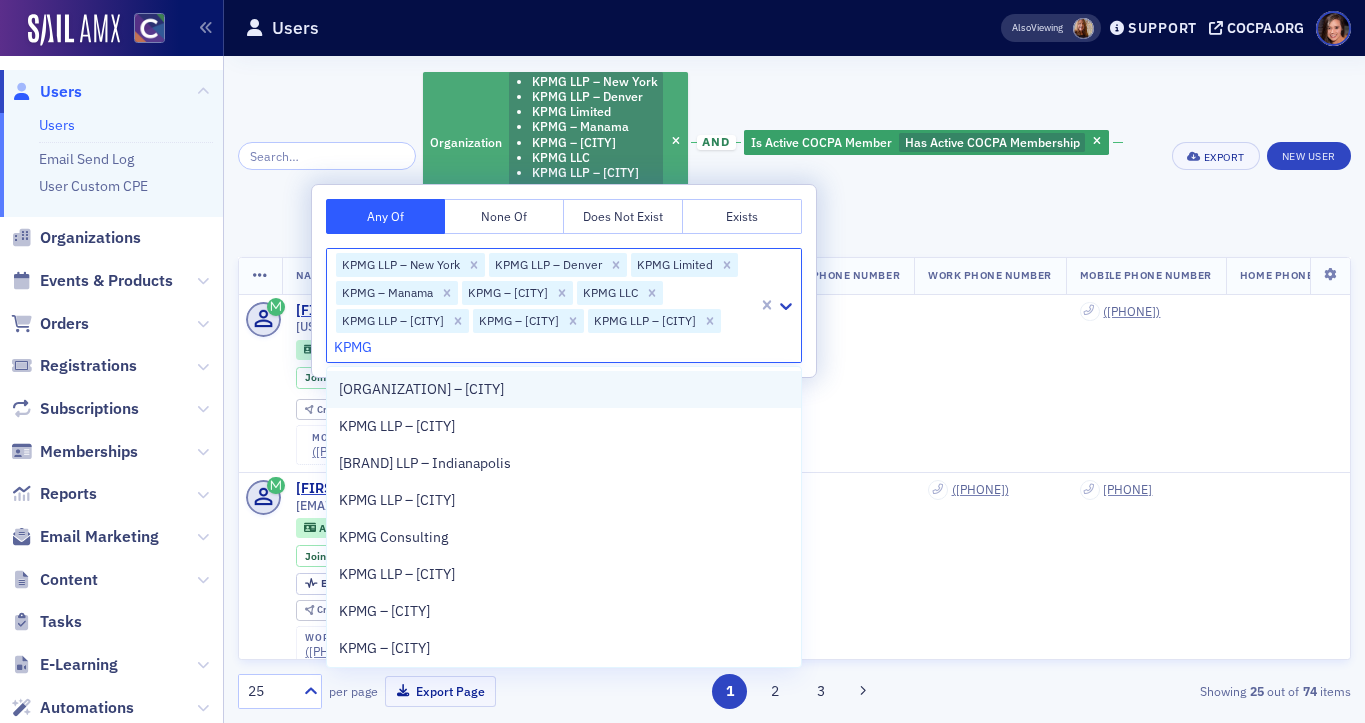 click on "[ORGANIZATION] – [CITY]" at bounding box center [421, 389] 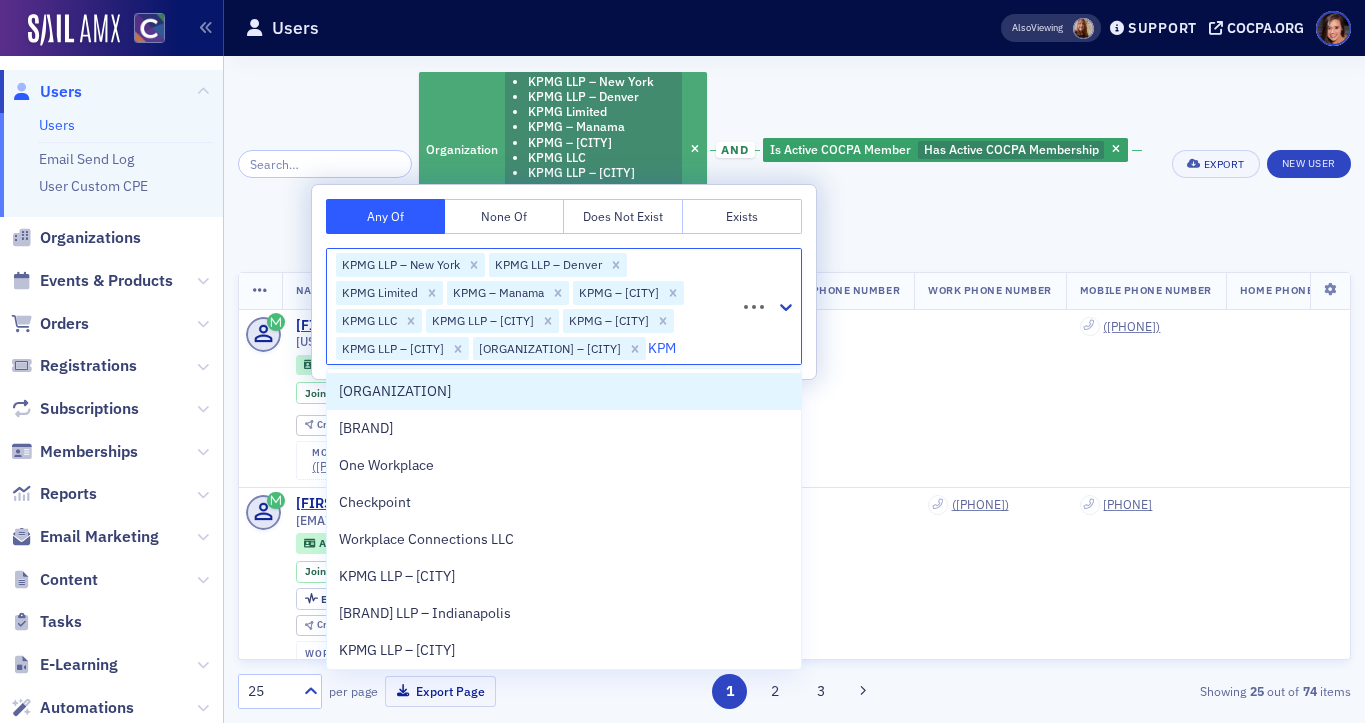 type on "KPMG" 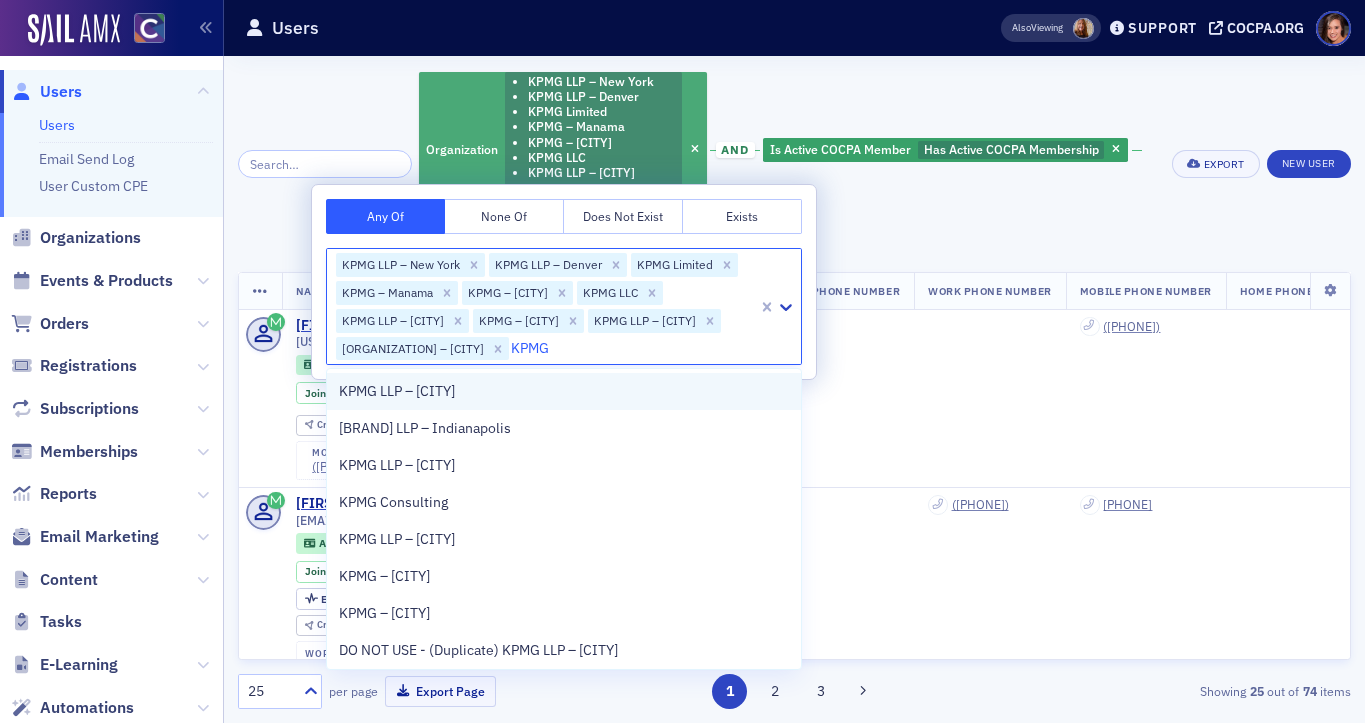 click on "KPMG LLP – [CITY]" at bounding box center (397, 391) 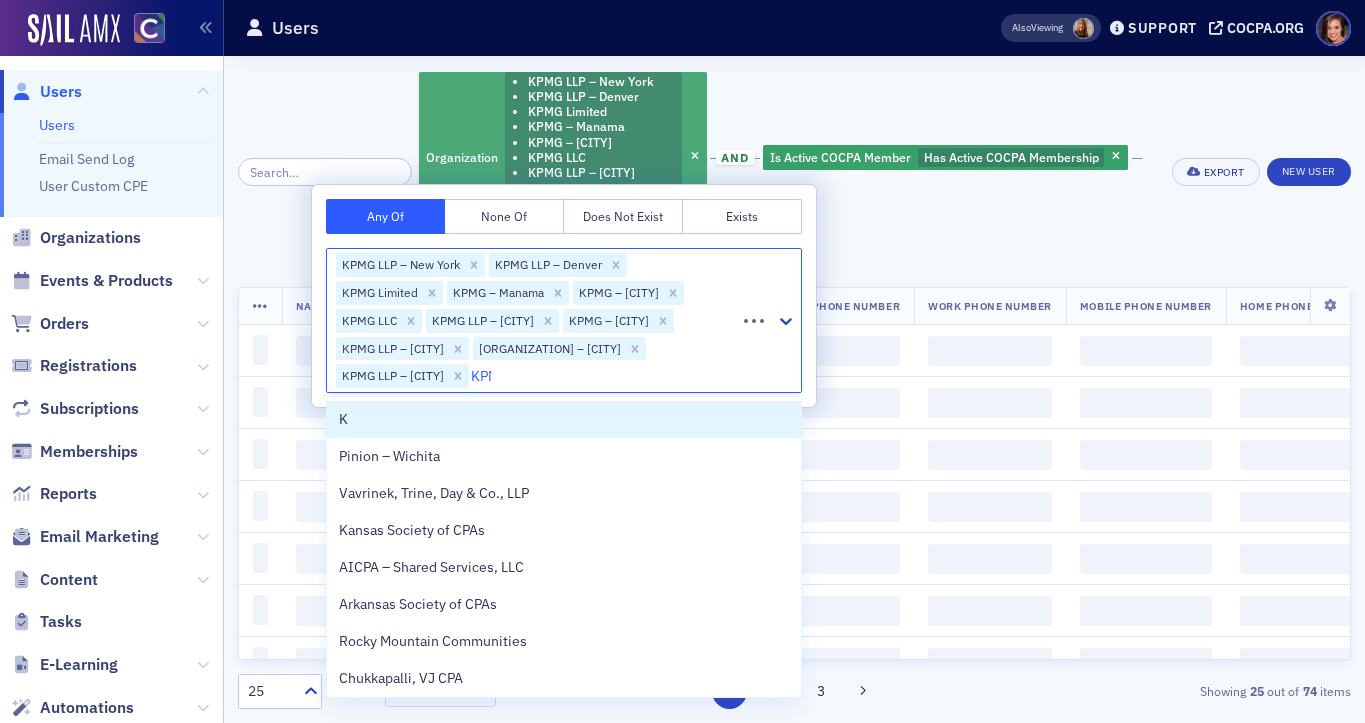 type on "KPMG" 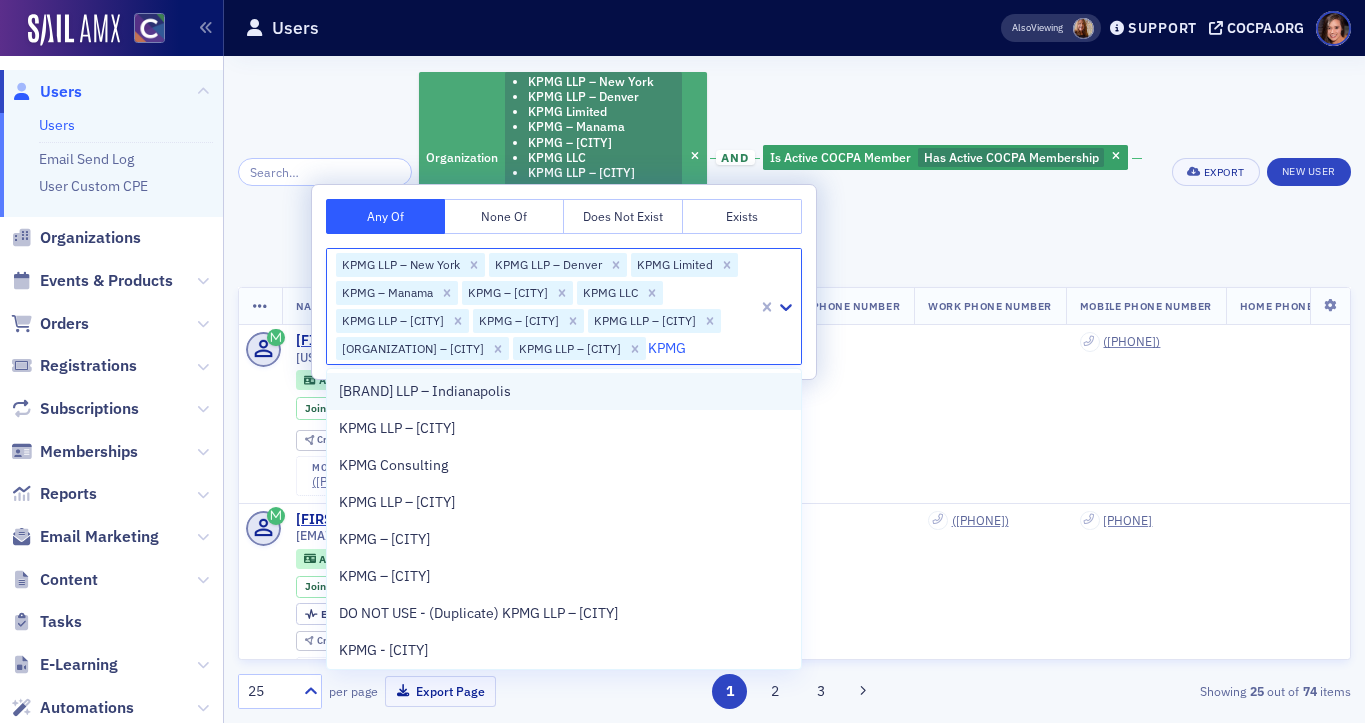 click on "[BRAND] LLP – Indianapolis" at bounding box center [425, 391] 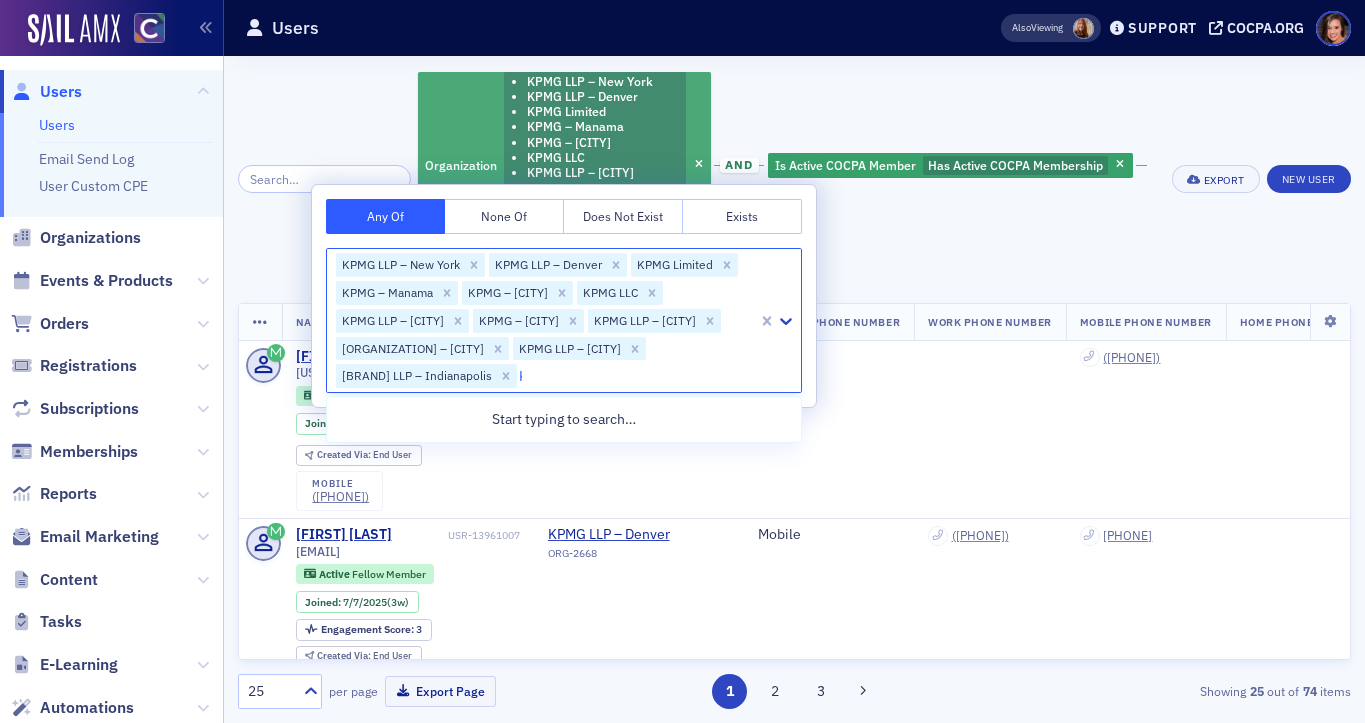 type on "KPMG" 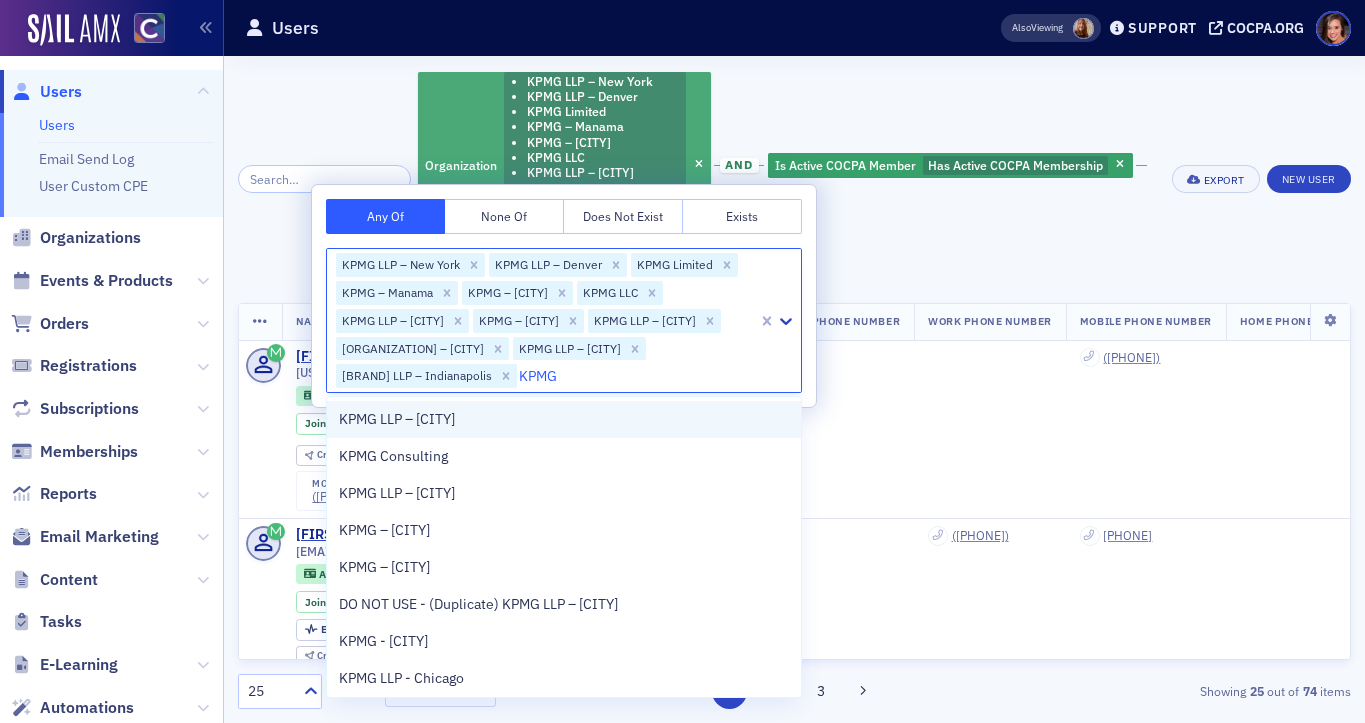 click on "KPMG LLP – [CITY]" at bounding box center [397, 419] 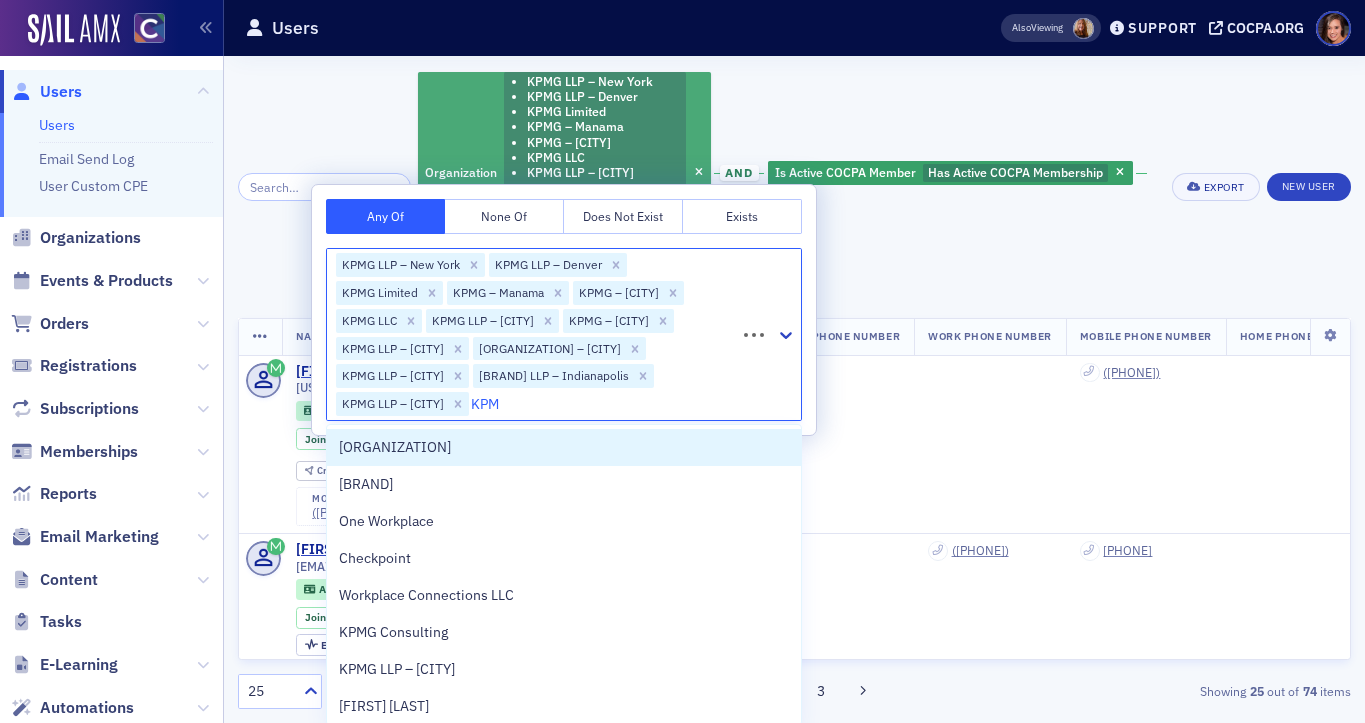 type on "KPMG" 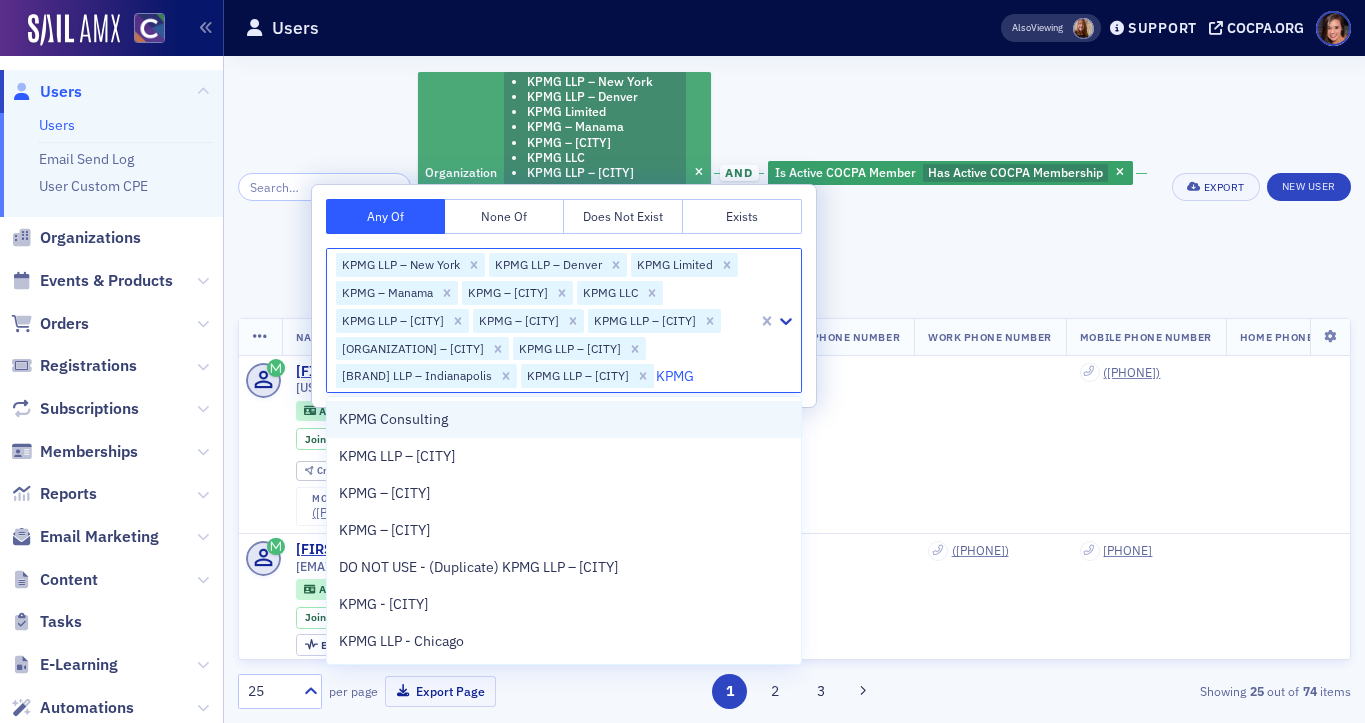click on "KPMG Consulting" at bounding box center [393, 419] 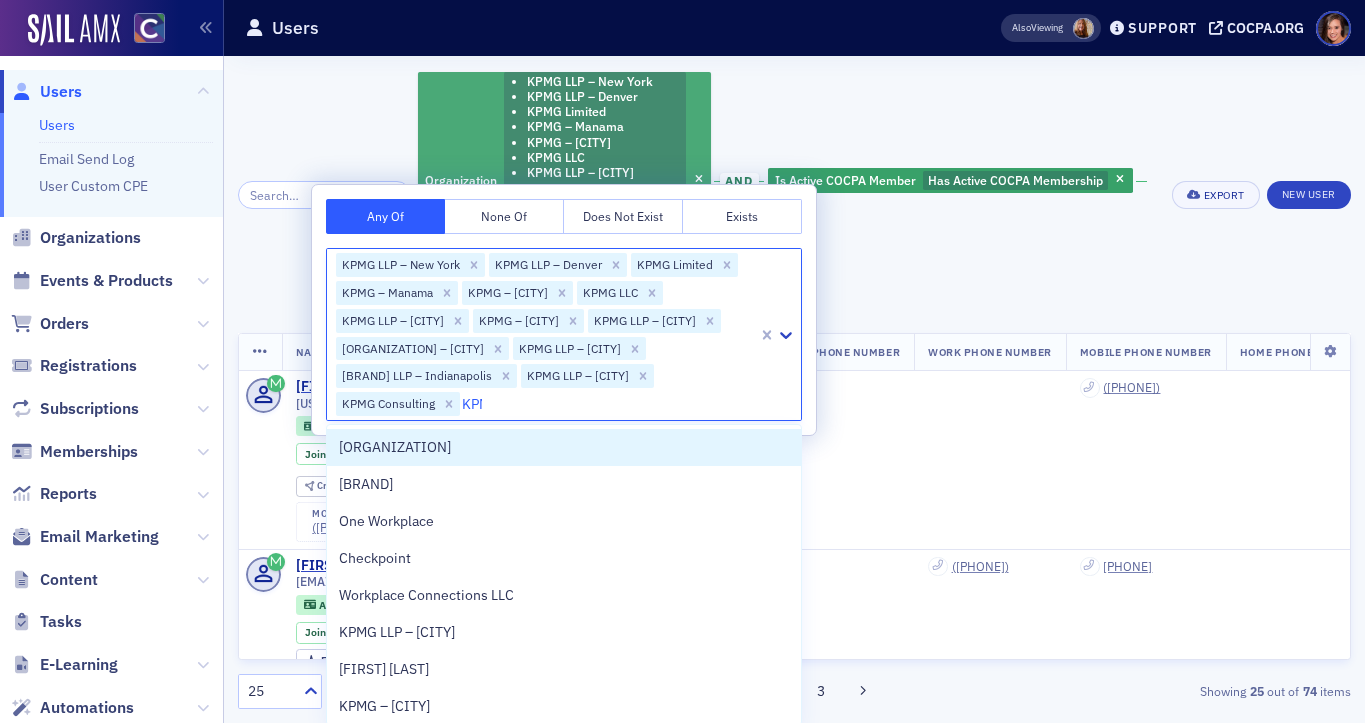 type on "KPMG" 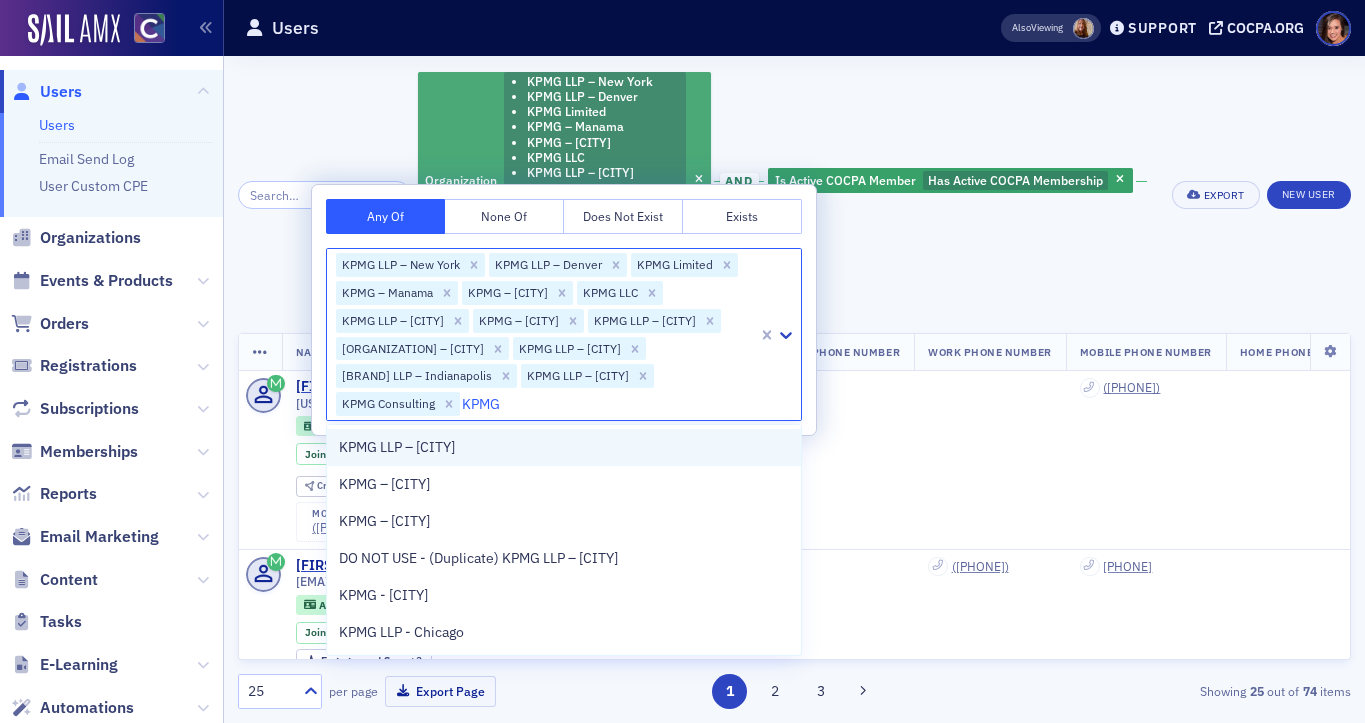 click on "KPMG LLP – [CITY]" at bounding box center [397, 447] 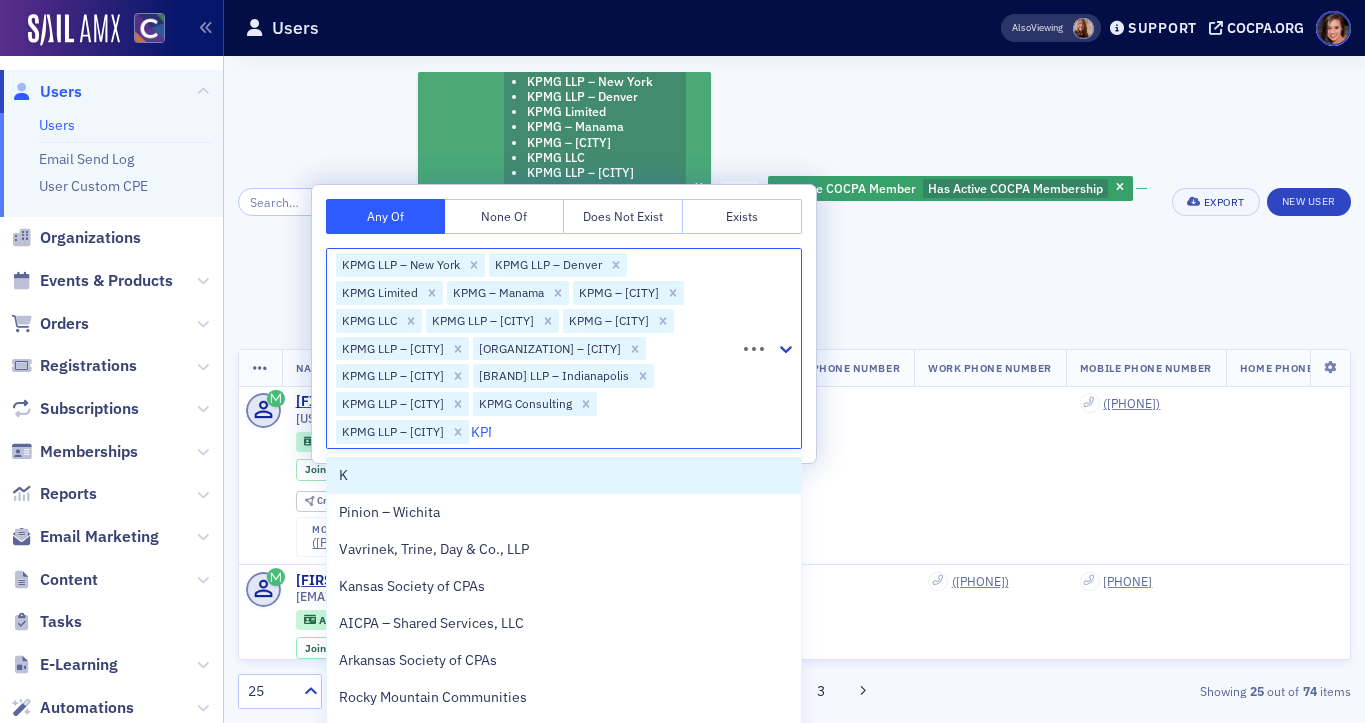 type on "KPMG" 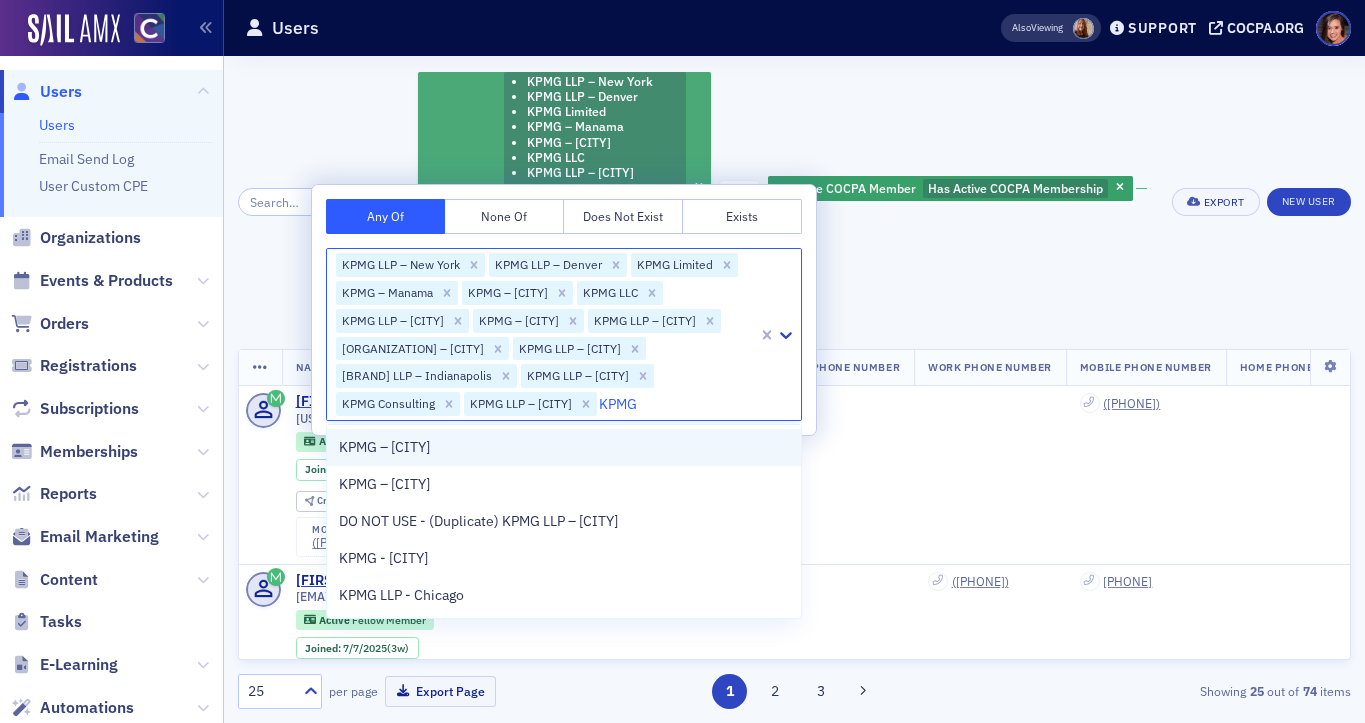 click on "KPMG – [CITY]" at bounding box center (384, 447) 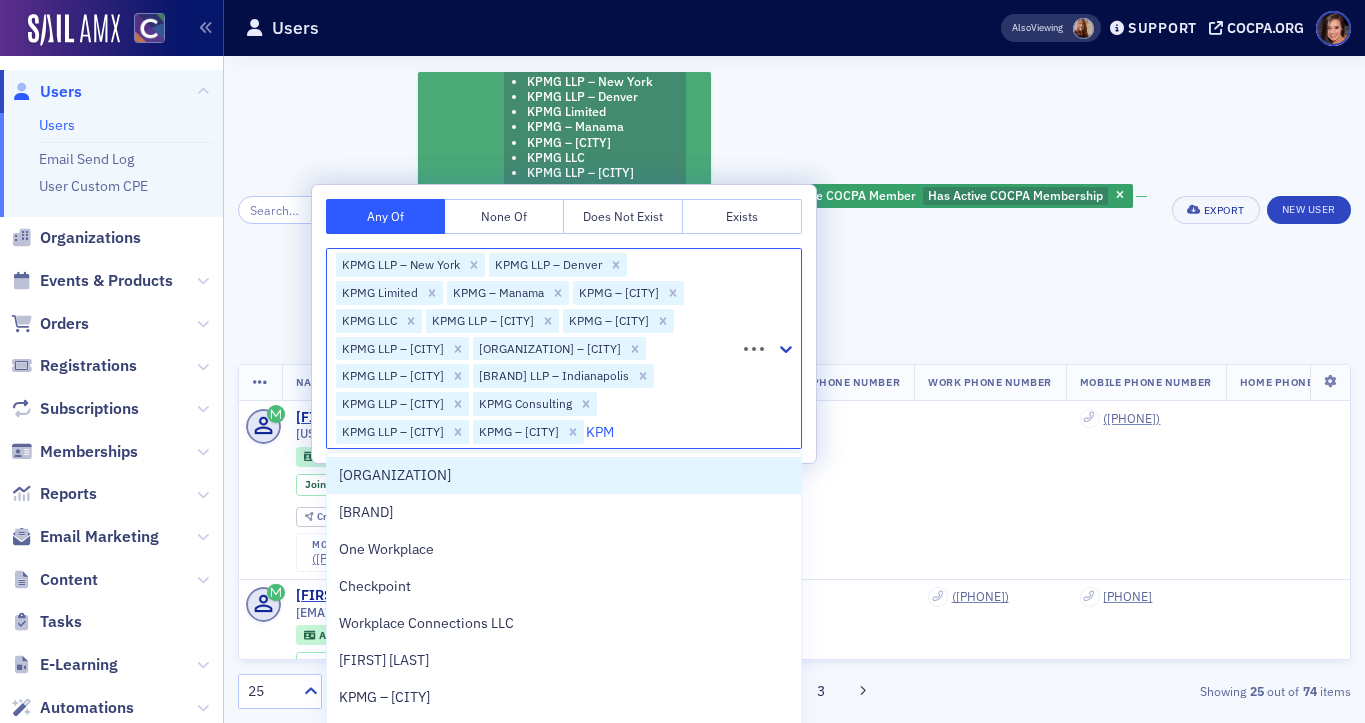 type on "KPMG" 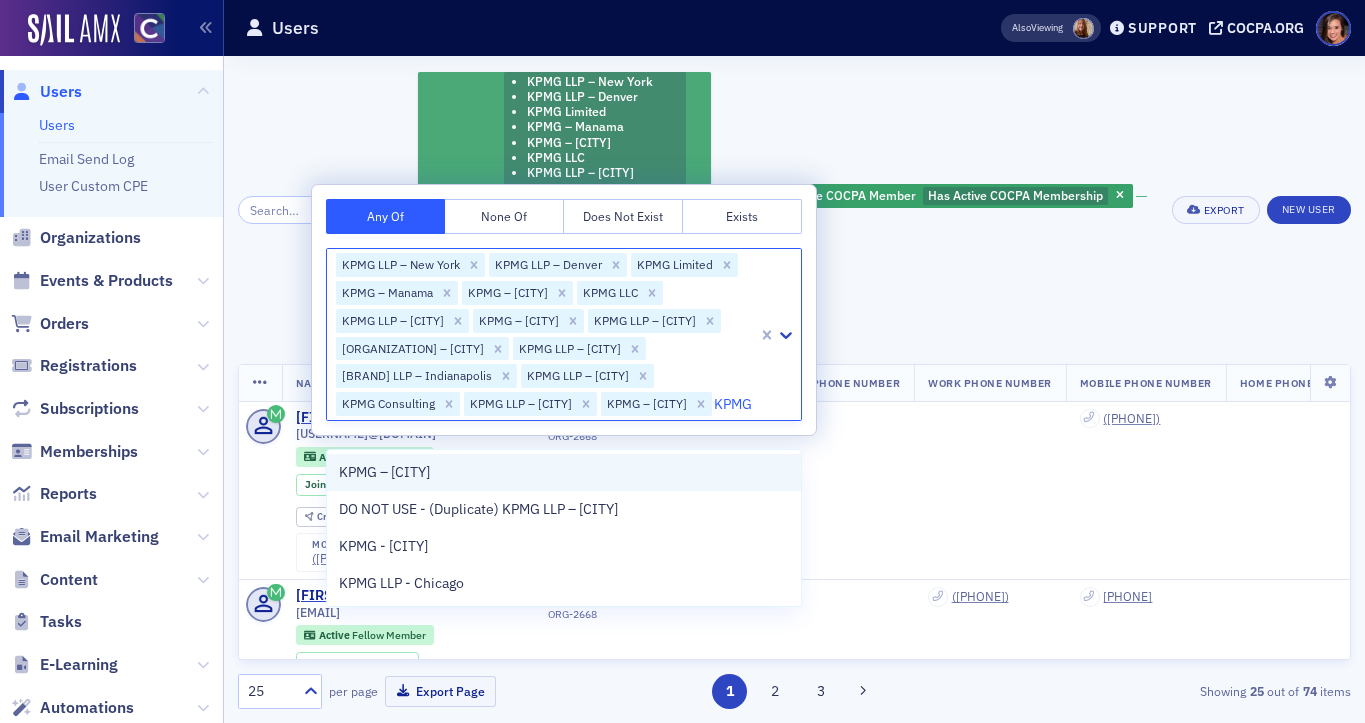 click on "KPMG – [CITY]" at bounding box center (384, 472) 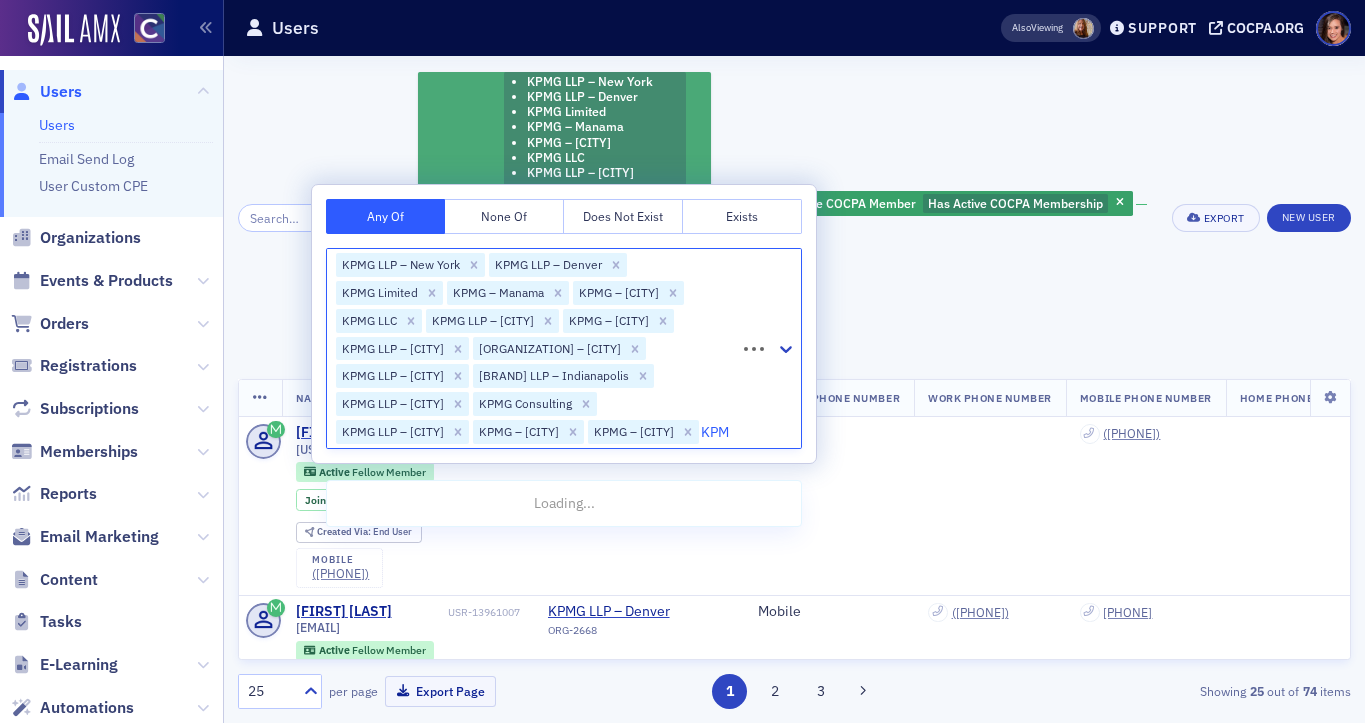 type on "KPMG" 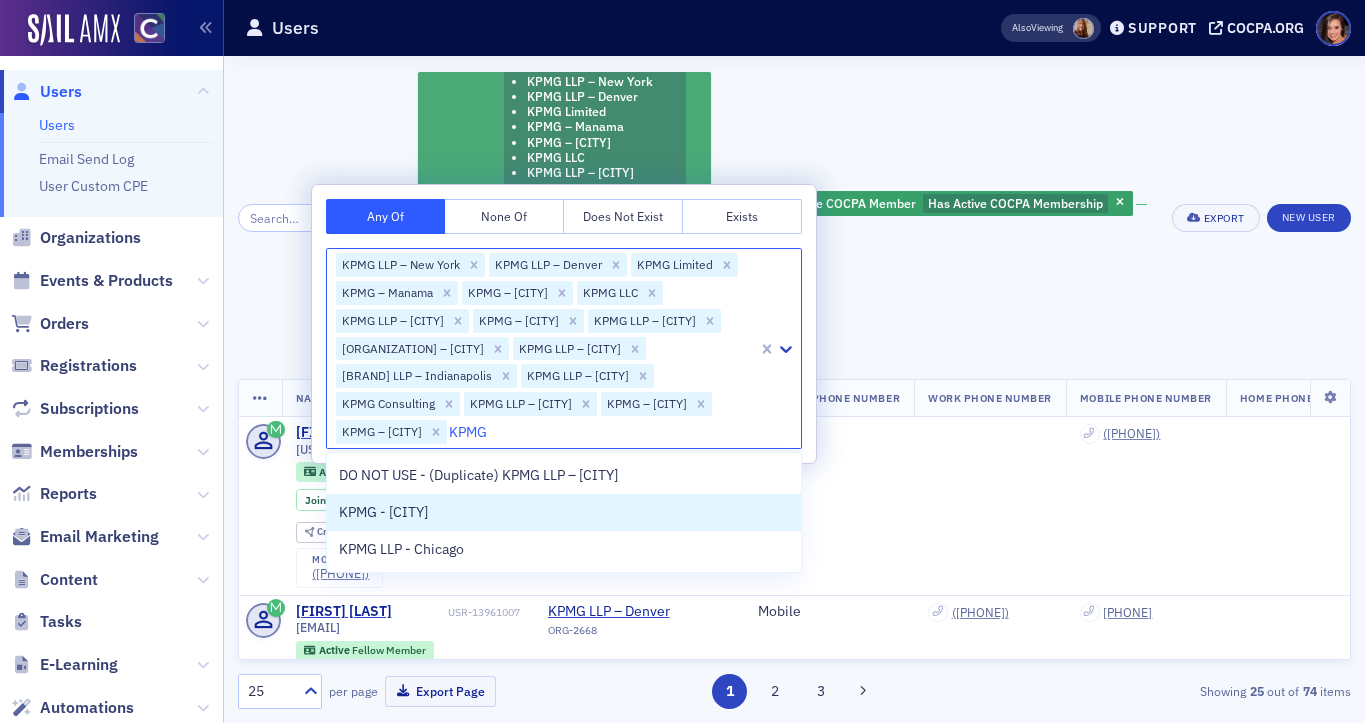 click on "KPMG - [CITY]" at bounding box center (383, 512) 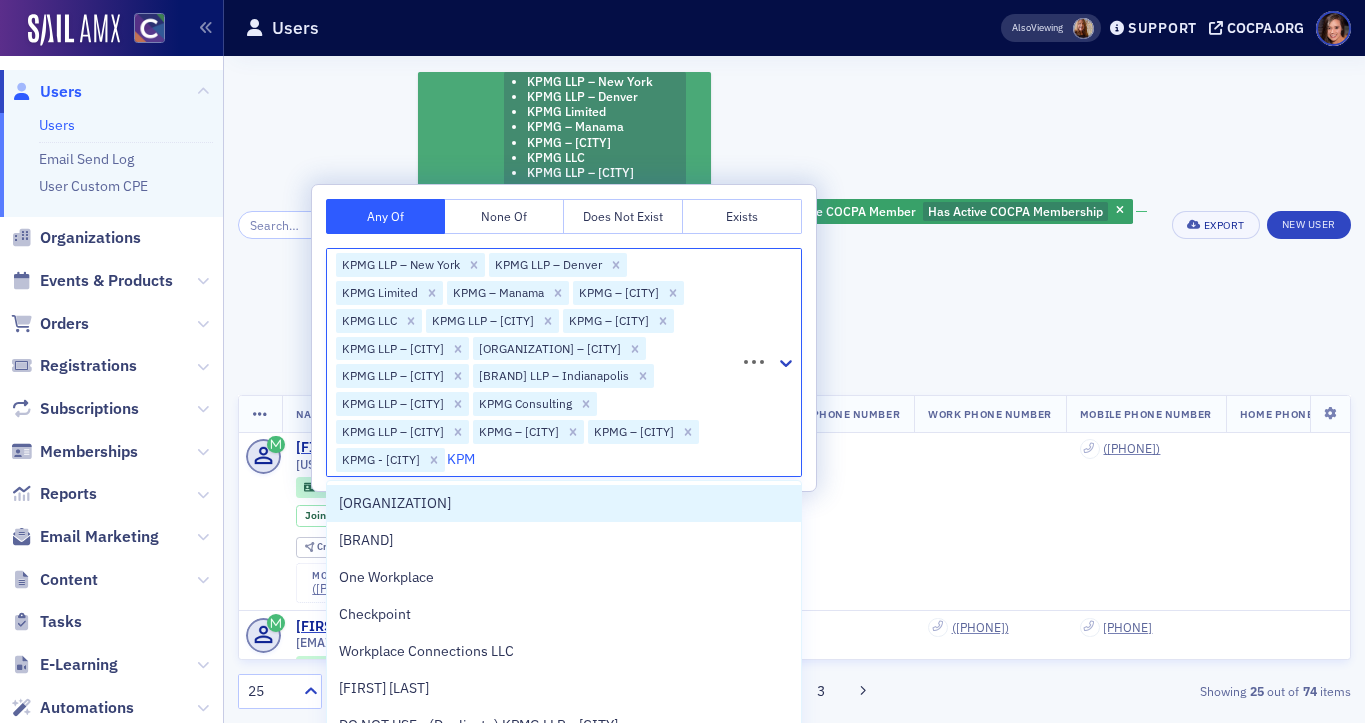 type on "KPMG" 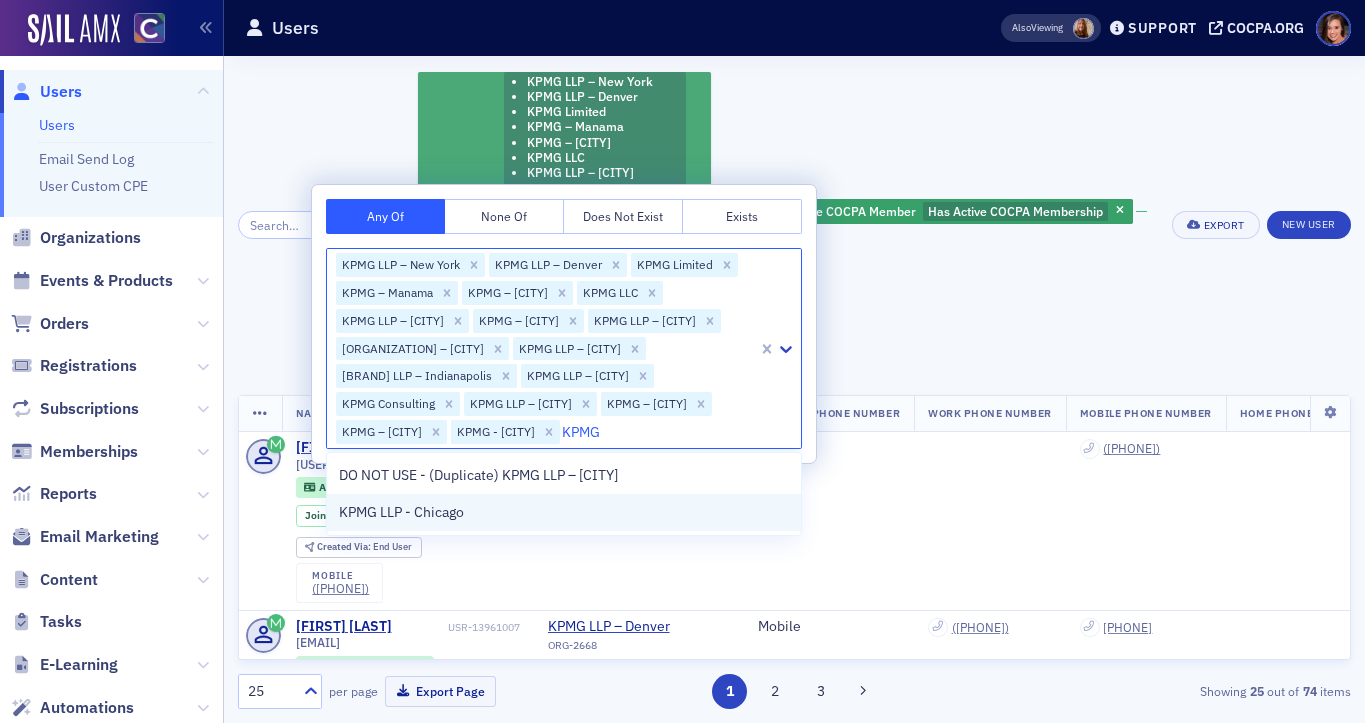click on "KPMG LLP - Chicago" at bounding box center [401, 512] 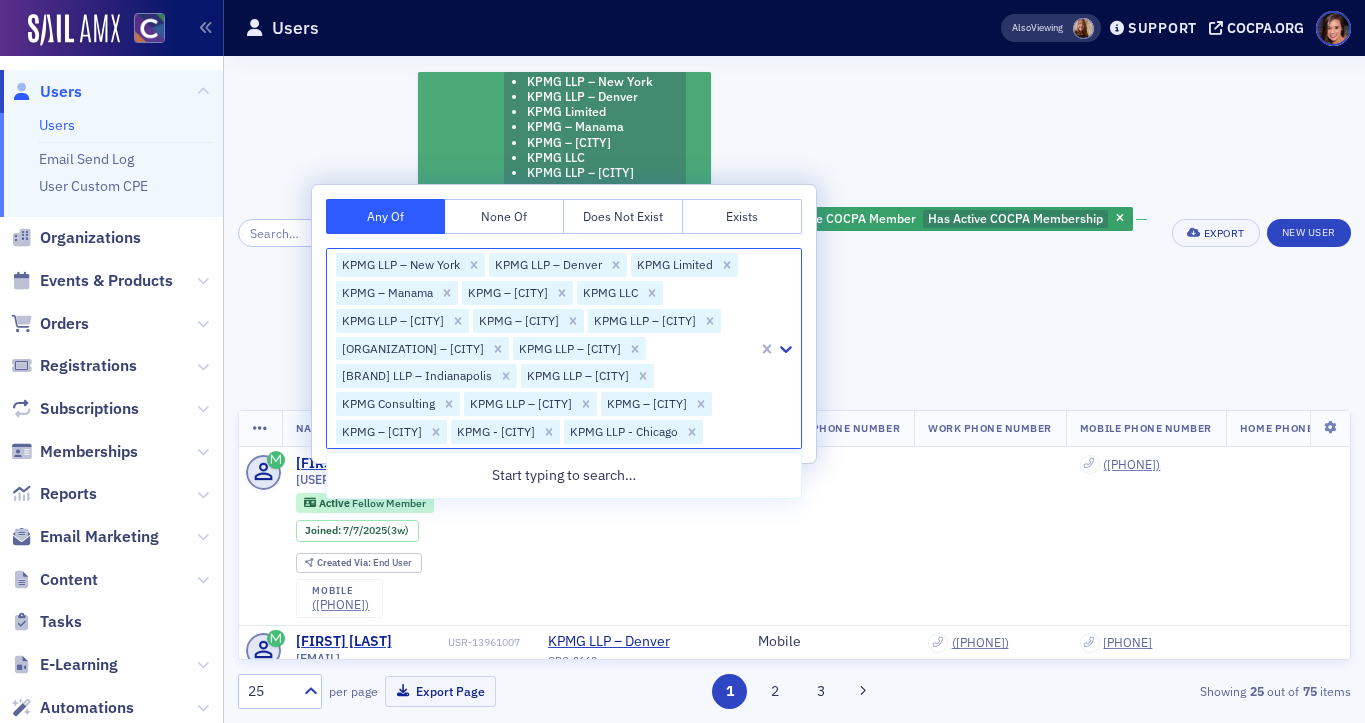 click on "Organization KPMG LLP – [CITY] KPMG LLP – [CITY] KPMG Limited KPMG – [CITY] KPMG – [CITY] KPMG LLC KPMG LLP – [CITY] KPMG – [CITY] KPMG LLP – [CITY] KPMG LLP – [CITY] KPMG LLP – [CITY] KPMG LLP – [CITY] KPMG LLP – [CITY] KPMG Consulting KPMG LLP – [CITY] KPMG – [CITY] KPMG - [CITY] KPMG LLP - [CITY] and Is Active COCPA Member Has Active COCPA Membership Add Filter" 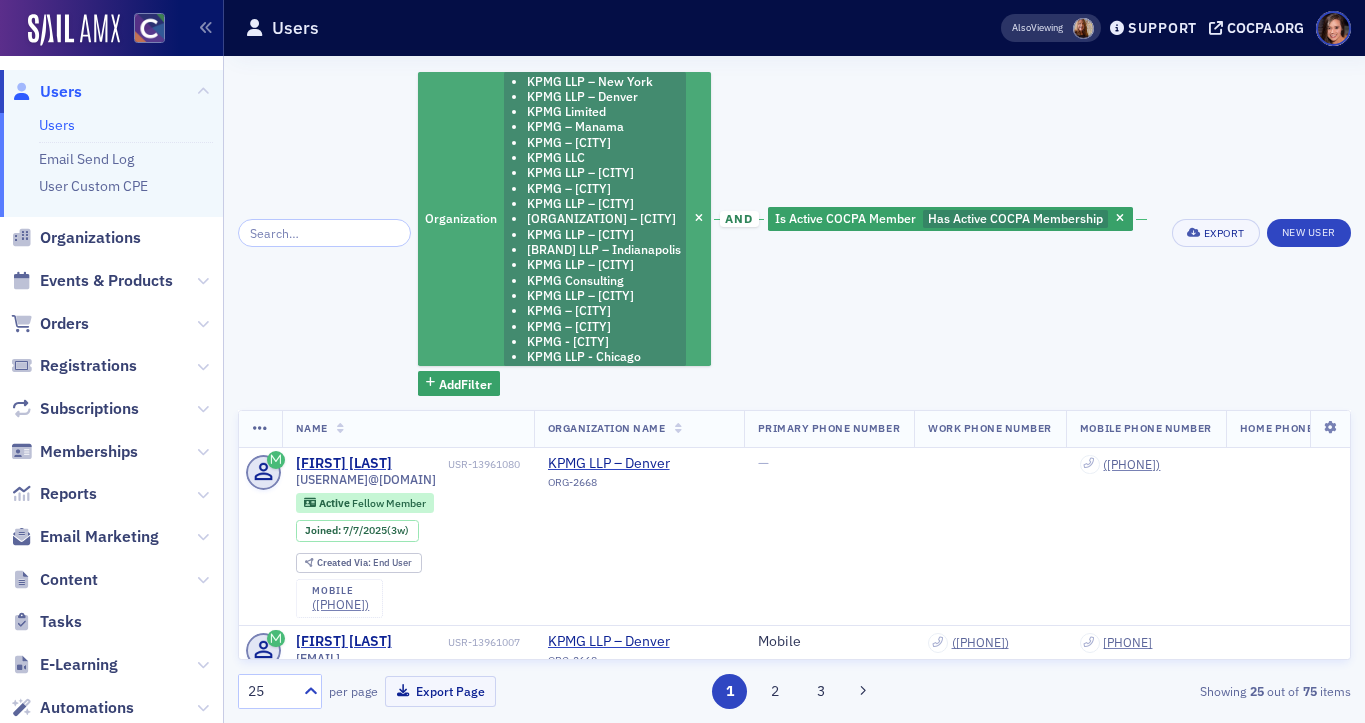 click on "[ORGANIZATION] – [CITY]" 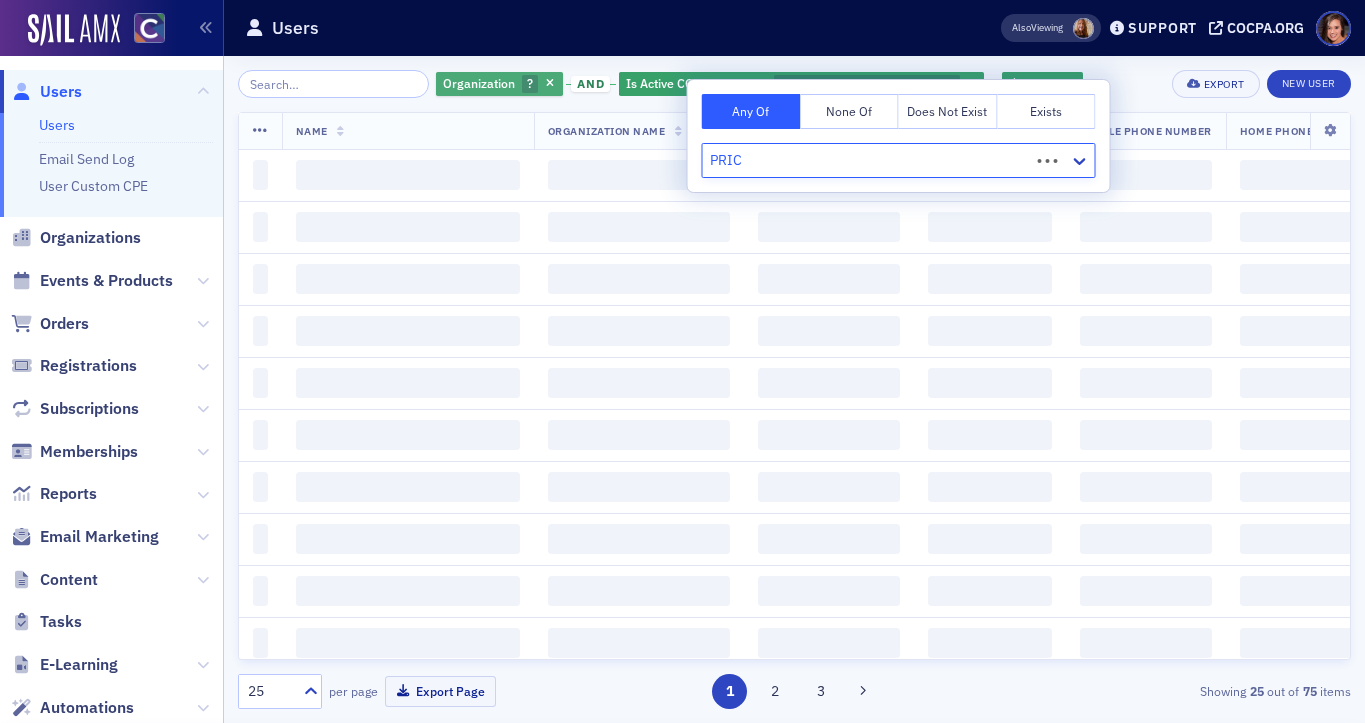 type on "PRICE" 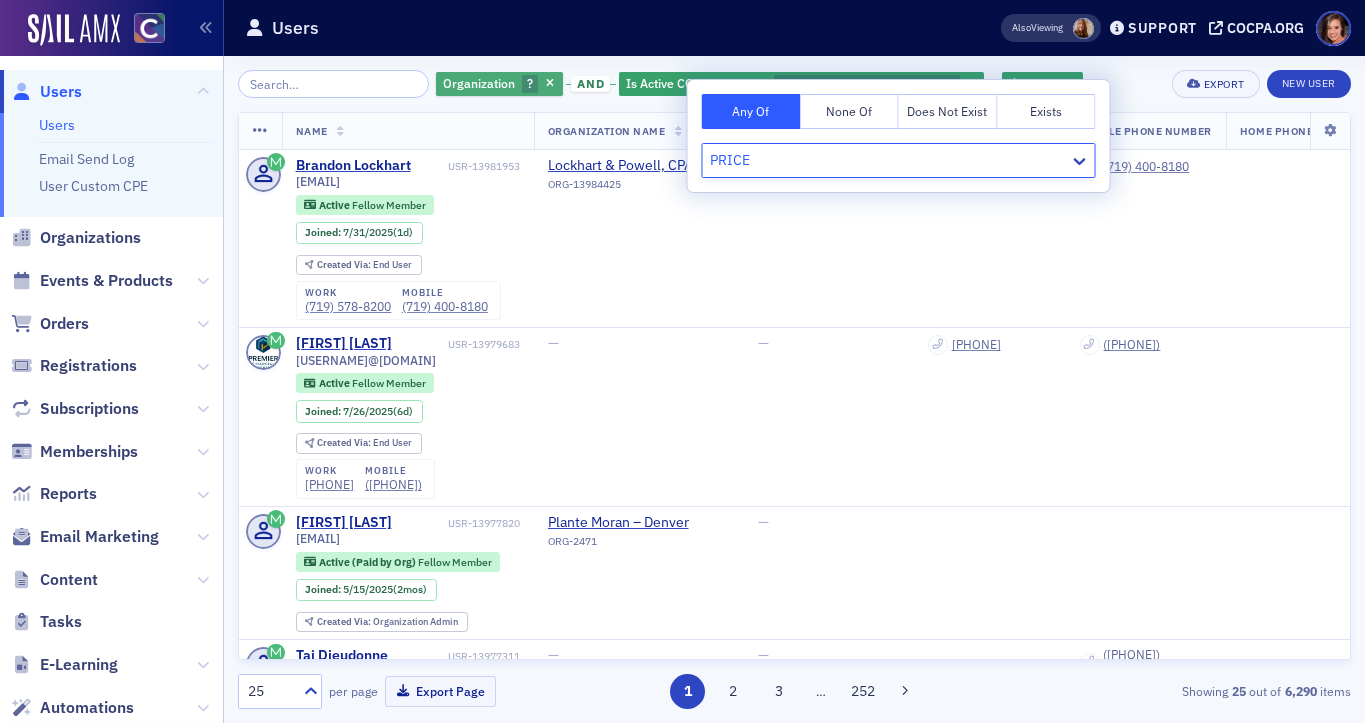 click on "PricewaterhouseCoopers LLP – [CITY]" at bounding box center (132, 749) 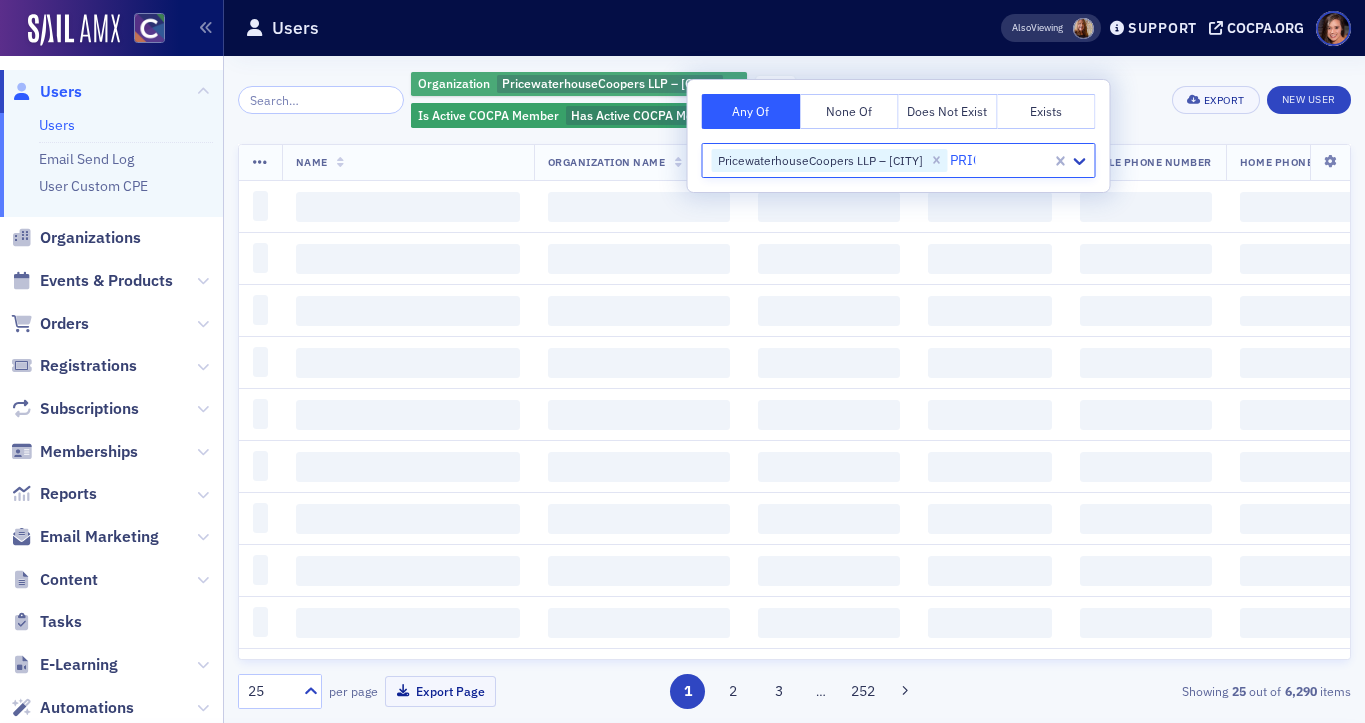 type on "PRICE" 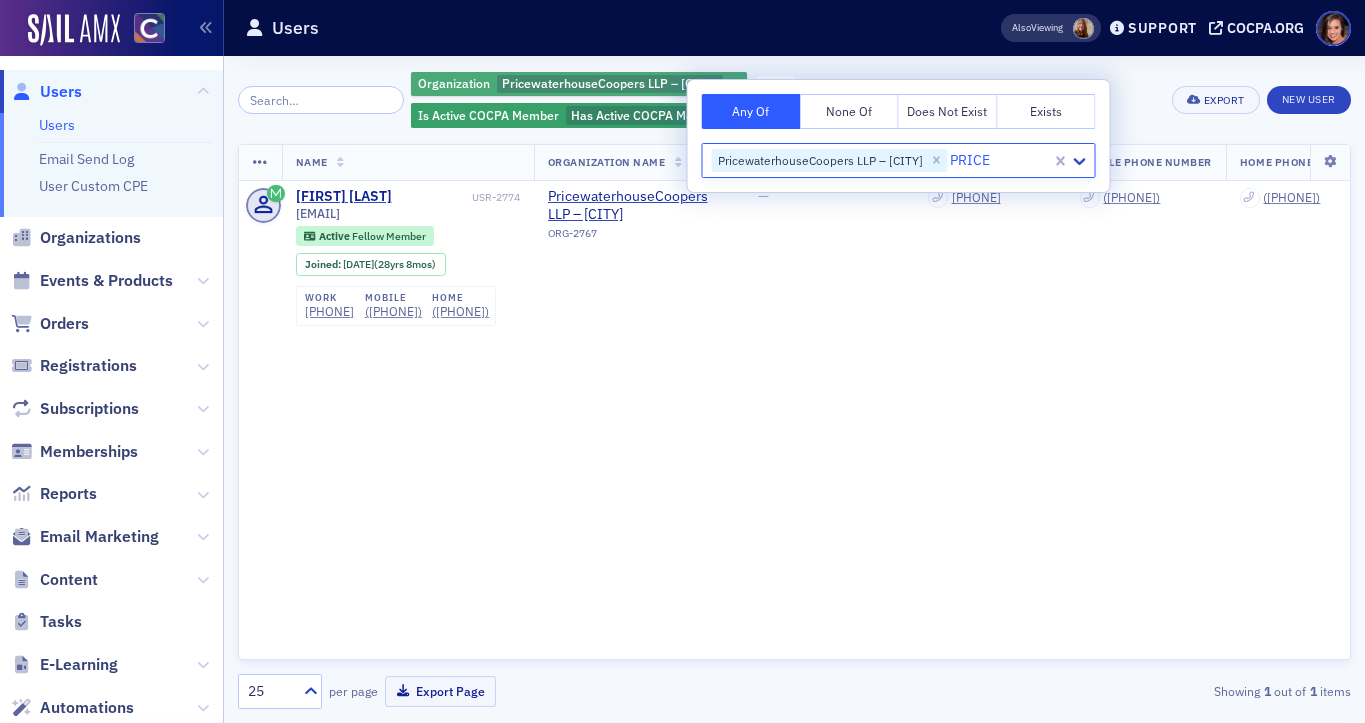click on "PricewaterhouseCoopers LLP – Denver" at bounding box center (682, 749) 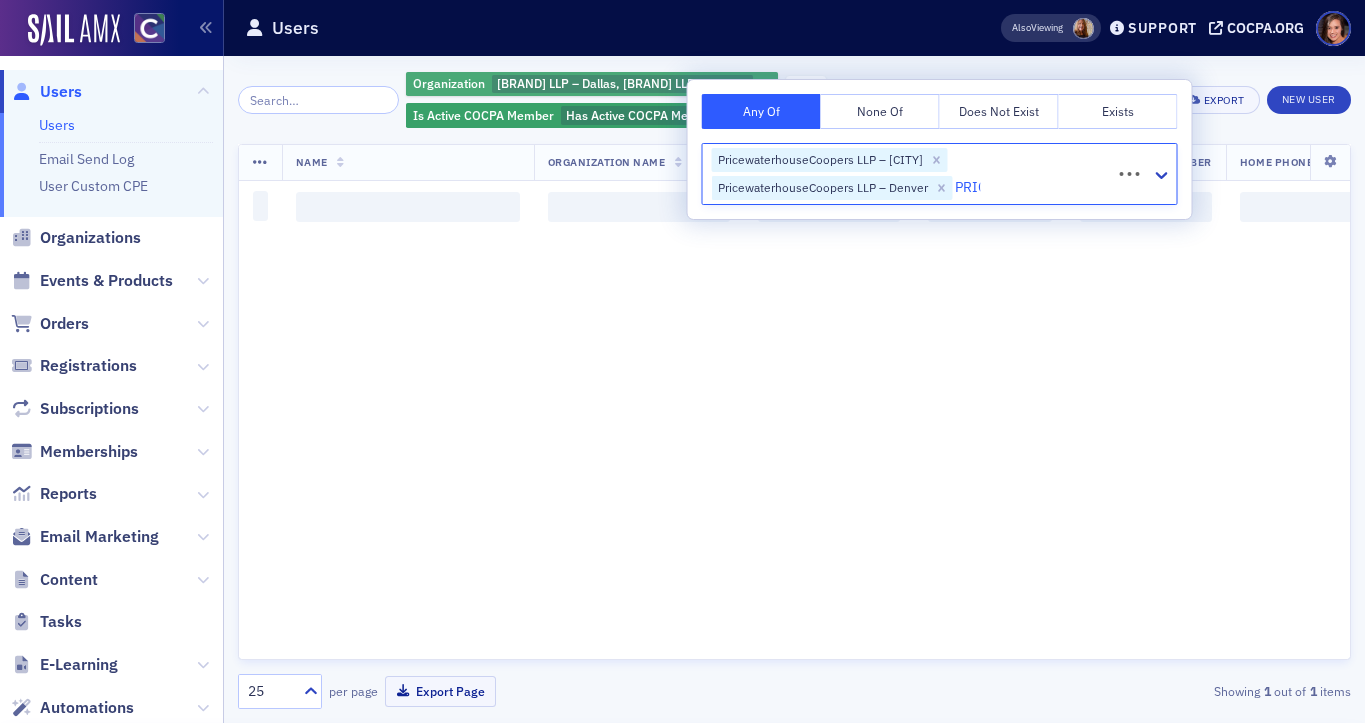 type on "PRICE" 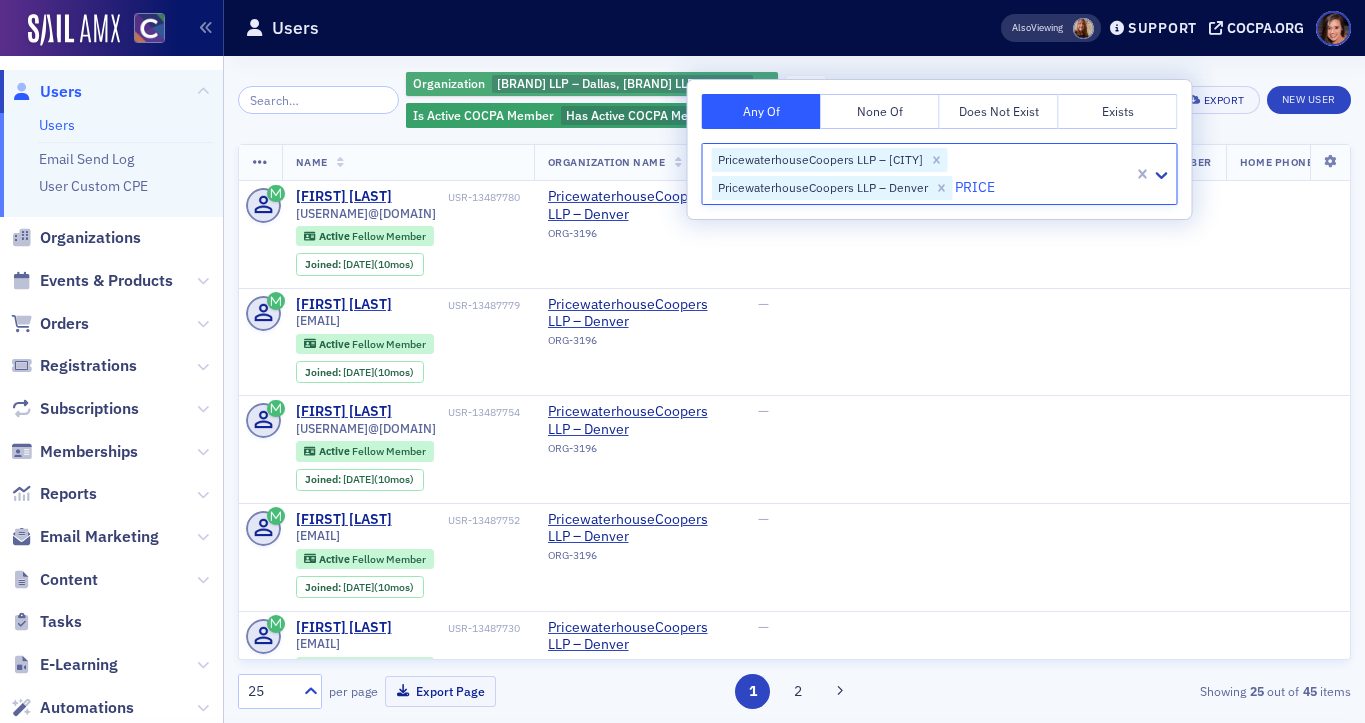 click on "PricewaterhouseCoopers LLP – [CITY]" at bounding box center (132, 749) 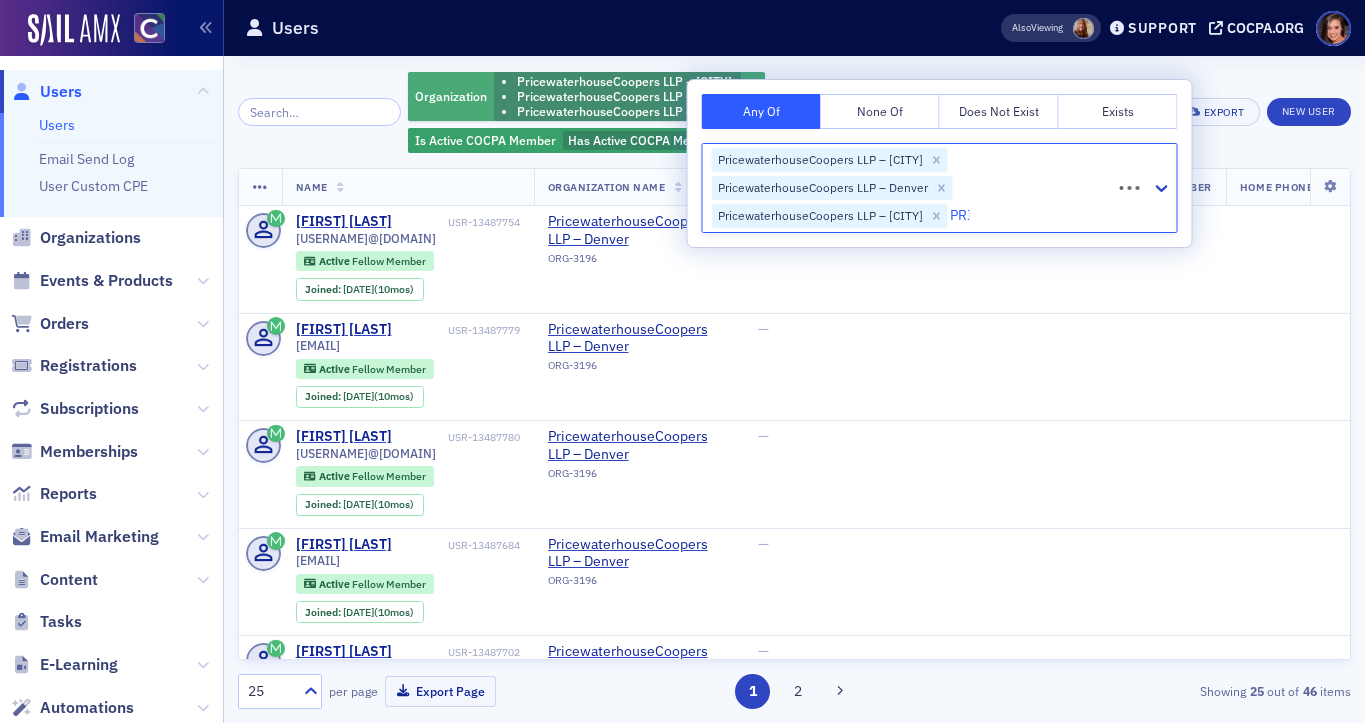 type on "PRICE" 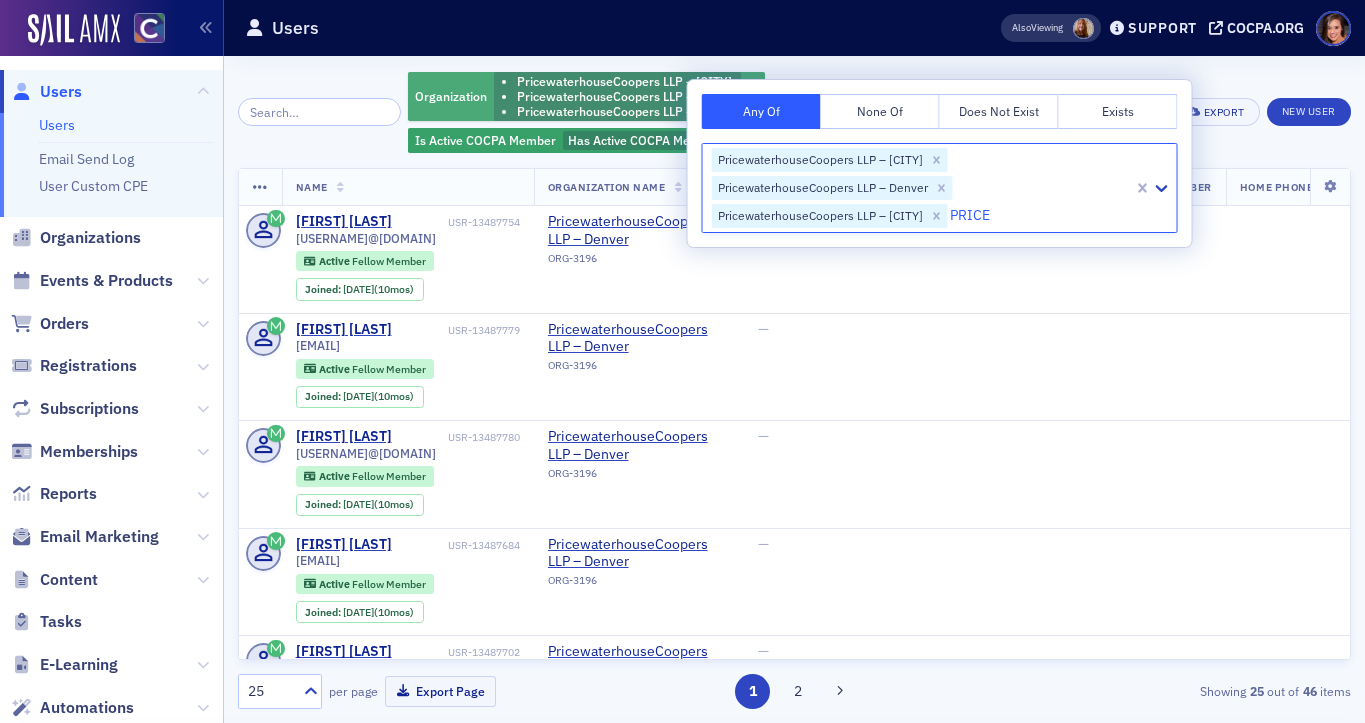 click on "[ORGANIZATION] – [CITY]" at bounding box center (95, 749) 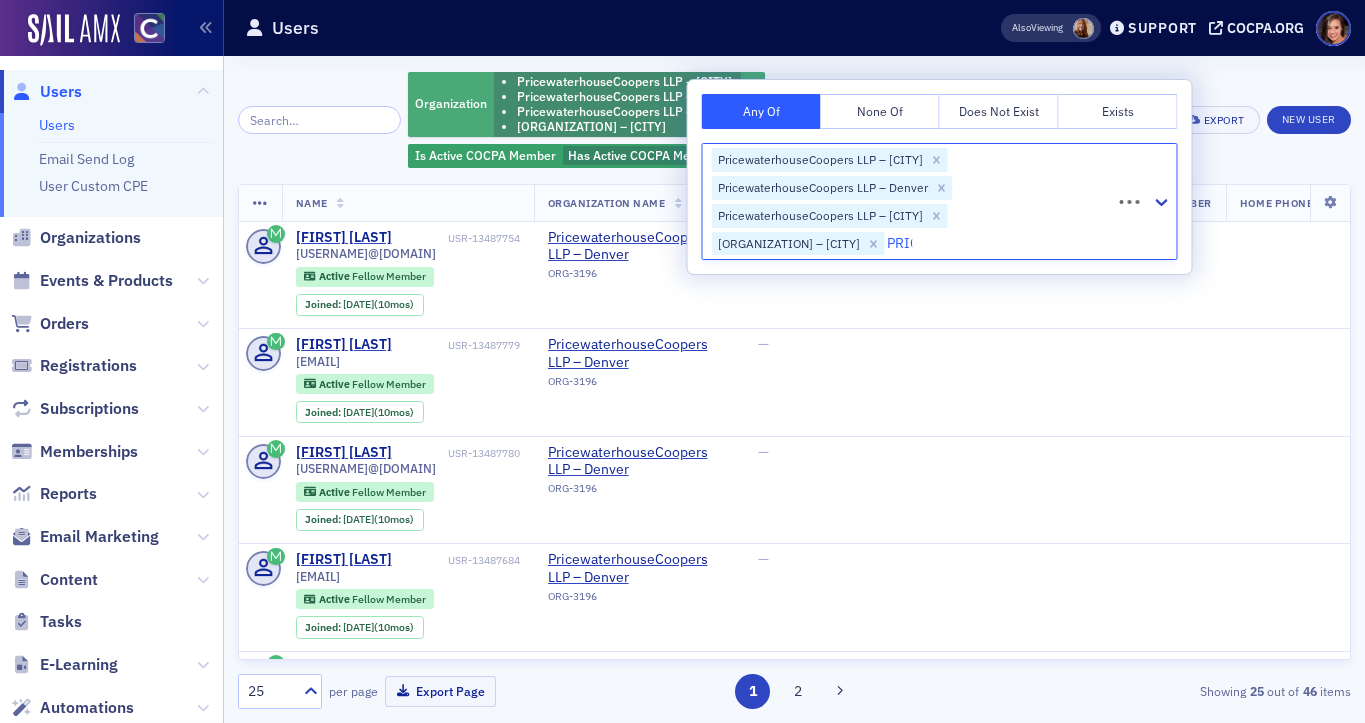 type on "PRICE" 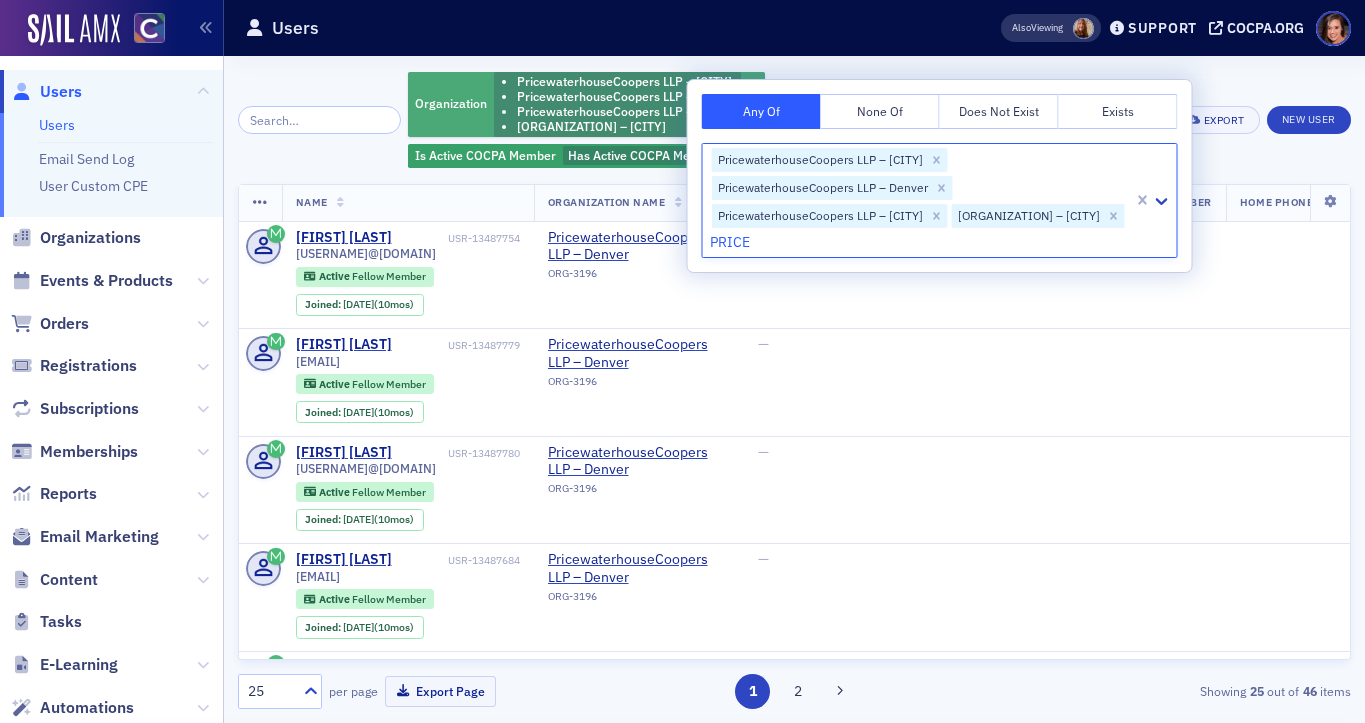 click on "[BRAND]" at bounding box center [682, 786] 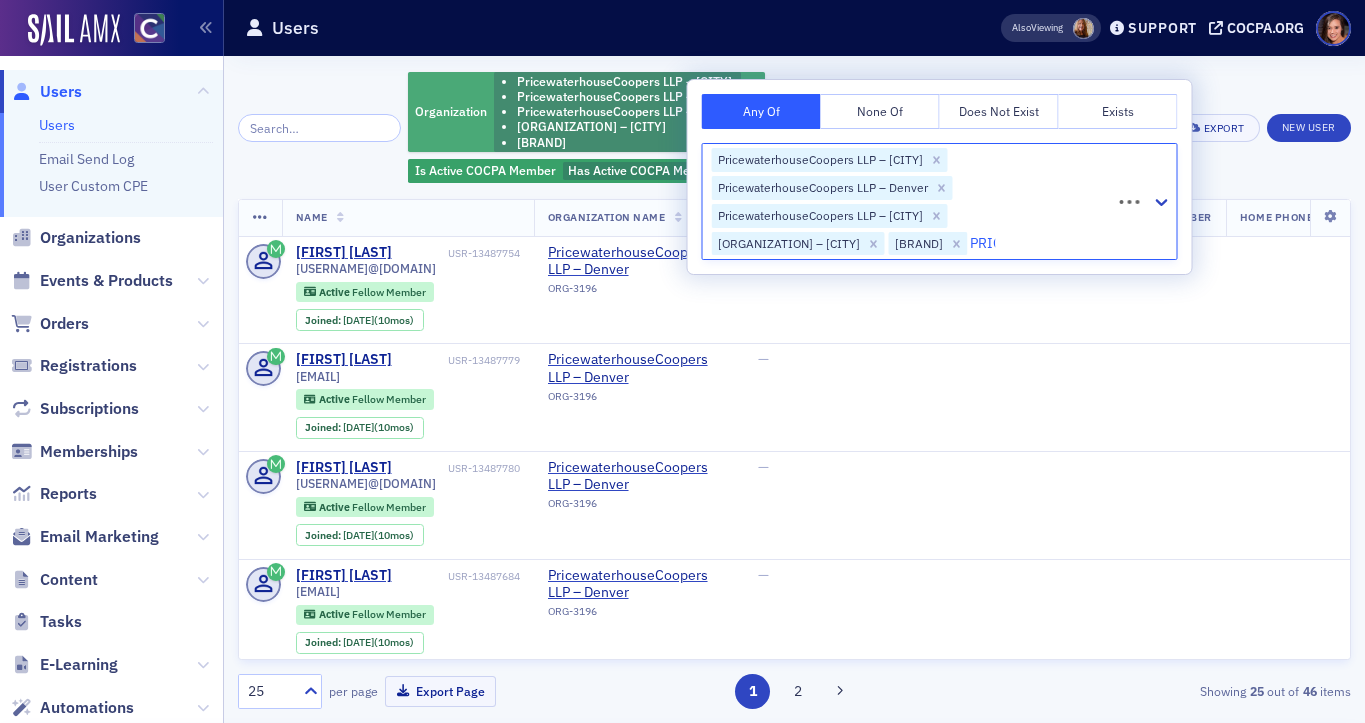 type on "PRICE" 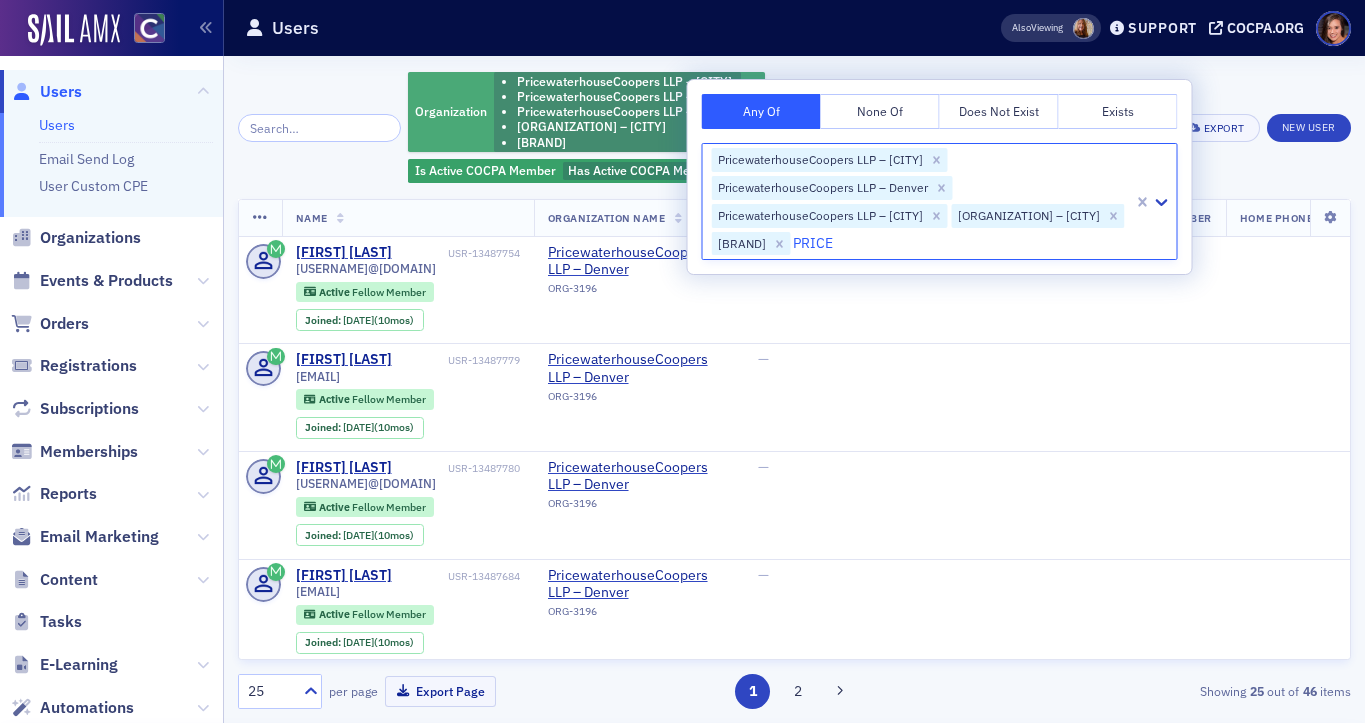 click on "PriceWaterhouseCoopers LLP – Tianjin" at bounding box center [682, 786] 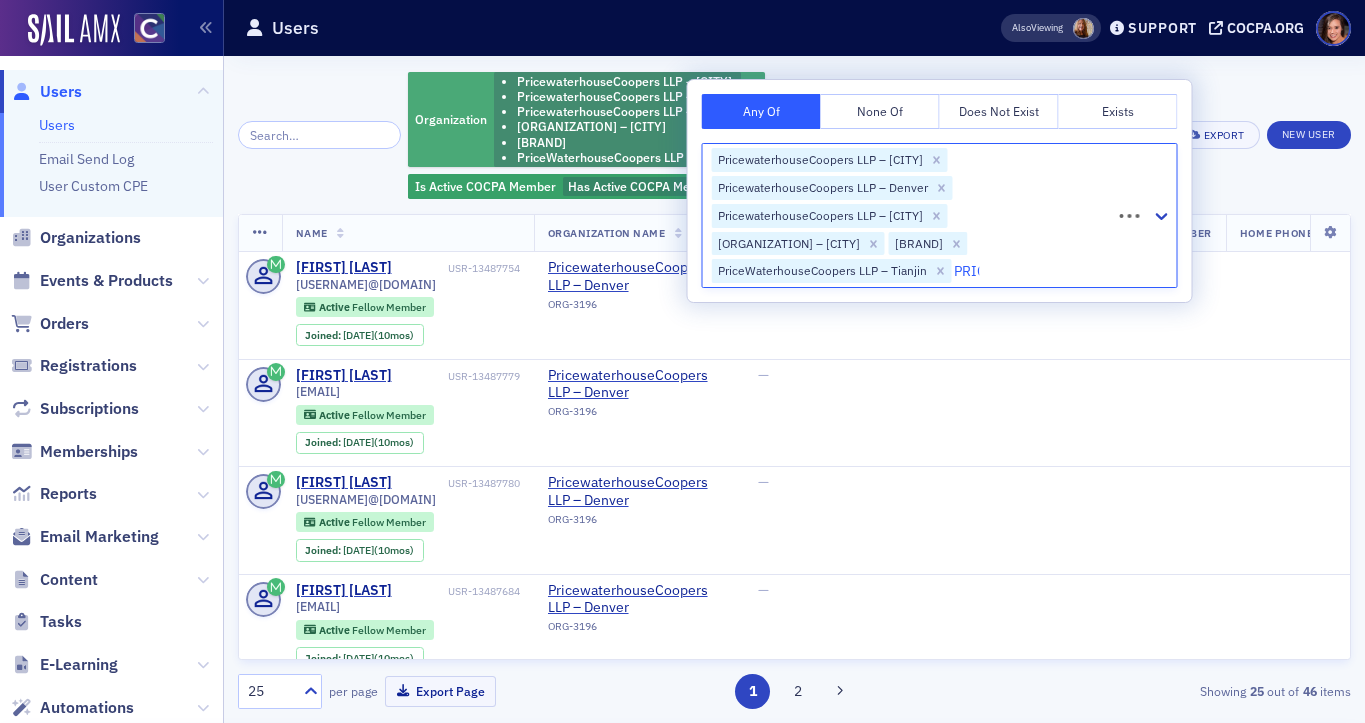 type on "PRICE" 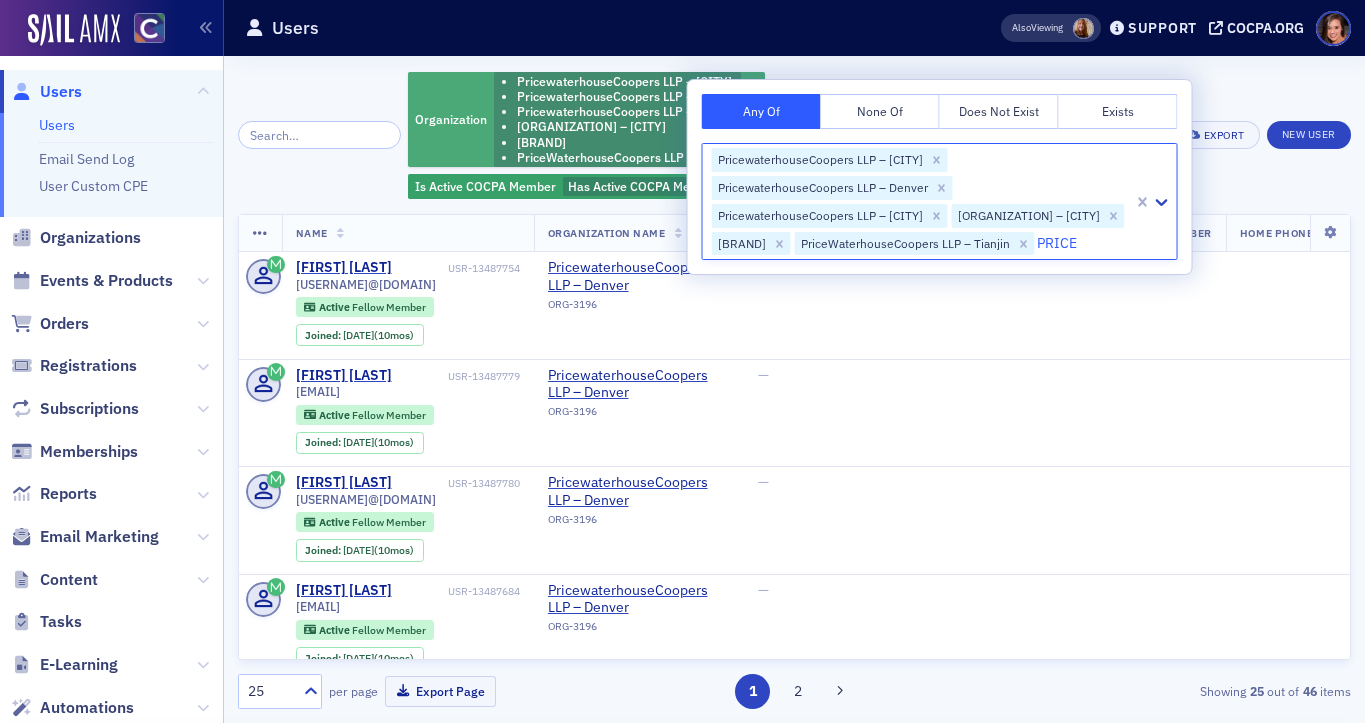 click on "PricewaterhouseCoopers LLP – [CITY]" at bounding box center [132, 786] 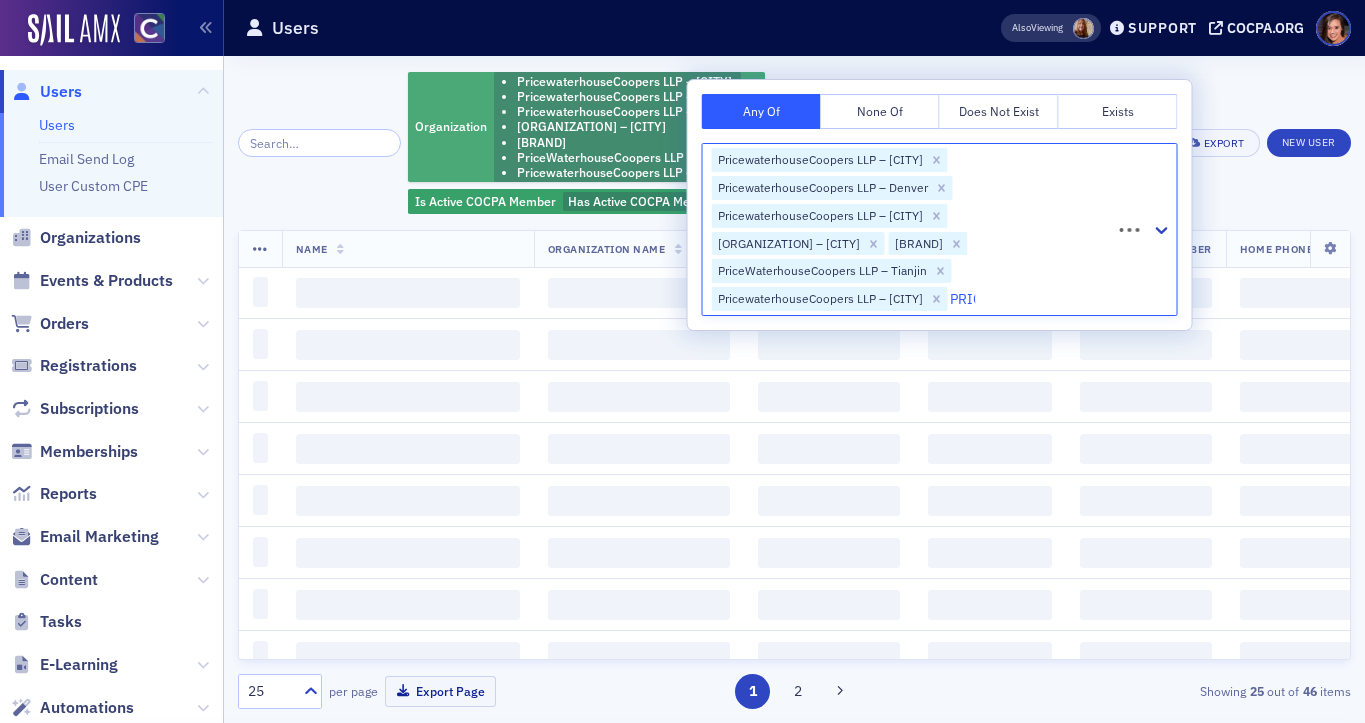 type on "PRICE" 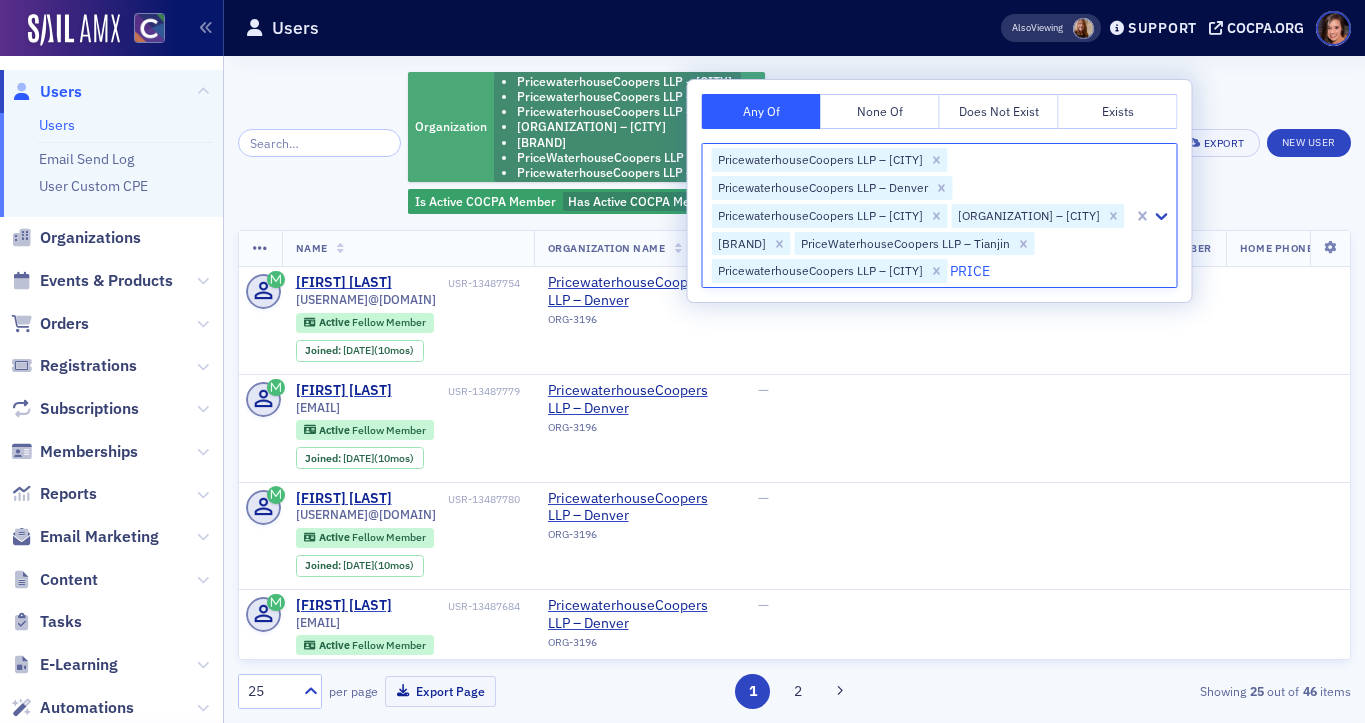 click on "PricewaterhouseCoopers LLP – [CITY]" at bounding box center [132, 786] 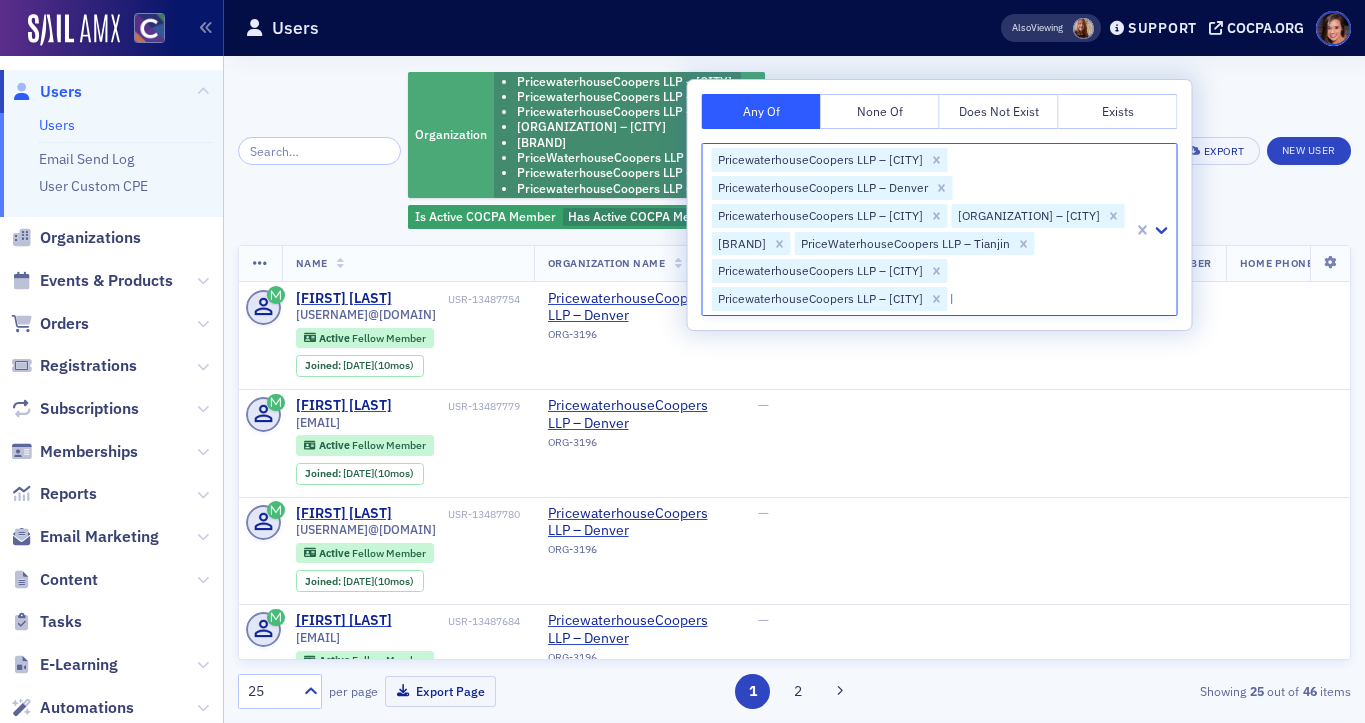 type on "PRICE" 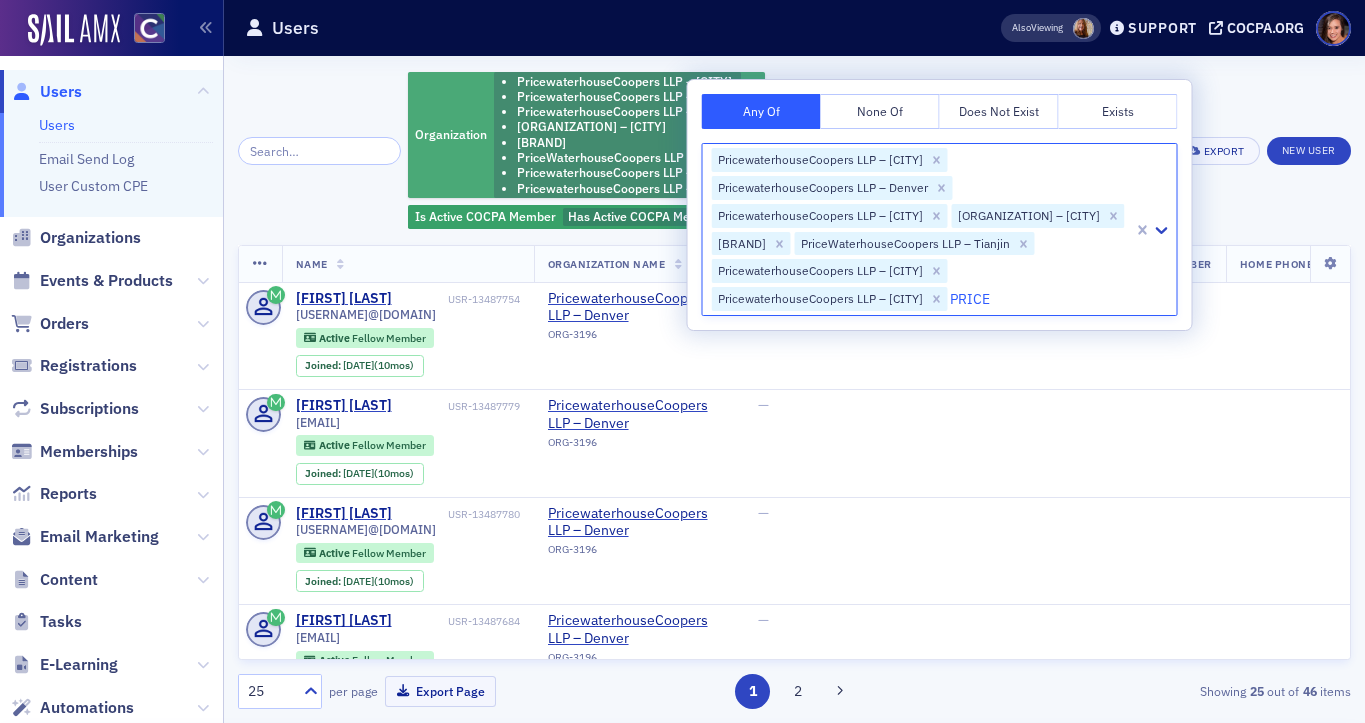click on "PricewaterhouseCoopers LLP – [CITY]" at bounding box center [682, 786] 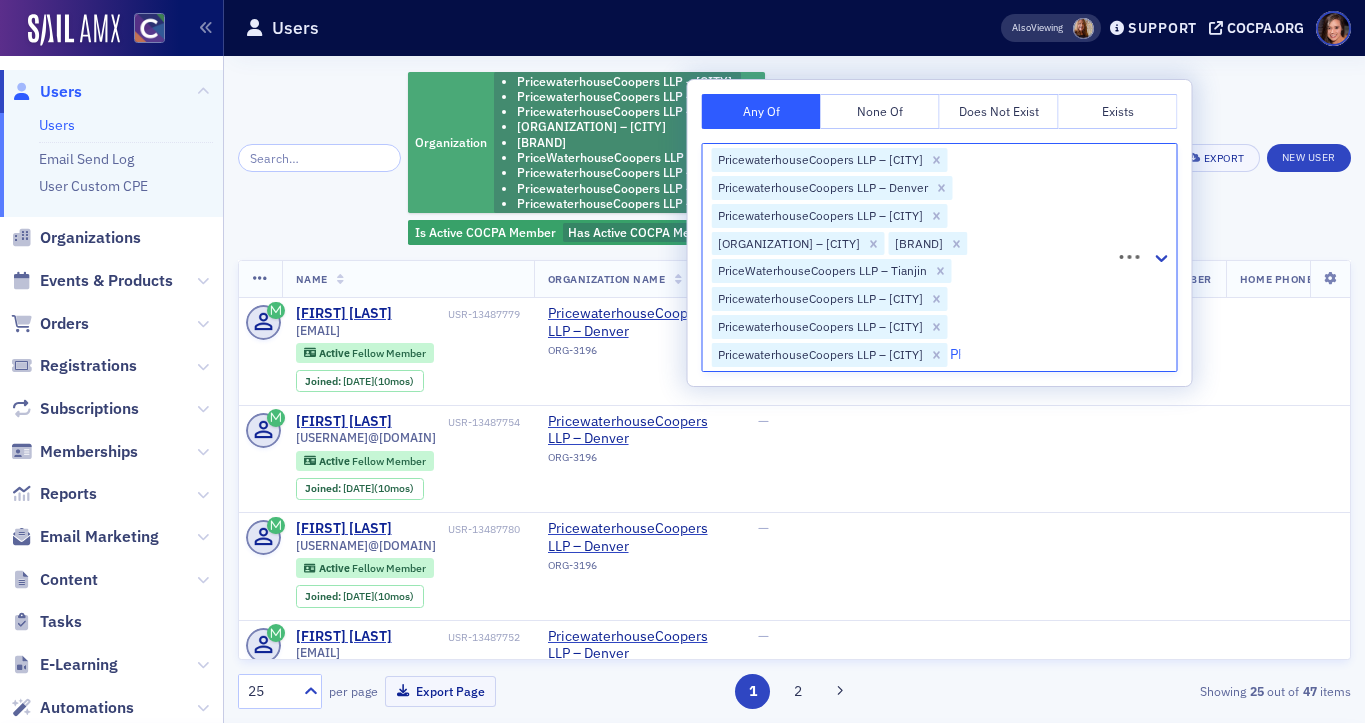 type on "PRICE" 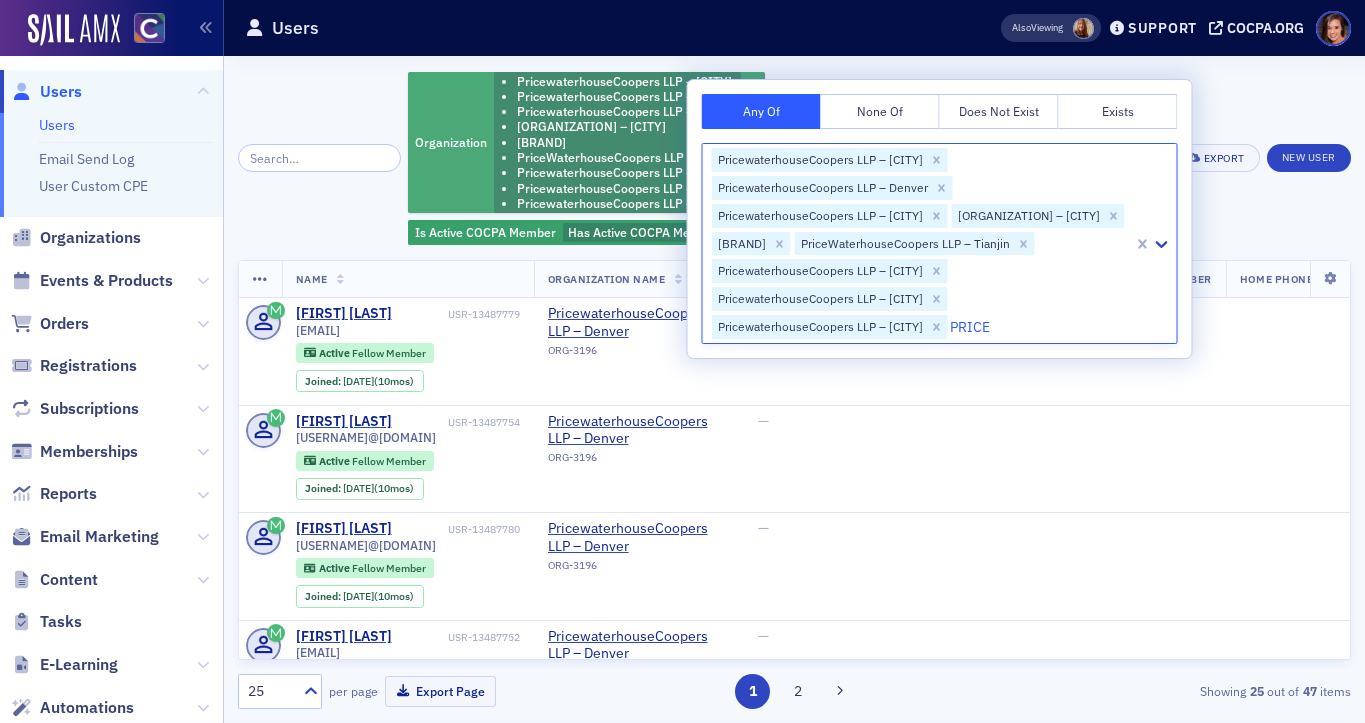 click on "PricewaterhouseCoopers LLP – [CITY]" at bounding box center [682, 786] 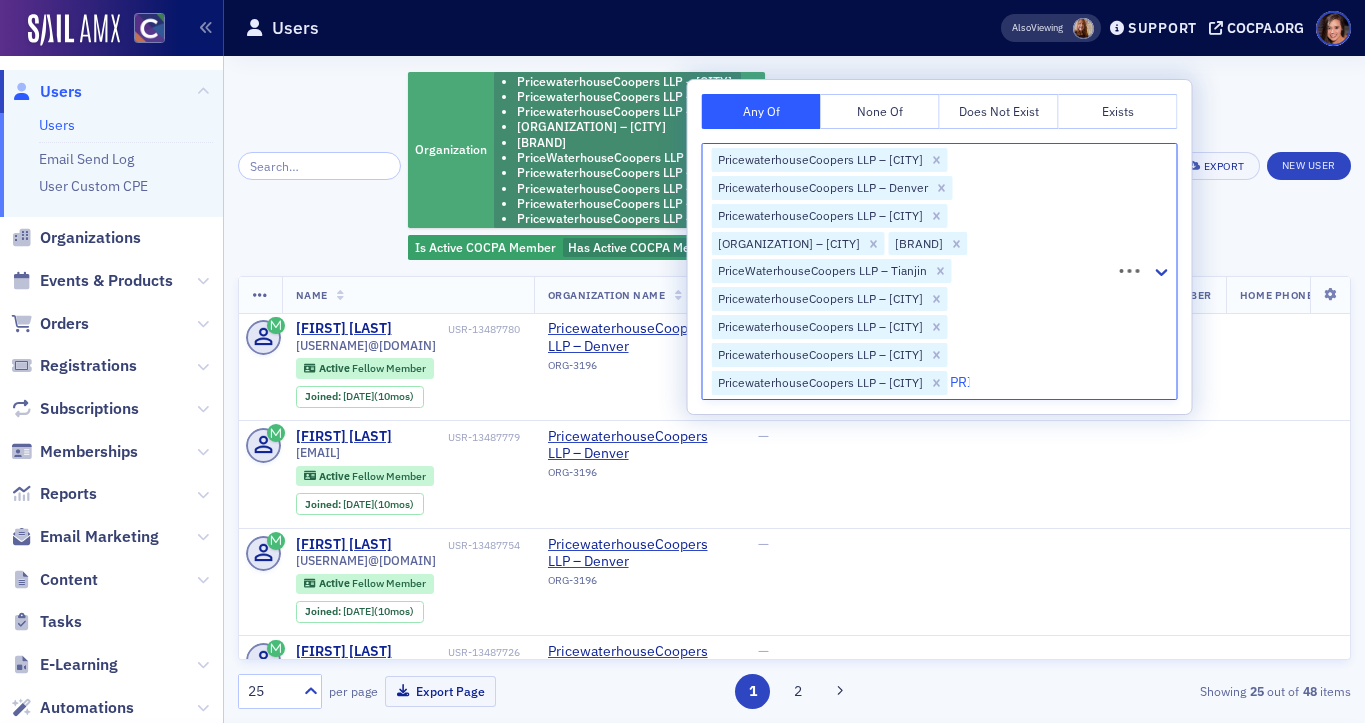 type on "PRICE" 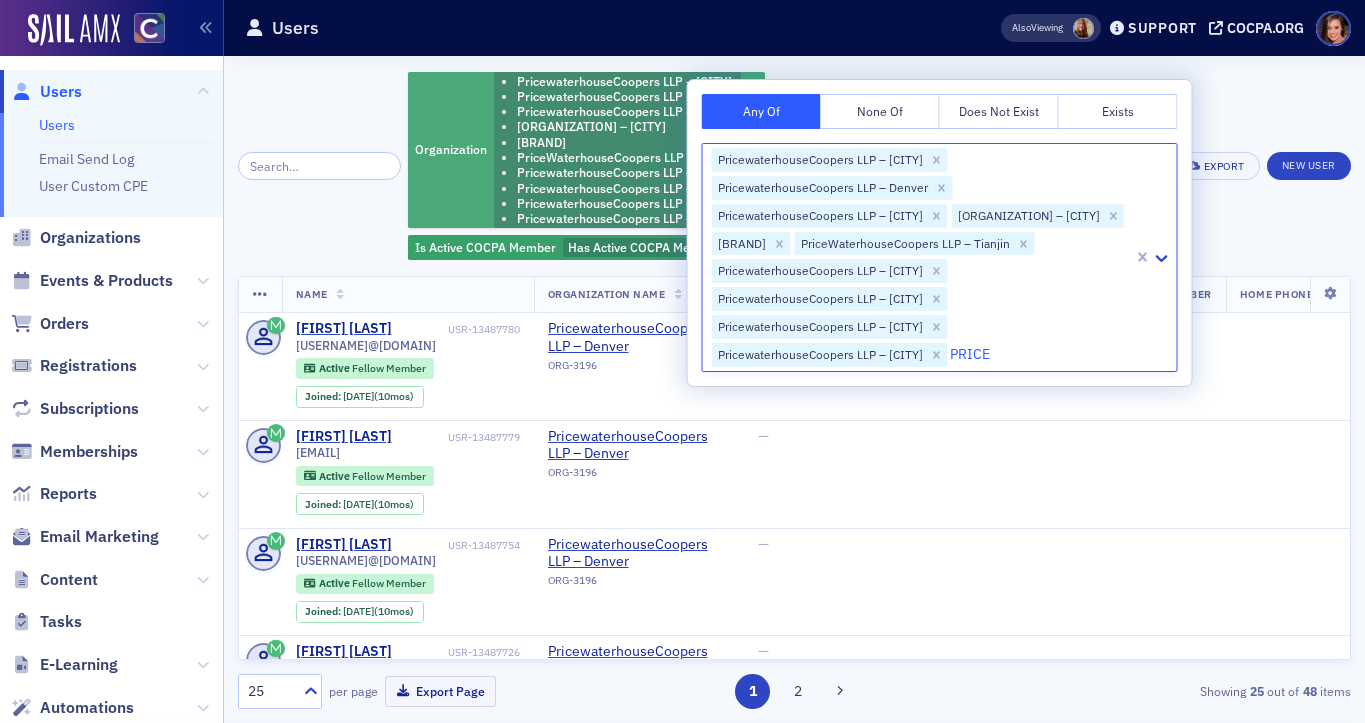 click on "[ORGANIZATION] – [CITY]" at bounding box center (95, 786) 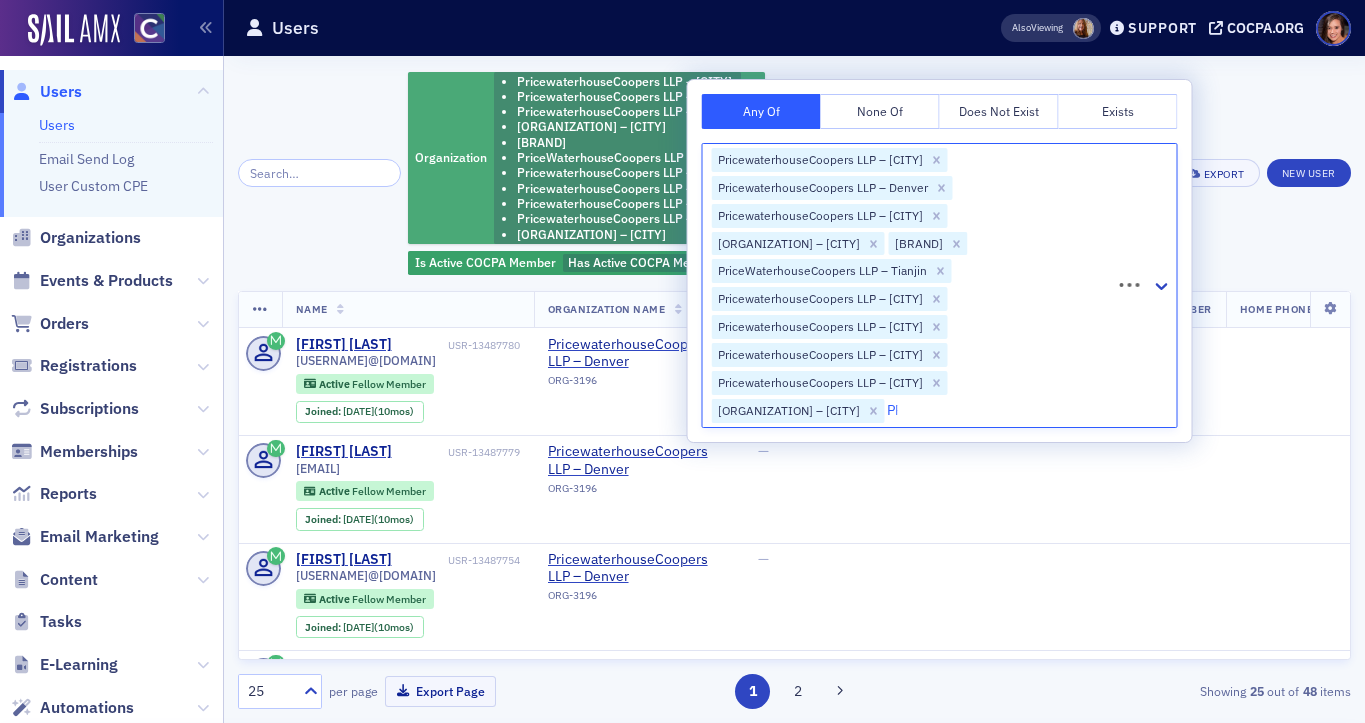 type on "PRICE" 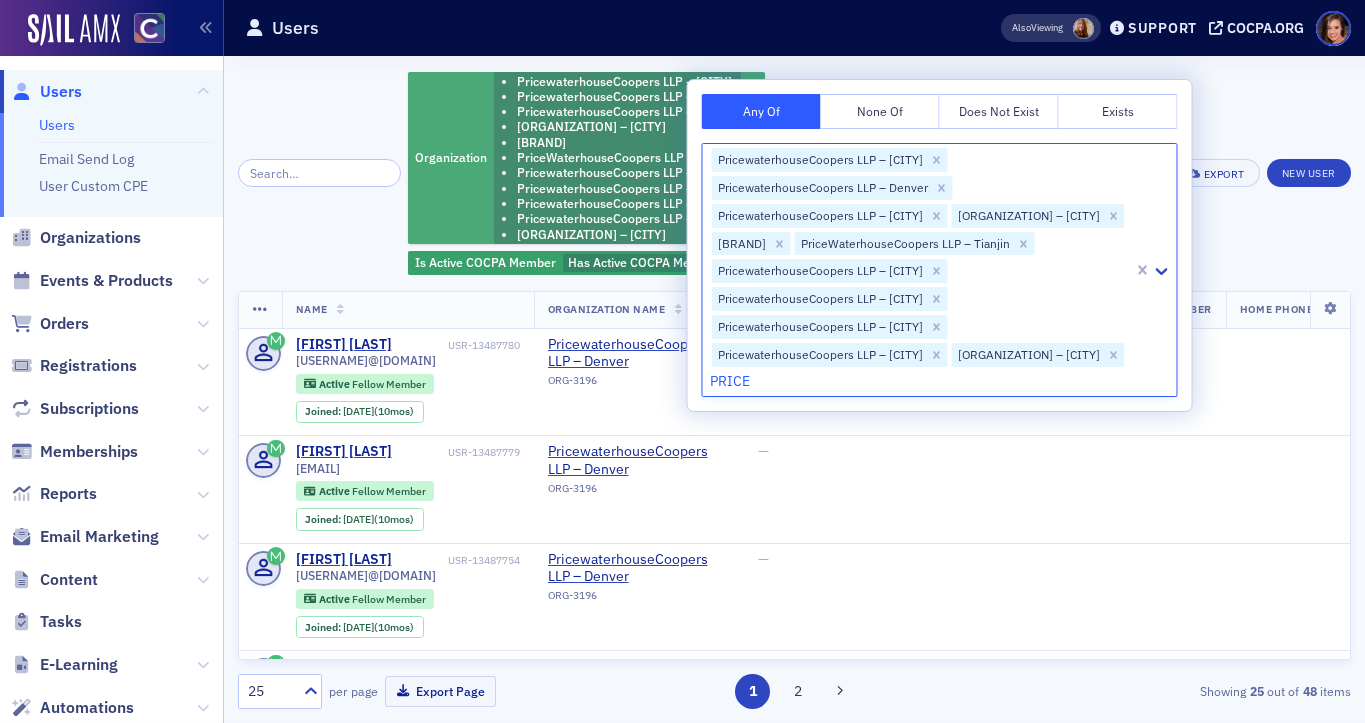 click on "[ORGANIZATION] – [CITY]" at bounding box center [95, 786] 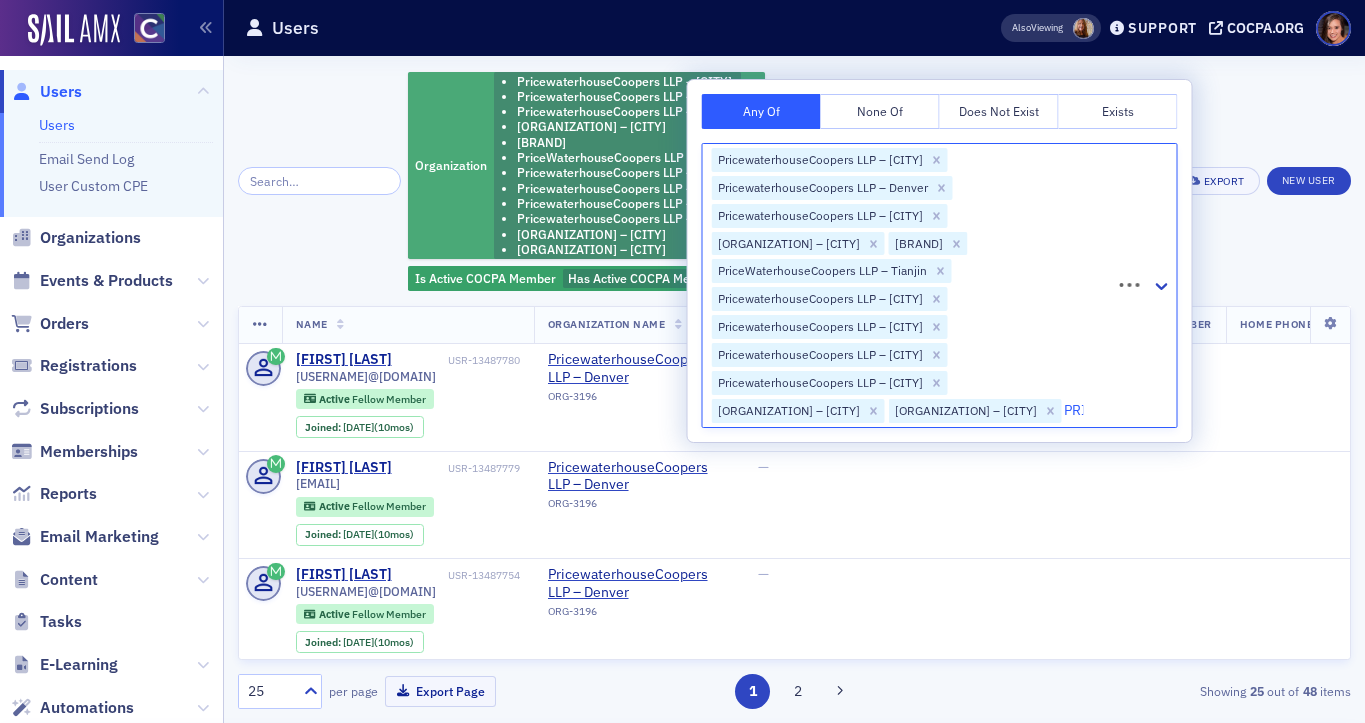 type on "PRICE" 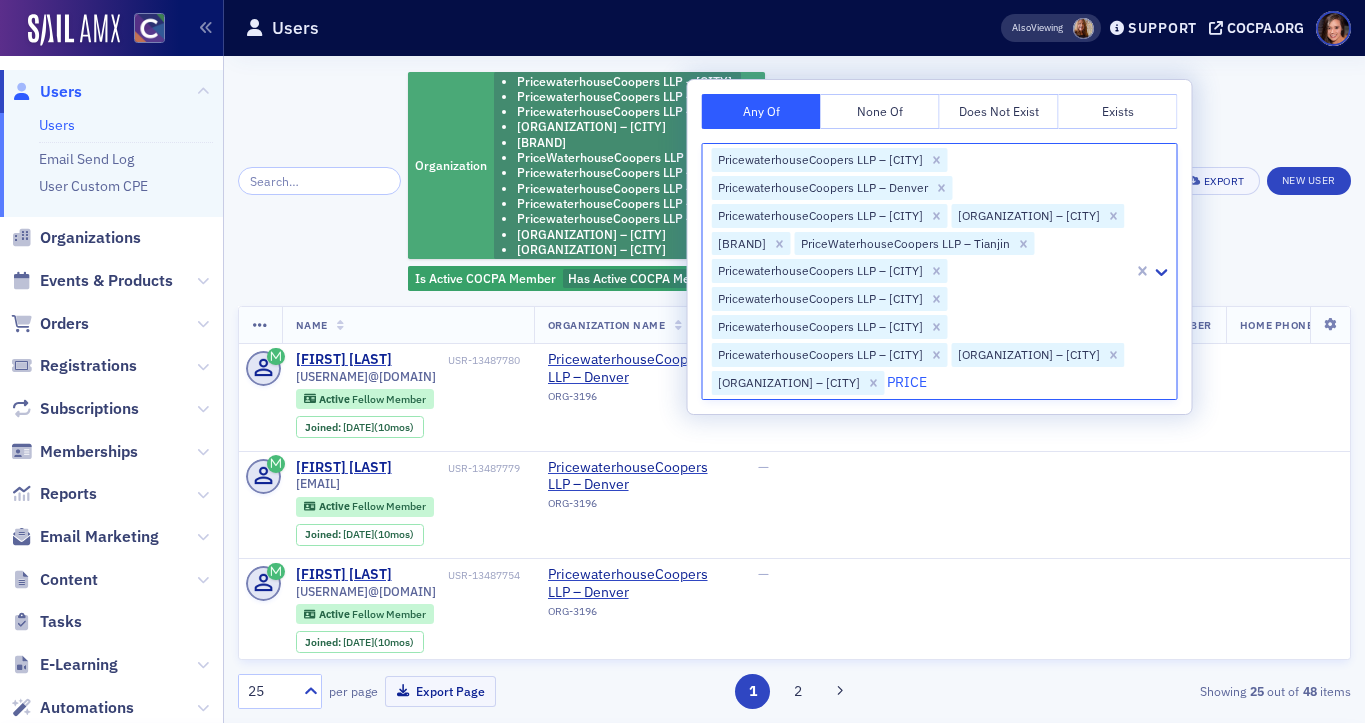 click on "PricewaterhouseCoopers LLP – [CITY]" at bounding box center (132, 786) 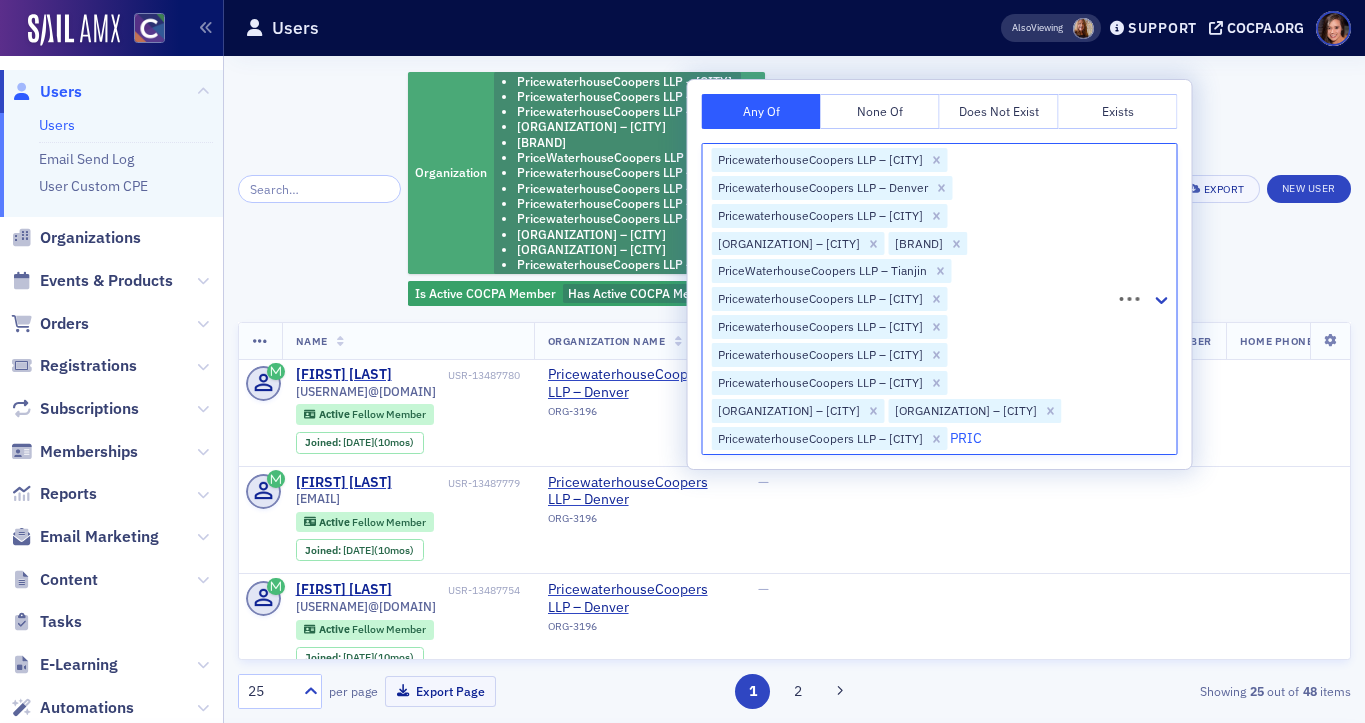 type on "PRICE" 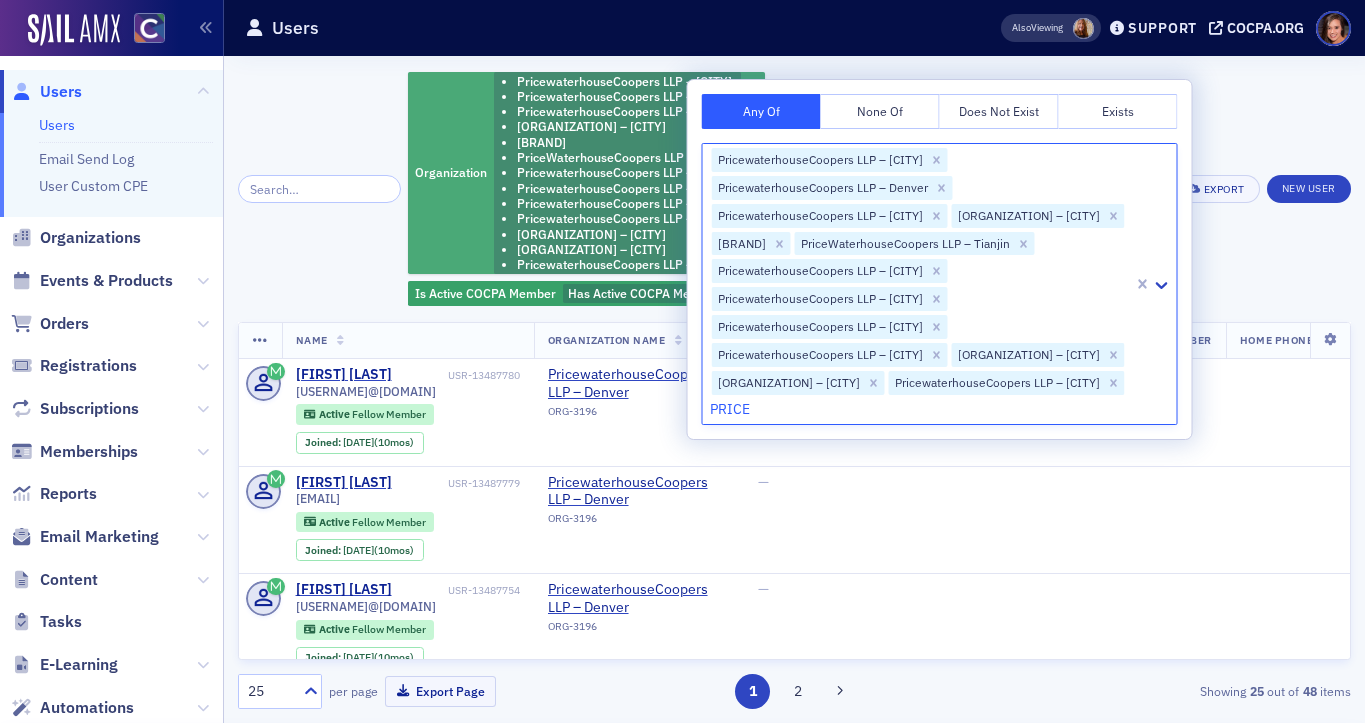 click on "[BRAND]" at bounding box center (40, 786) 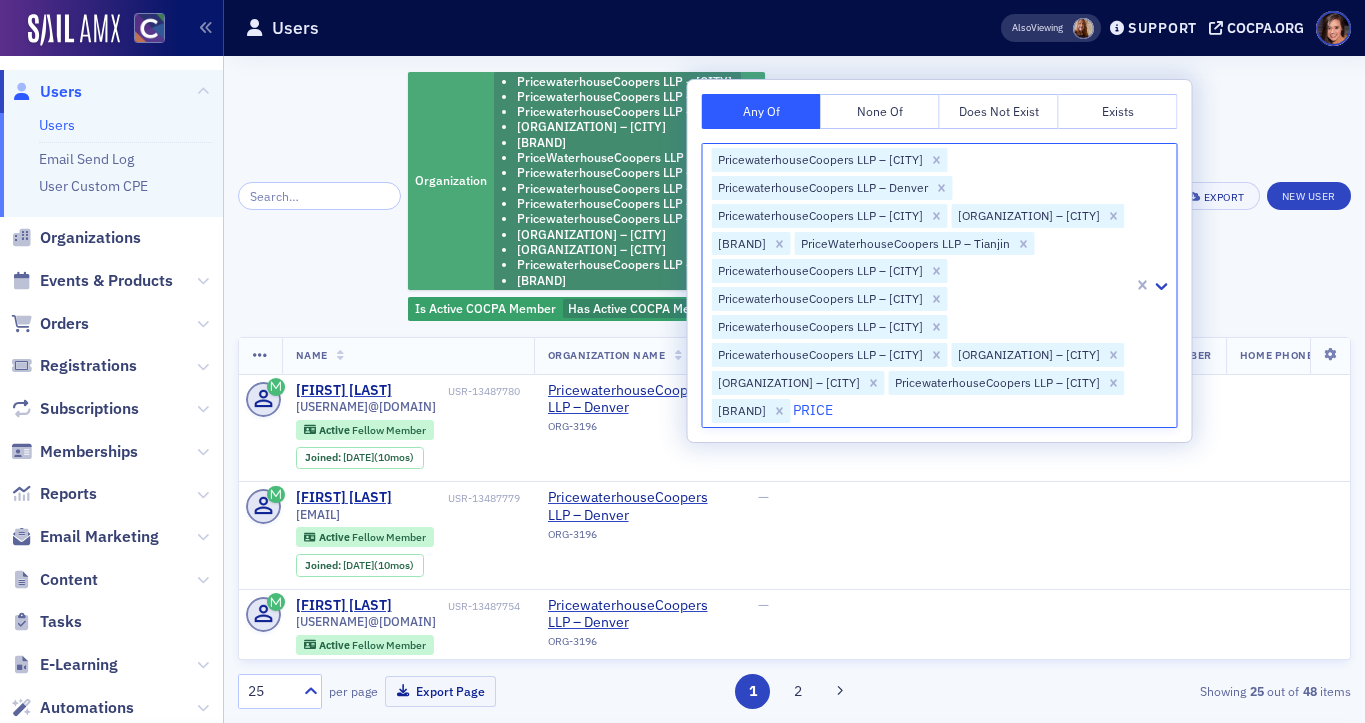 type on "PRICE" 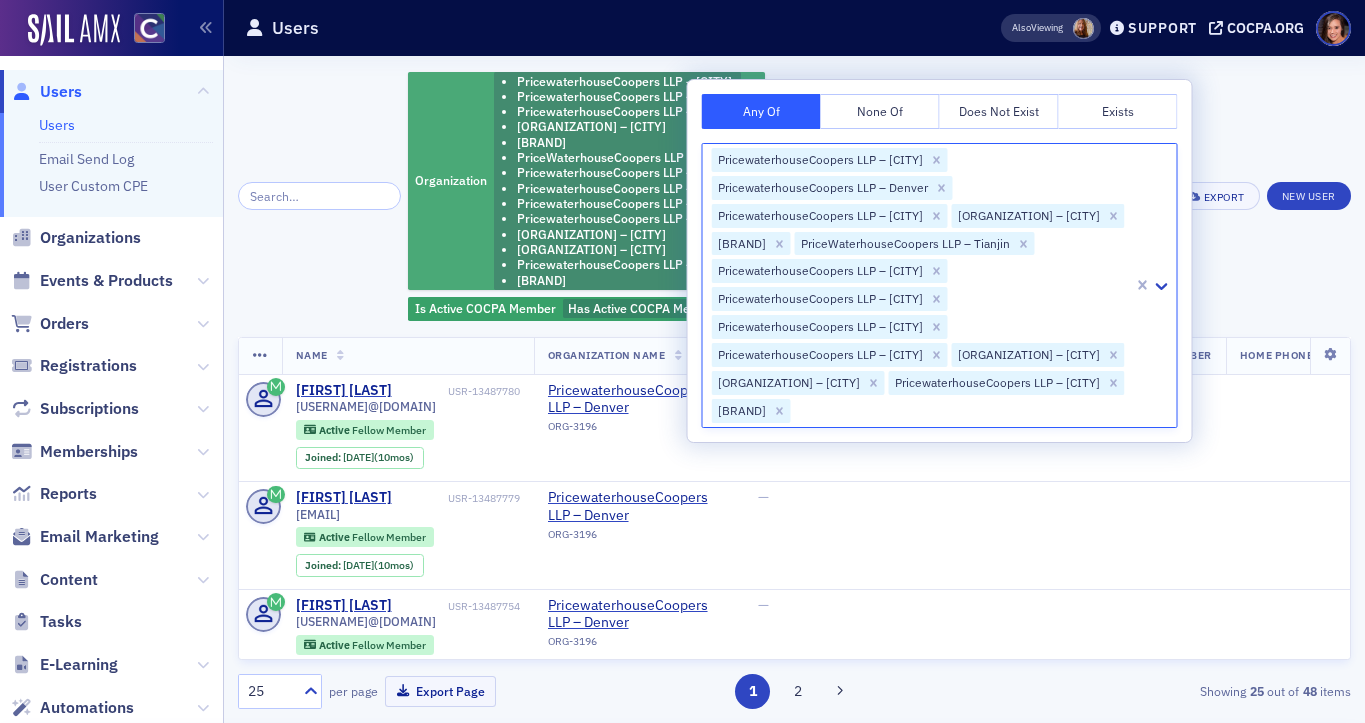 click on "Organization PricewaterhouseCoopers LLP – [CITY] PricewaterhouseCoopers LLP – [CITY] PricewaterhouseCoopers LLP – [CITY] PricewaterhouseCoopers LLP – [CITY] PriceWaterhouseCoopers LLP – [CITY] PricewaterhouseCoopers LLP – [CITY] PricewaterhouseCoopers LLP – [CITY] PricewaterhouseCoopers LLP – [CITY] PricewaterhouseCoopers LLP – [CITY] PricewaterhouseCoopers LLP – [CITY] PricewaterhouseCoopers LLP – [CITY] PricewaterhouseCoopers LLP – [CITY] PricewaterhouseCoopers LLP – [CITY] and Is Active COCPA Member Has Active COCPA Membership Add Filter Export New User" 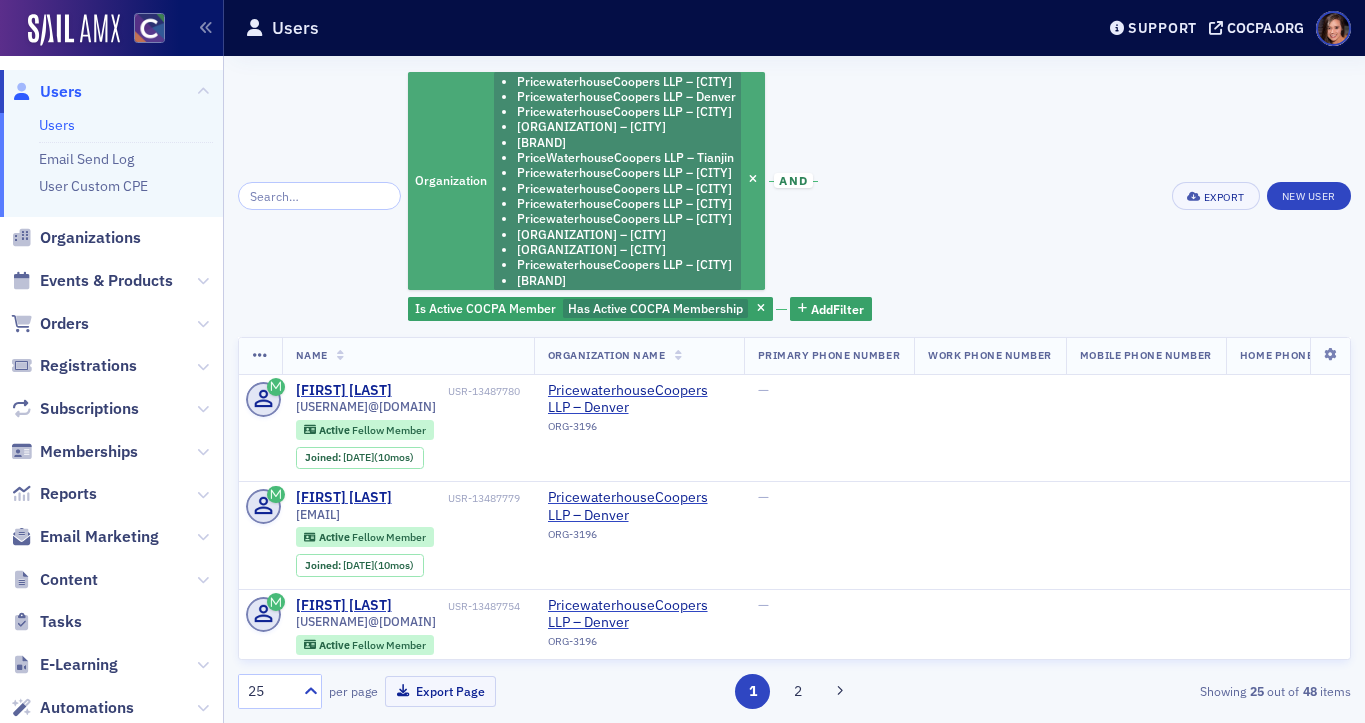 click on "PriceWaterhouseCoopers LLP – Tianjin" 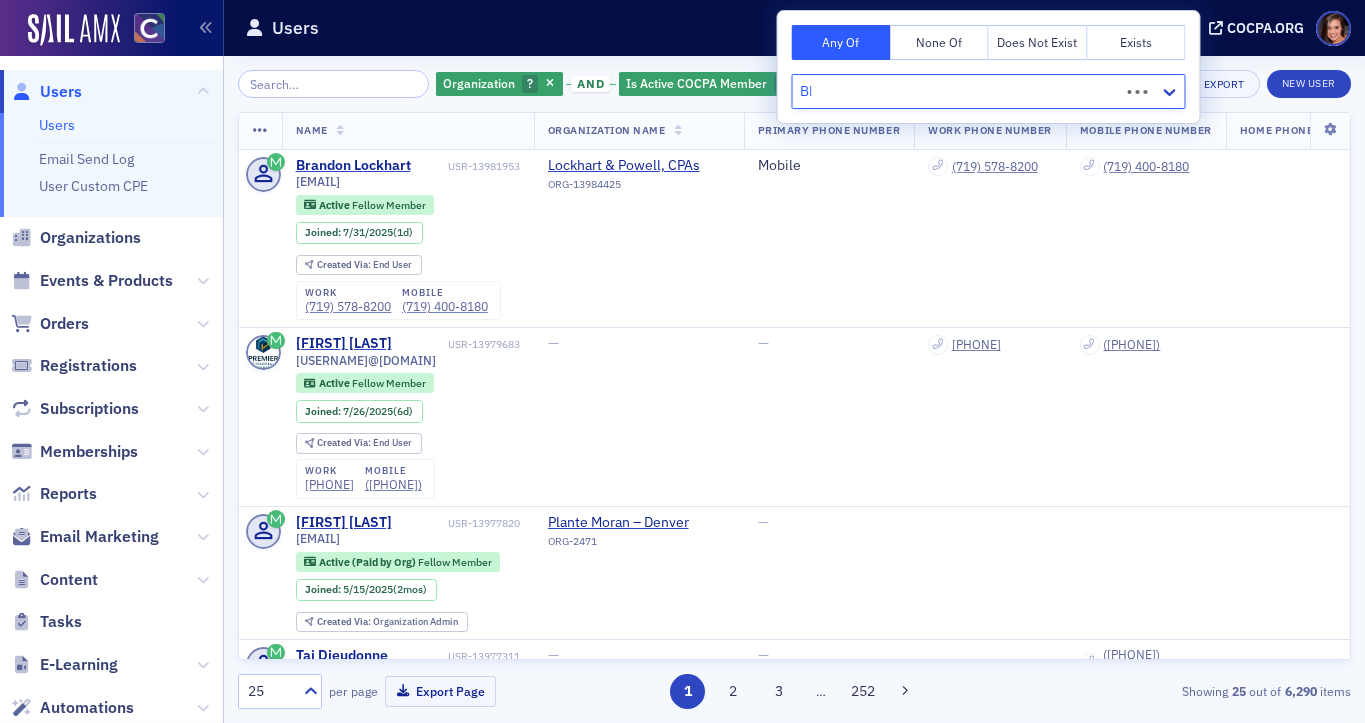 type on "[BRAND]" 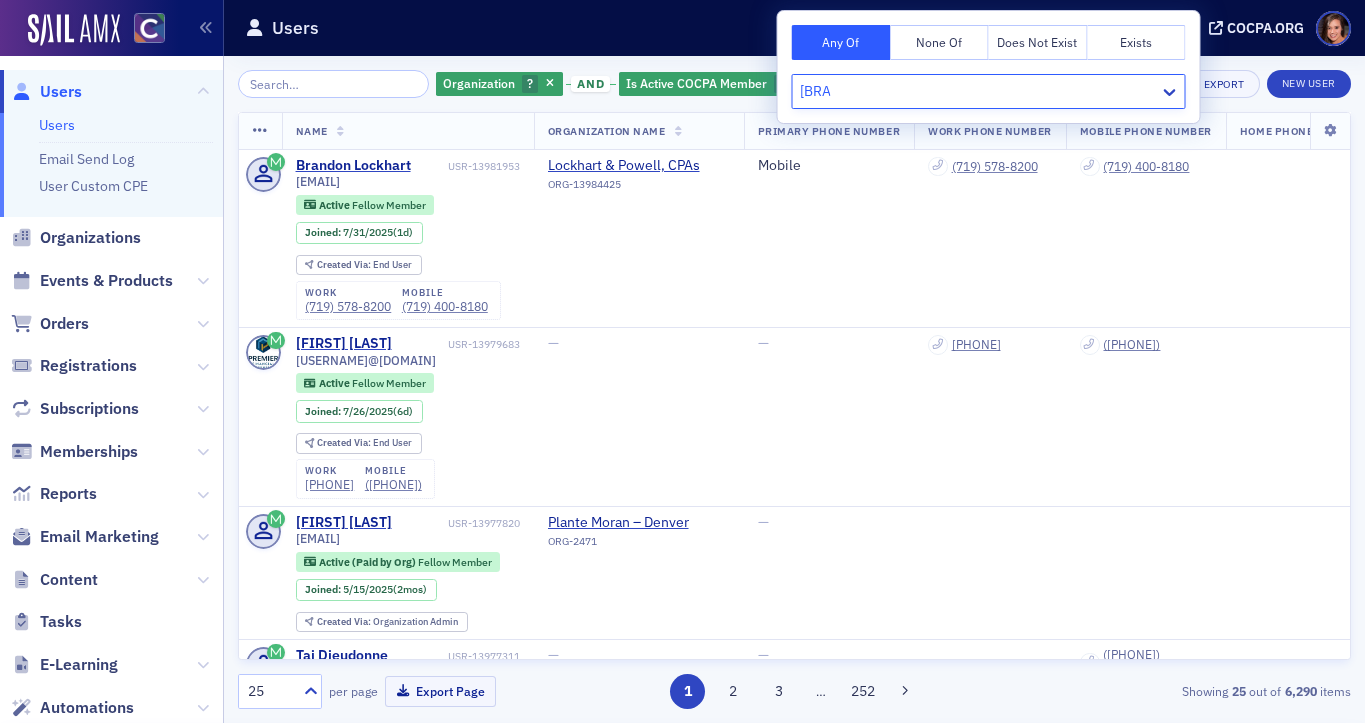 click on "BDO - [CITY]" at bounding box center [52, 749] 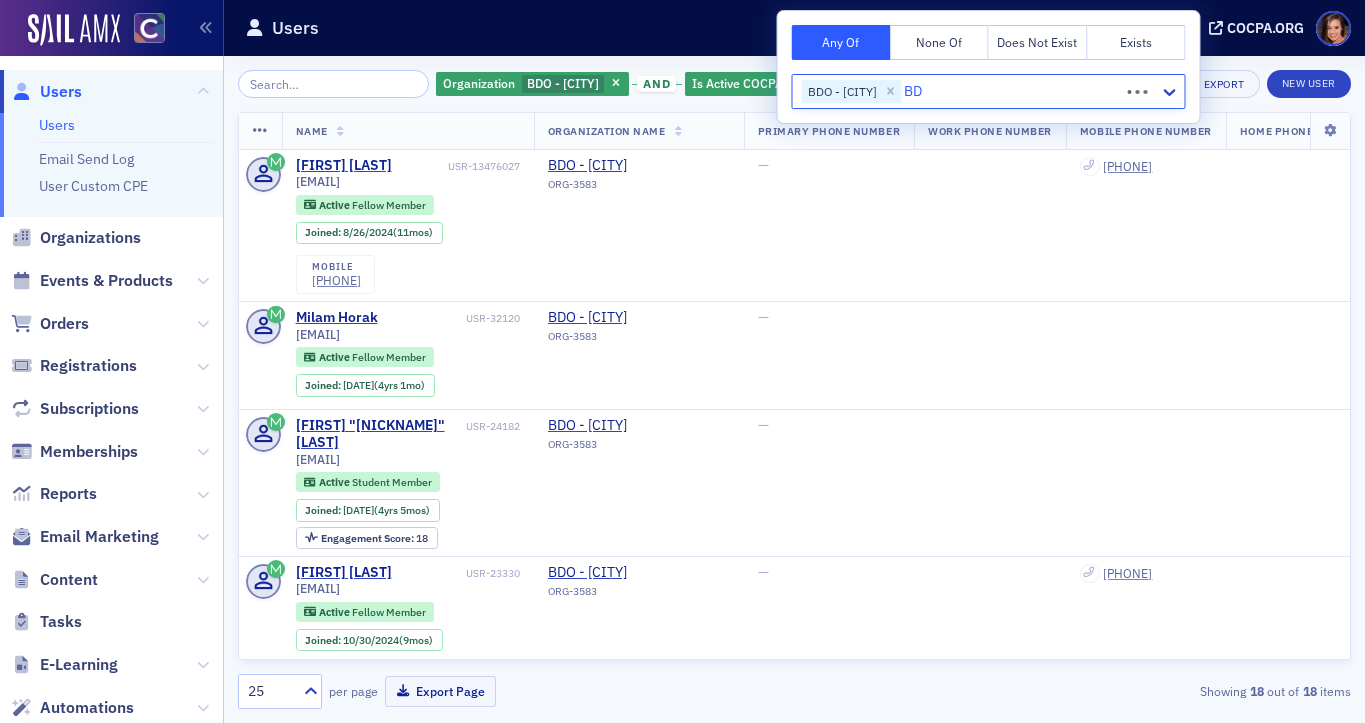 type on "[BRAND]" 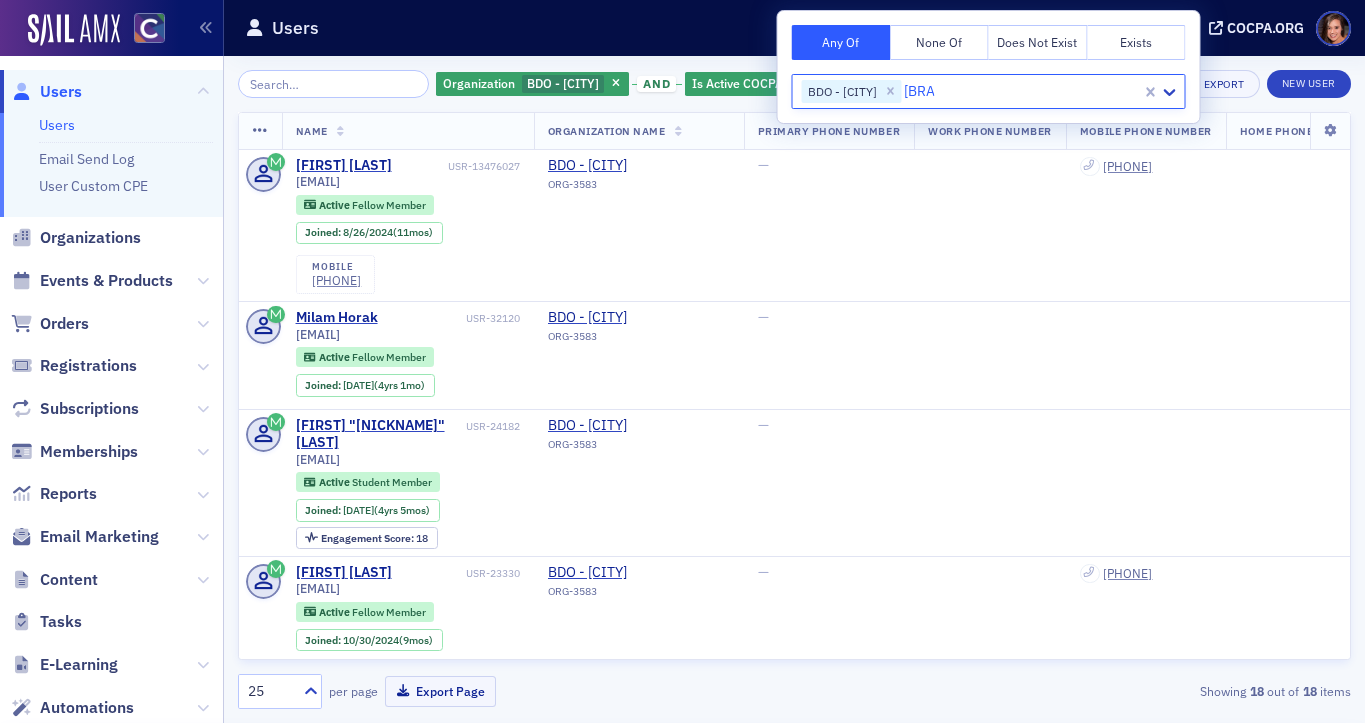 click on "BDO - [CITY] (Do not use - merged with [CITY])" at bounding box center [159, 749] 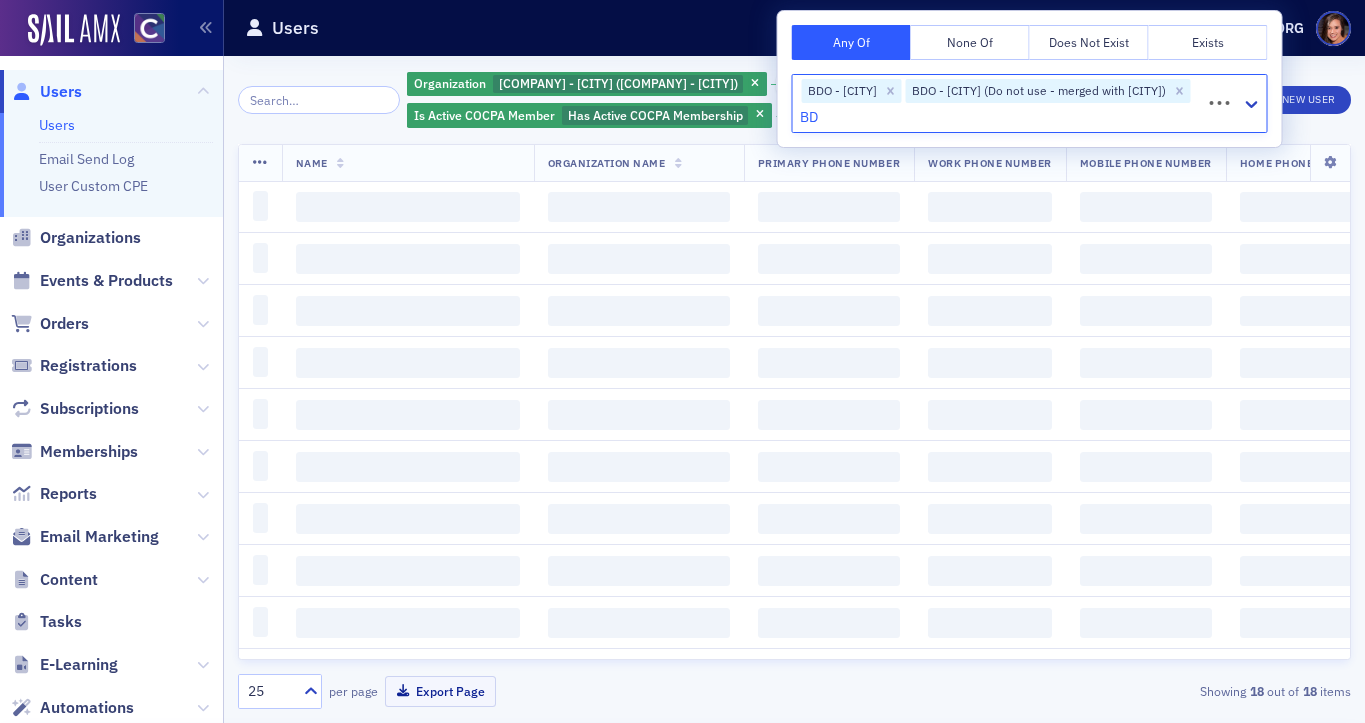 type on "[BRAND]" 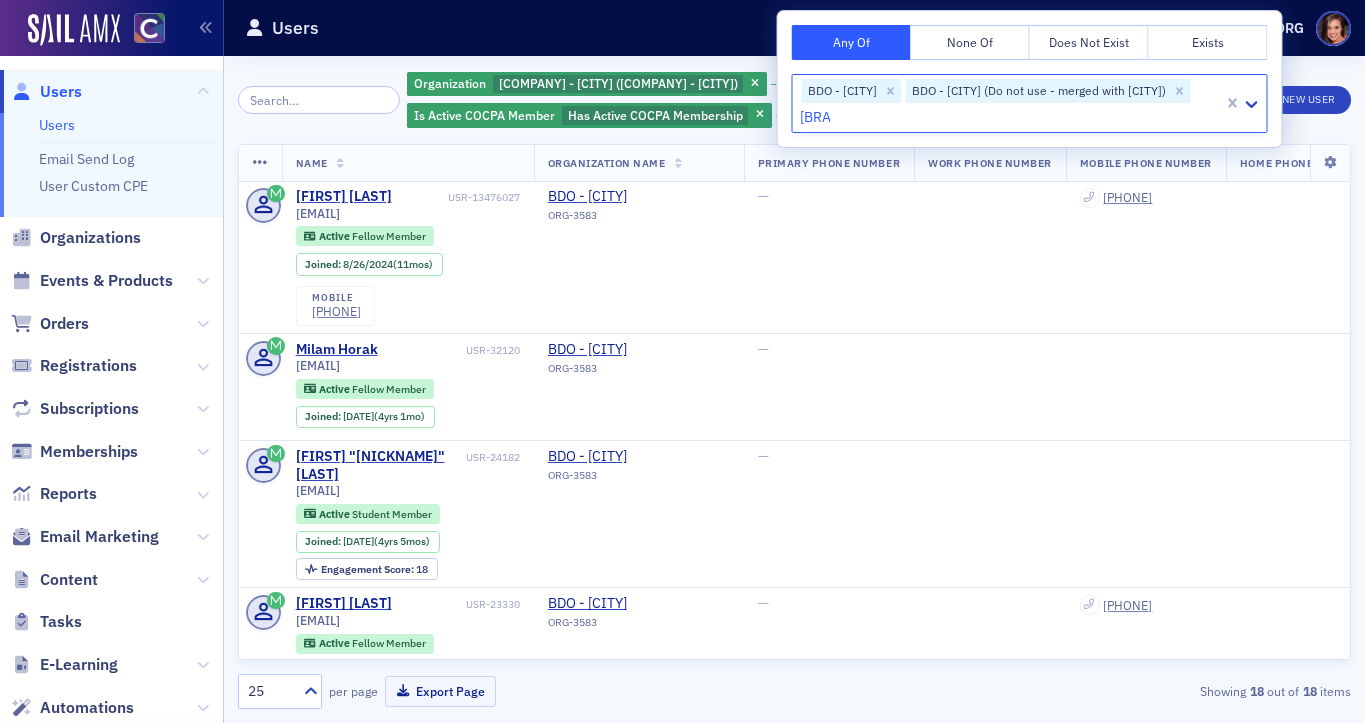 click on "BDO - Boulder" at bounding box center [58, 749] 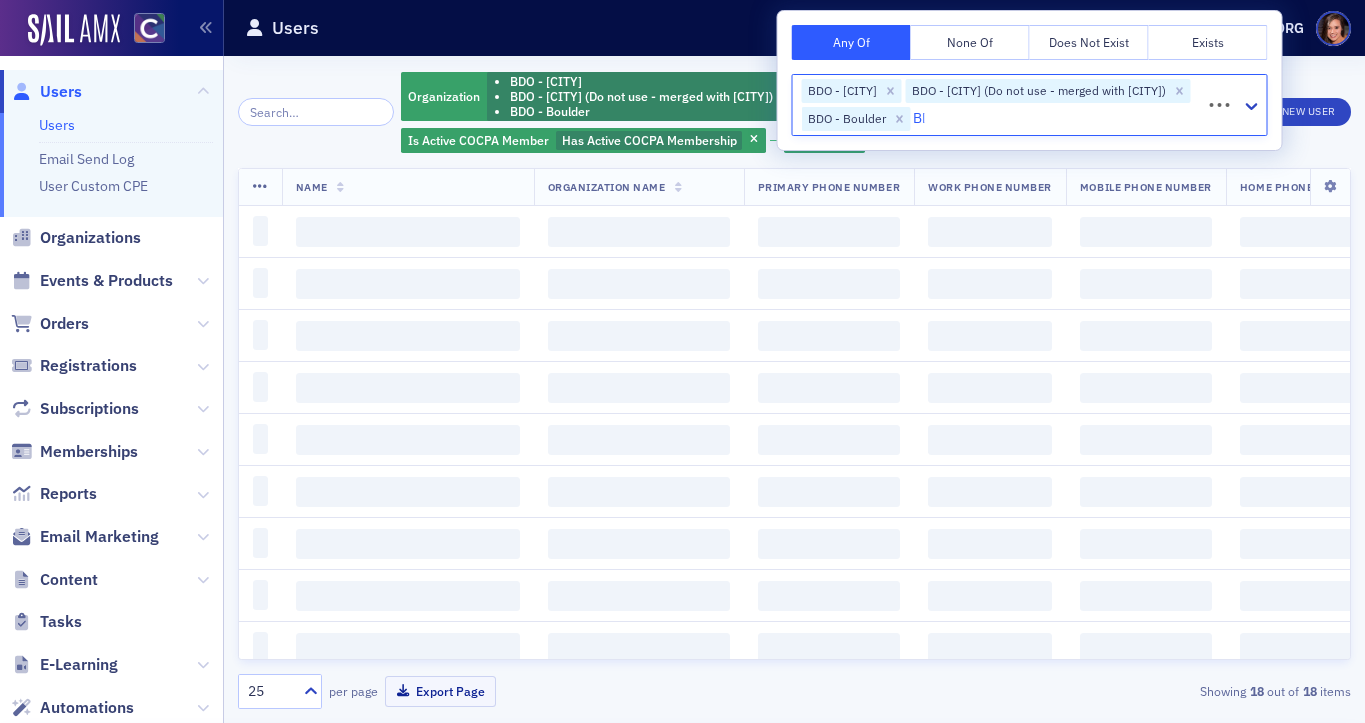 type on "[BRAND]" 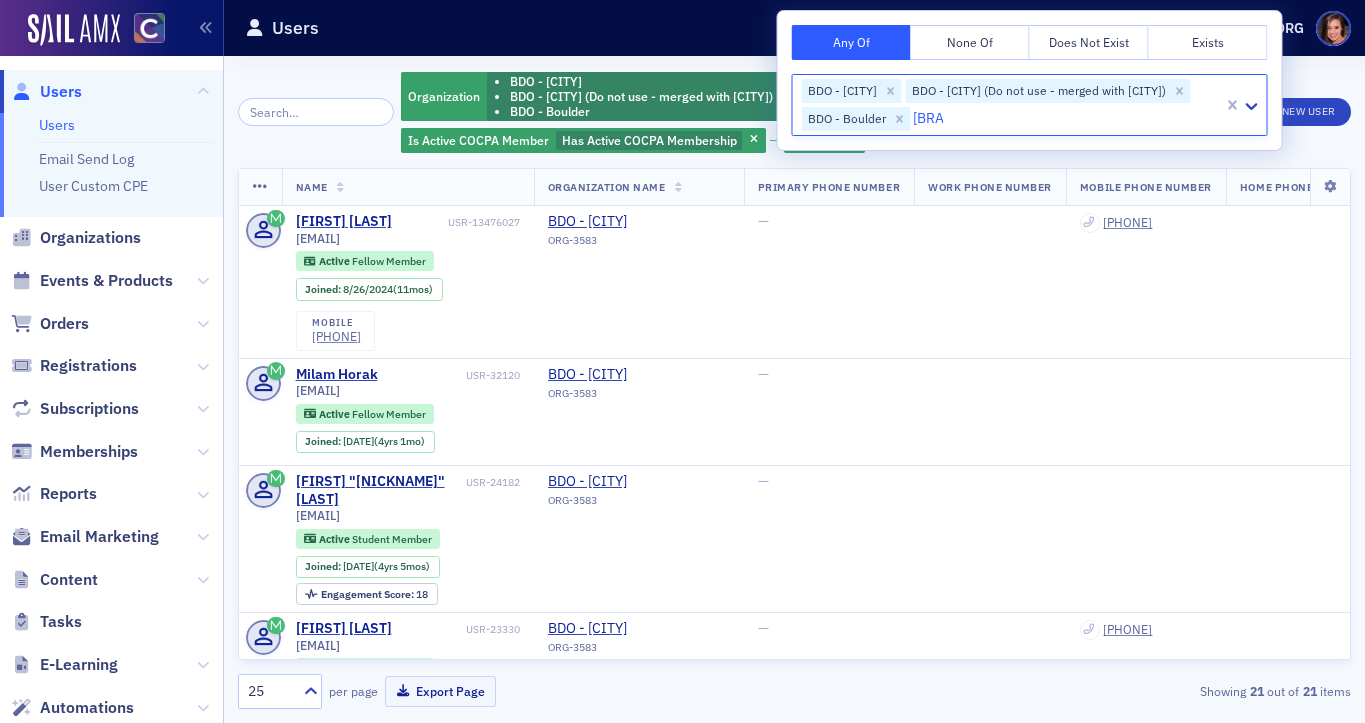 click on "[COMPANY] LLP – [CITY]" at bounding box center [88, 749] 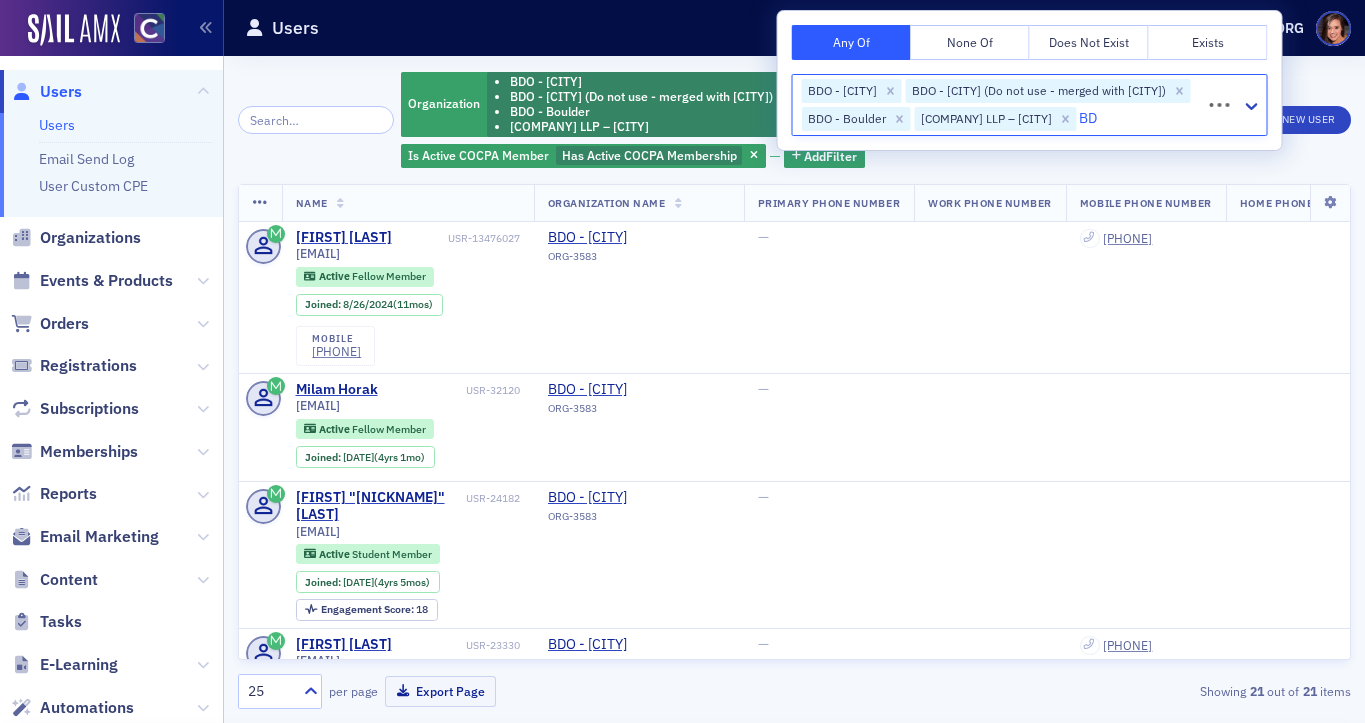 type on "[BRAND]" 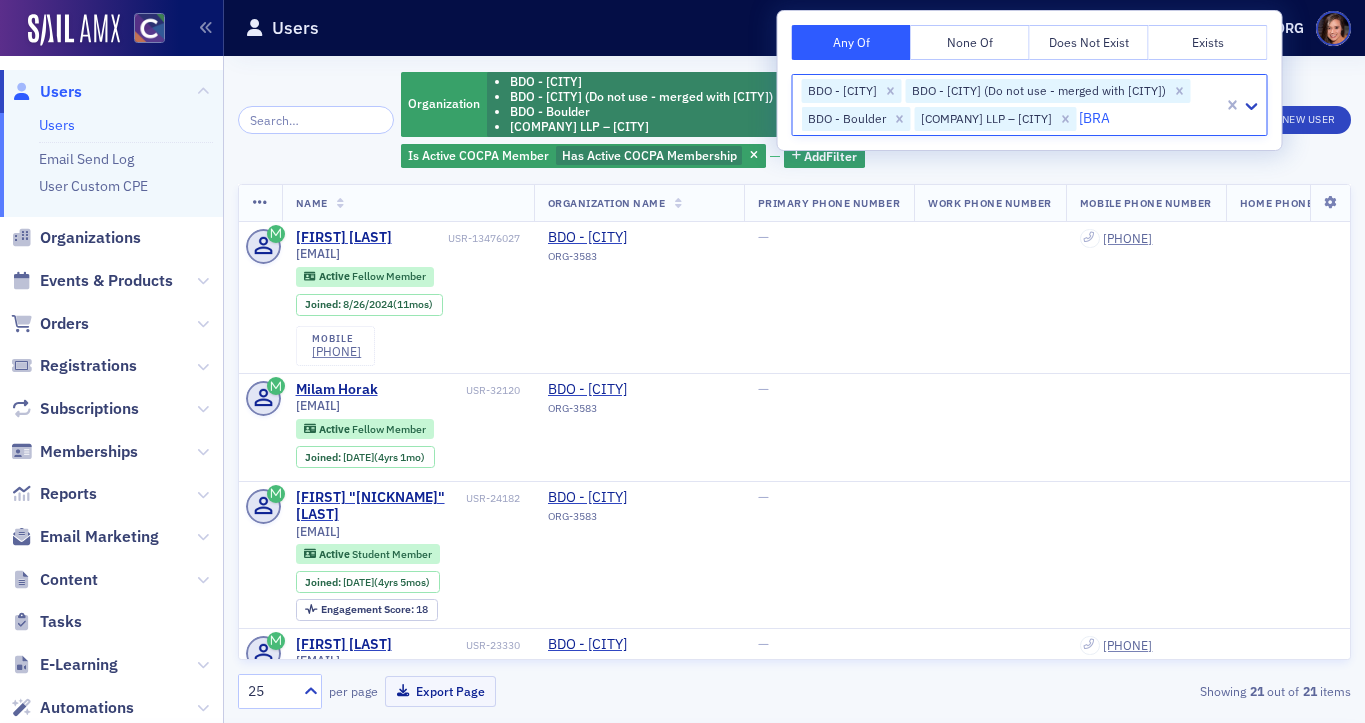 click on "BDO Seidman, LLP – [CITY]" at bounding box center (682, 749) 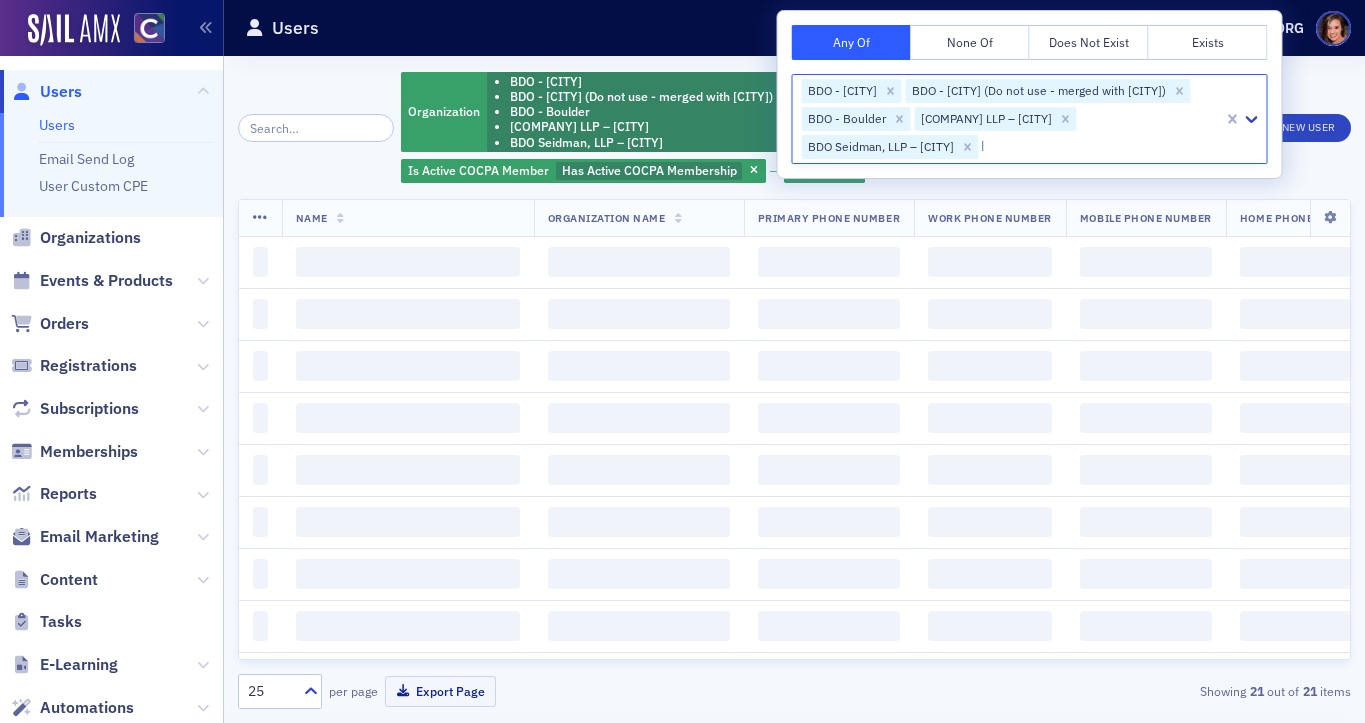 type on "[BRAND]" 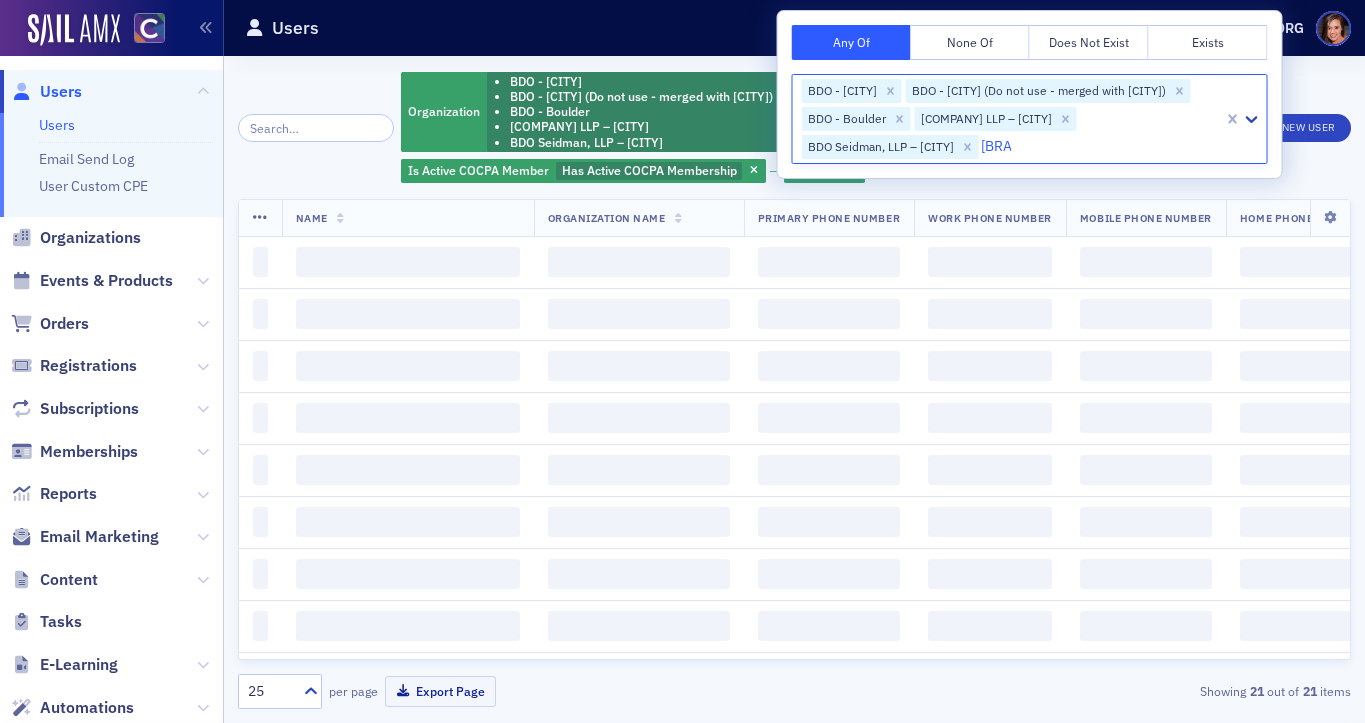click on "BDO USA LLP [STATE]" at bounding box center (79, 749) 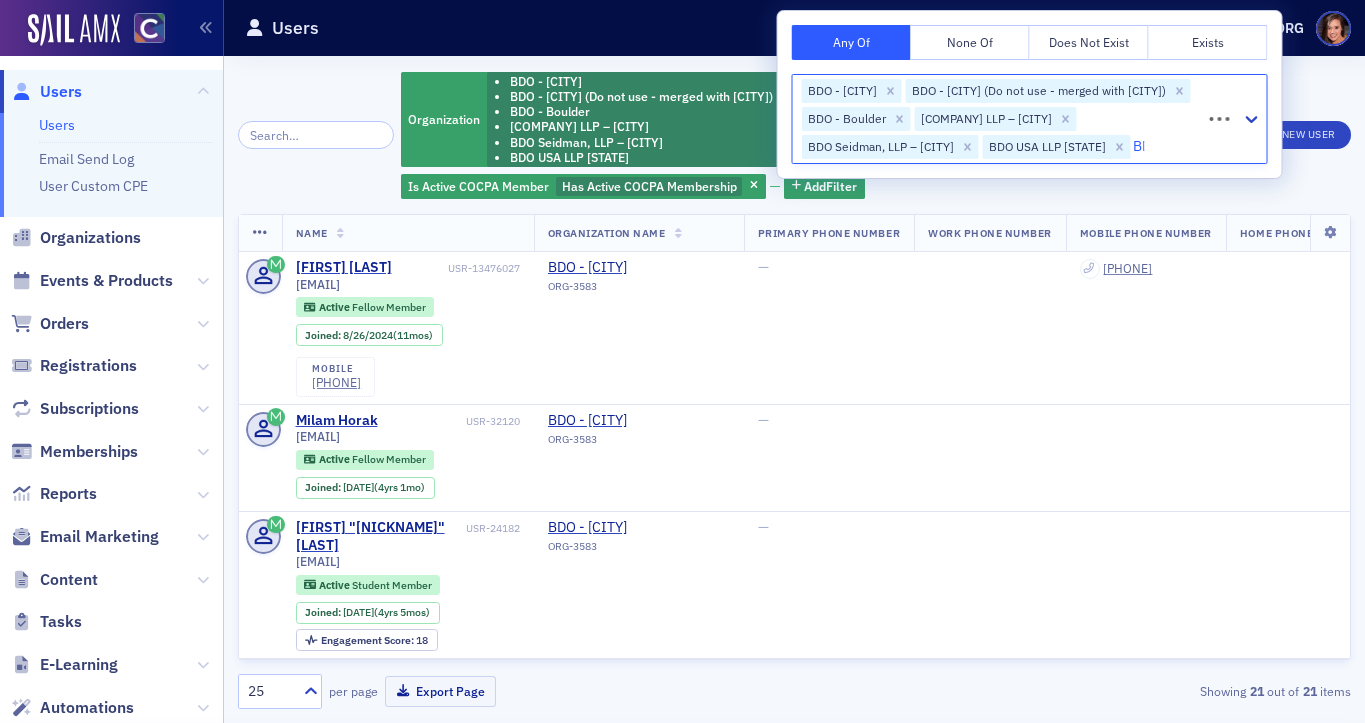 type on "[BRAND]" 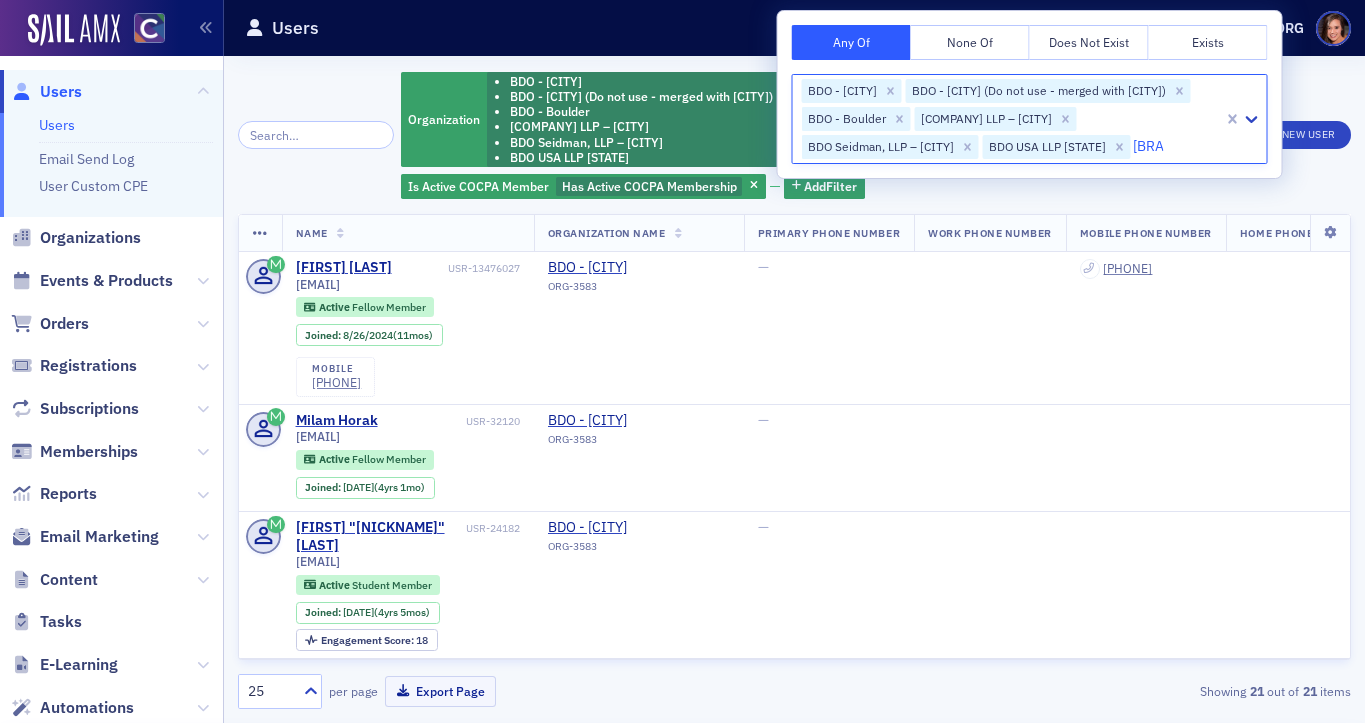 click on "[ORGANIZATION] – [CITY]" at bounding box center (95, 749) 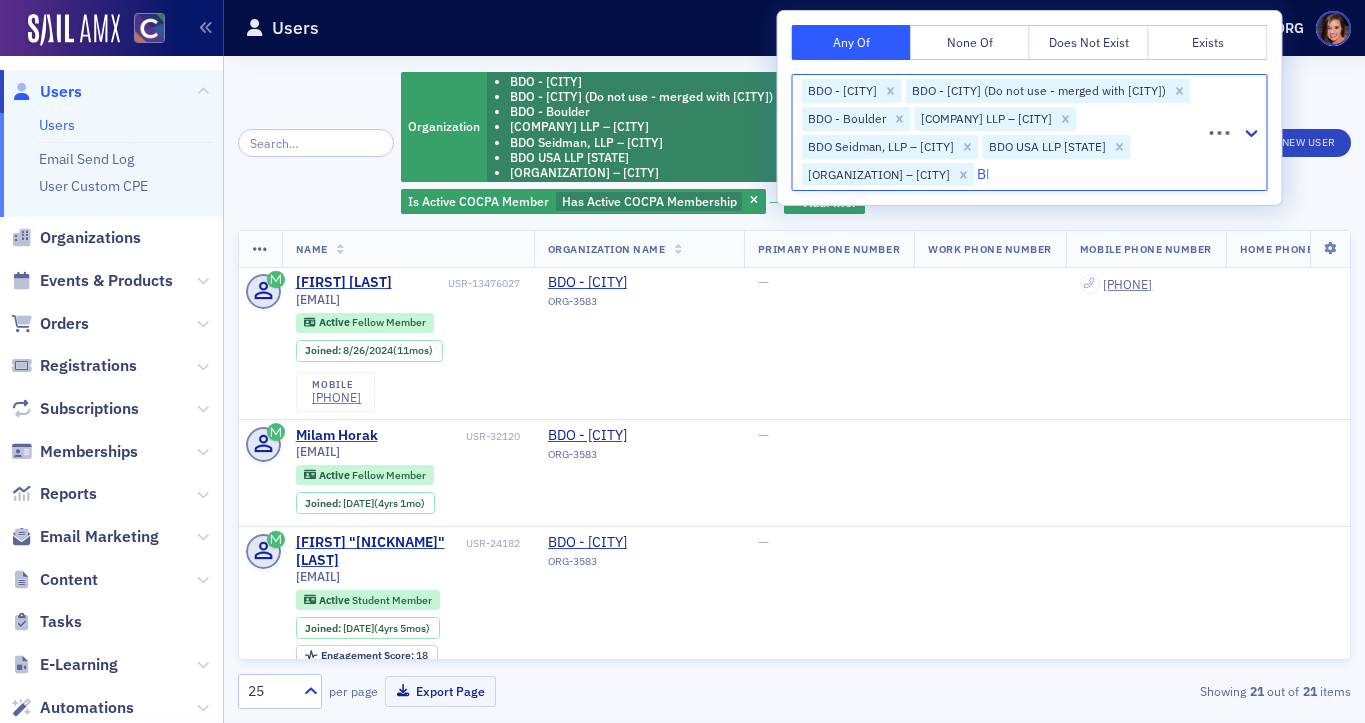 type on "[BRAND]" 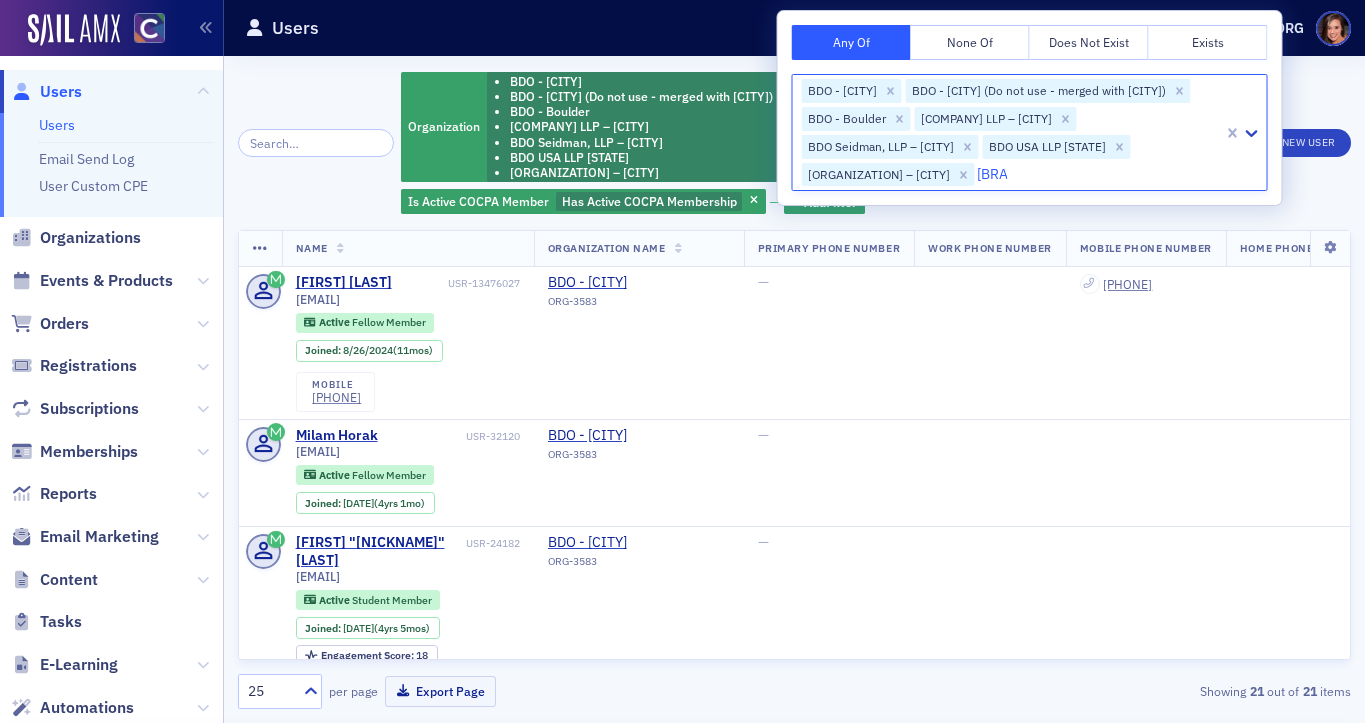click on "BDO Seidman LLP – Grand Rapids" at bounding box center [117, 749] 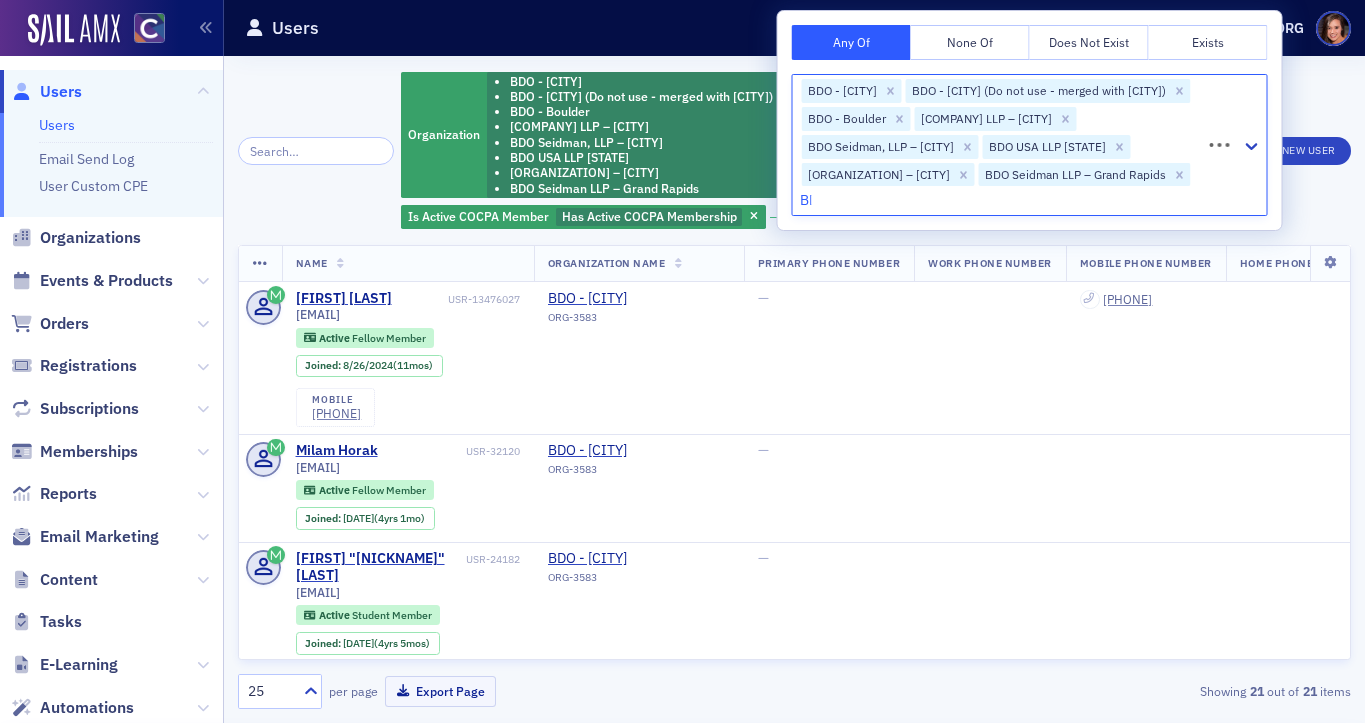 type on "[BRAND]" 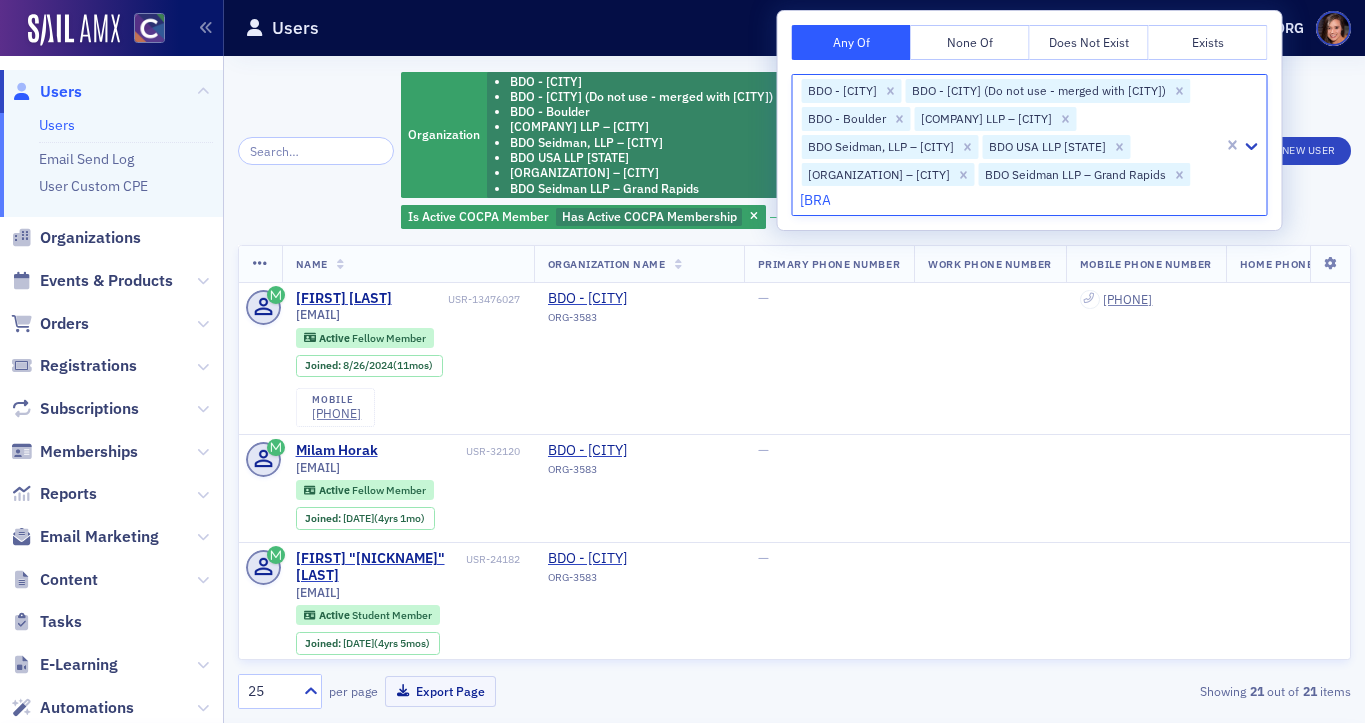 click on "BDO USA California" at bounding box center [73, 749] 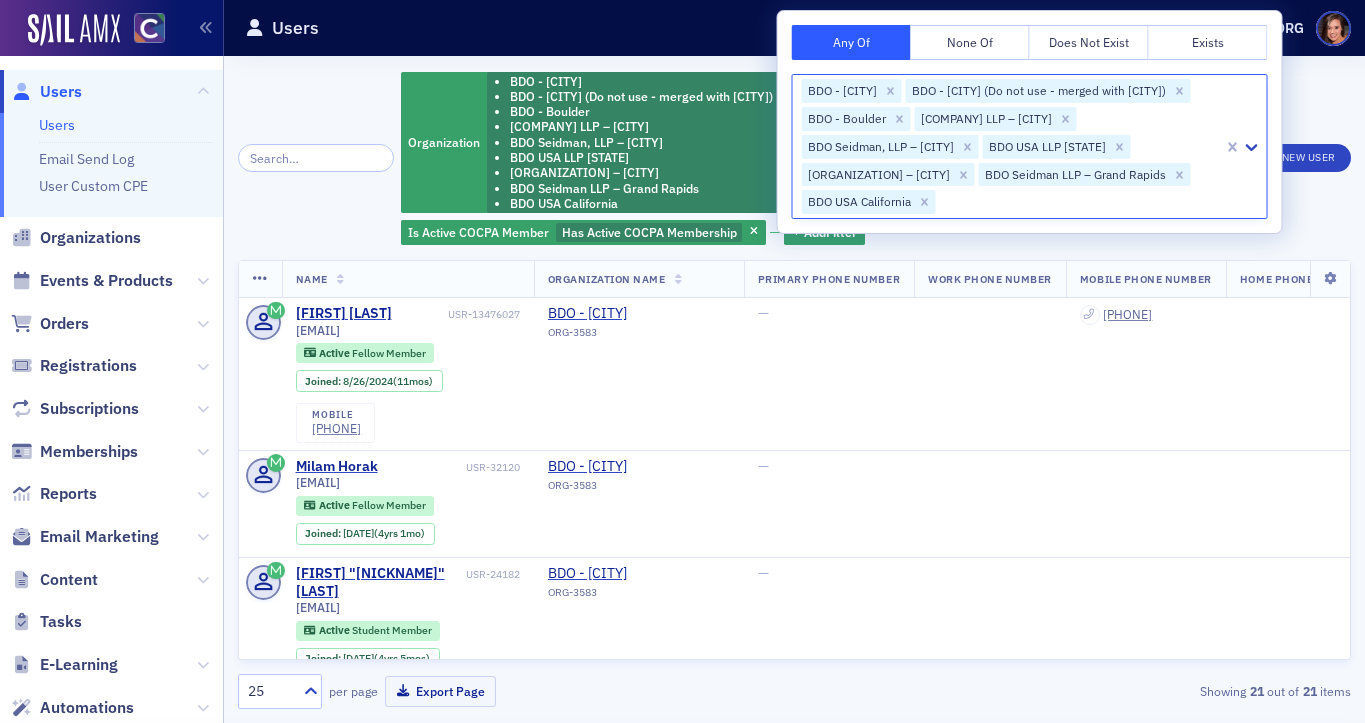 click on "Organization [ORGANIZATION] - [CITY] [ORGANIZATION] - [CITY] (Do not use - merged with [CITY]) [ORGANIZATION] - [CITY] [ORGANIZATION] LLP – [CITY] [ORGANIZATION] LLP [ORGANIZATION] [ORGANIZATION] LLP – [CITY] [ORGANIZATION] LLP [ORGANIZATION] and Is ActiveCOCPA Member Has Active COCPA Membership Add Filter Export New User" 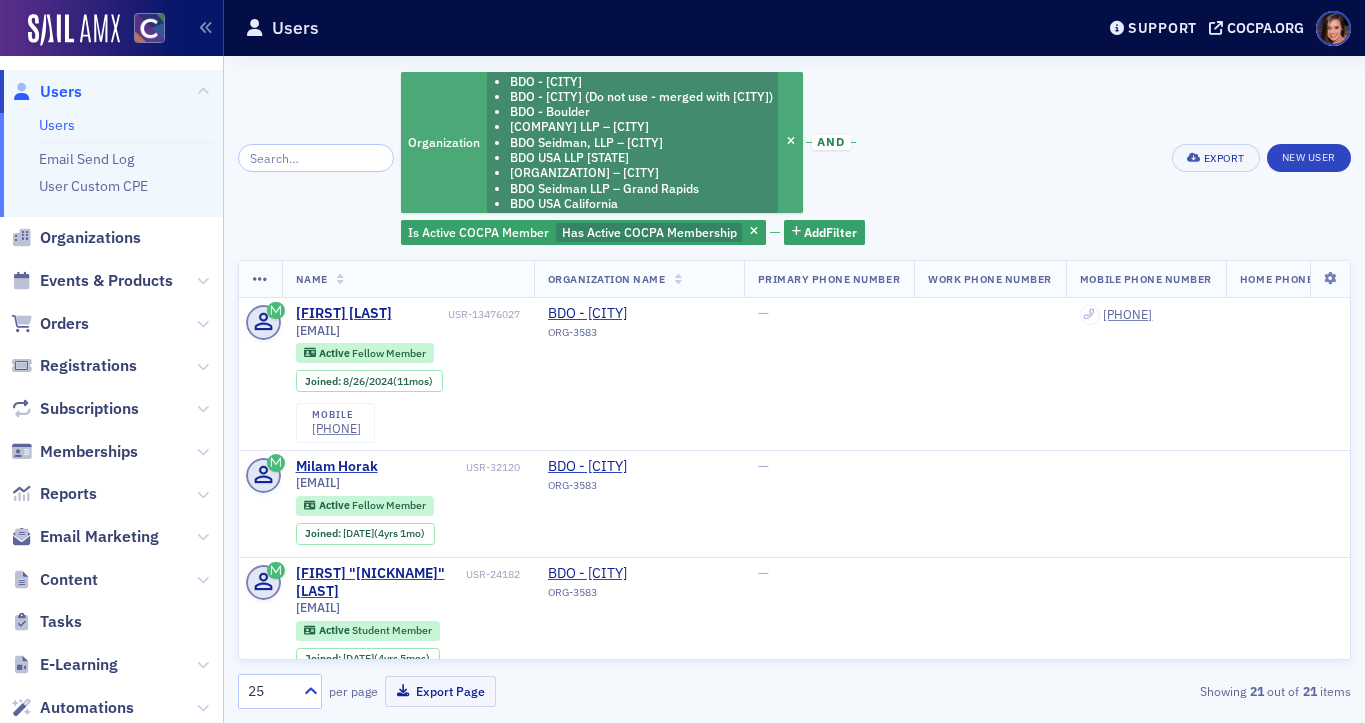 click on "BDO USA LLP [STATE]" 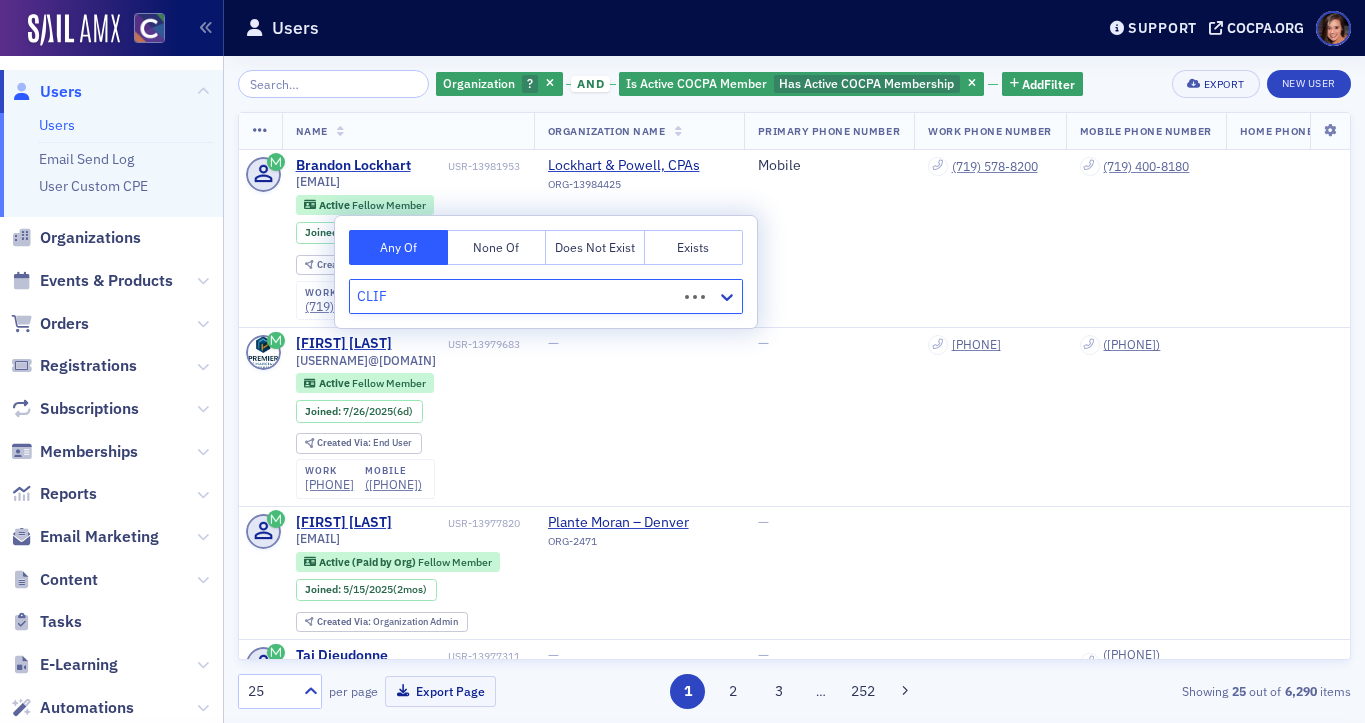 type on "CLIFT" 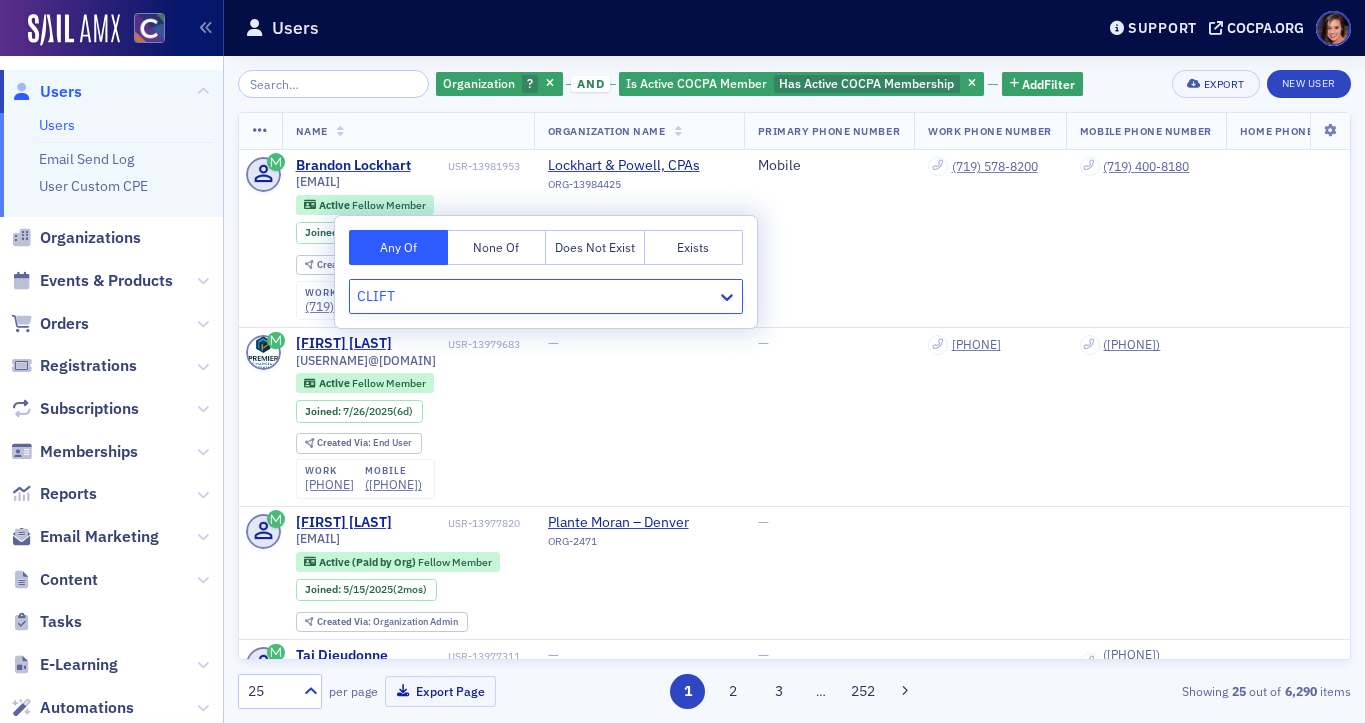 click on "CliftonLarsonAllen LLP – Greenwood Village" at bounding box center [151, 749] 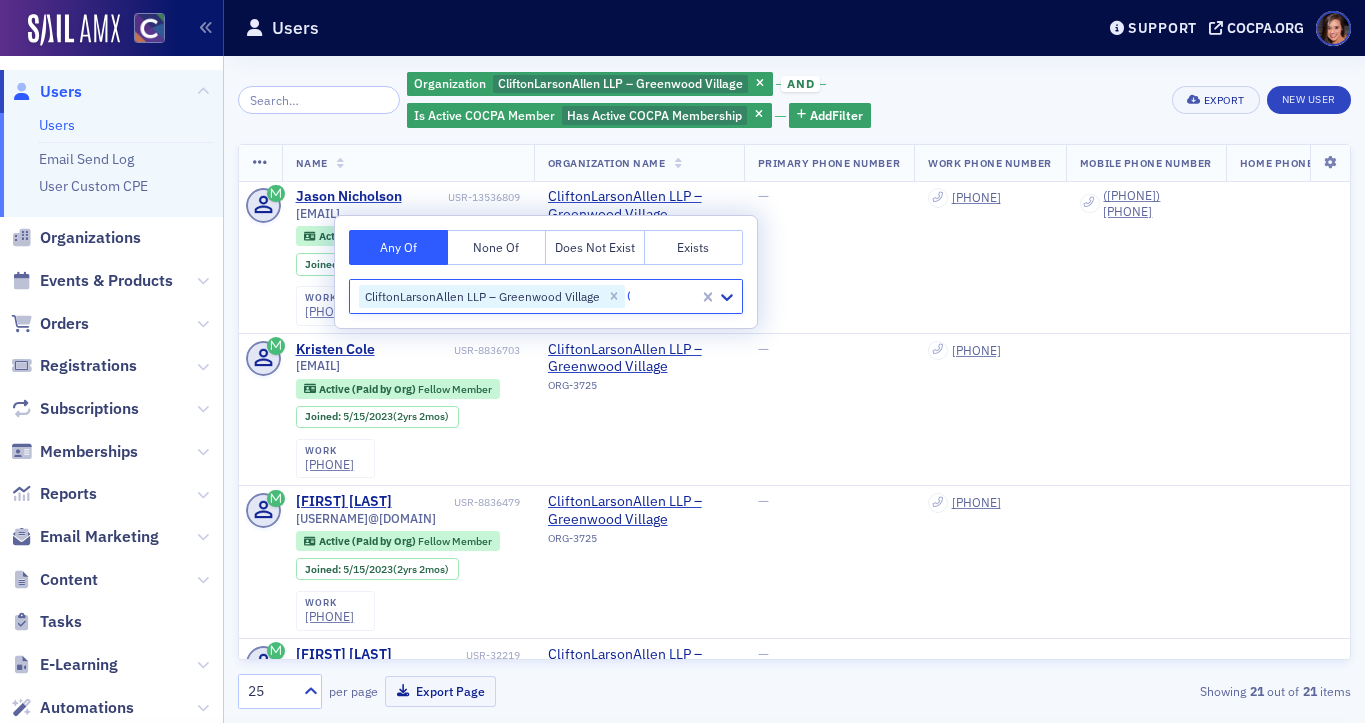 type on "CLIF" 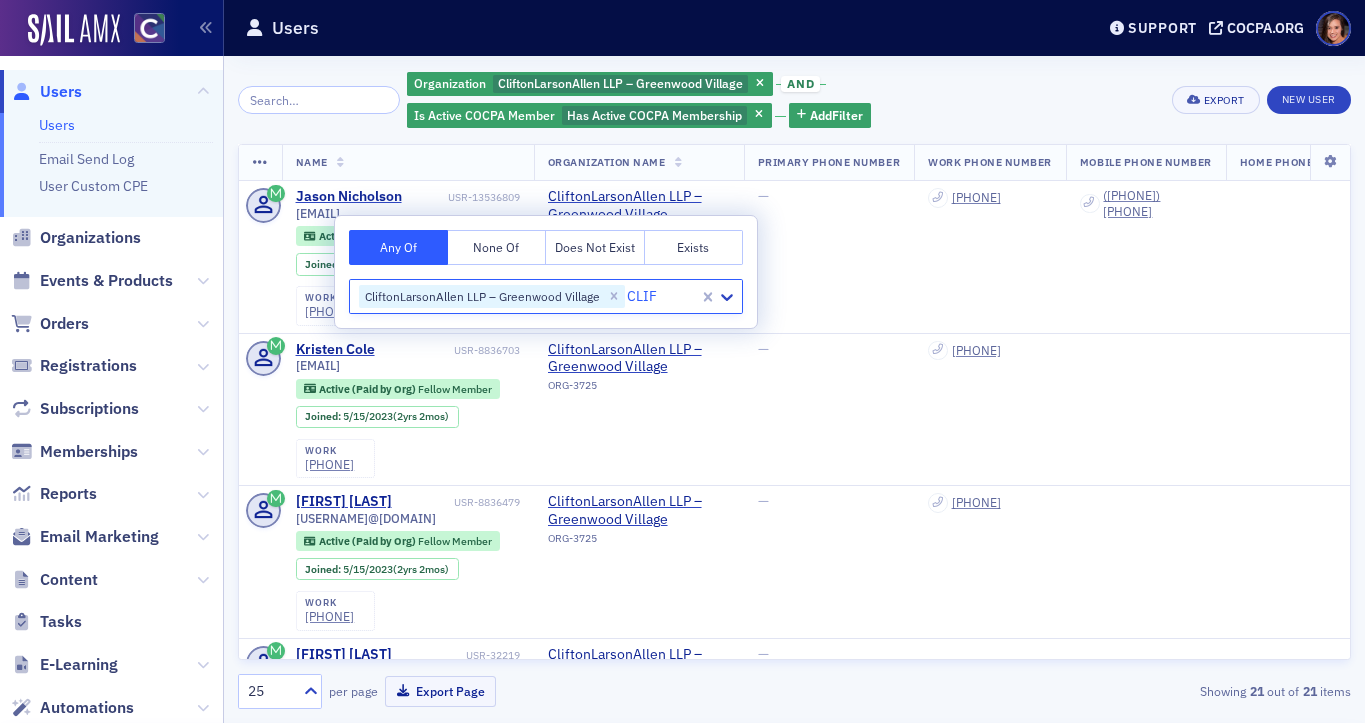 click on "CliftonLarsonAllen LLP – Broomfield" at bounding box center (126, 749) 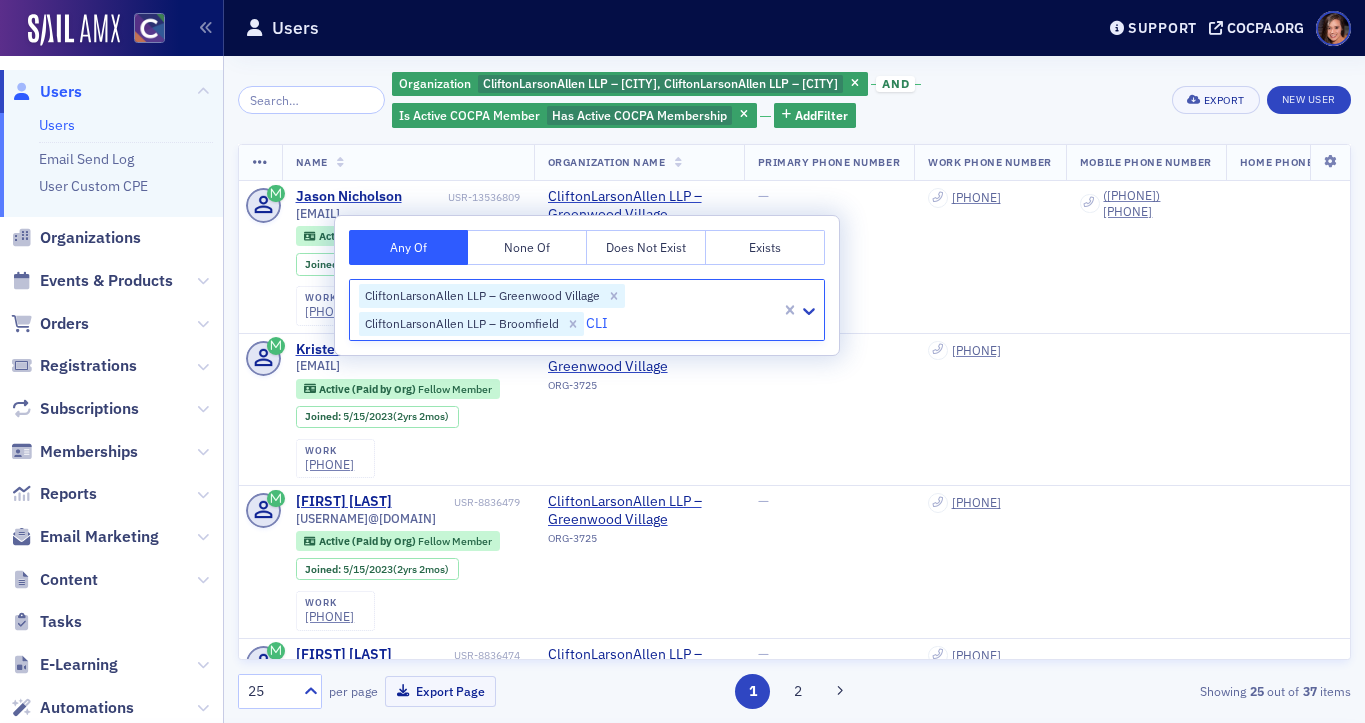 type on "CLIF" 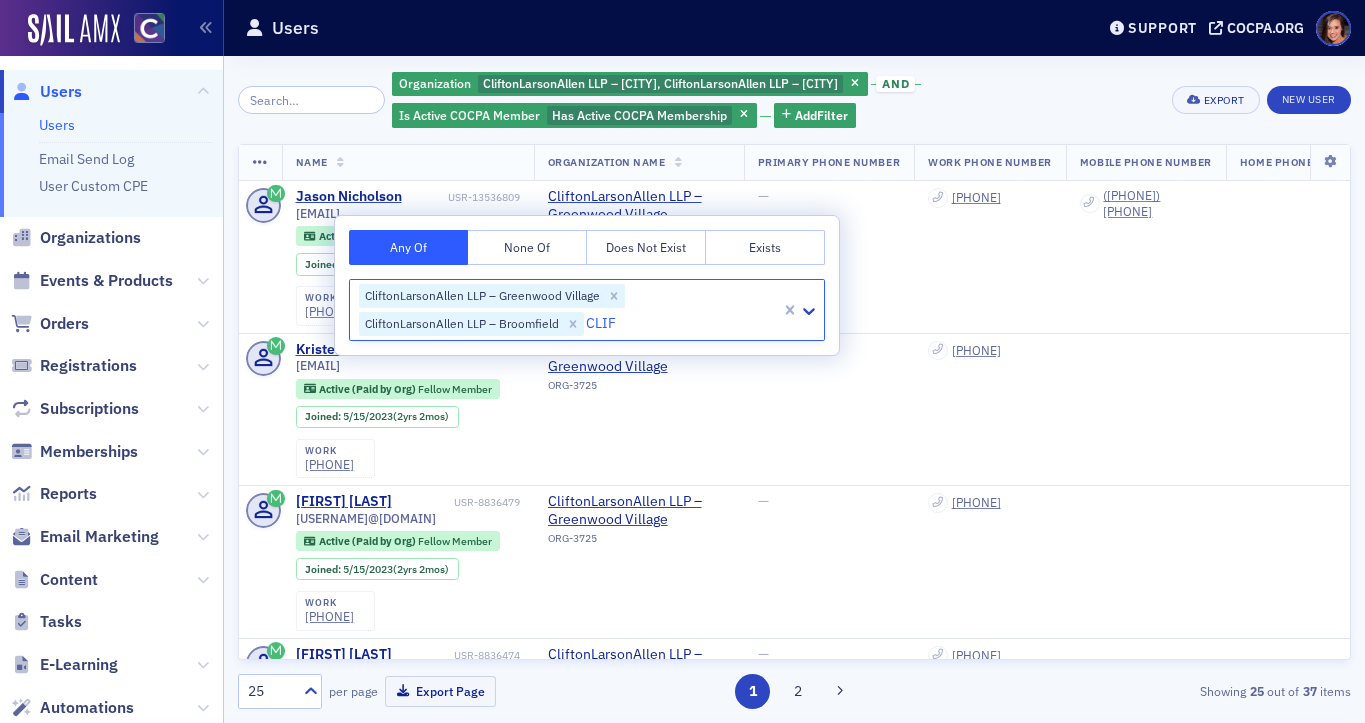 click on "CliftonLarsonAllen LLP – Phoenix, AZ" at bounding box center [129, 749] 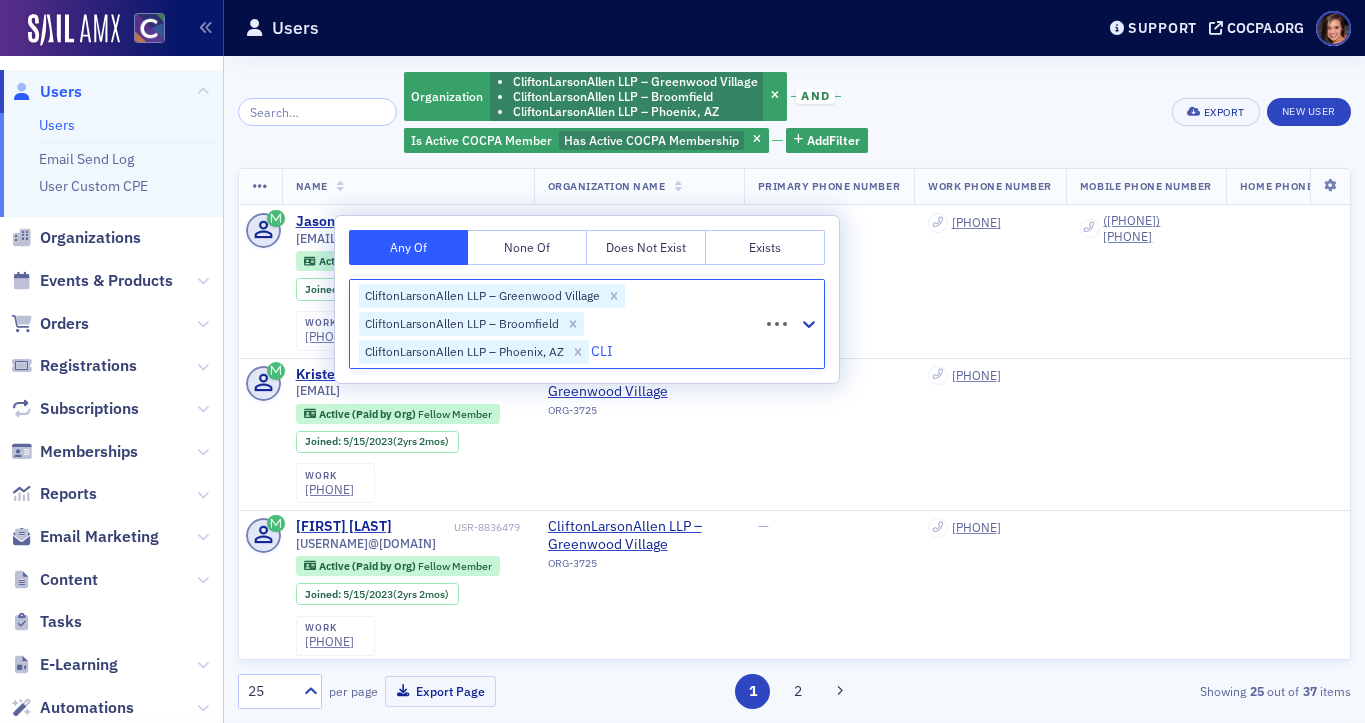 type on "CLIF" 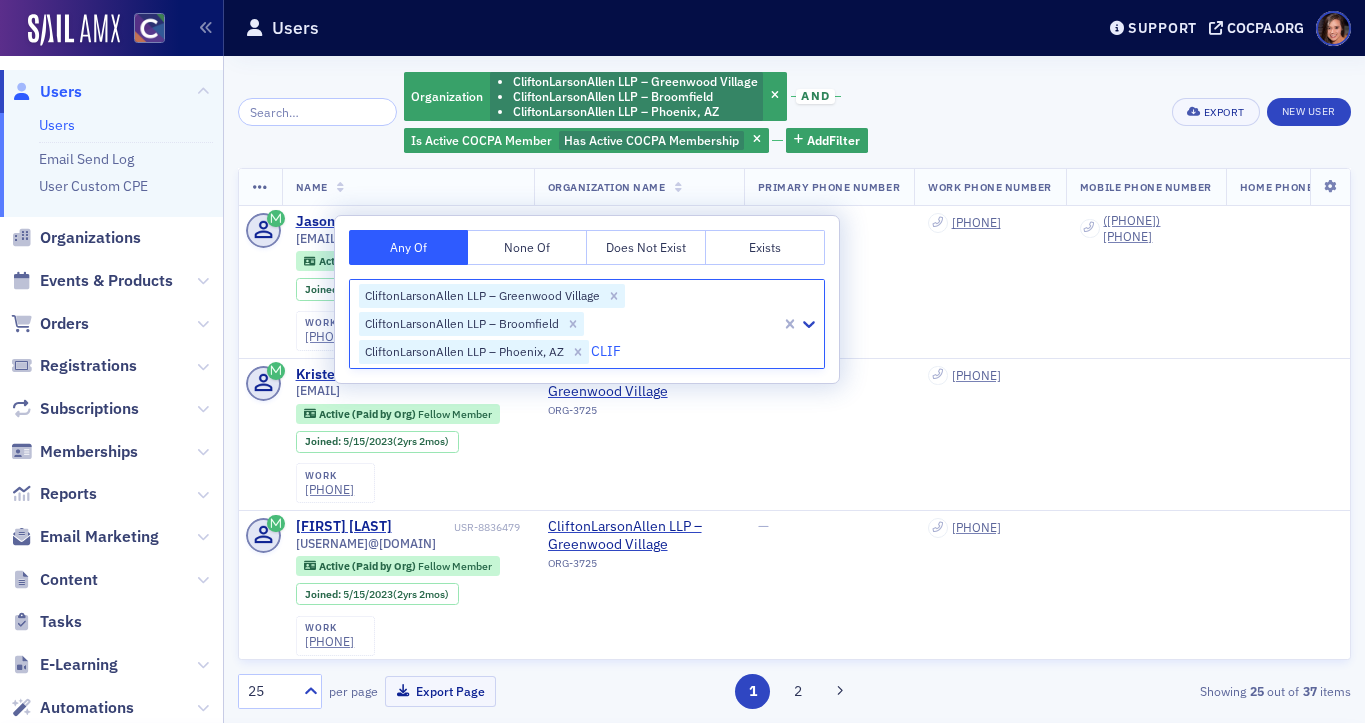 click on "CliftonLarsonAllen LLP – Colorado Springs" at bounding box center (145, 749) 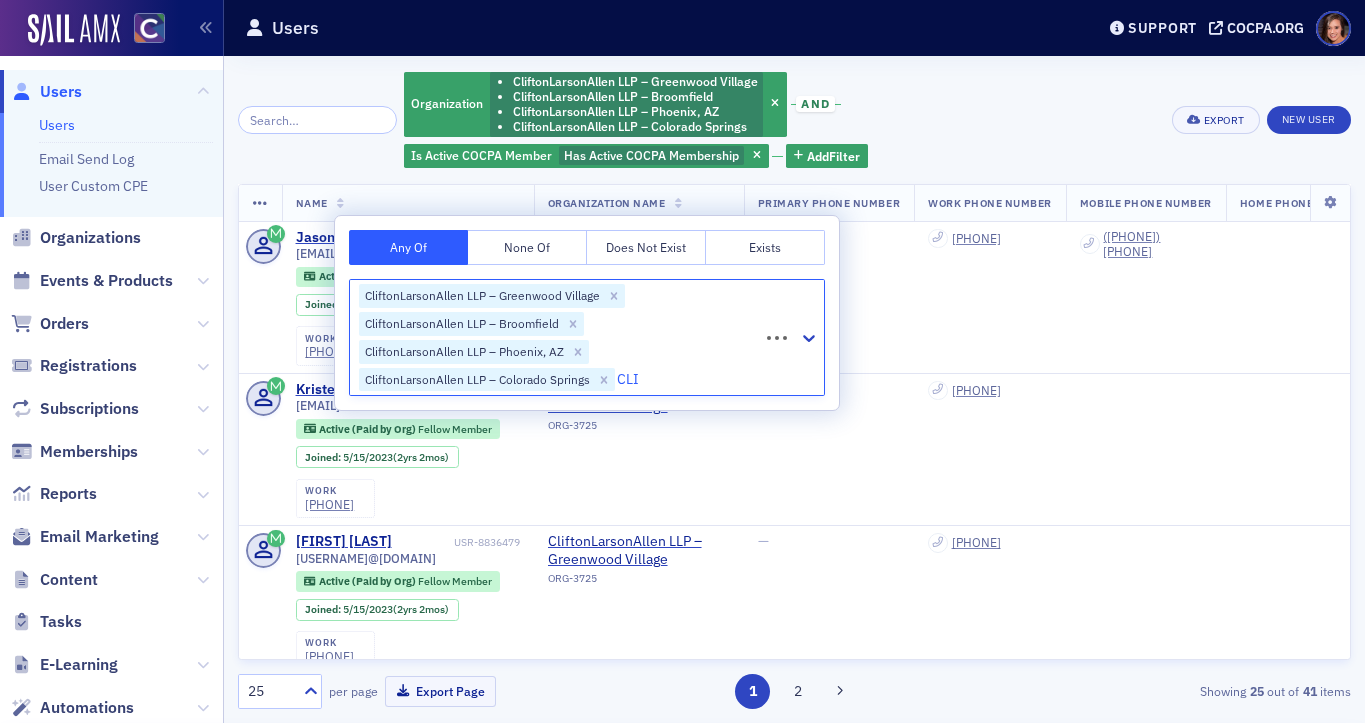 type on "CLIF" 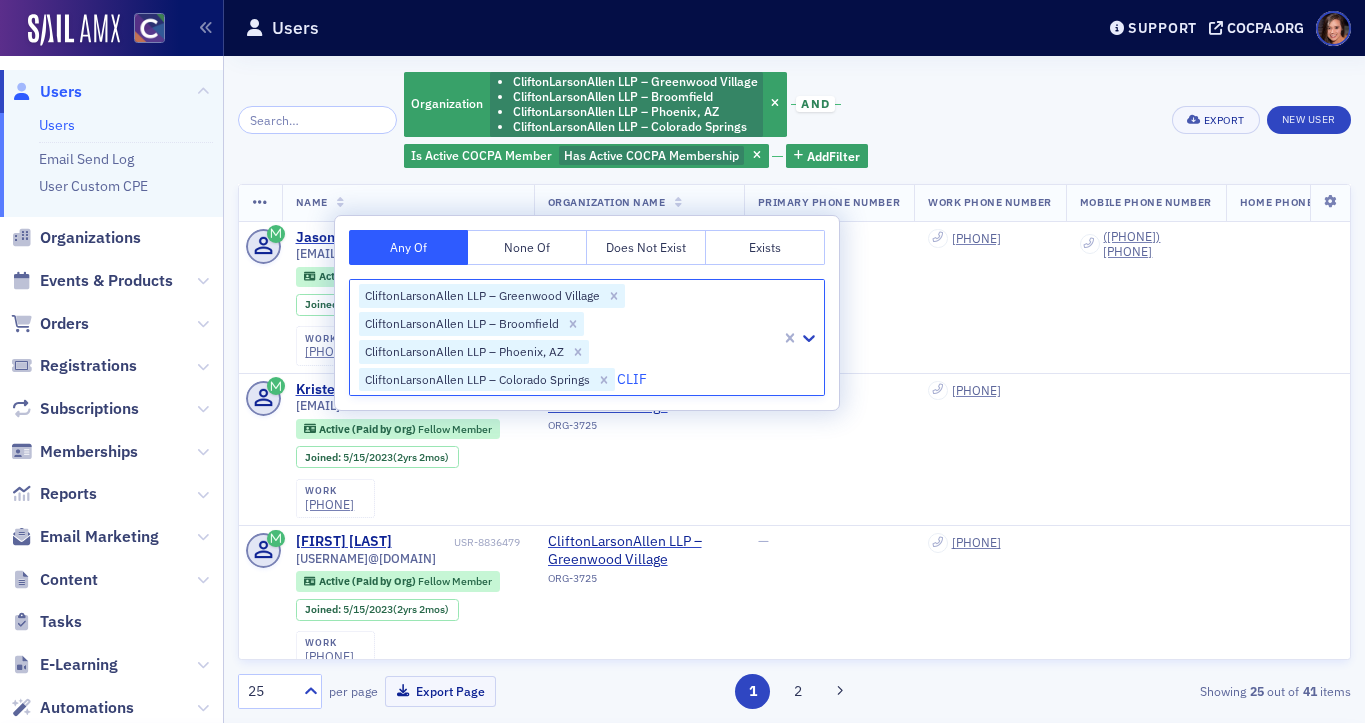 scroll, scrollTop: 36, scrollLeft: 0, axis: vertical 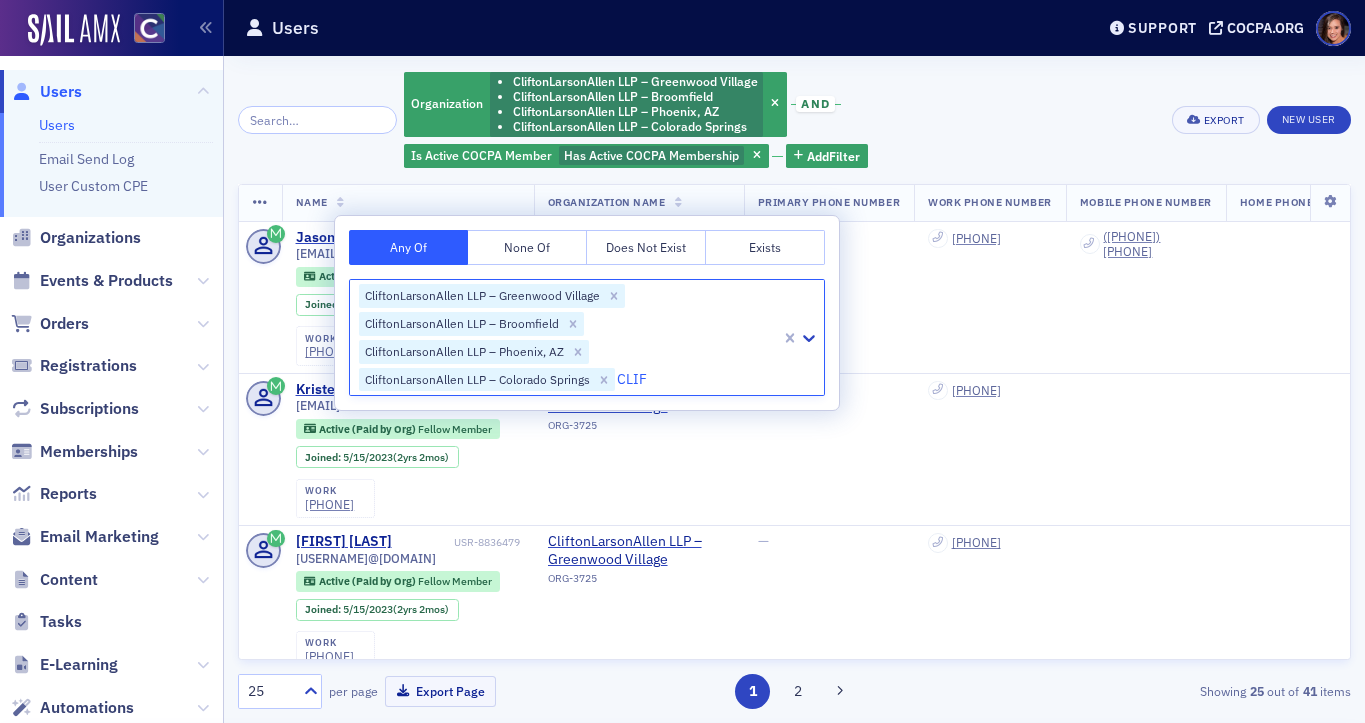click on "CliftonLarsonAllen" at bounding box center (682, 861) 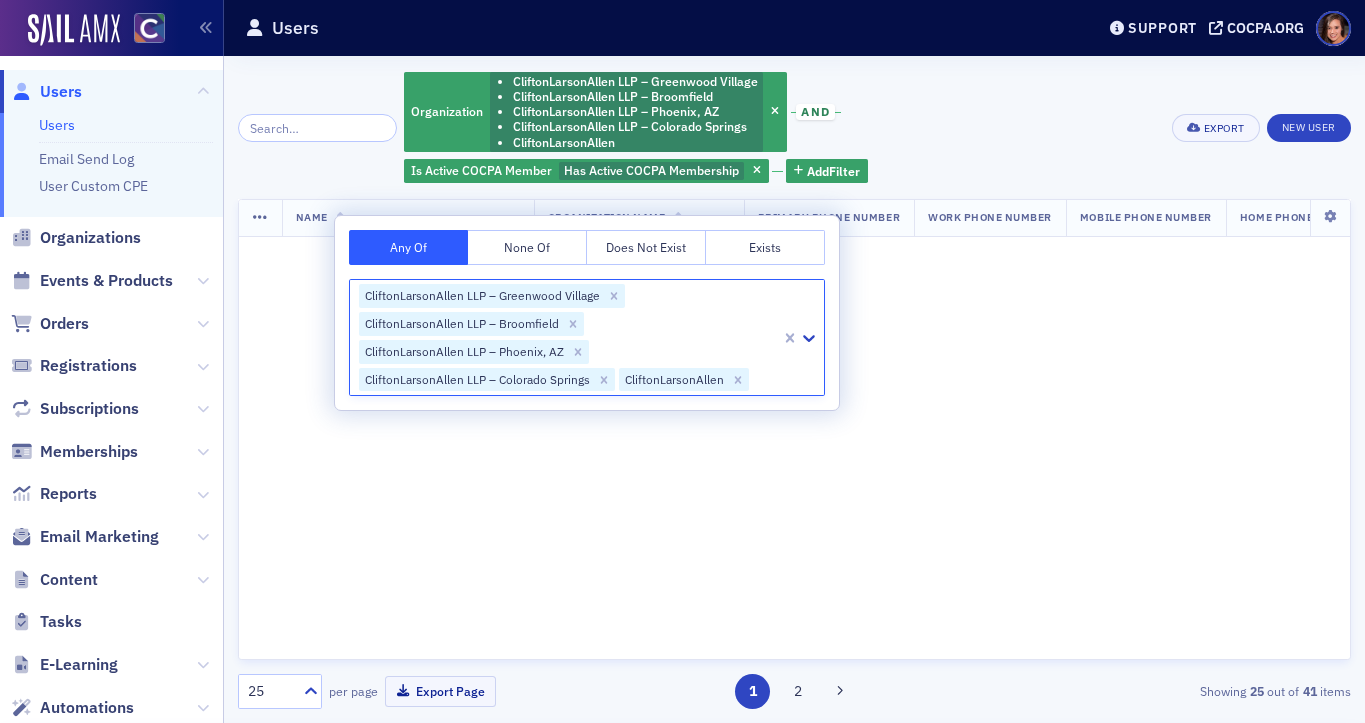 scroll, scrollTop: 0, scrollLeft: 0, axis: both 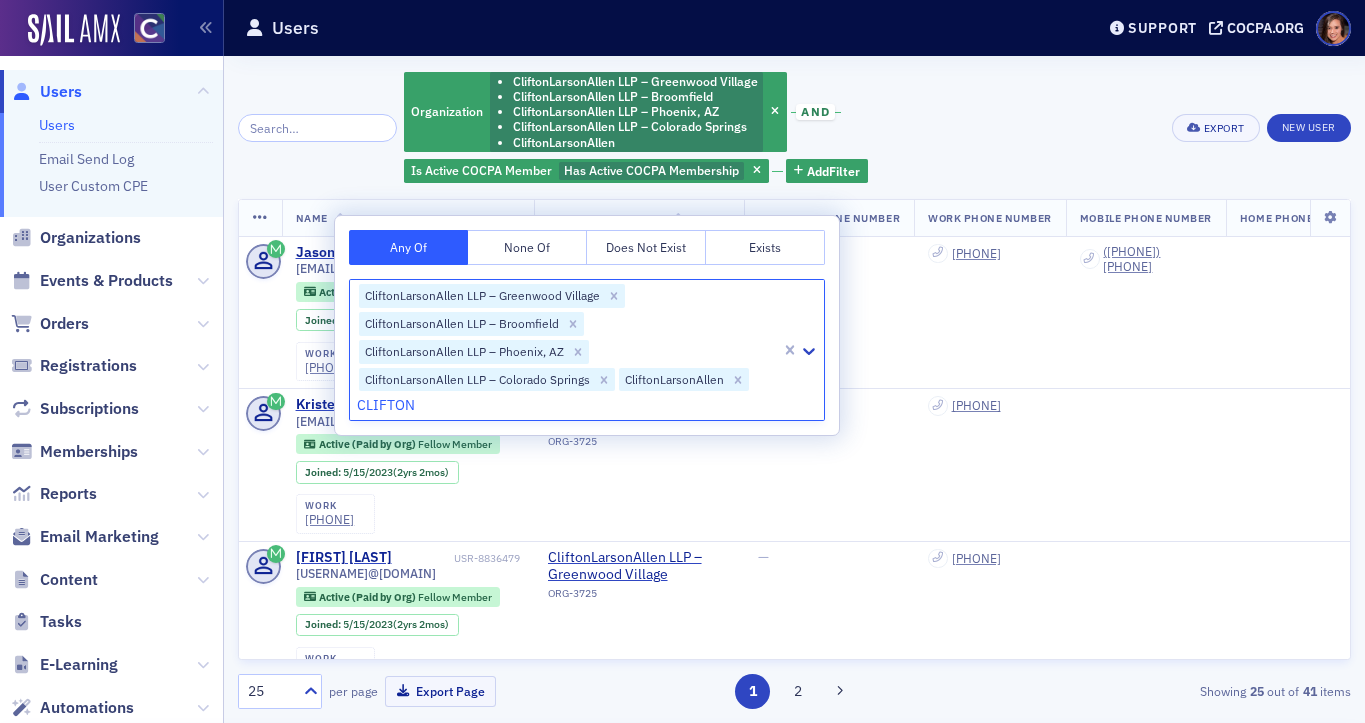 type on "CLIFTON" 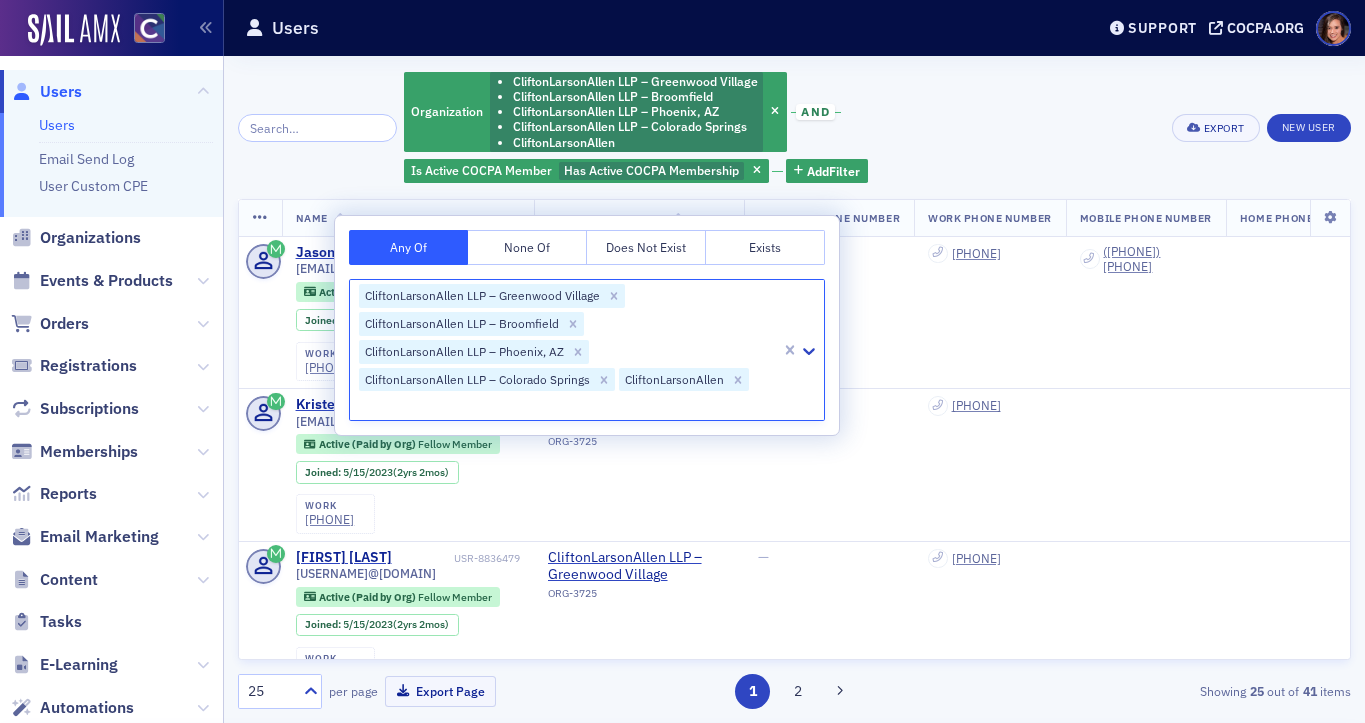 click on "Organization CliftonLarsonAllen LLP – [CITY] CliftonLarsonAllen LLP – [CITY] CliftonLarsonAllen LLP – [CITY], AZ CliftonLarsonAllen LLP – [CITY] CliftonLarsonAllen and Is ActiveCOCPA Member Has Active COCPA Membership Add Filter" 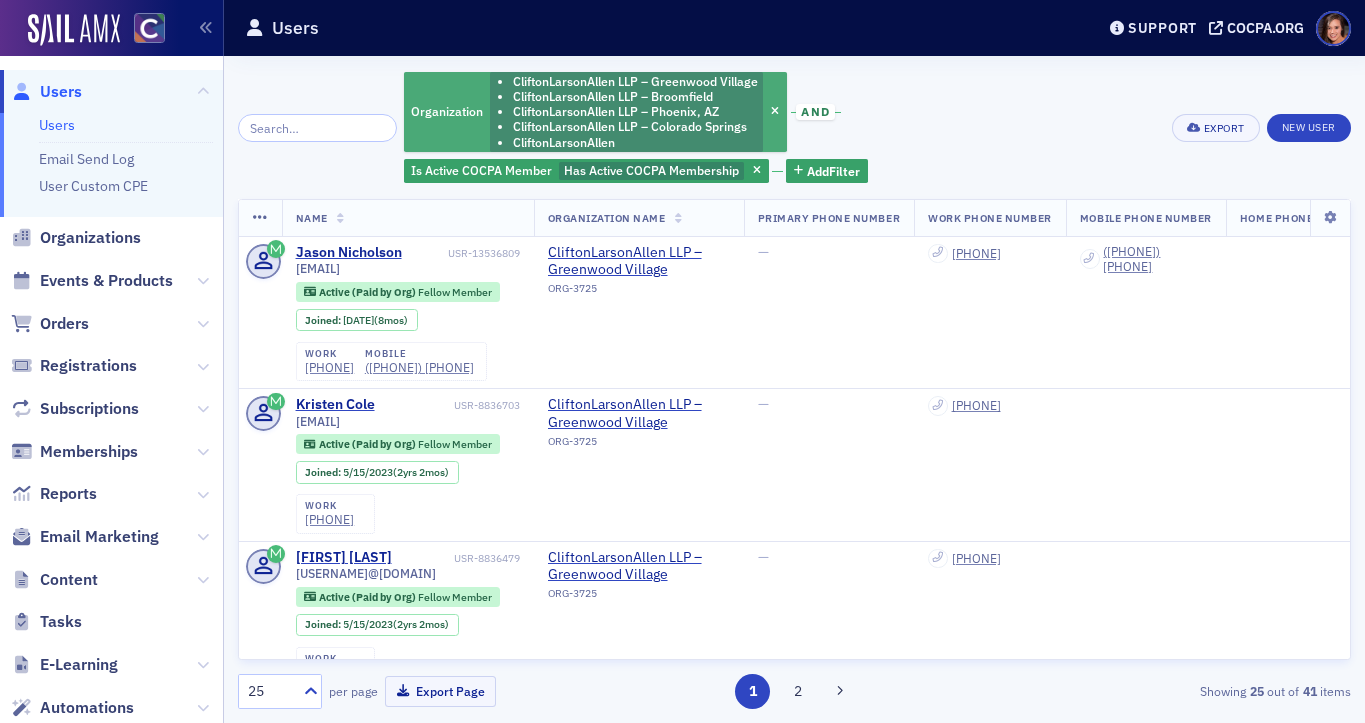 click on "CliftonLarsonAllen LLP – Phoenix, AZ" 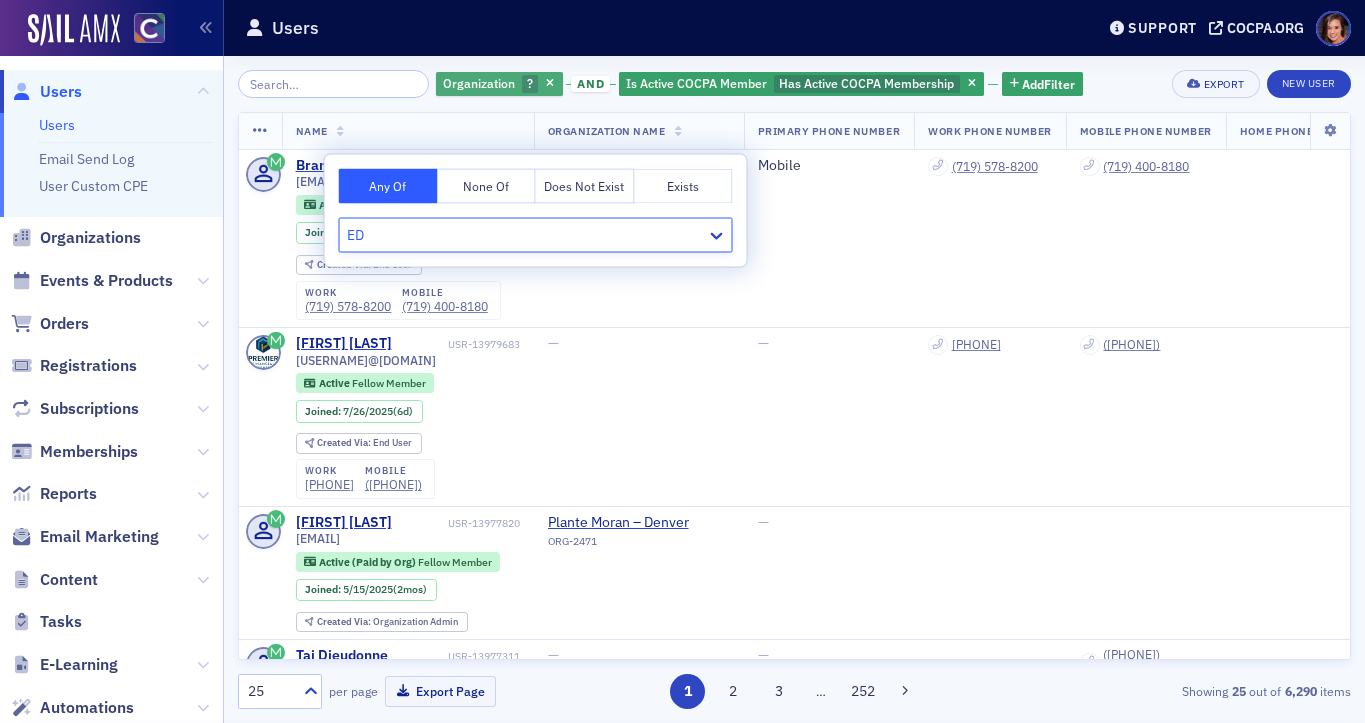 type on "ED" 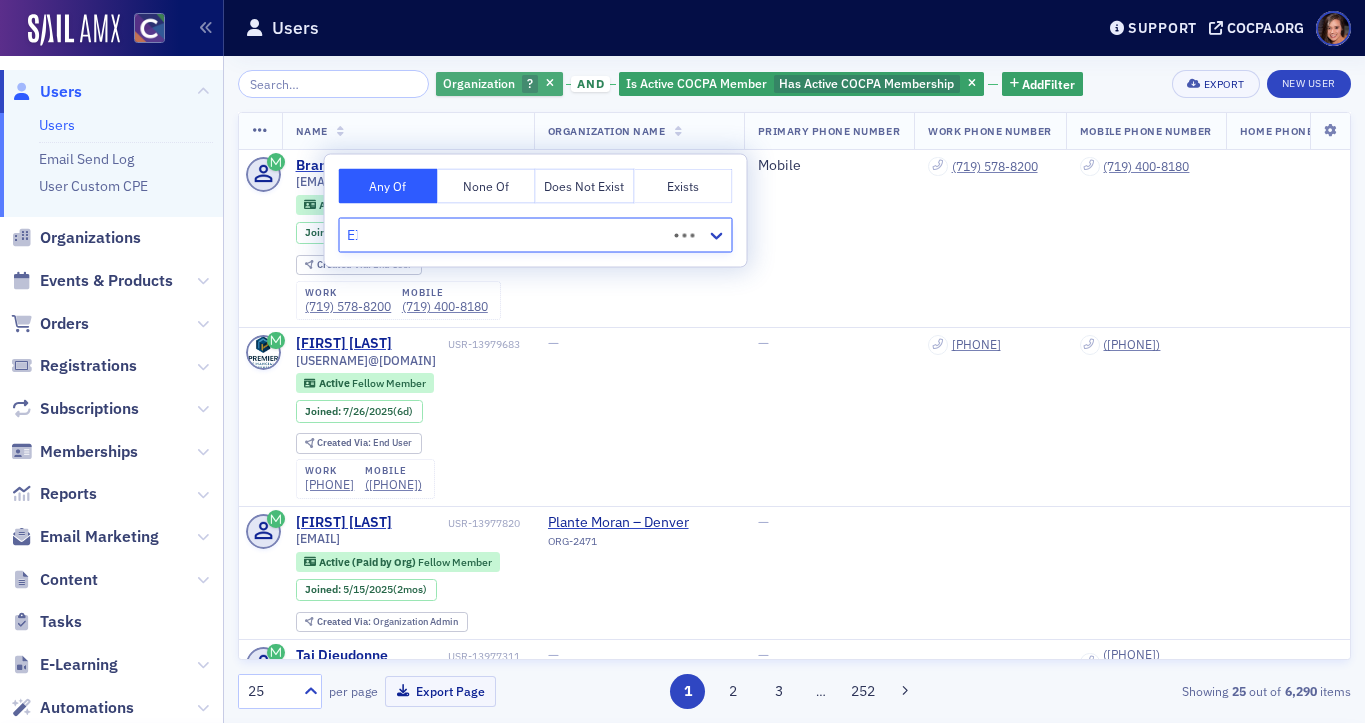 type on "EID" 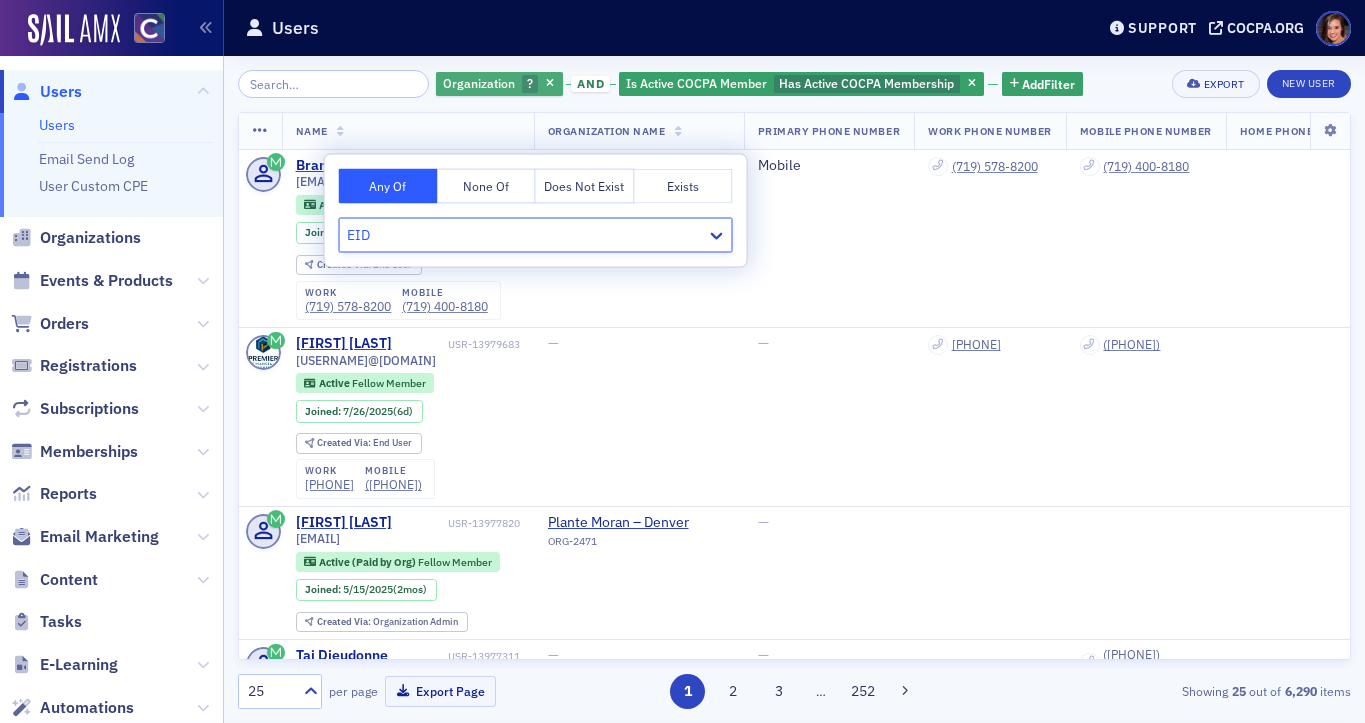 click on "Eide Bailly LLP - Denver" at bounding box center (682, 749) 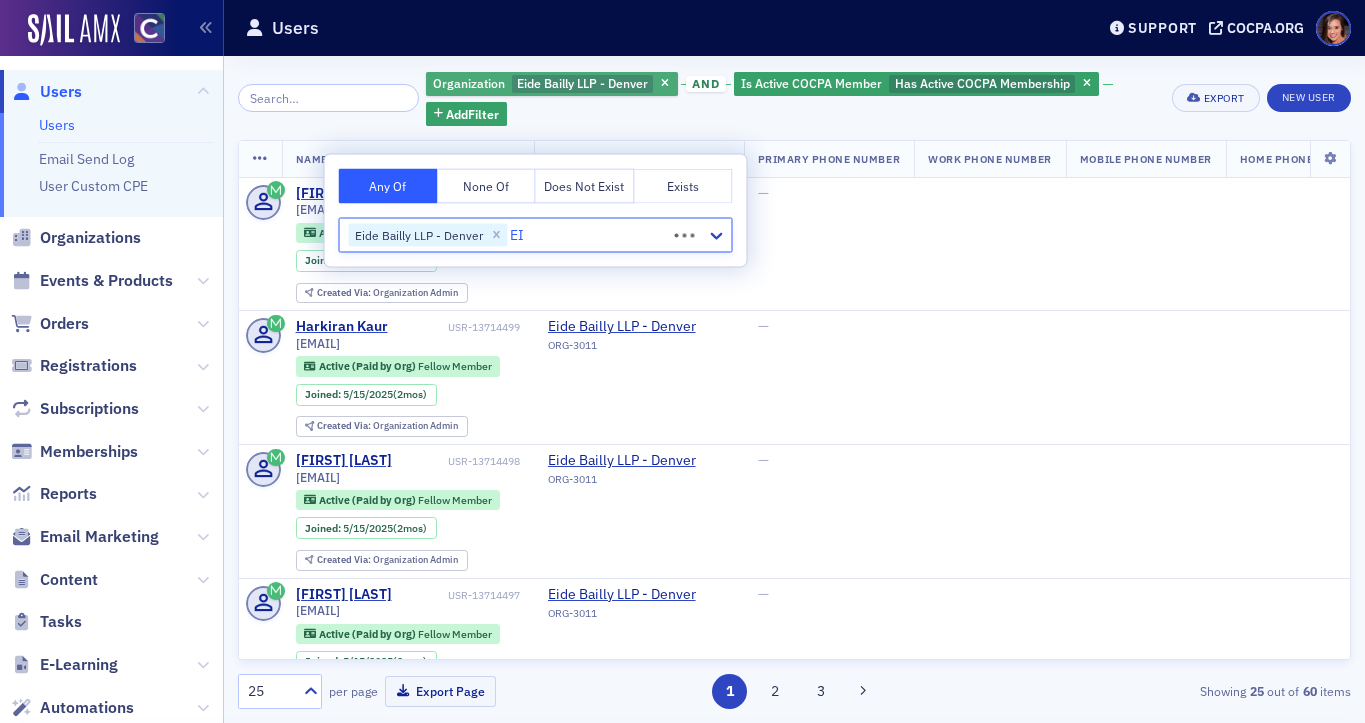 type on "EID" 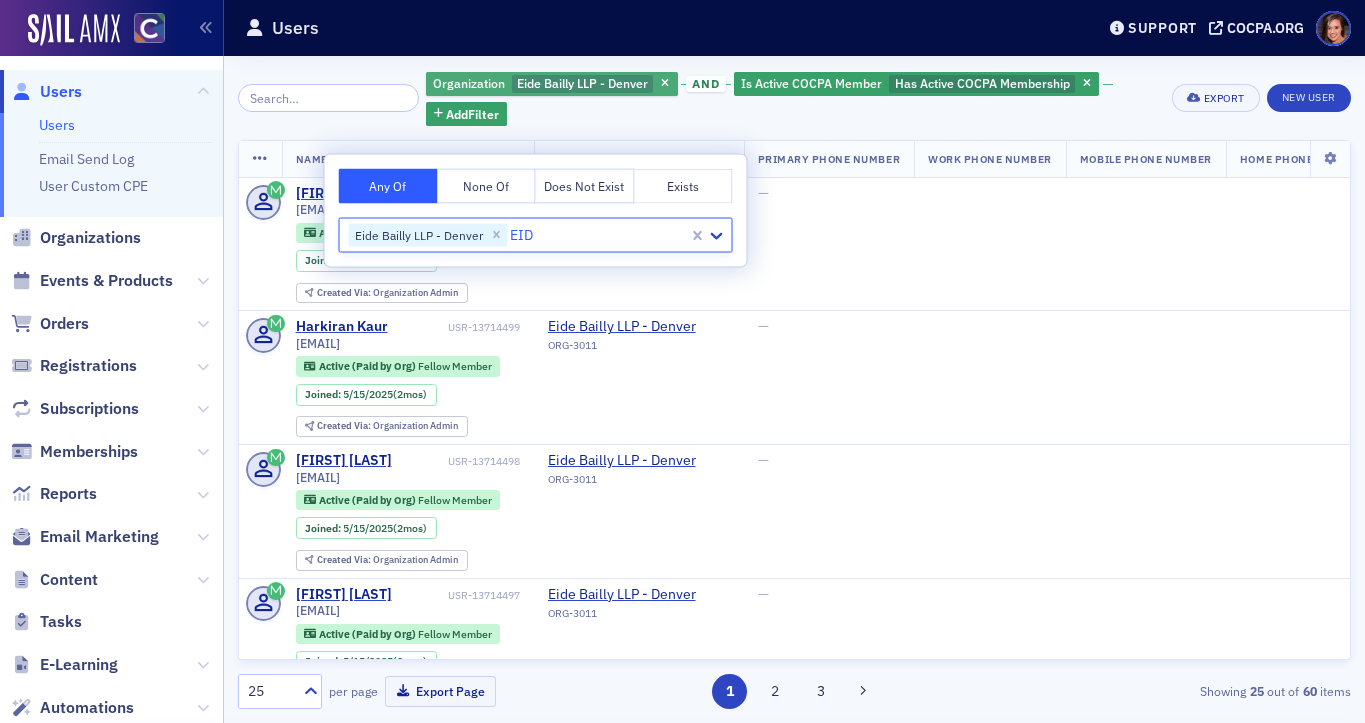 click on "Eide Bailly LLP - Fort Collins" at bounding box center (682, 749) 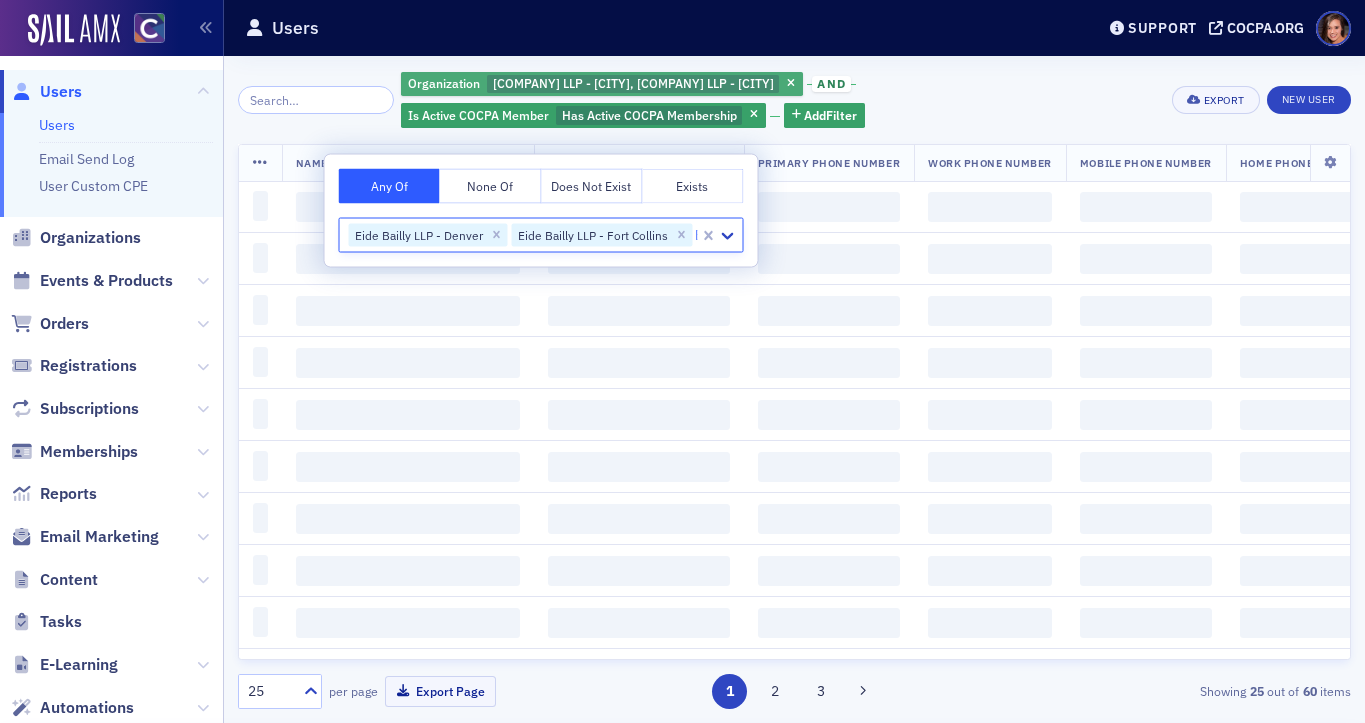 type on "EID" 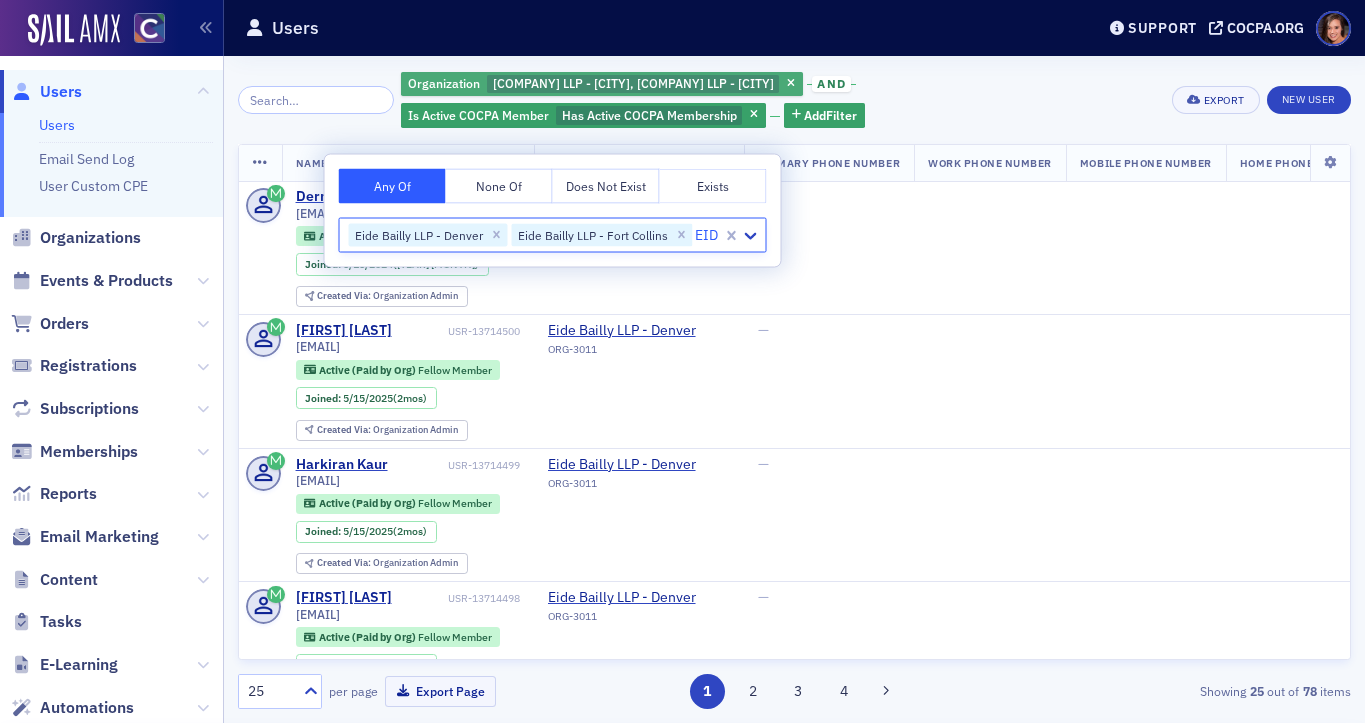 click on "Eide Bailly LLP - Boulder" at bounding box center (682, 749) 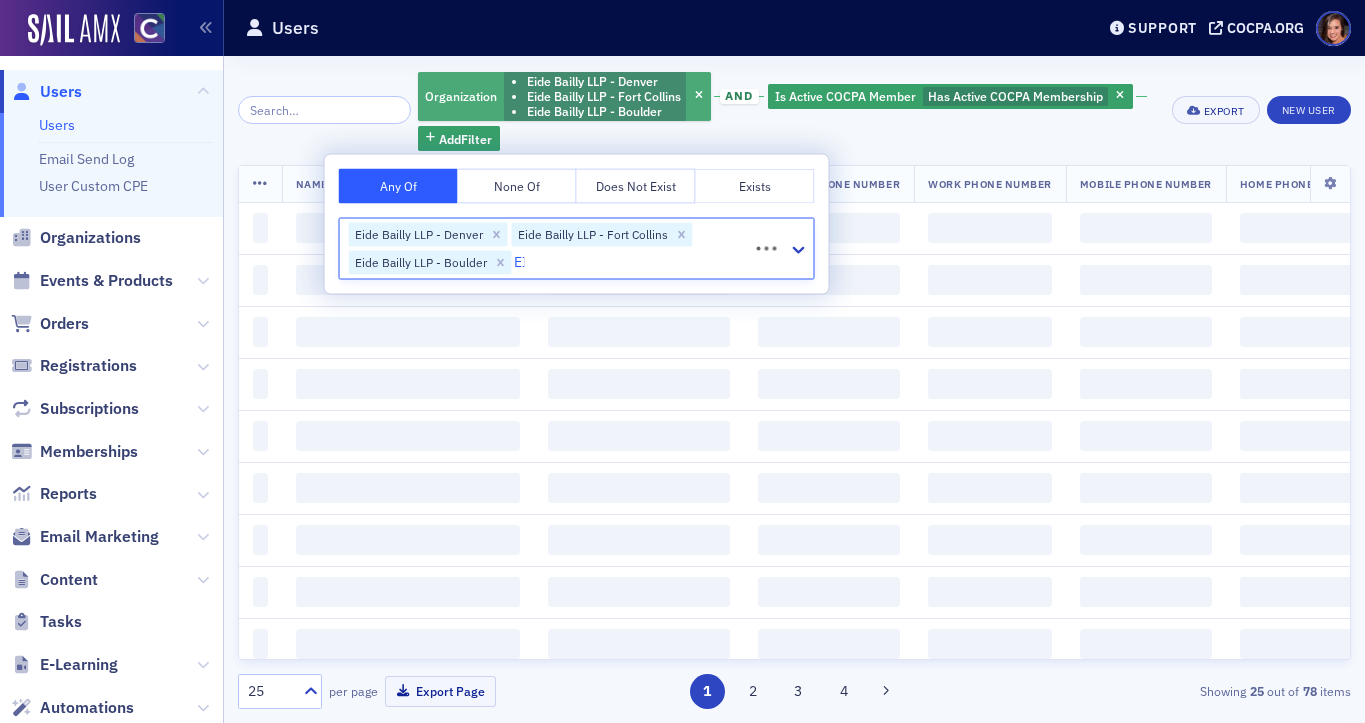 type on "EID" 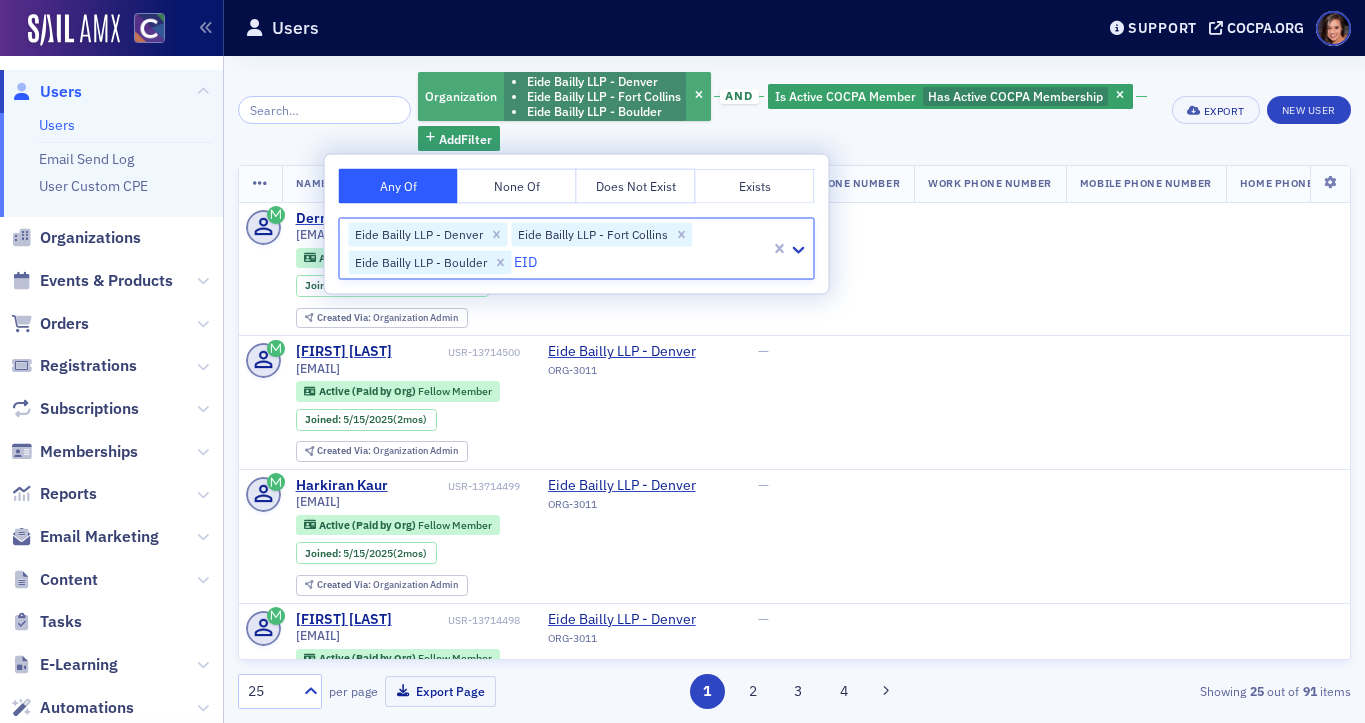 click on "Eide Bailly LLP" at bounding box center (682, 749) 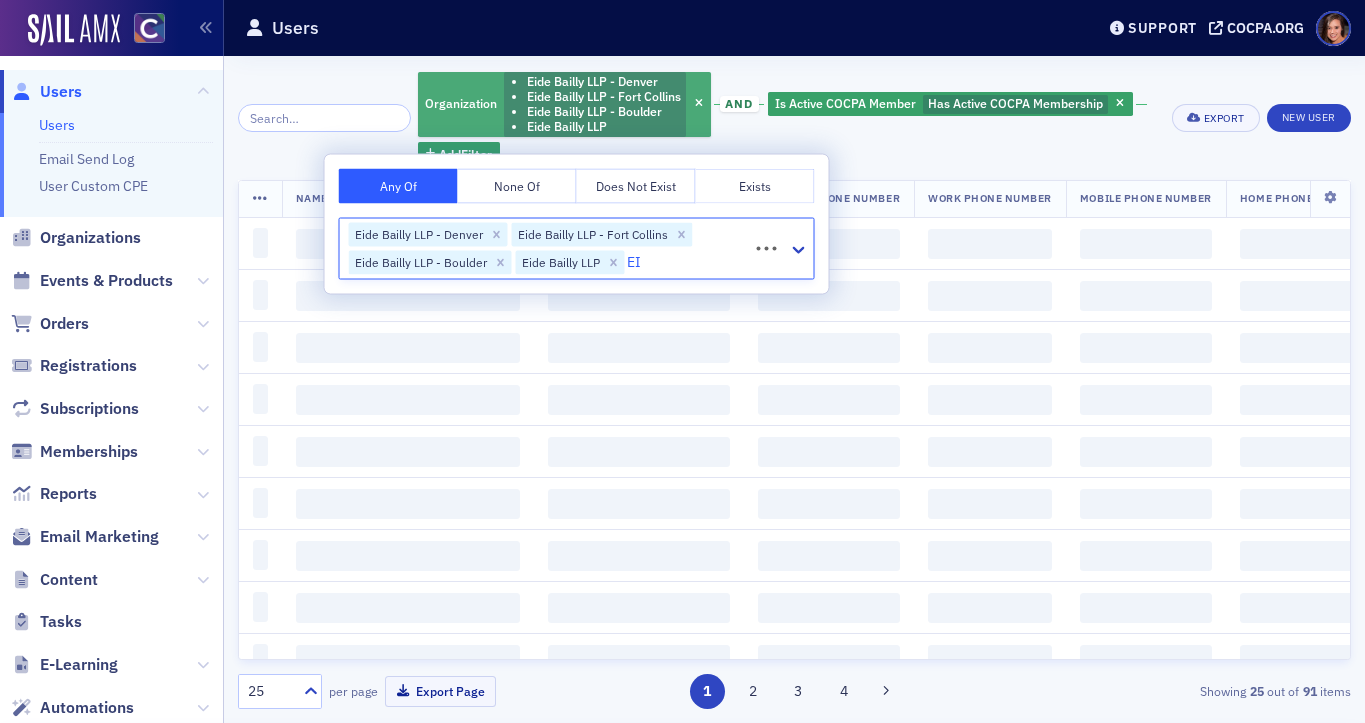 type on "EID" 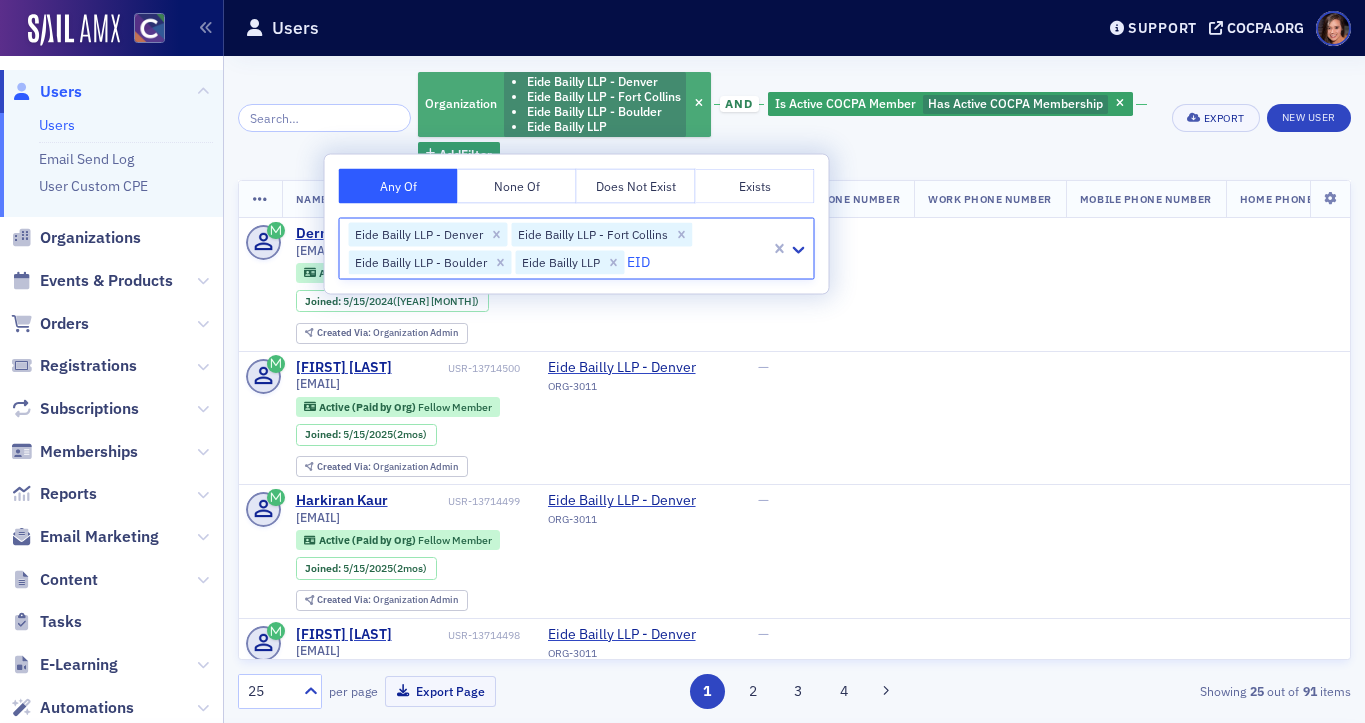 click on "Eide Bailly LLP" at bounding box center (682, 749) 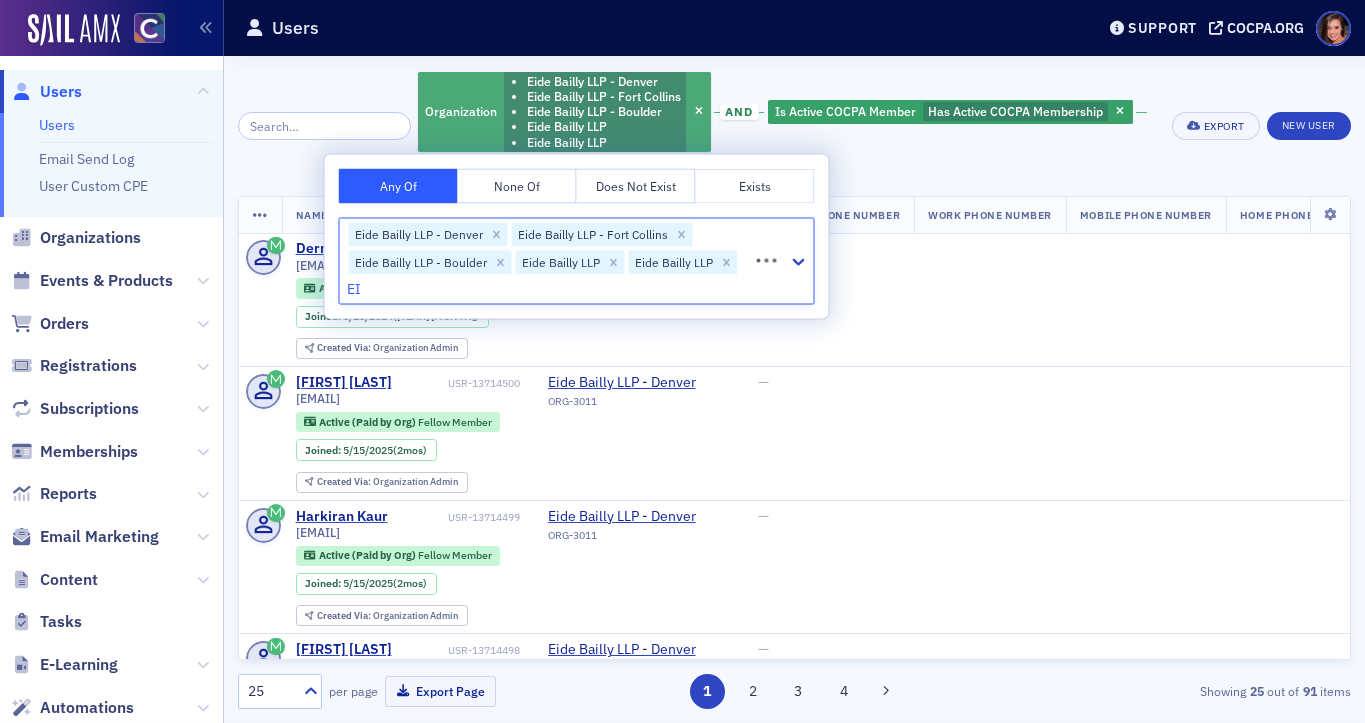 type on "EID" 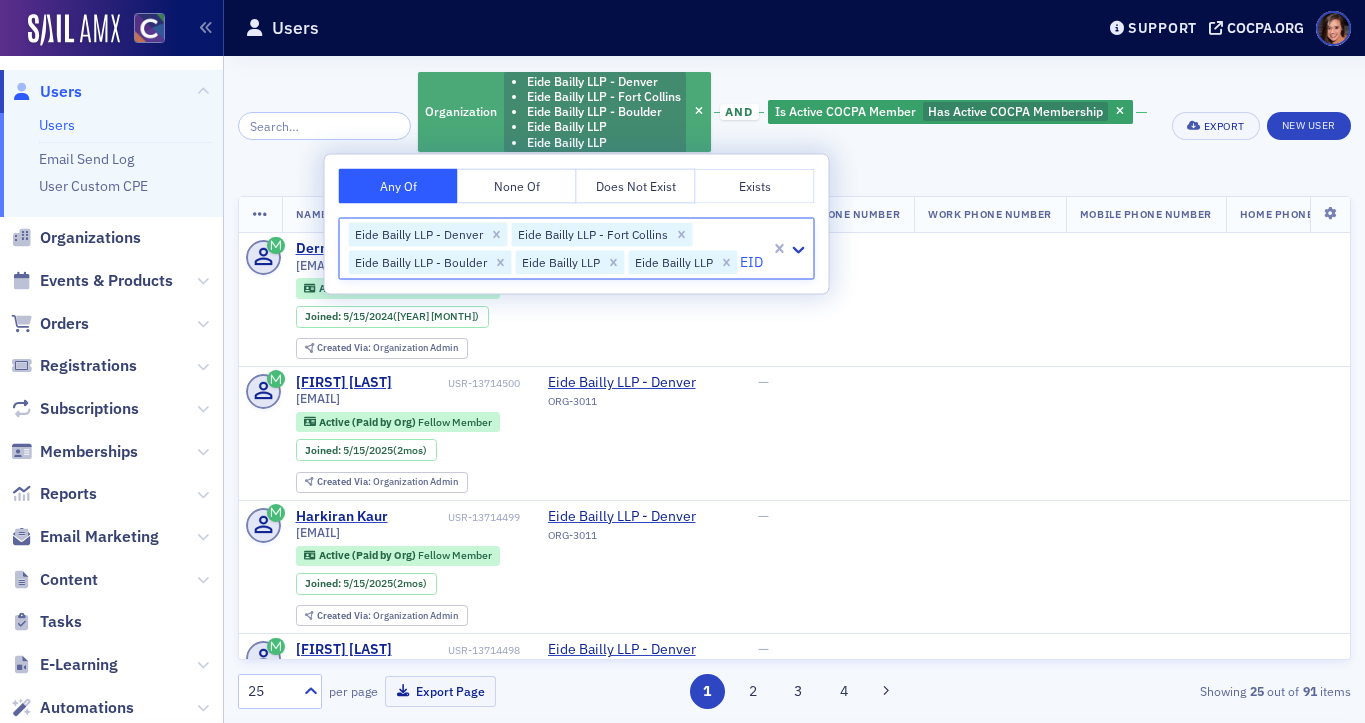click on "Eide Bailly LLP - [CITY]" at bounding box center (84, 749) 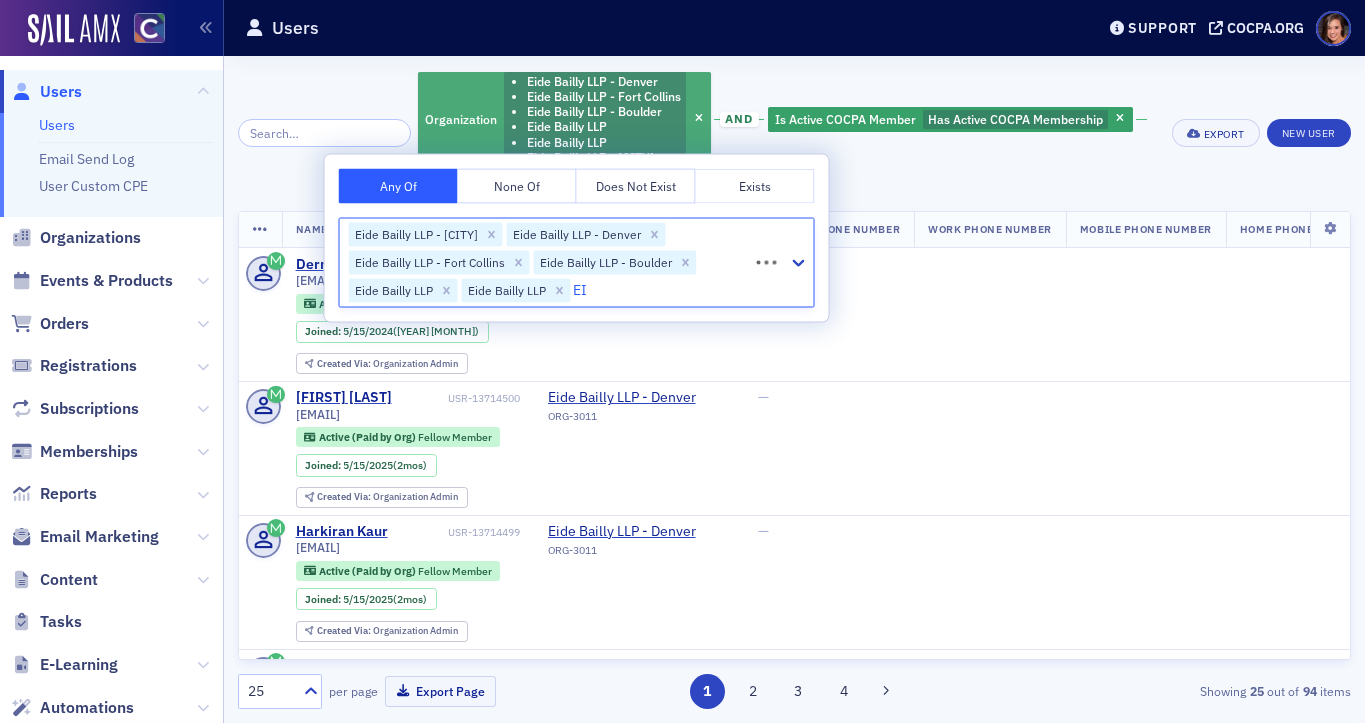 type on "EID" 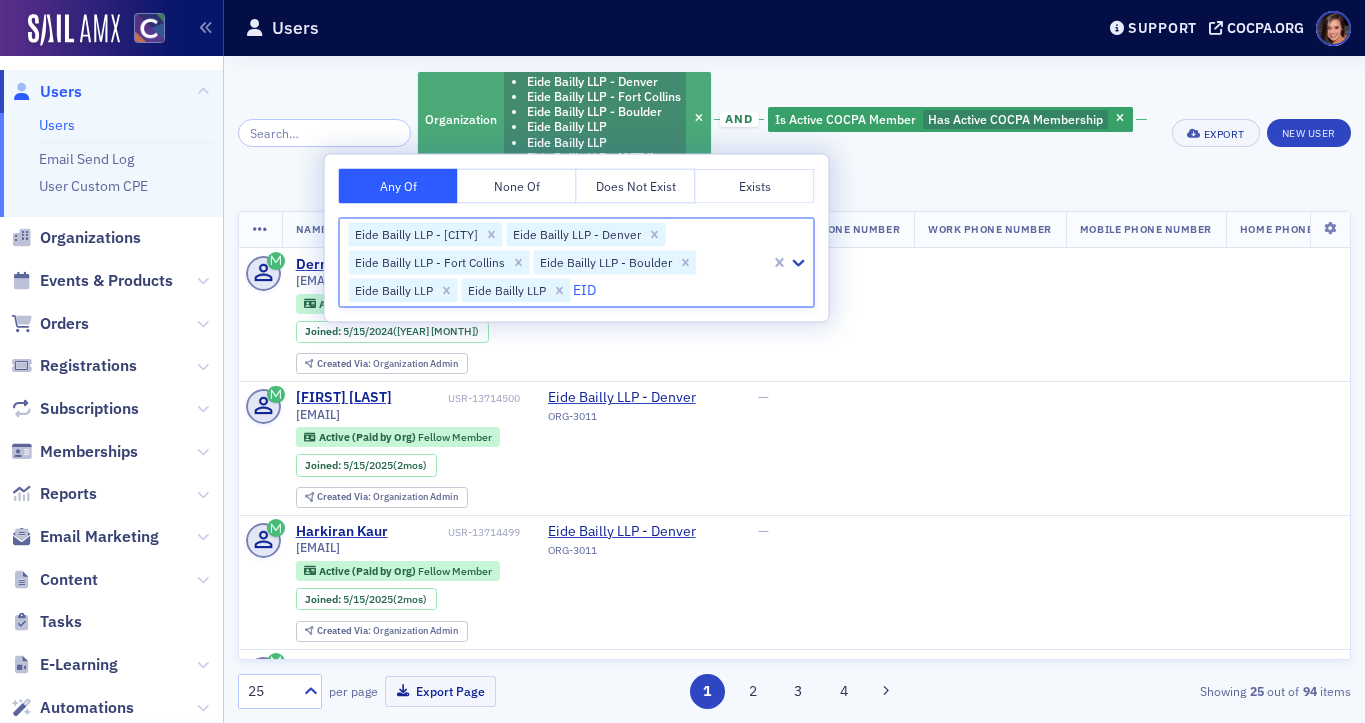 click on "Eide Bailly LLP" at bounding box center (682, 749) 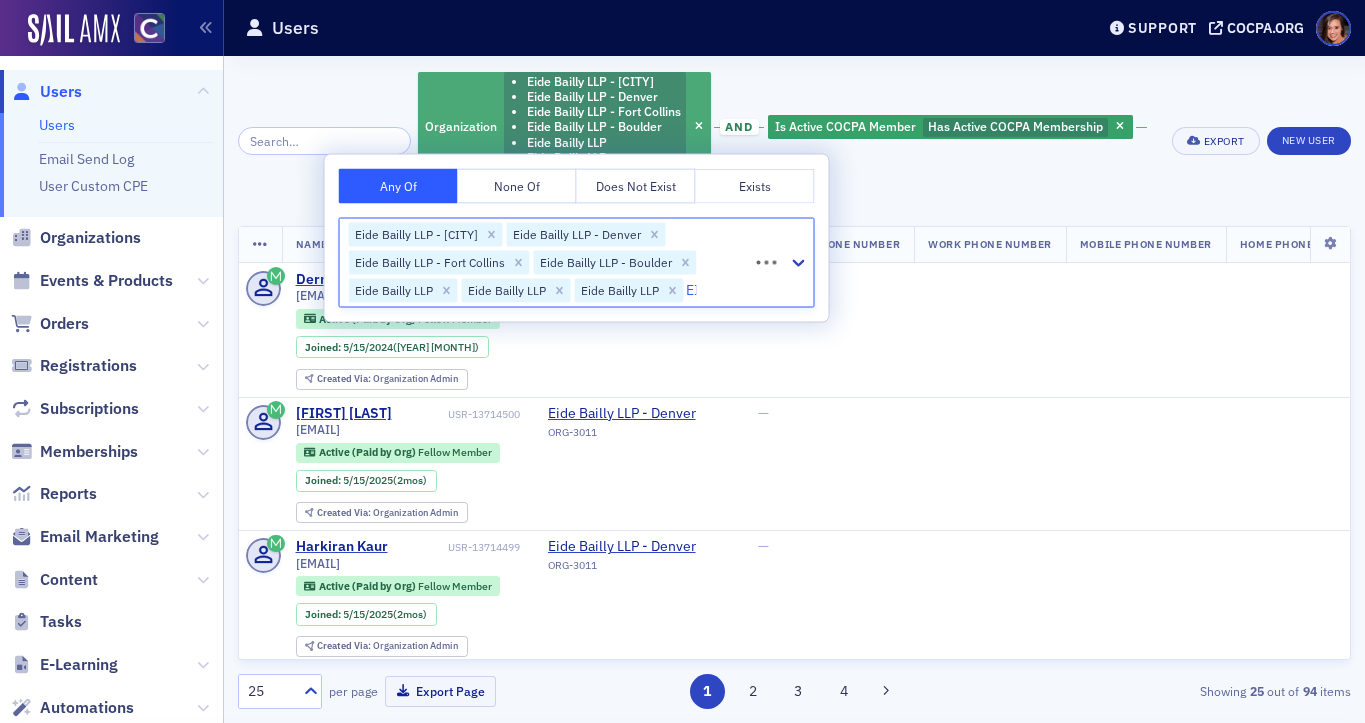 type on "EID" 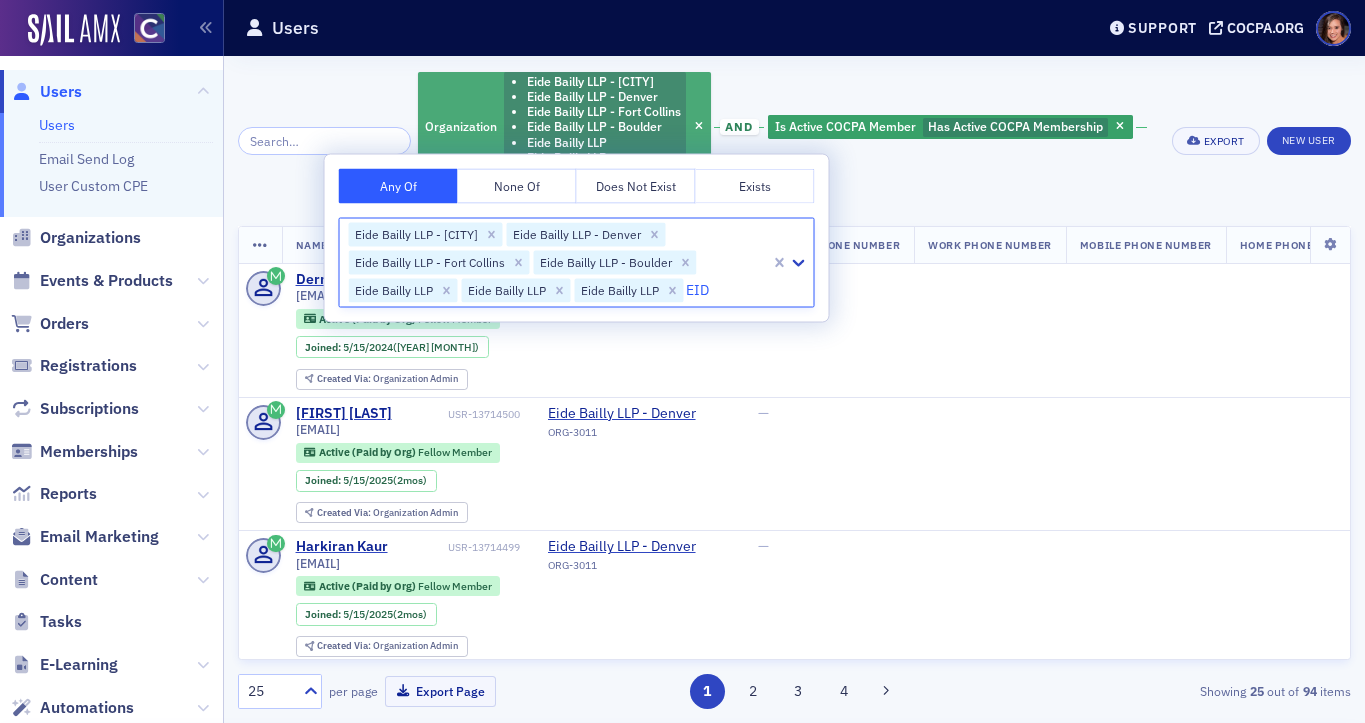 click on "Eide Bailly LLP" at bounding box center (682, 823) 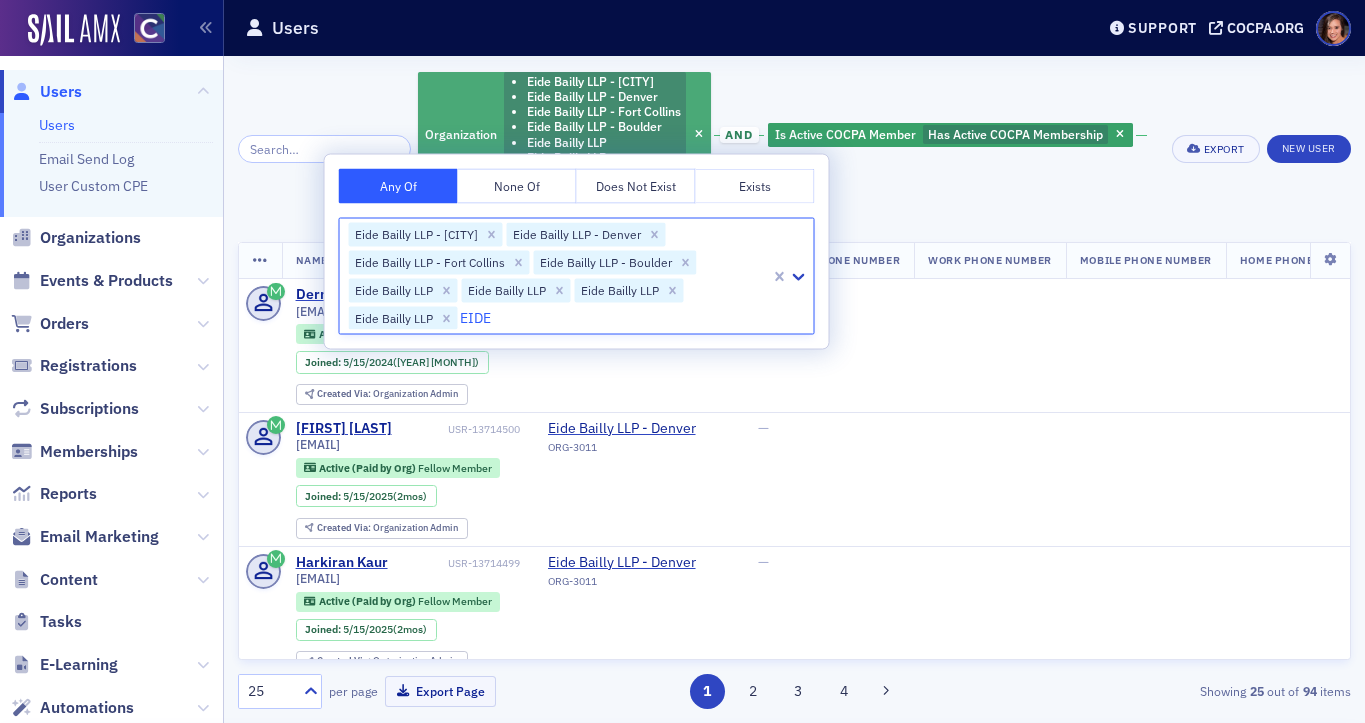 type on "EIDE" 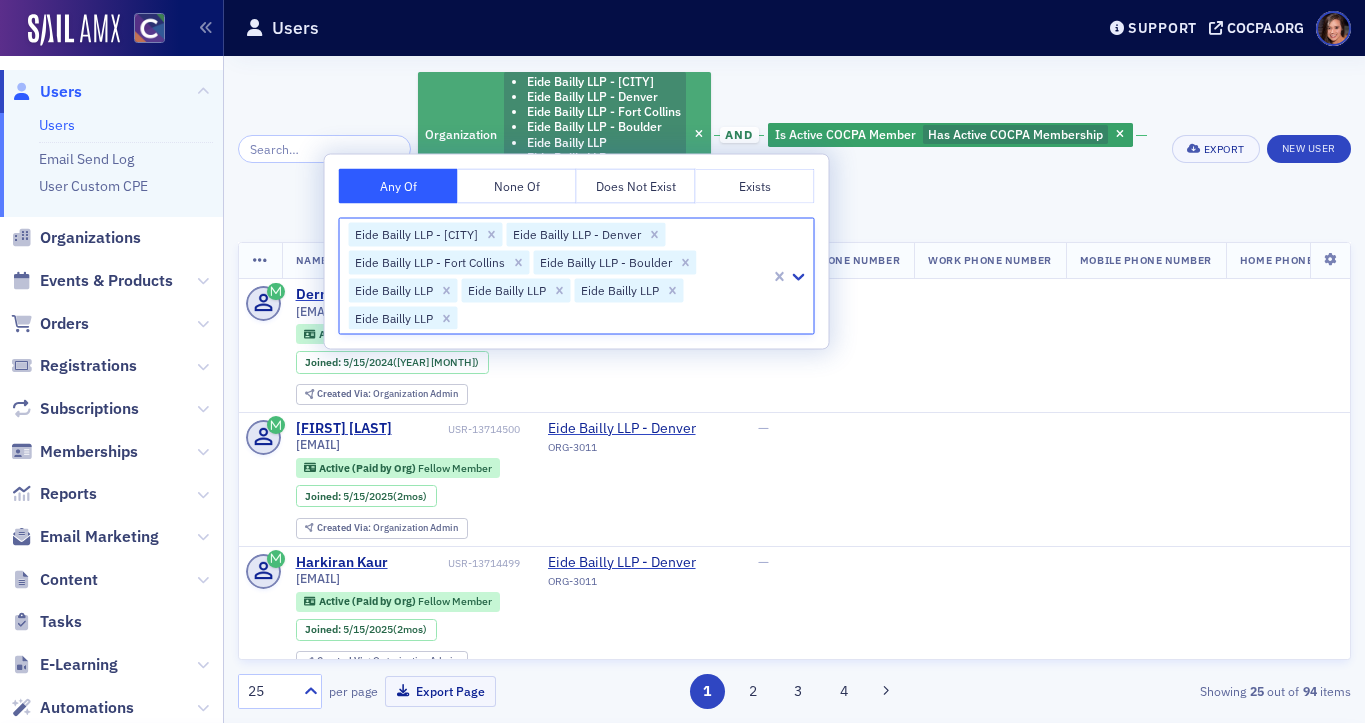 click on "Organization Eide Bailly LLP - [CITY] Eide Bailly LLP - [CITY] Eide Bailly LLP - [CITY] Eide Bailly LLP - [CITY] Eide Bailly LLP Eide Bailly LLP Eide Bailly LLP Eide Bailly LLP and Is ActiveCOCPA Member Has Active COCPA Membership Add Filter" 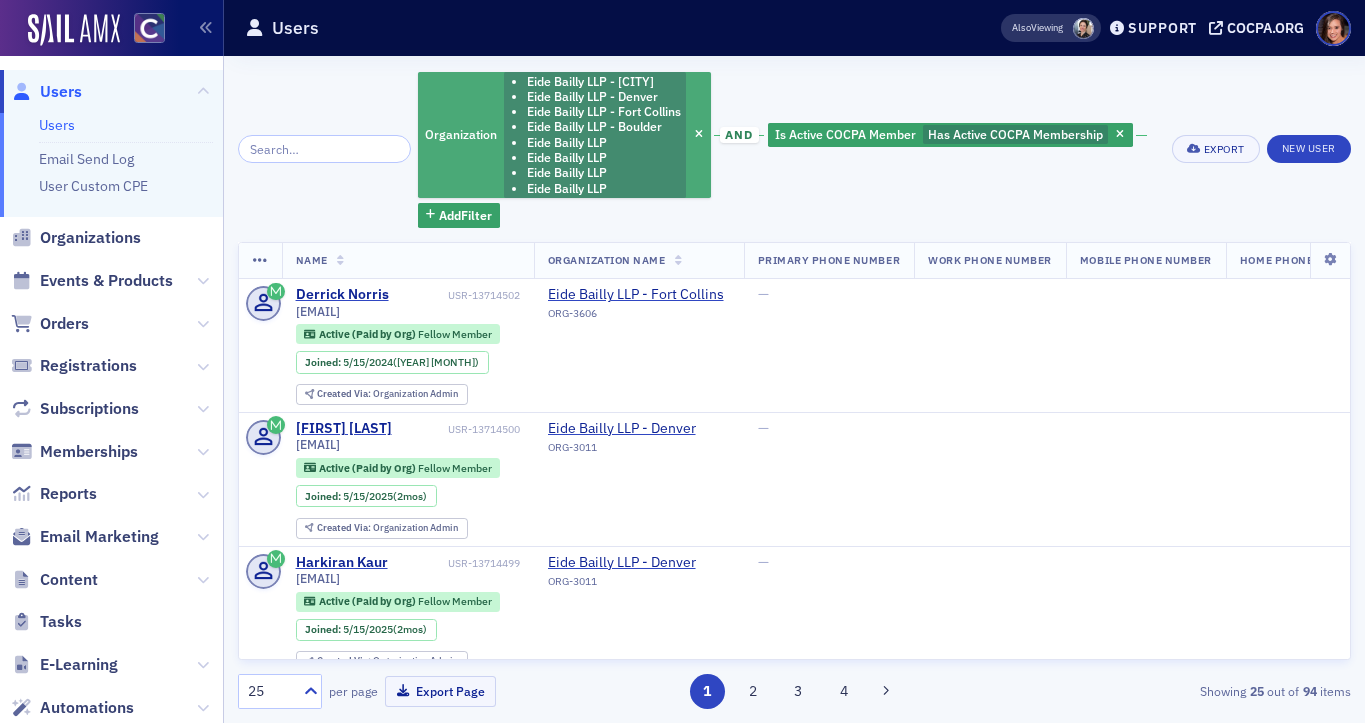 click on "Eide Bailly LLP" 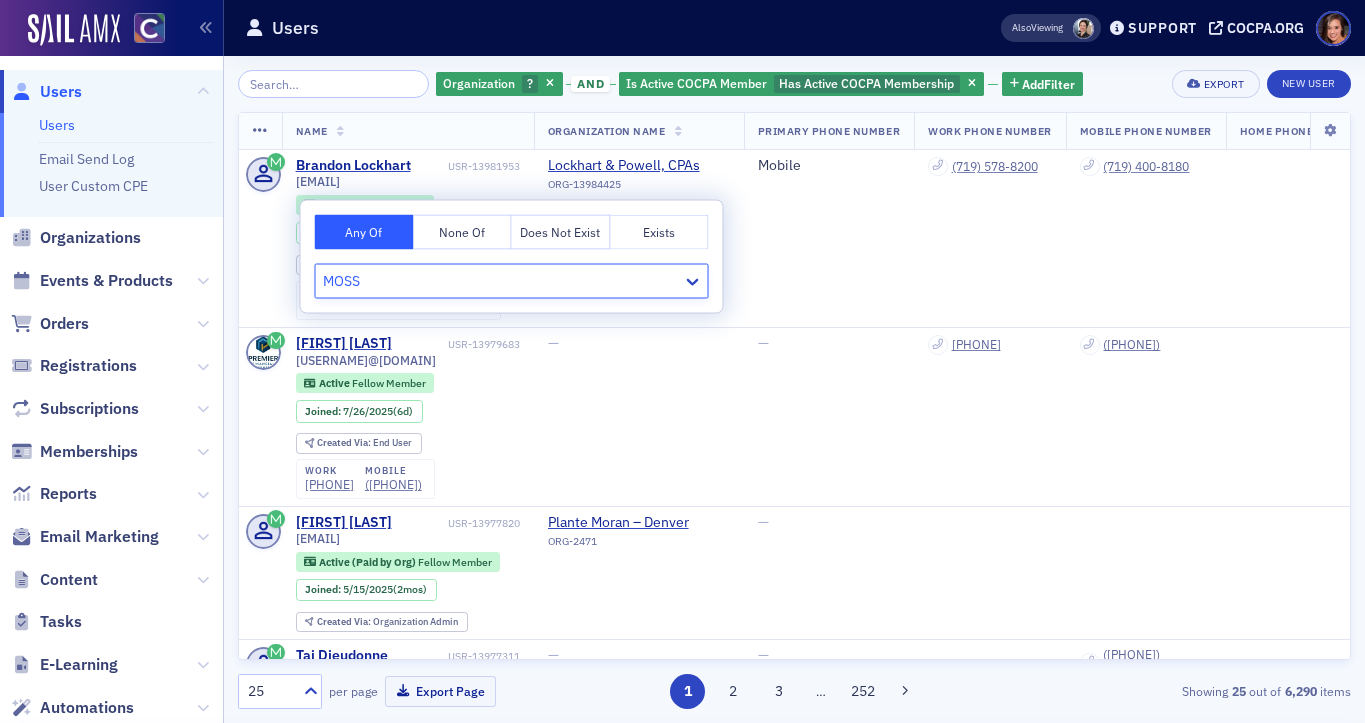 type on "MOSS" 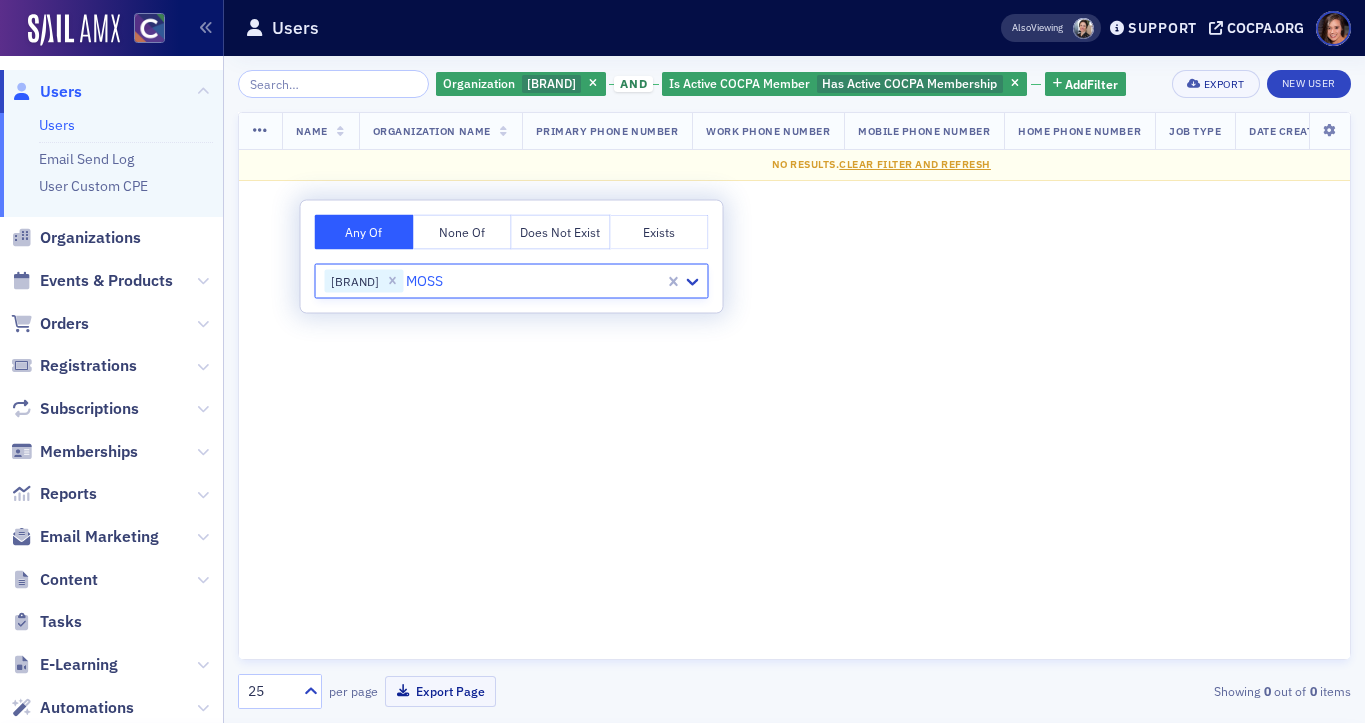 type on "MOSS" 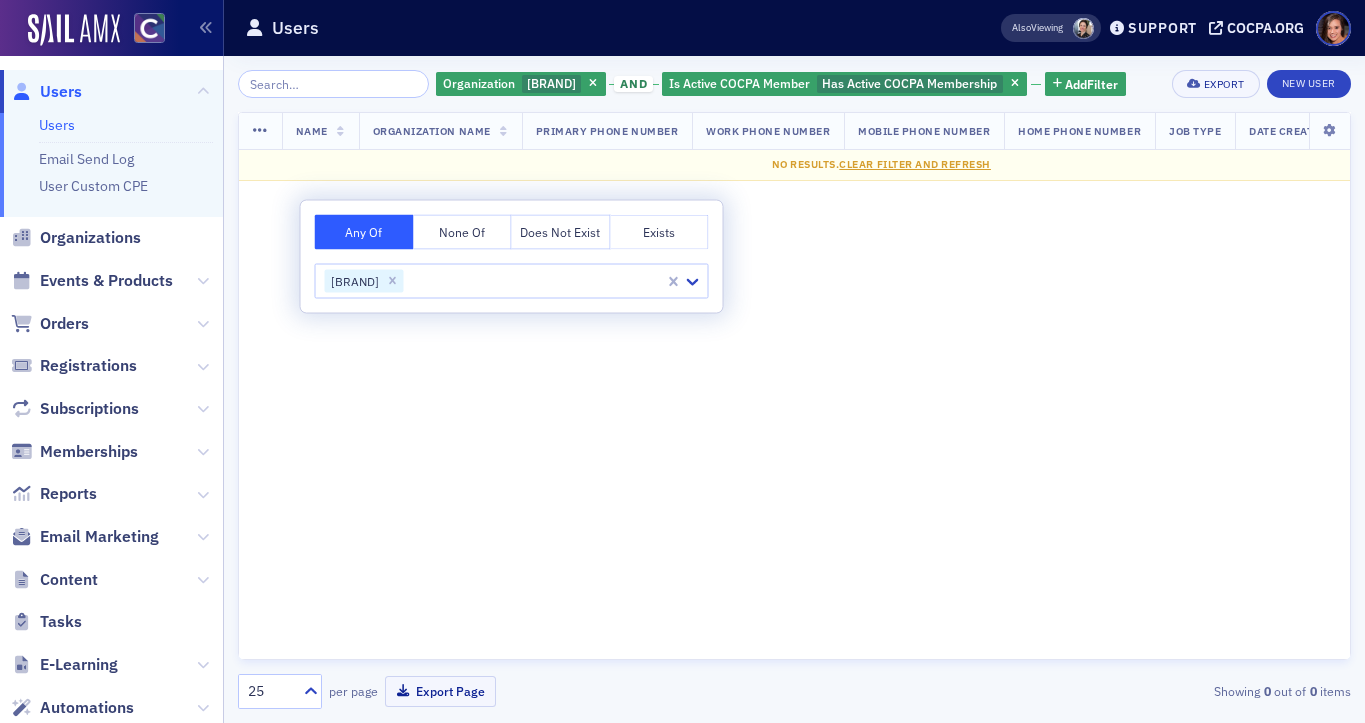 click on "Name   Organization Name   Primary Phone Number   Work Phone Number   Mobile Phone Number   Home Phone Number   Job Type   Date Created   Last Updated   No results.  Clear Filter and Refresh" 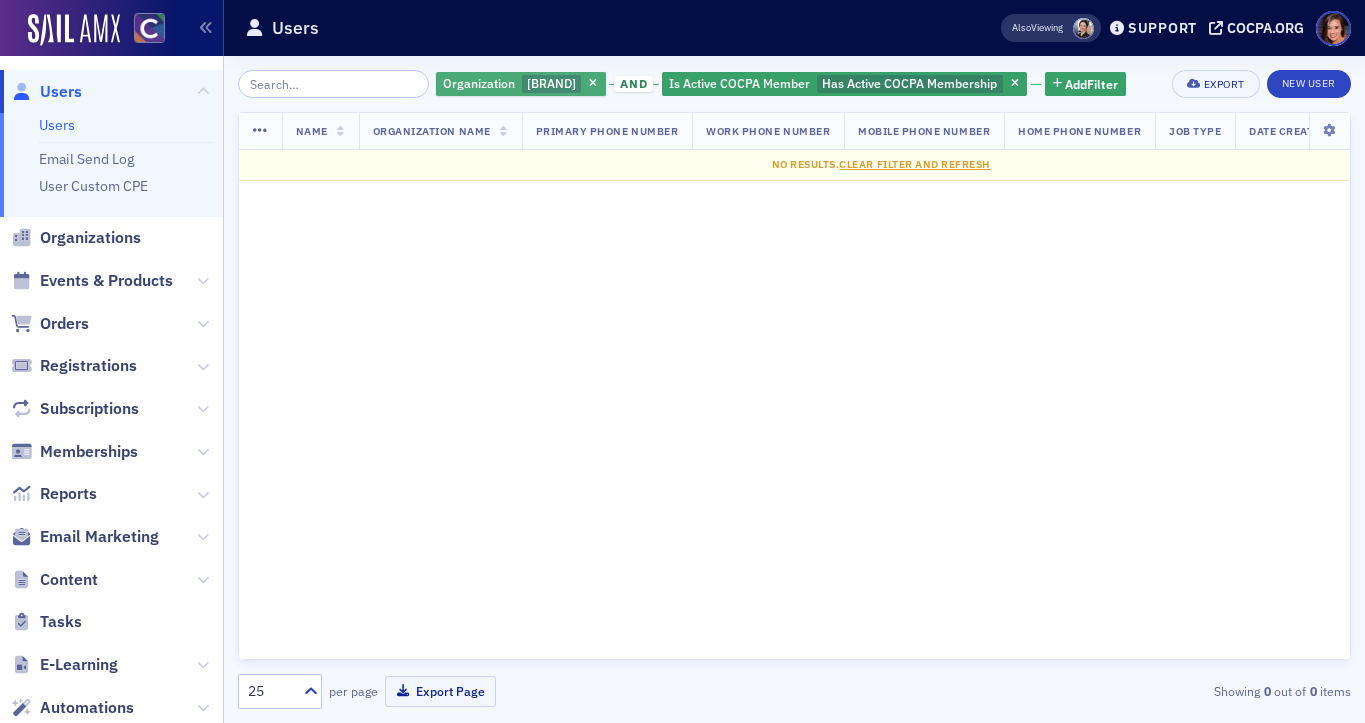 click on "[BRAND]" 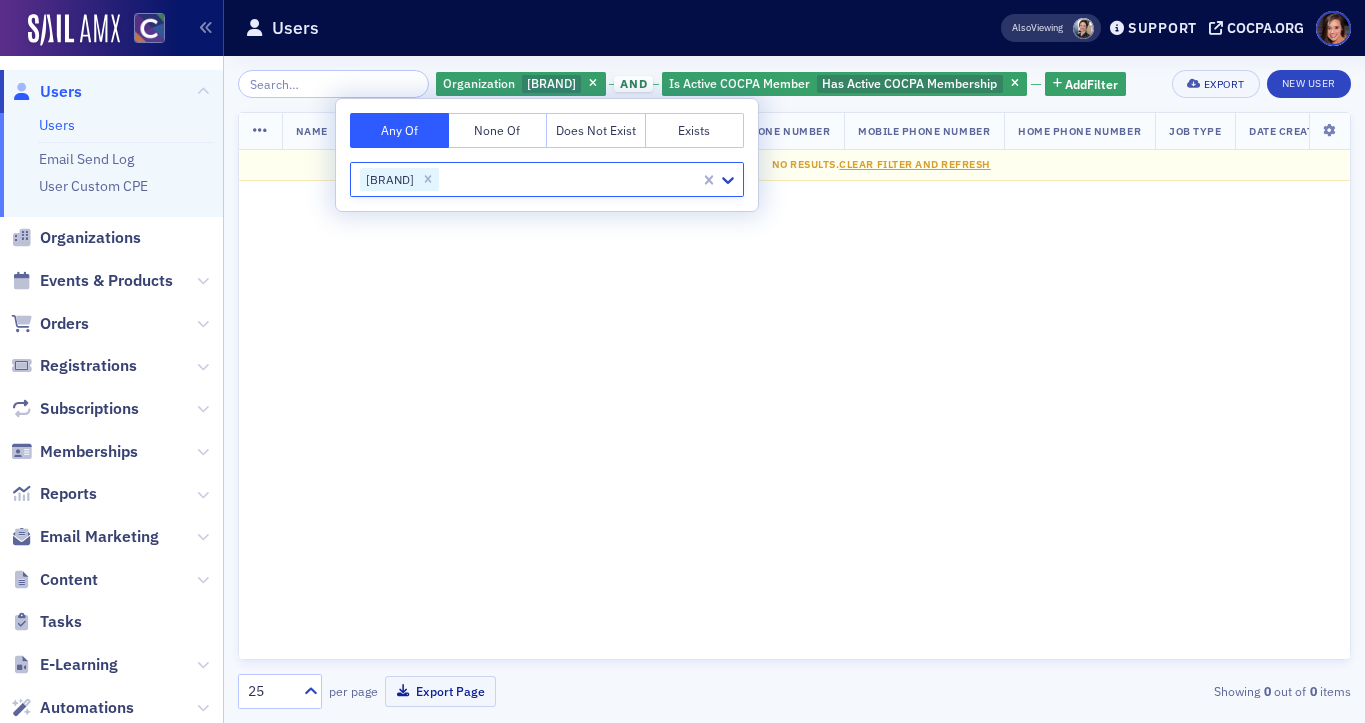 type on "N" 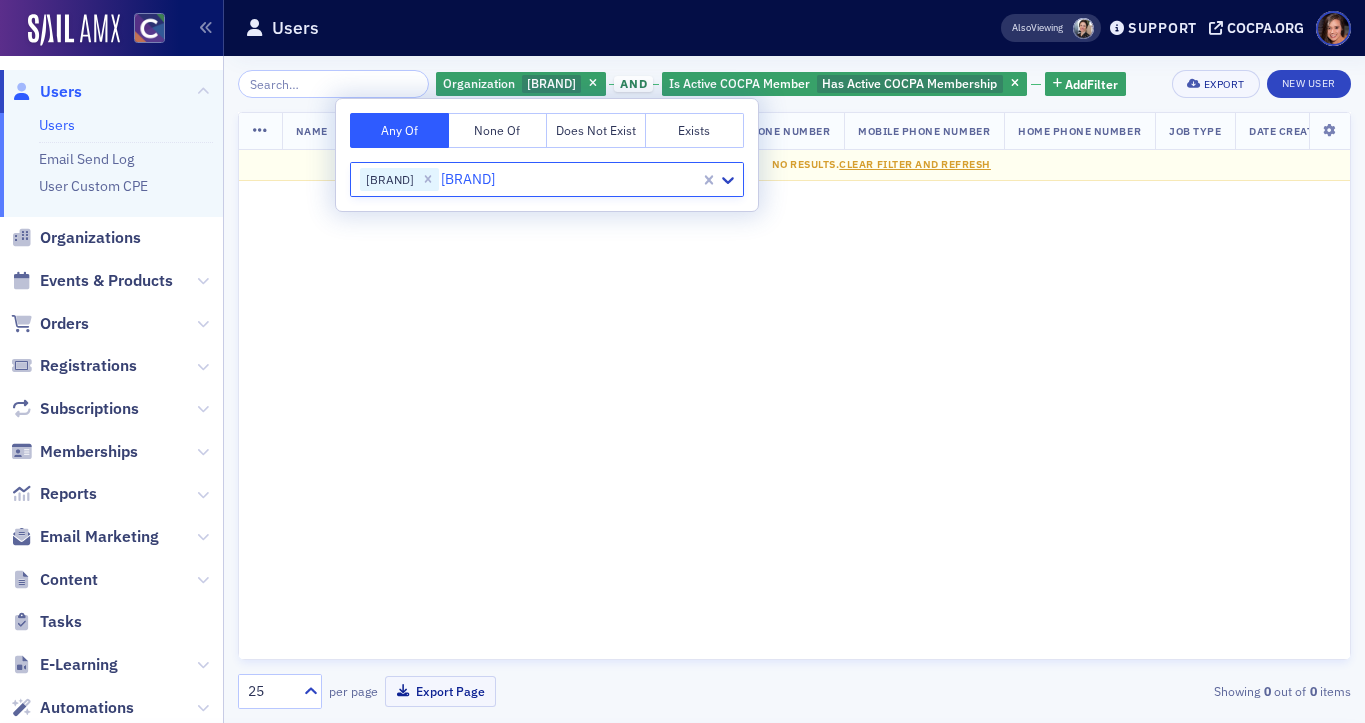 scroll, scrollTop: 372, scrollLeft: 0, axis: vertical 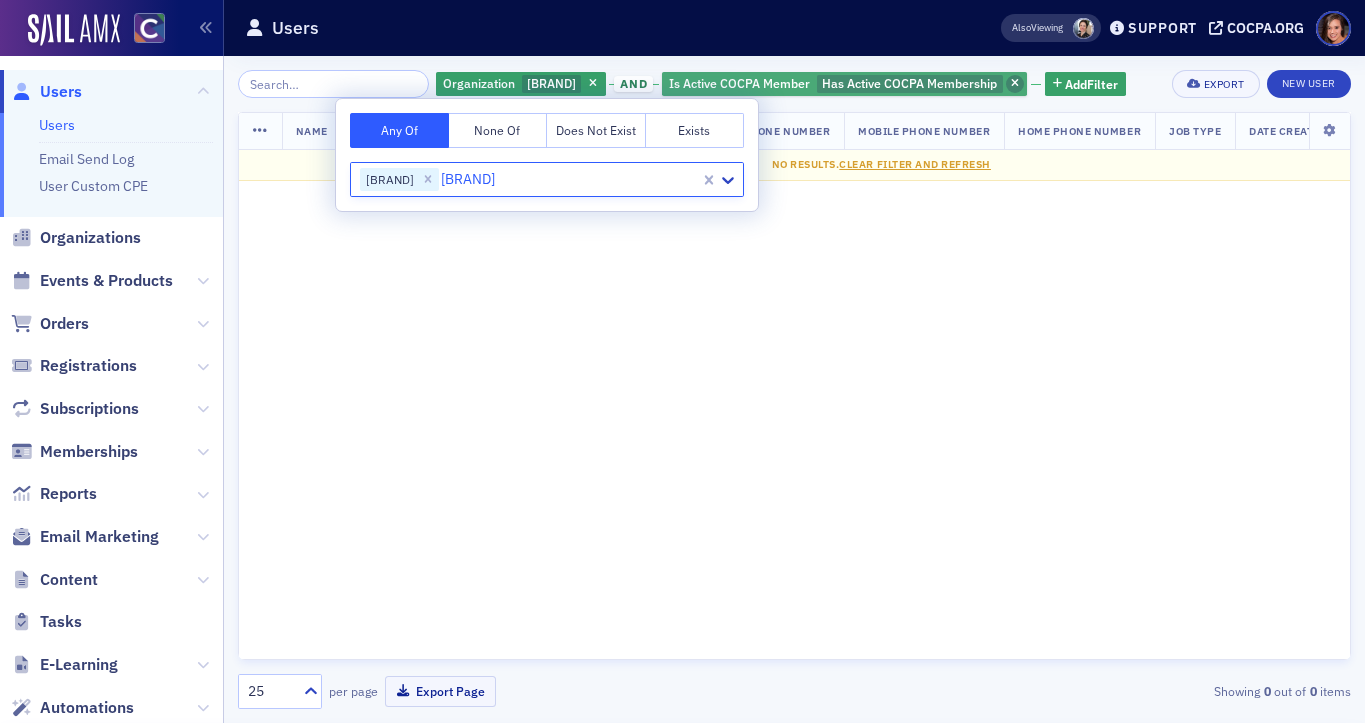 type on "[BRAND]" 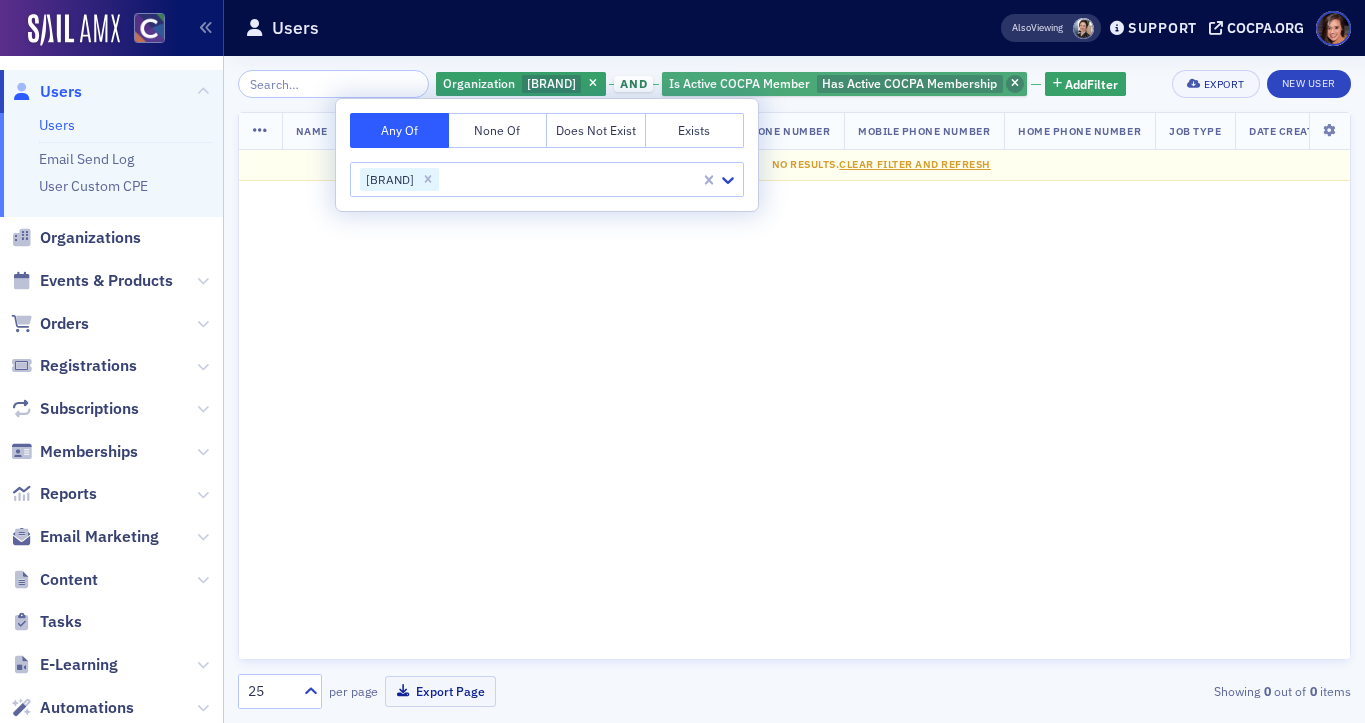 click 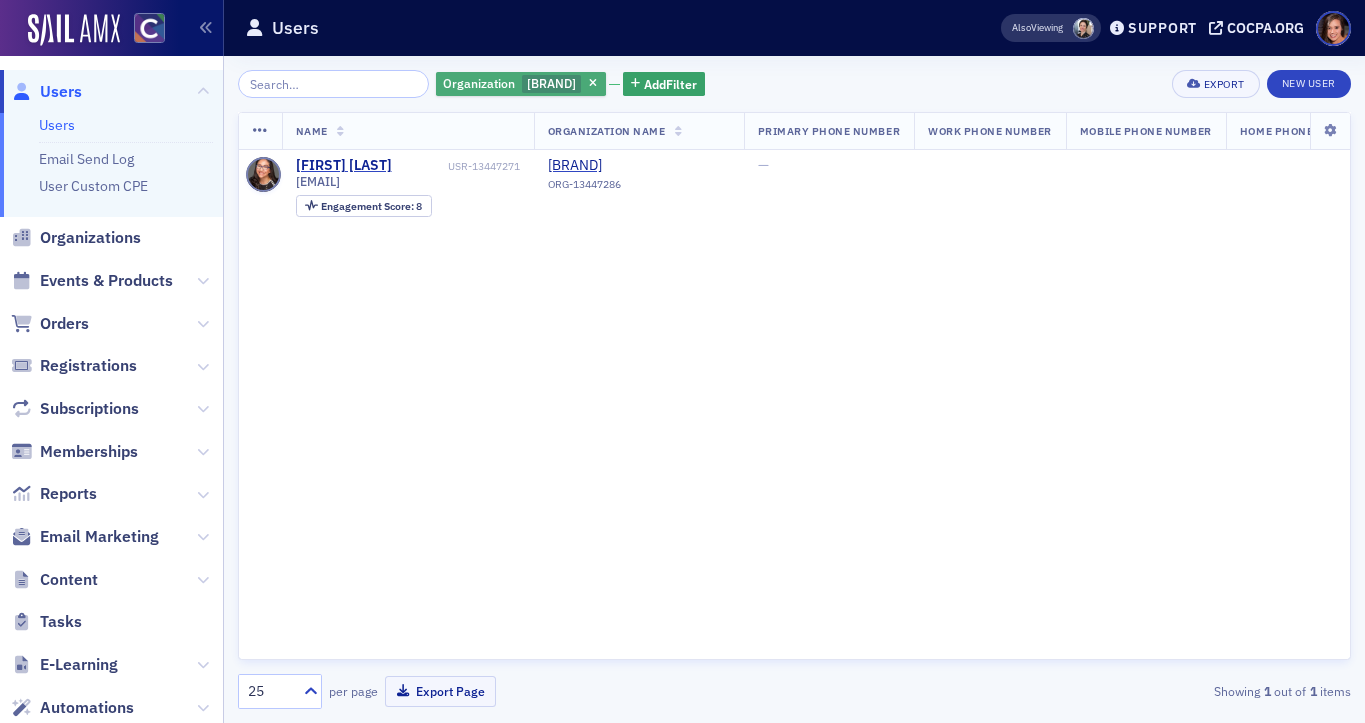 click on "[BRAND]" 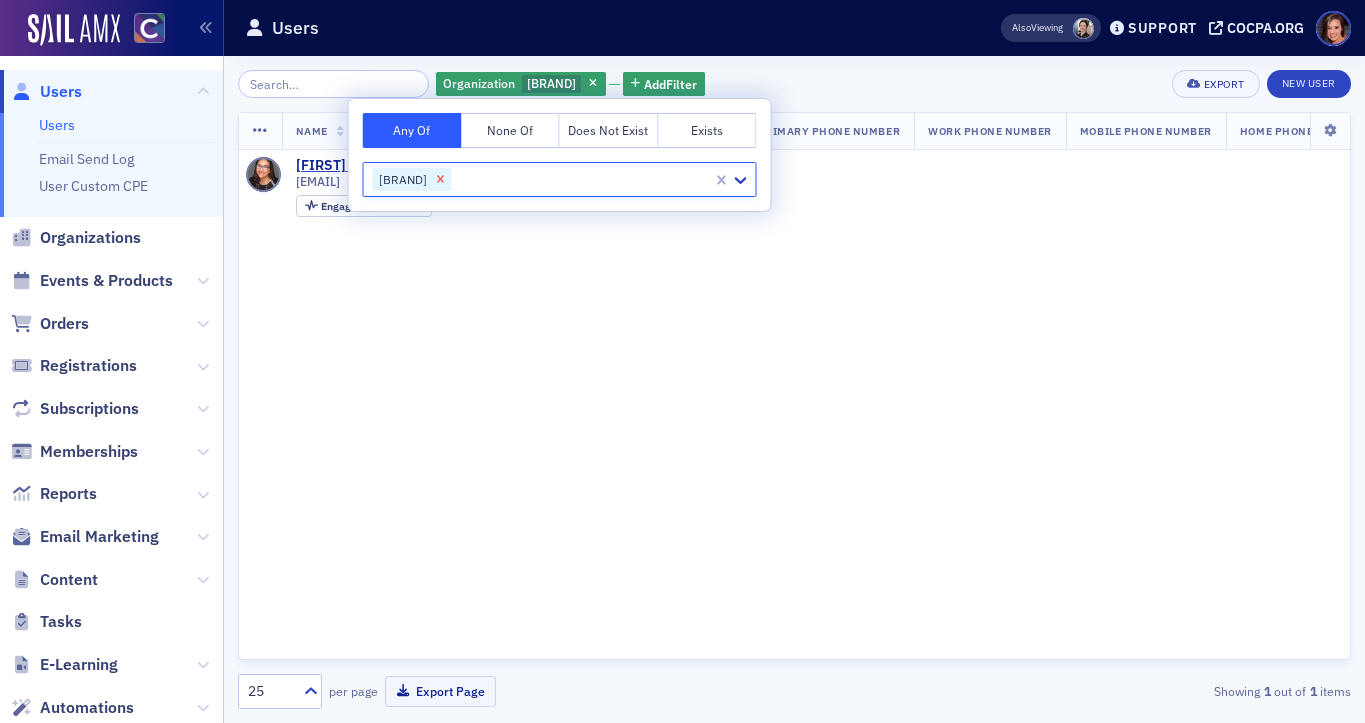 click 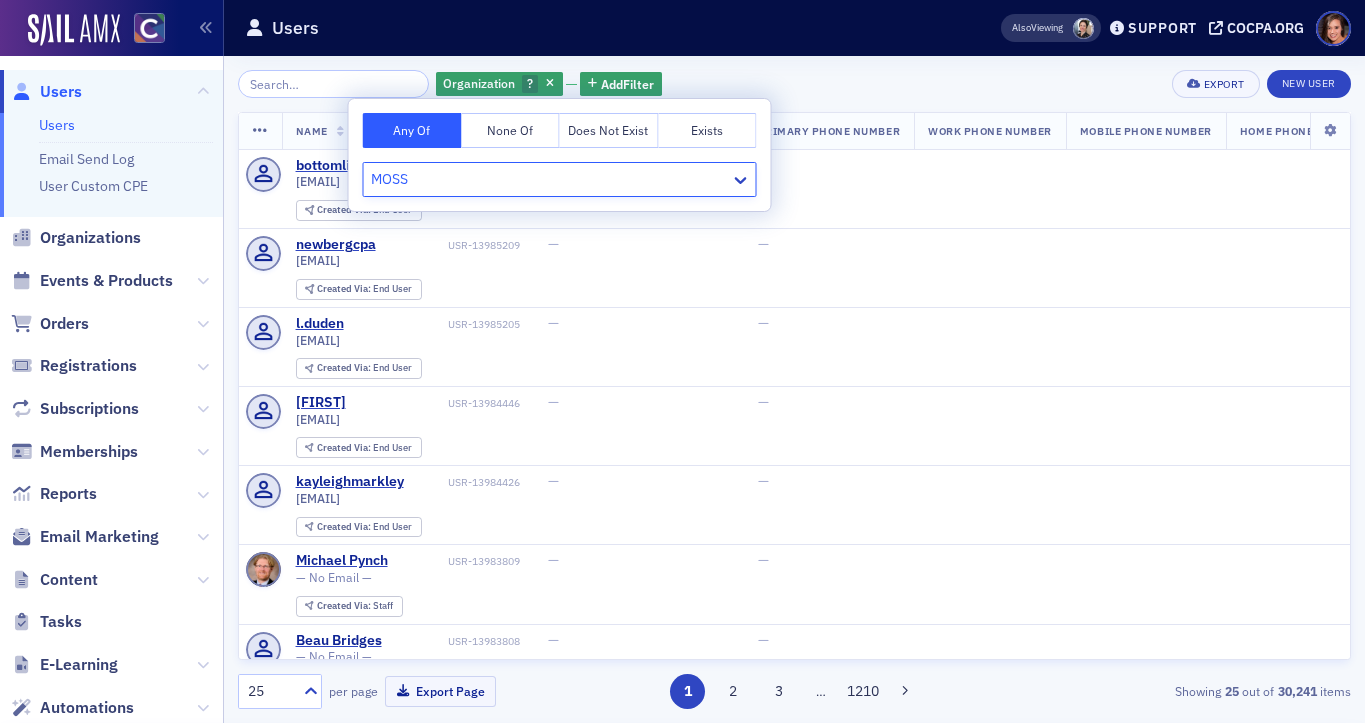 type on "MOSS" 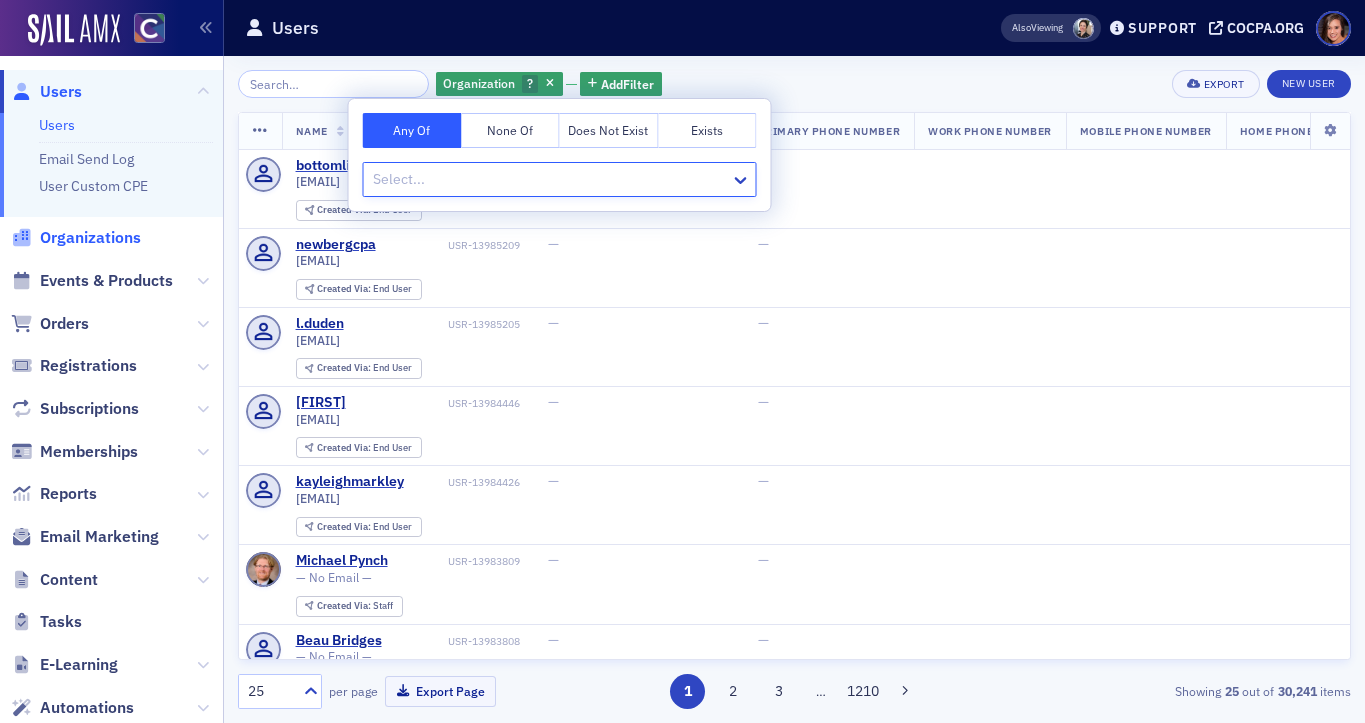click on "Organizations" 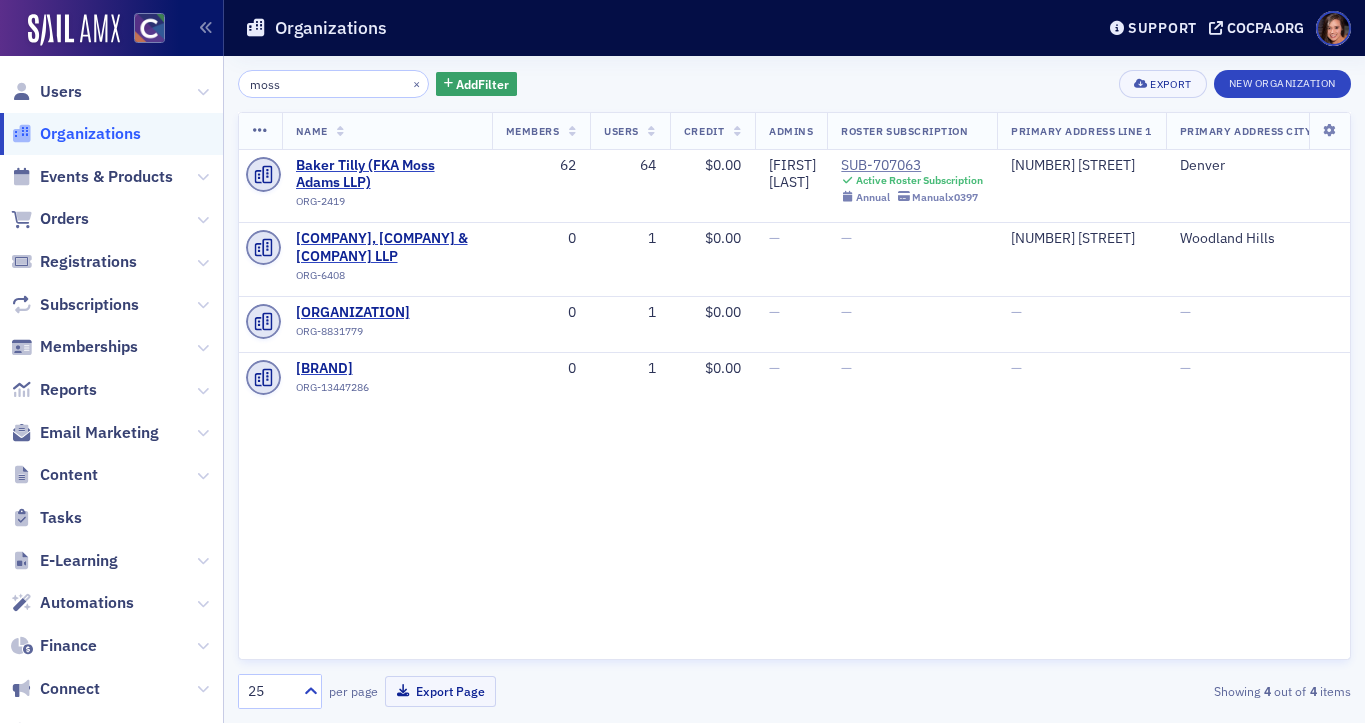type on "moss" 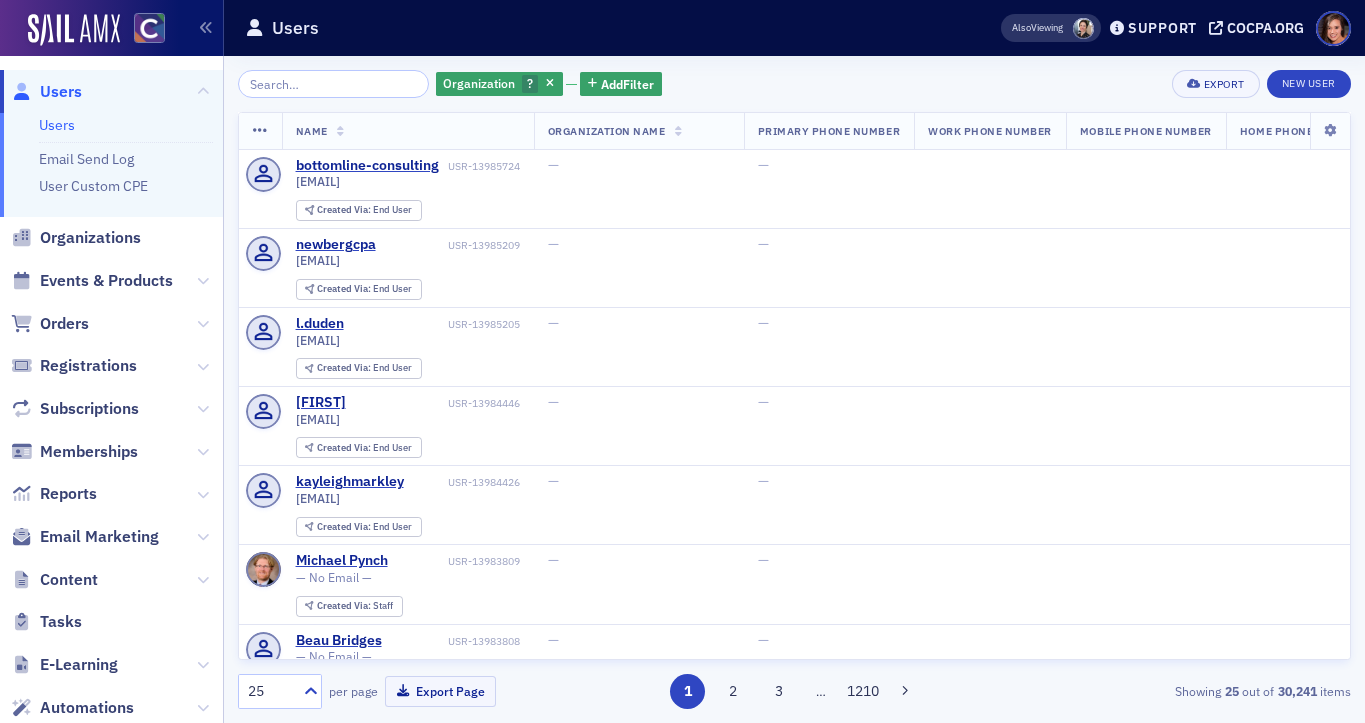 click on "Organization ? Add  Filter" 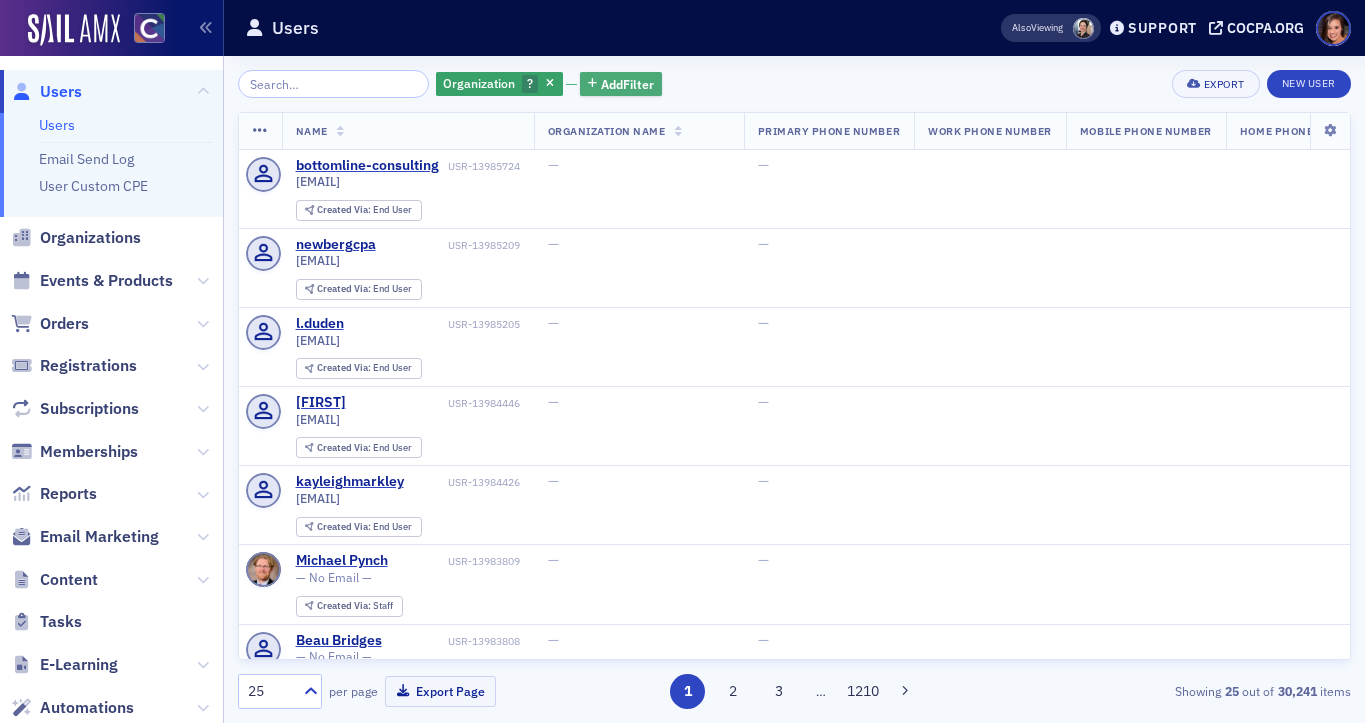click on "Add Filter" 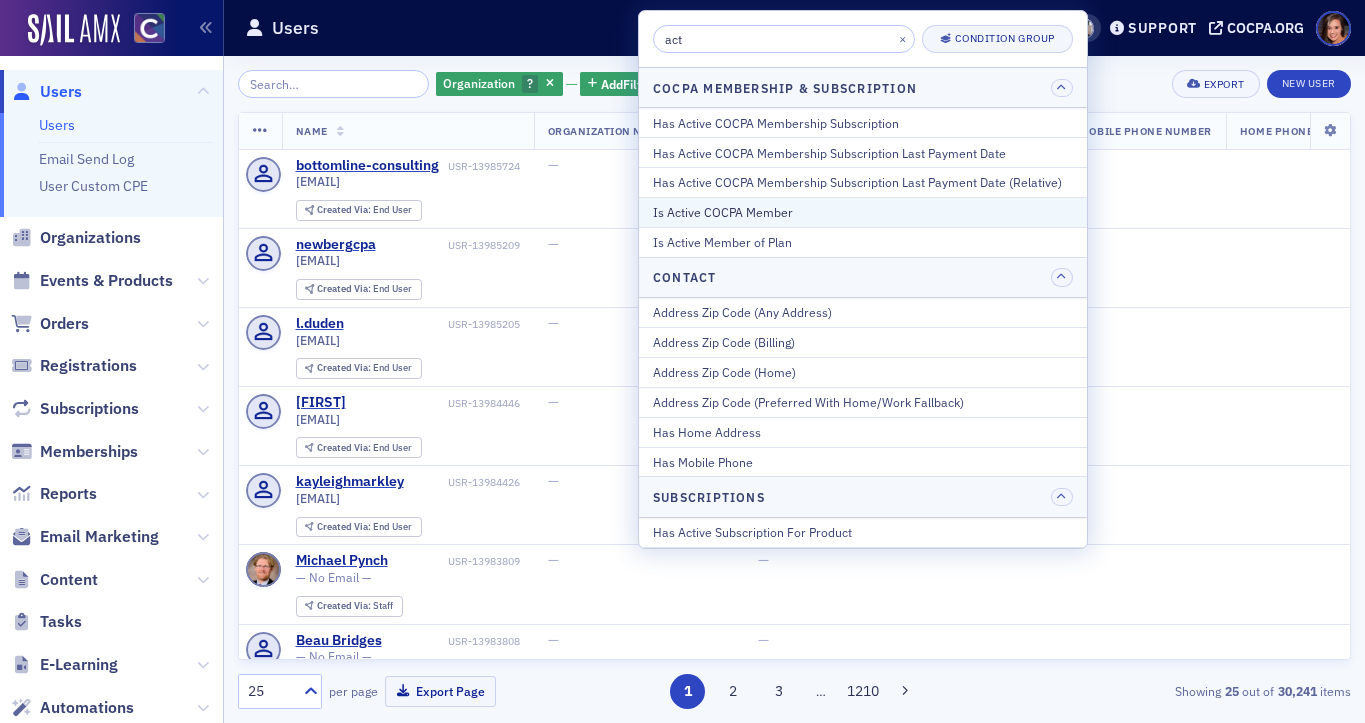 type on "act" 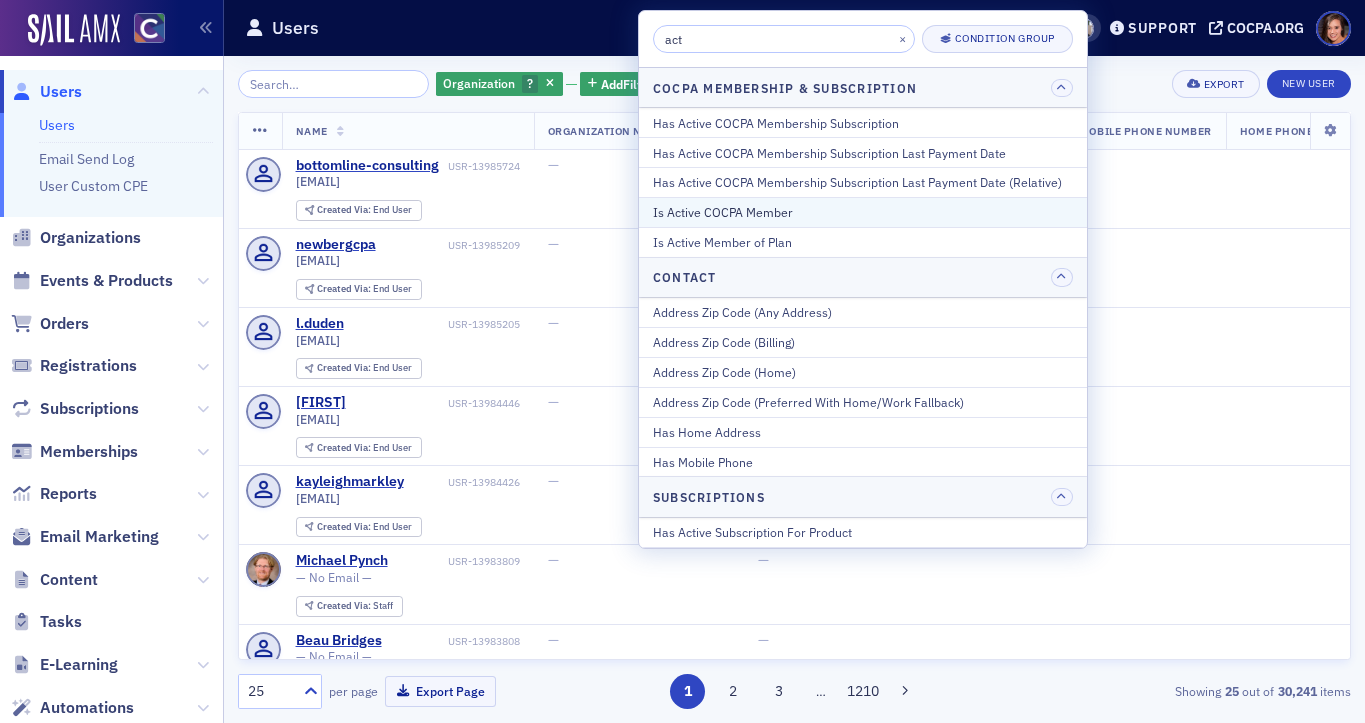 click on "Is Active COCPA Member" at bounding box center [863, 212] 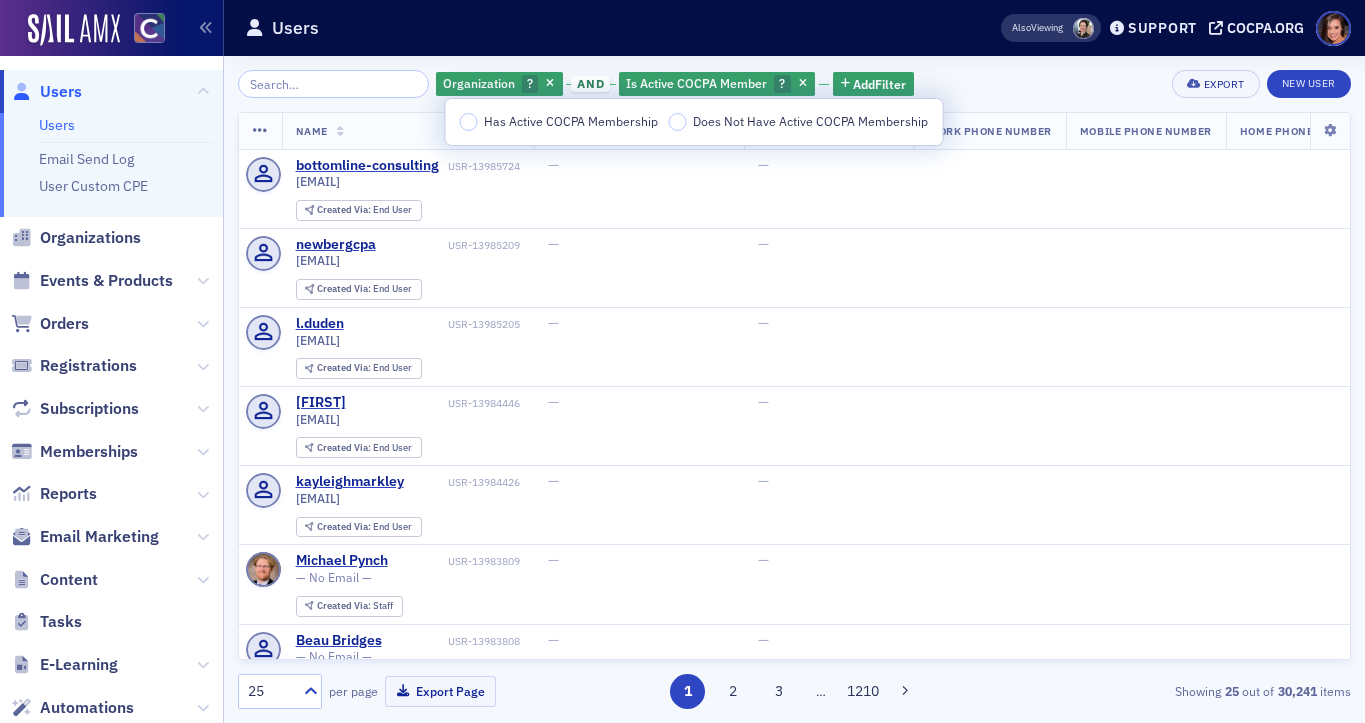 click on "Has Active COCPA Membership" at bounding box center (571, 121) 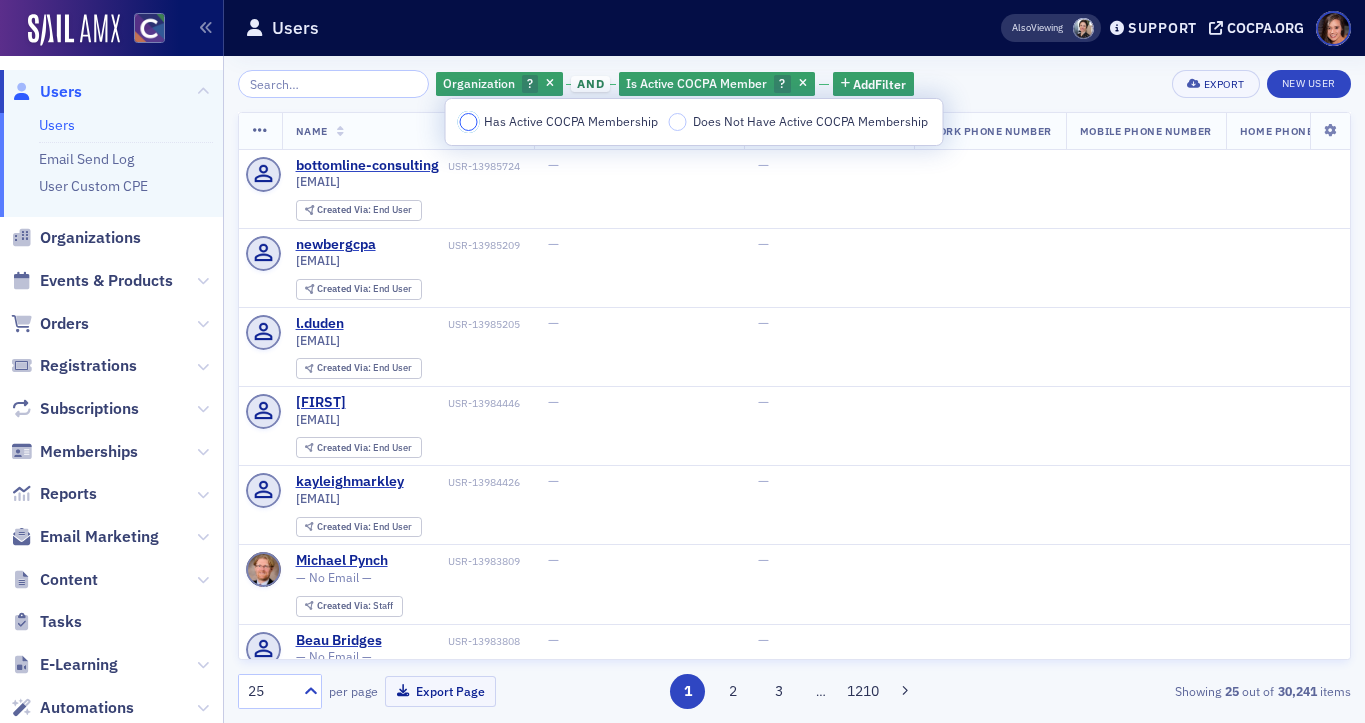 click on "Has Active COCPA Membership" at bounding box center [469, 122] 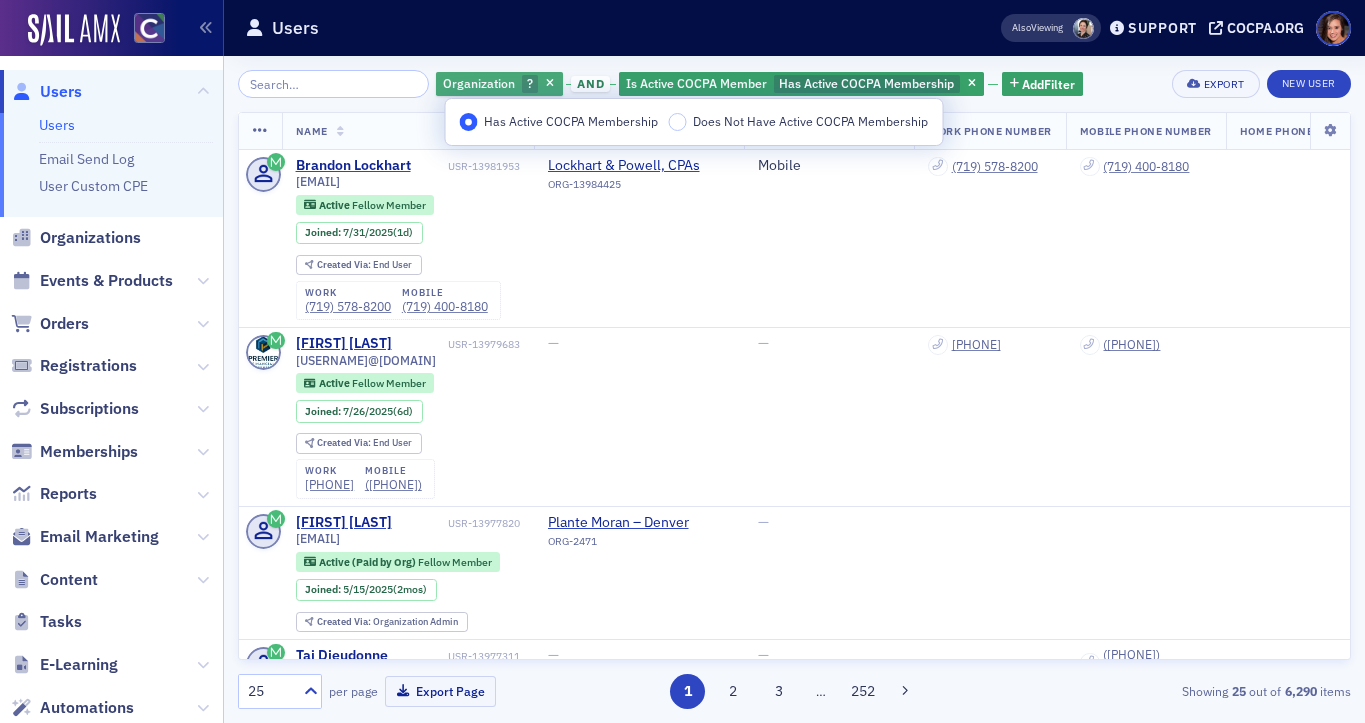 click on "Organization ?" 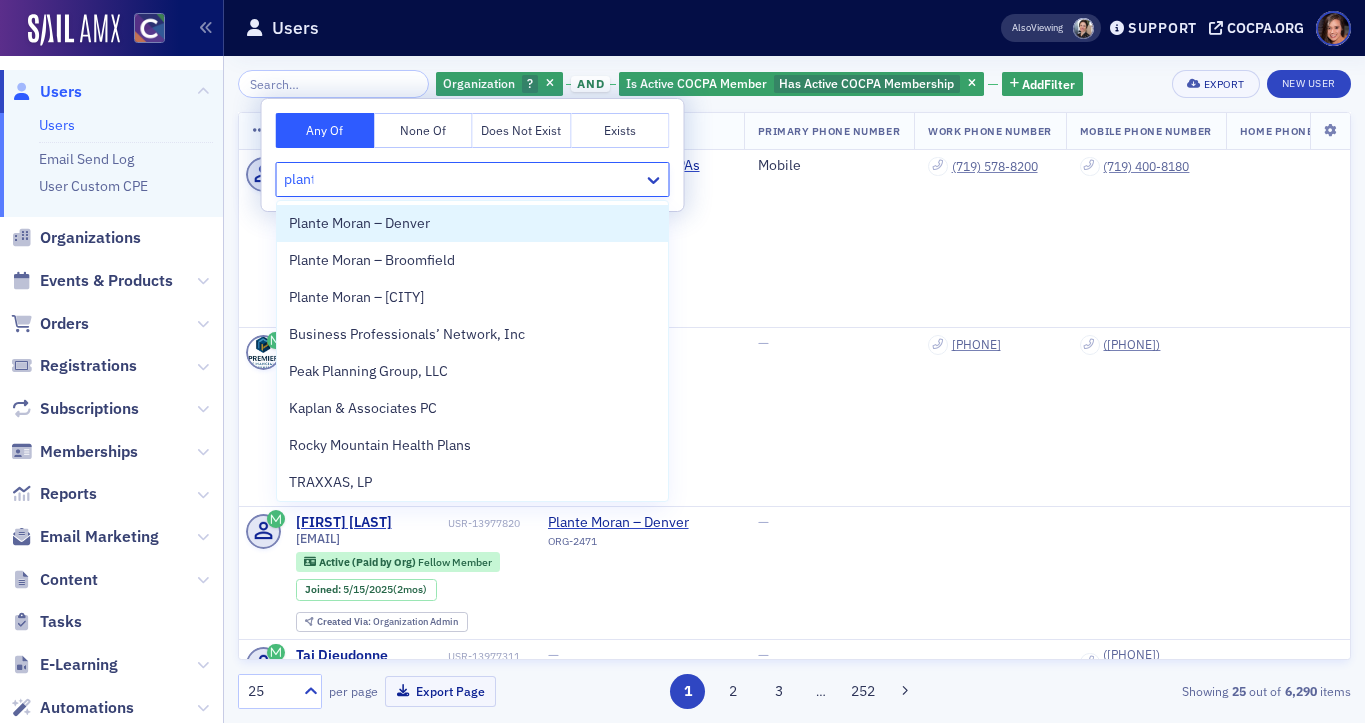 type on "plante" 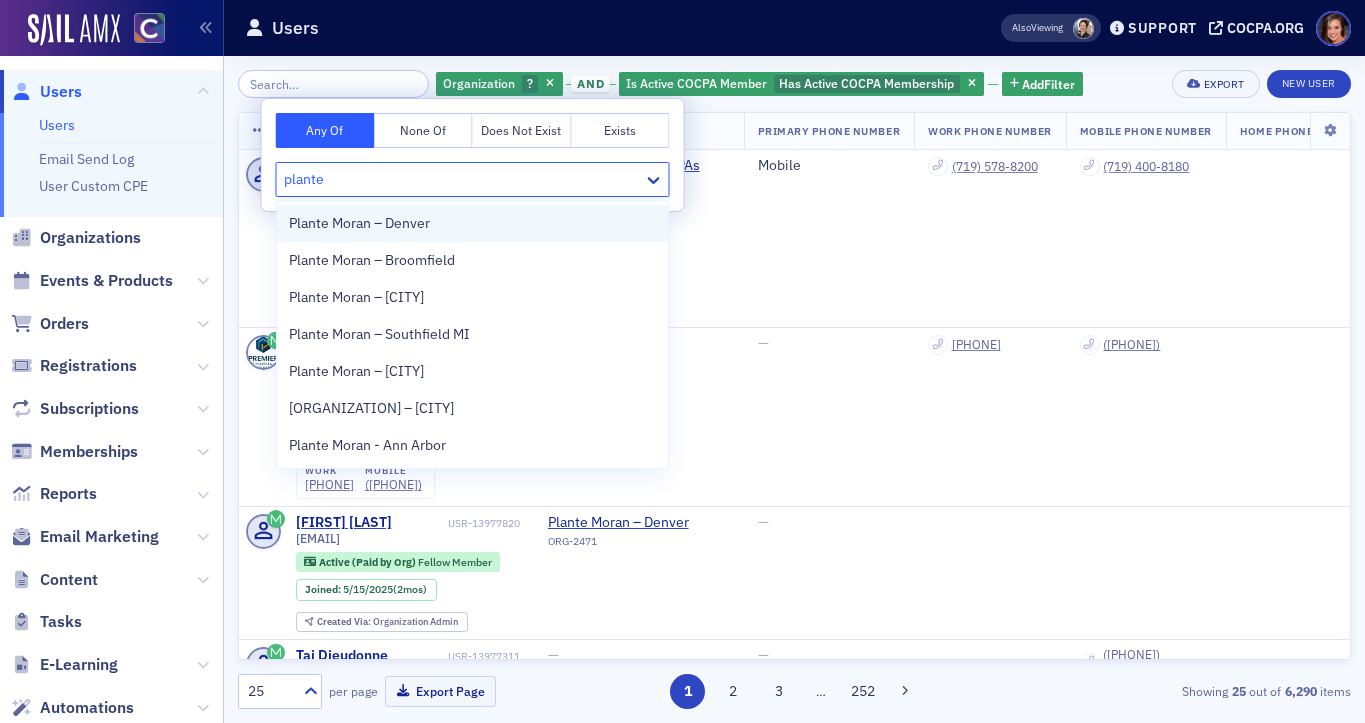 click on "Plante Moran – Denver" at bounding box center (473, 223) 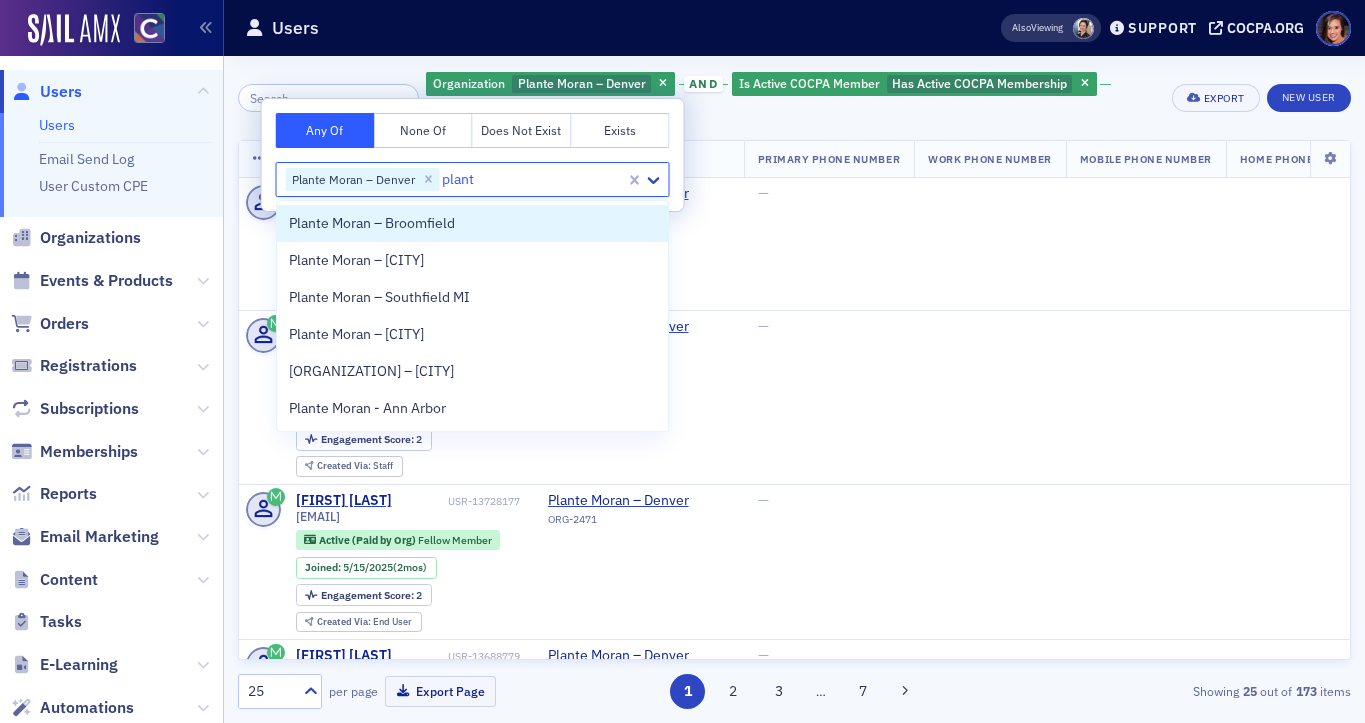 type on "plante" 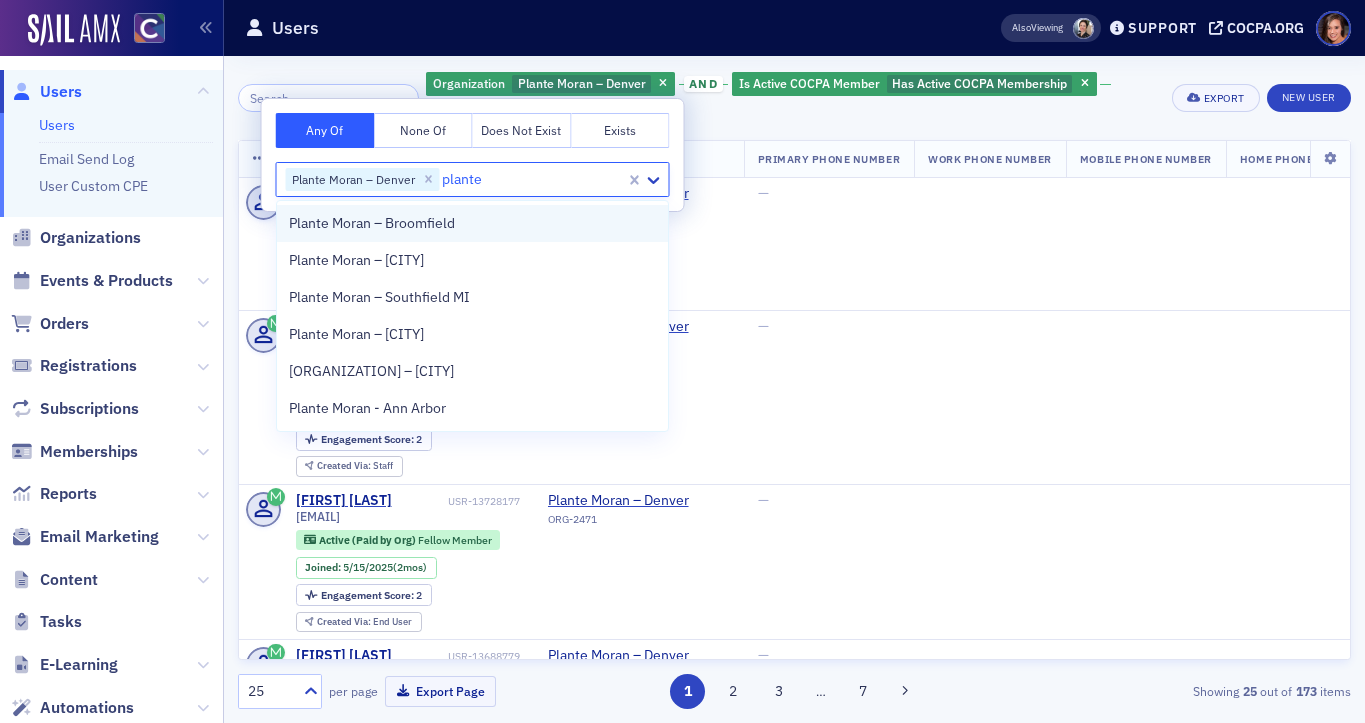 click on "Plante Moran – Broomfield" at bounding box center (473, 223) 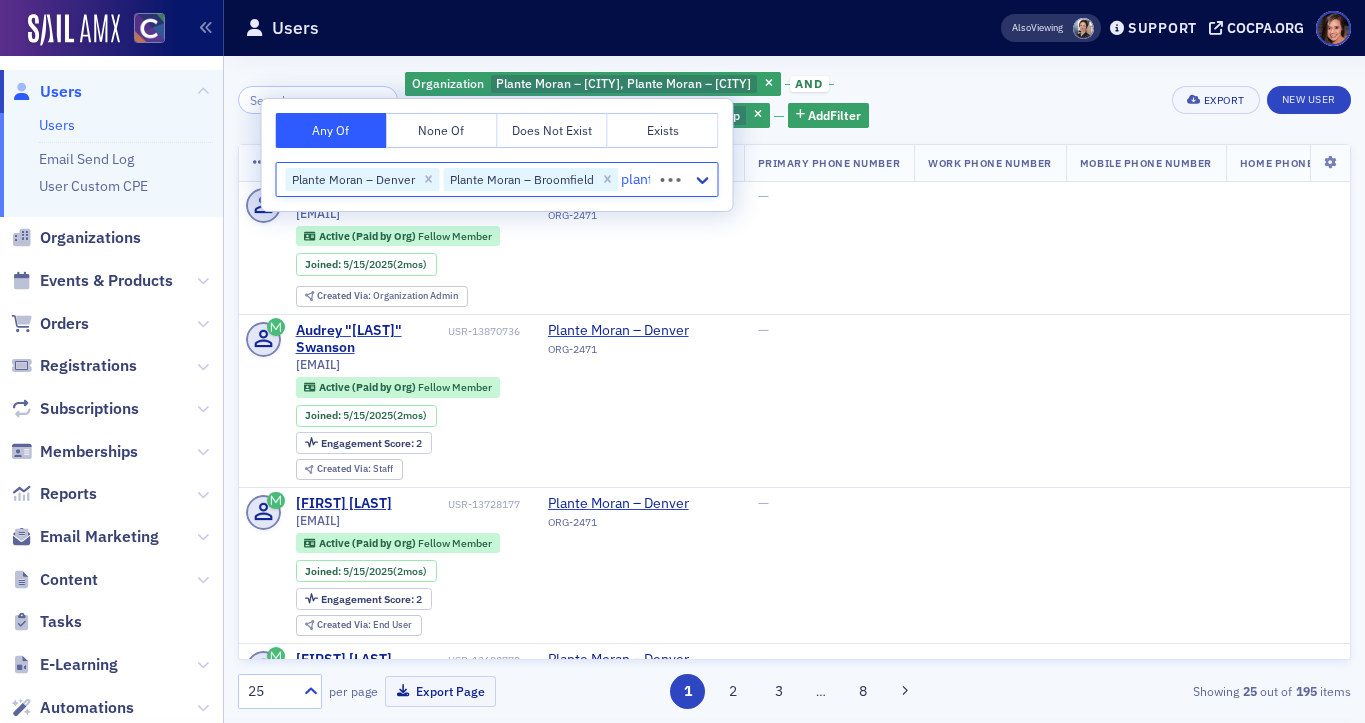 type on "plante" 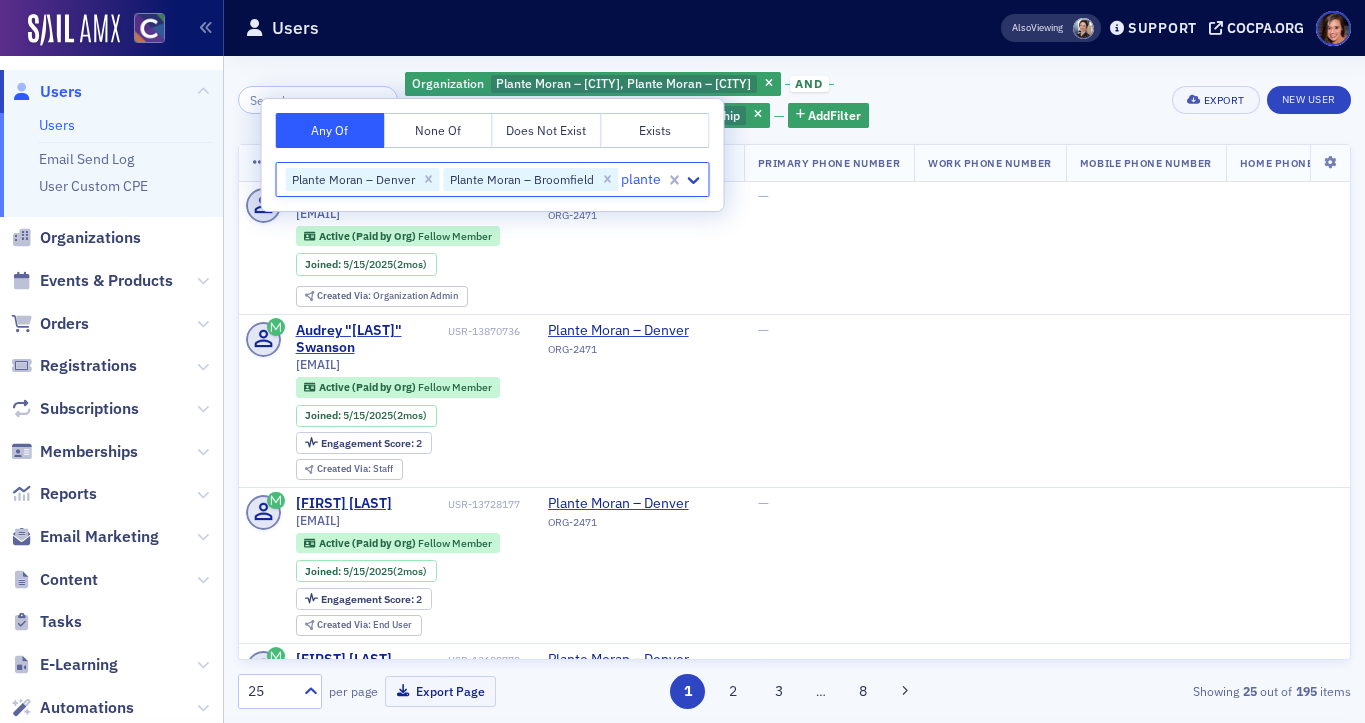 click on "Plante Moran – [CITY]" at bounding box center [682, 749] 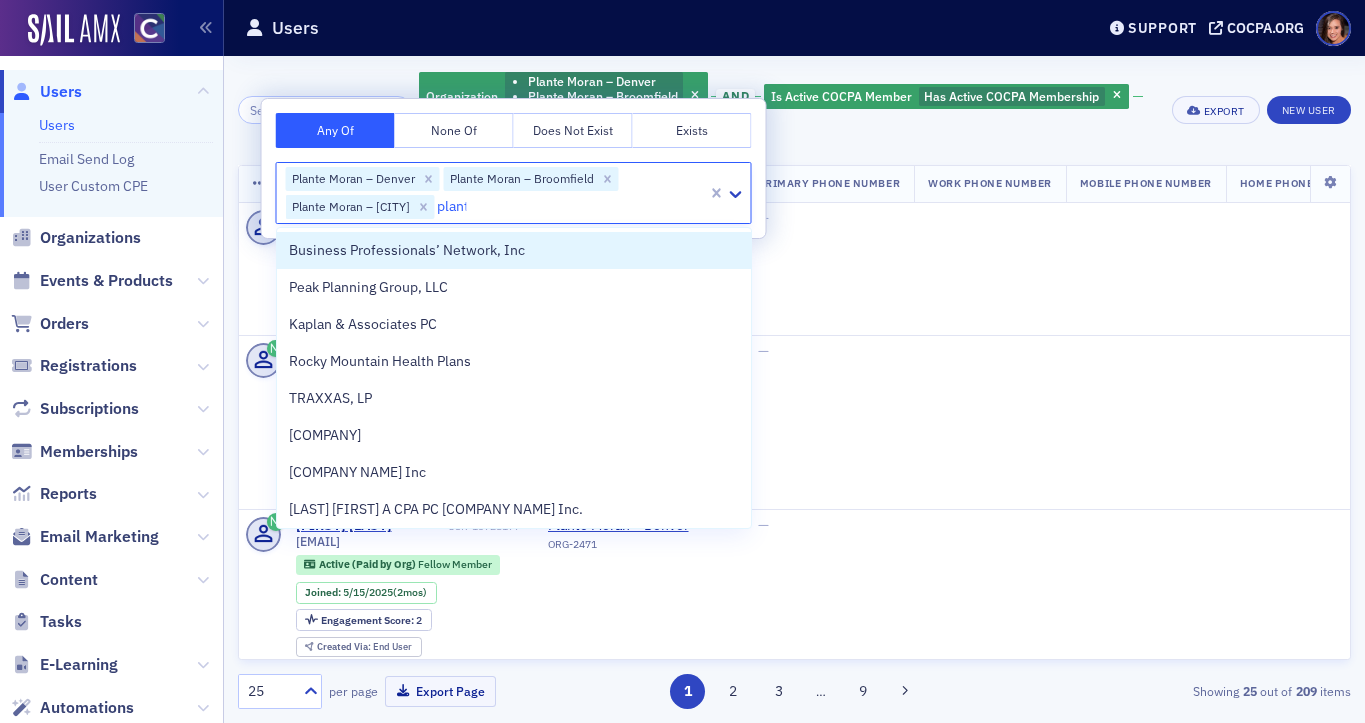 type on "plante" 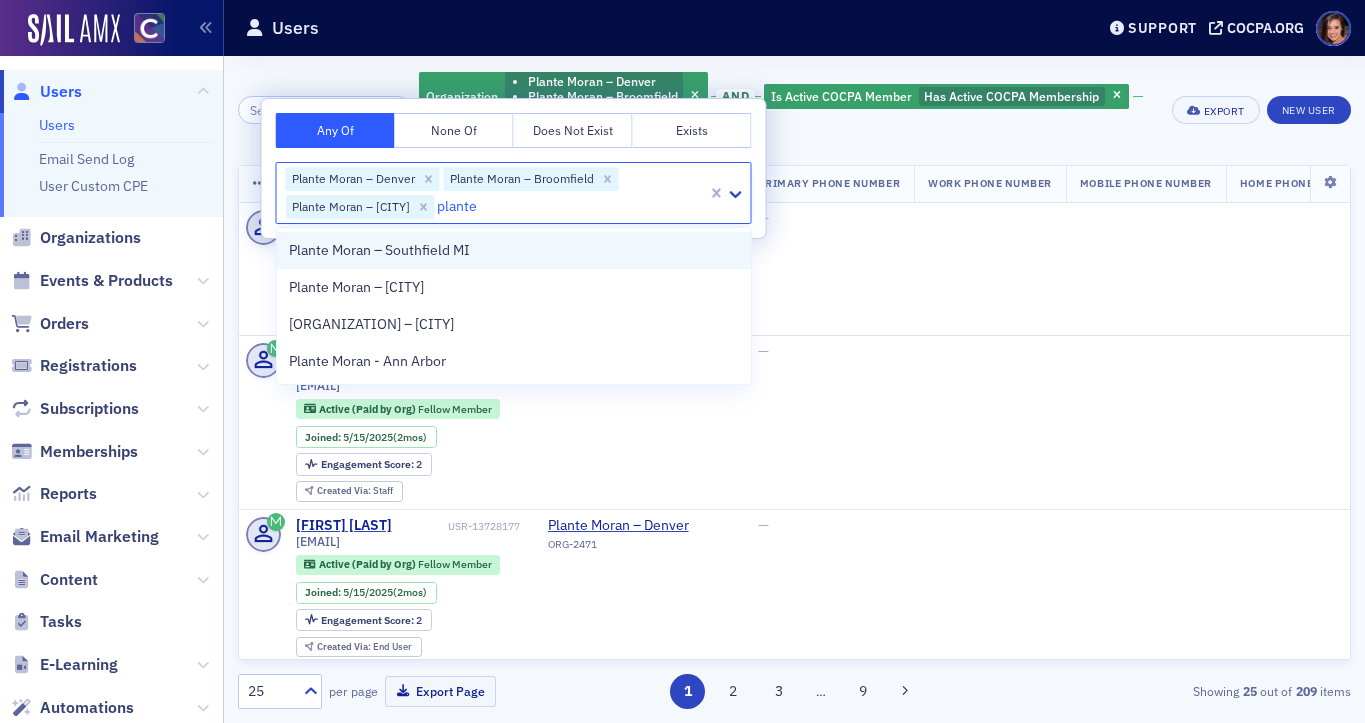 click on "Plante Moran – Southfield MI" at bounding box center (514, 250) 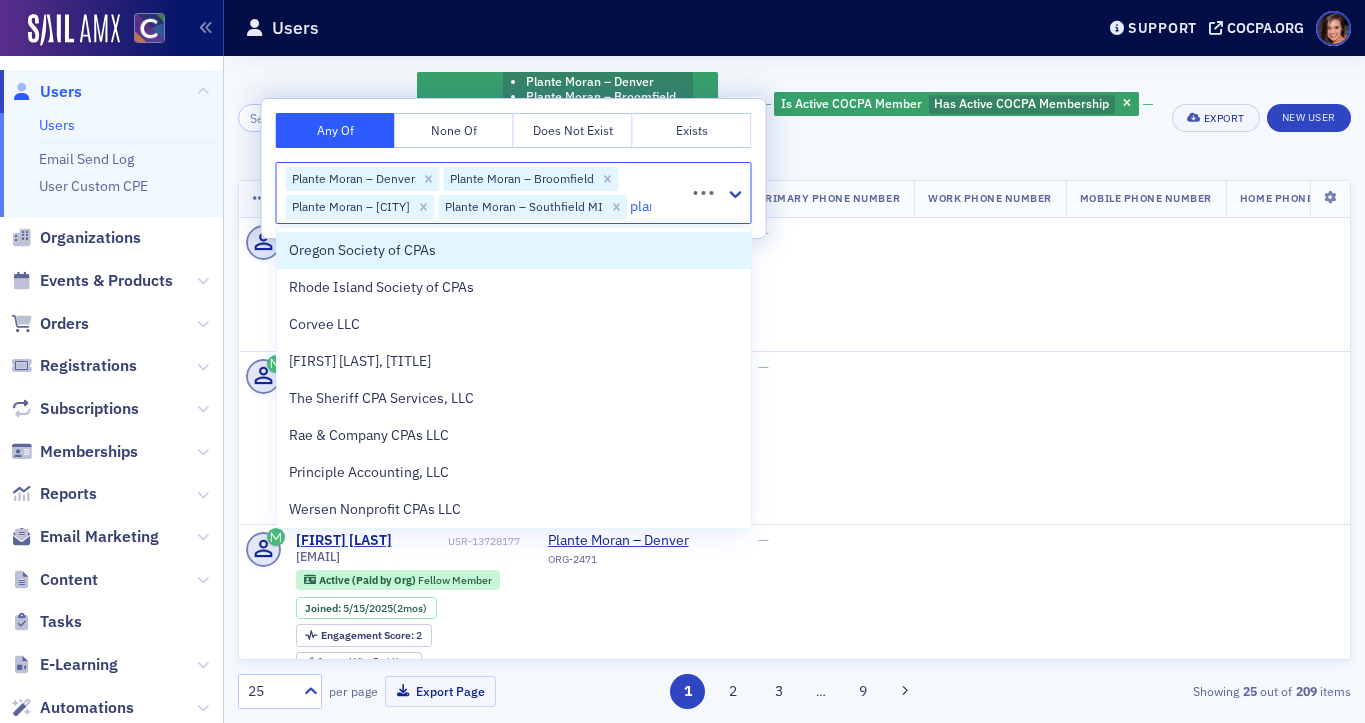 type on "plante" 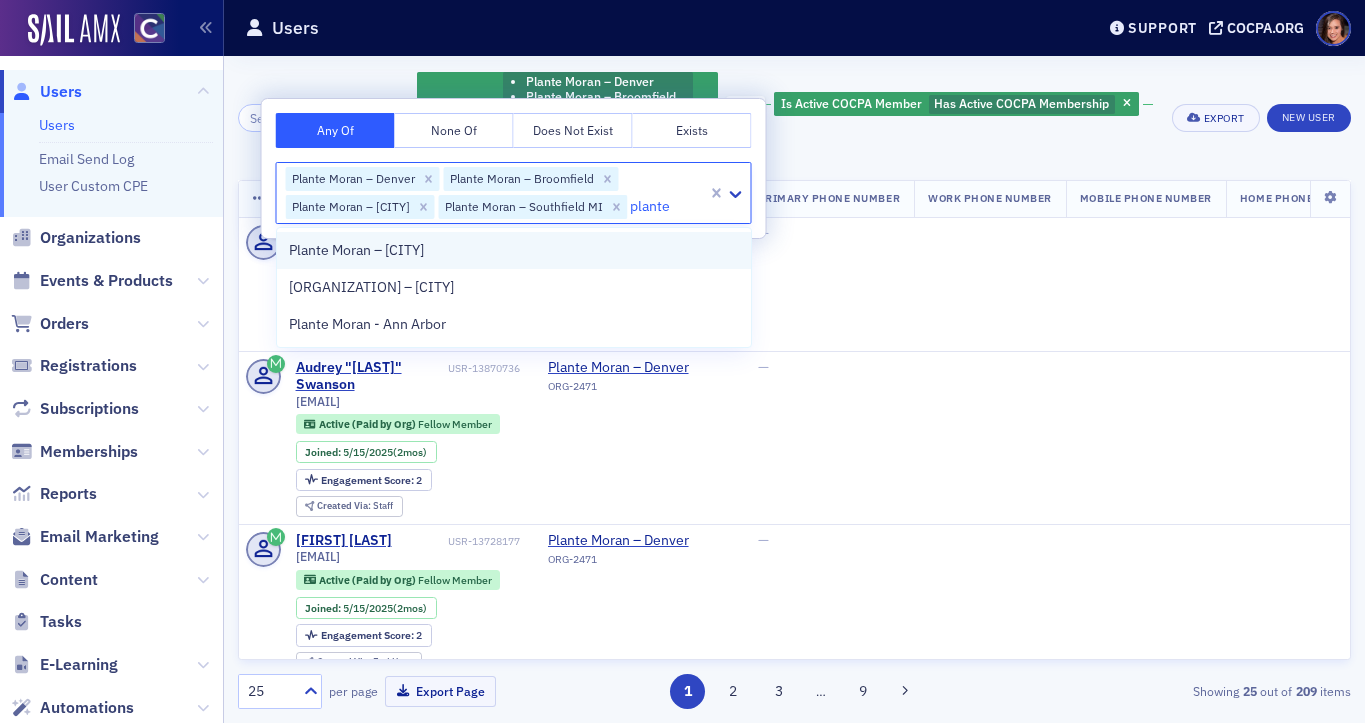 click on "Plante Moran – [CITY]" at bounding box center [514, 250] 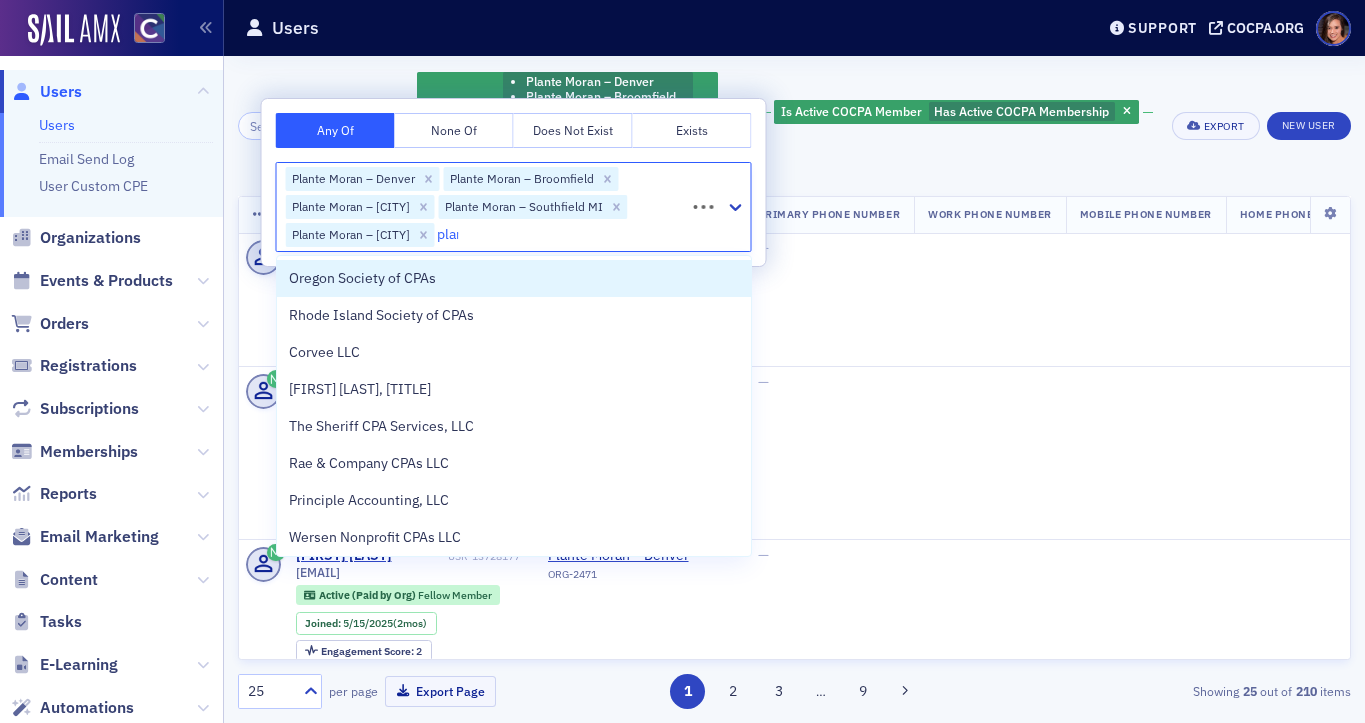 type on "plante" 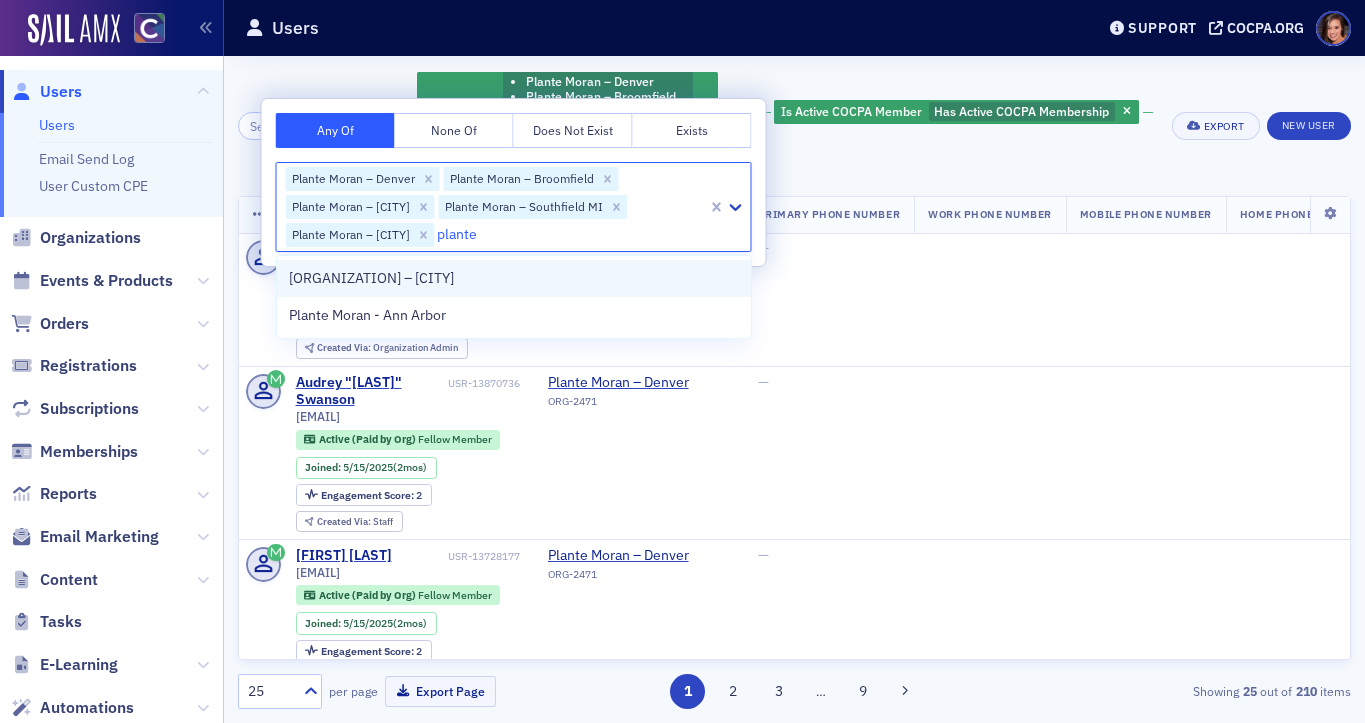 click on "[ORGANIZATION] – [CITY]" at bounding box center [514, 278] 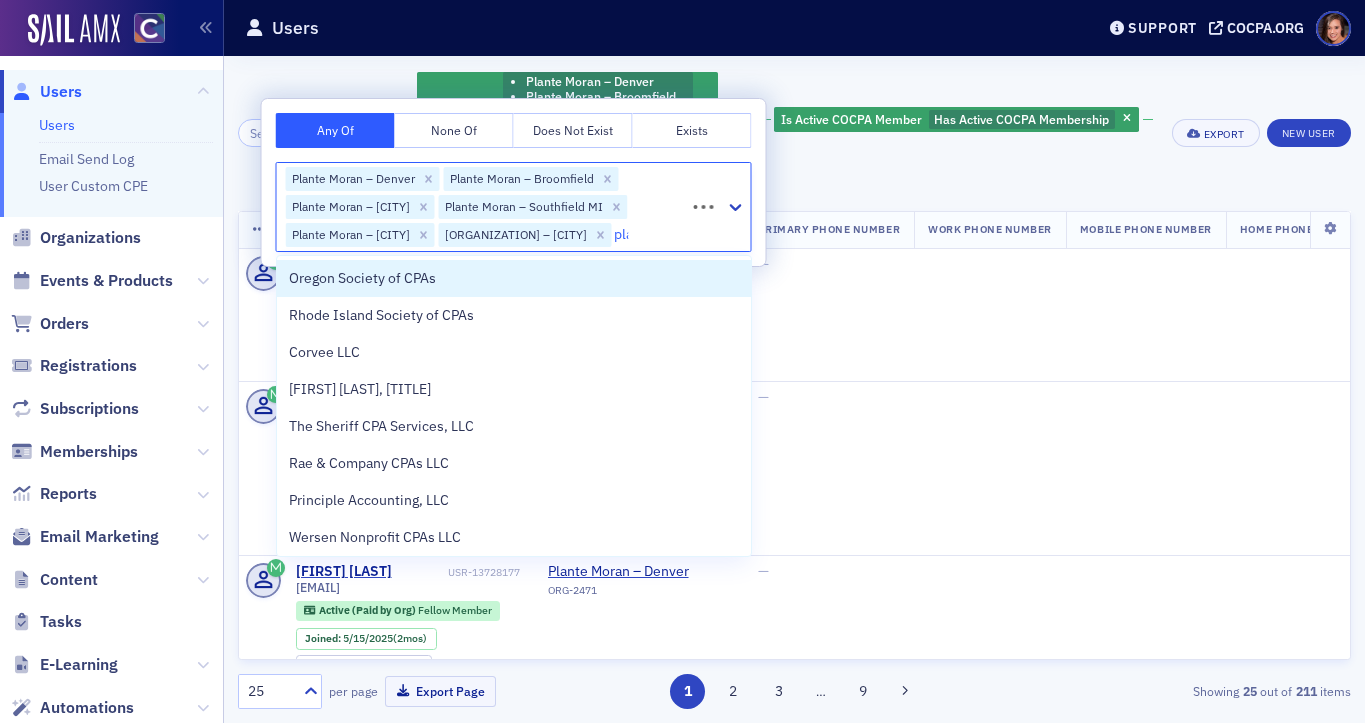 type on "plante" 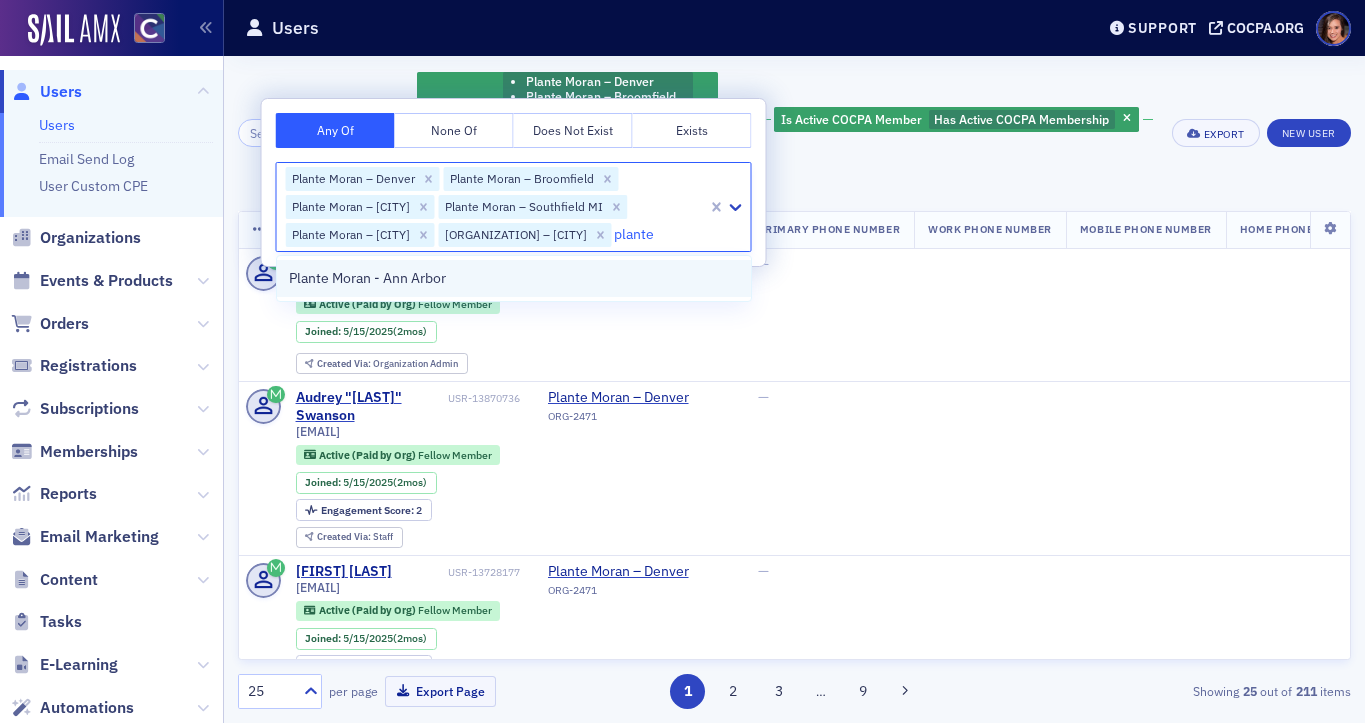 click on "Plante Moran - Ann Arbor" at bounding box center [367, 278] 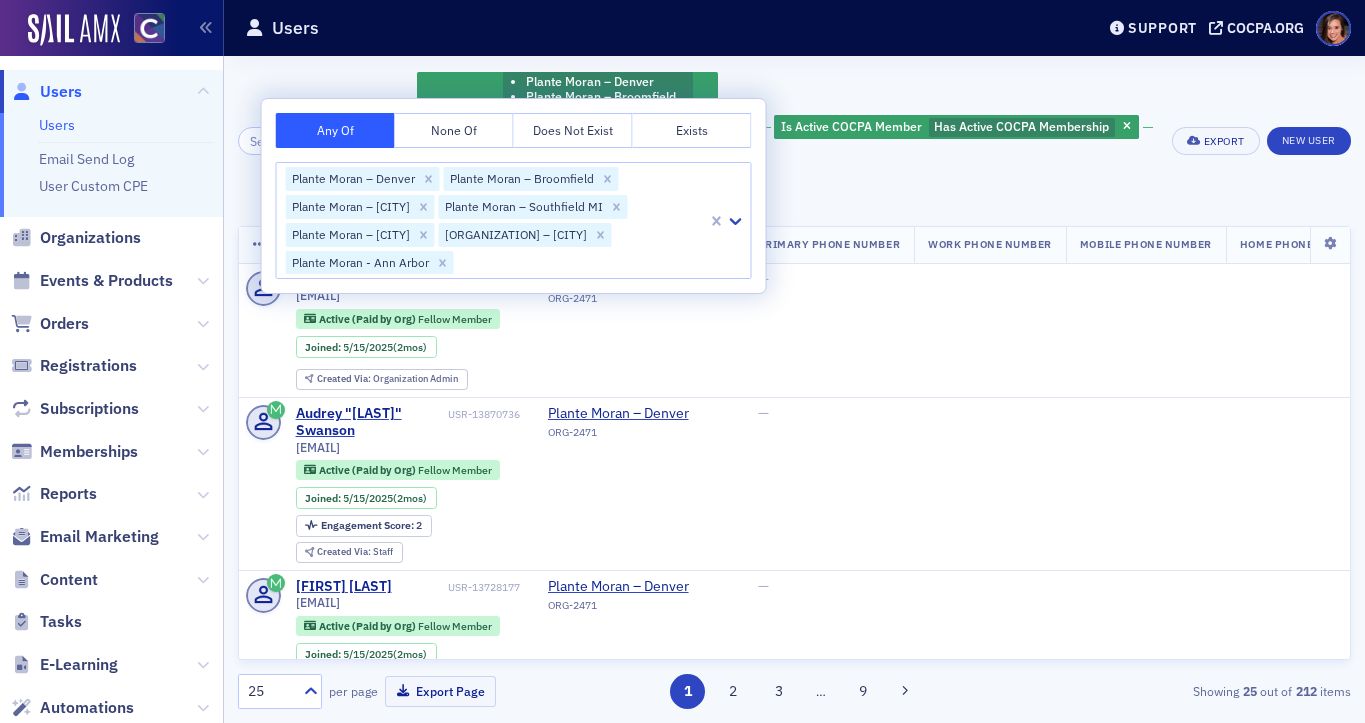 click on "Organization Plante Moran – [CITY] Plante Moran – [CITY] Plante Moran – [CITY] Plante Moran – [CITY] Plante Moran – [CITY] Plante Moran – [CITY] Plante Moran - [CITY] and Is ActiveCOCPA Member Has Active COCPA Membership Add Filter" 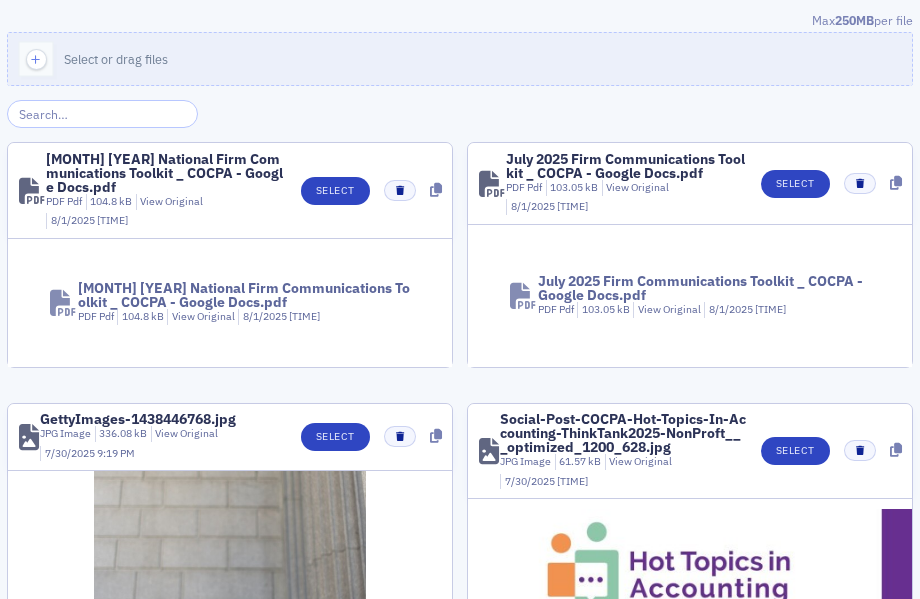 scroll, scrollTop: 0, scrollLeft: 0, axis: both 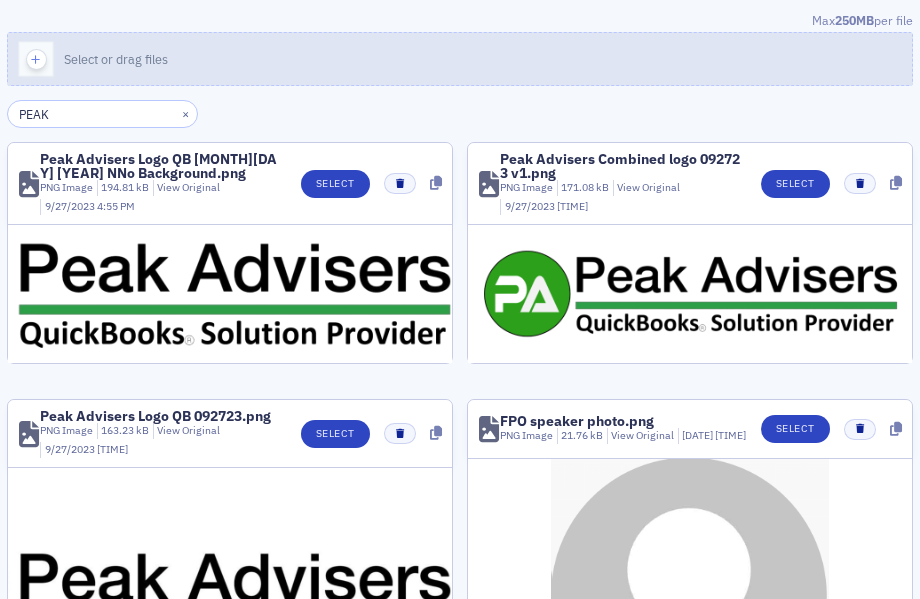 click on "Select or drag files" 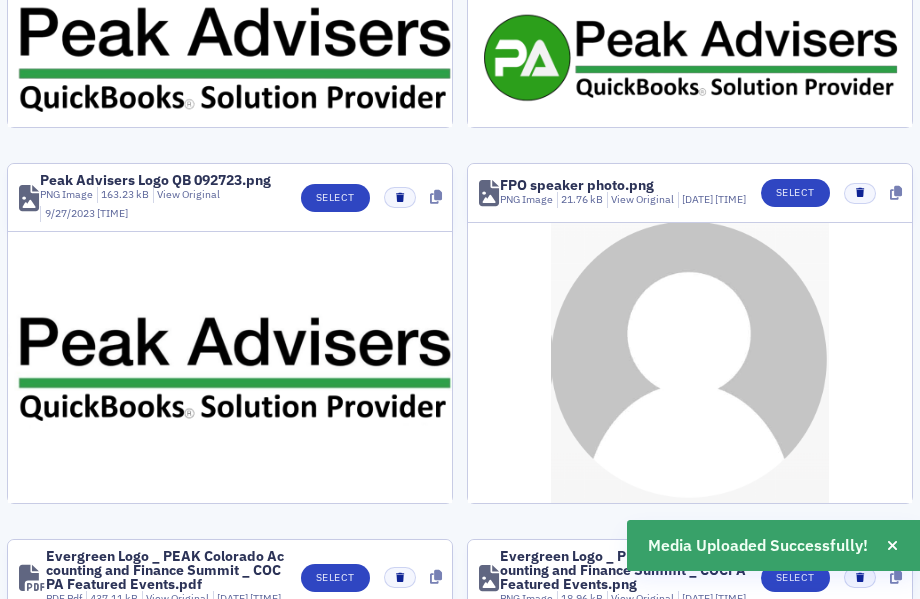 scroll, scrollTop: 0, scrollLeft: 0, axis: both 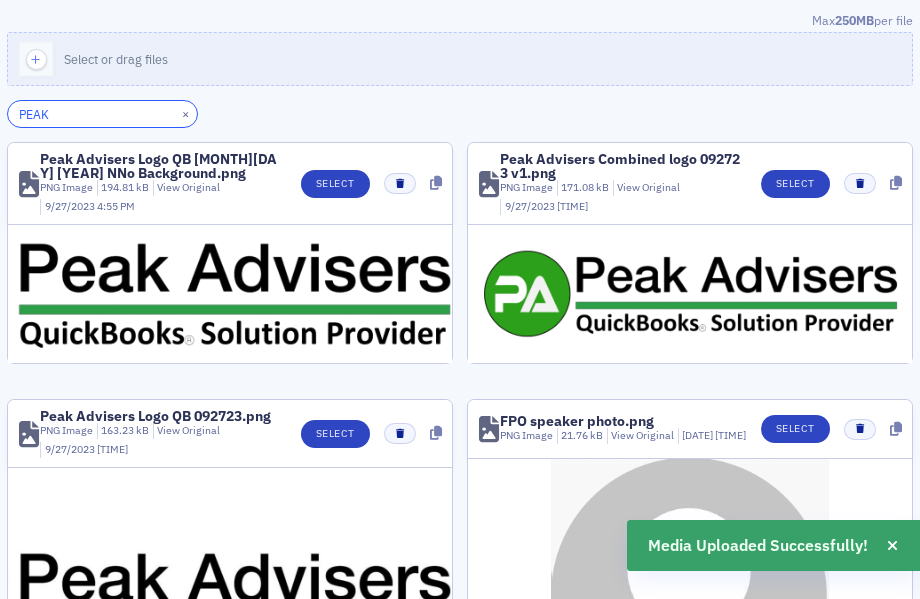 click on "PEAK" 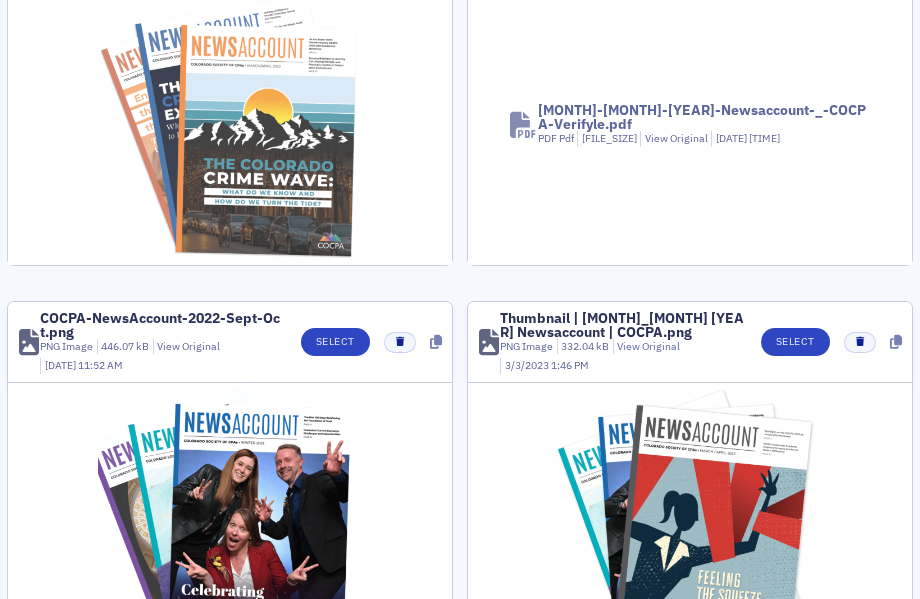 scroll, scrollTop: 0, scrollLeft: 0, axis: both 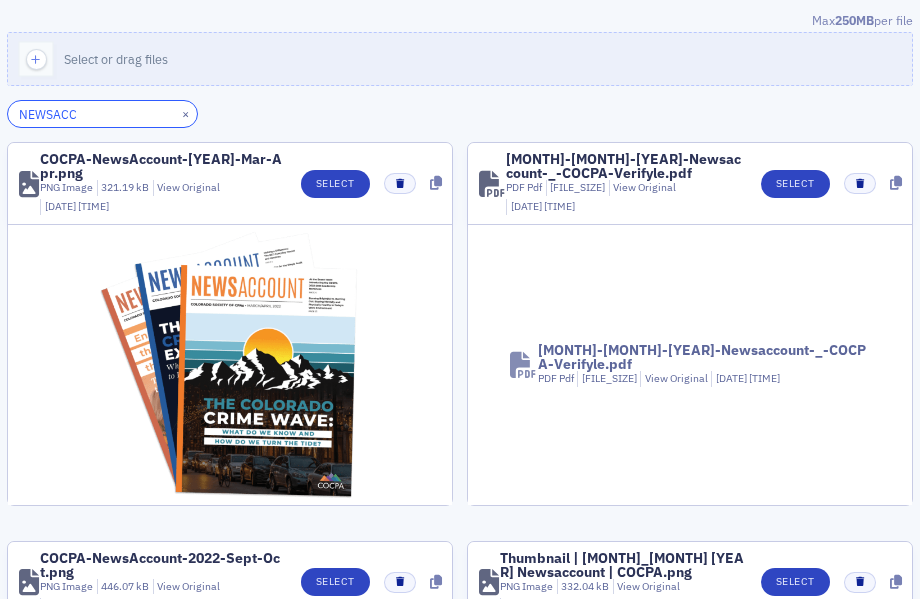type on "NEWSACC" 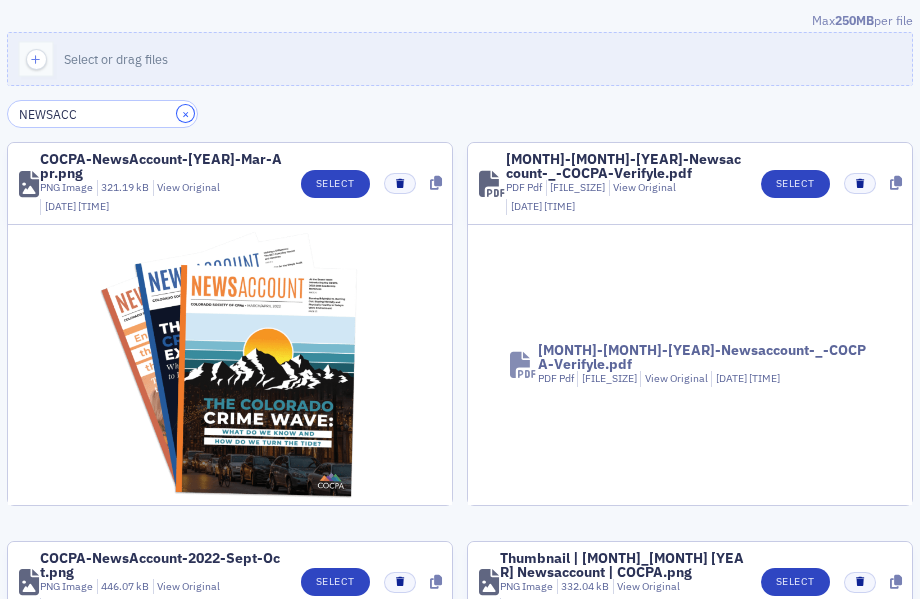 click on "×" 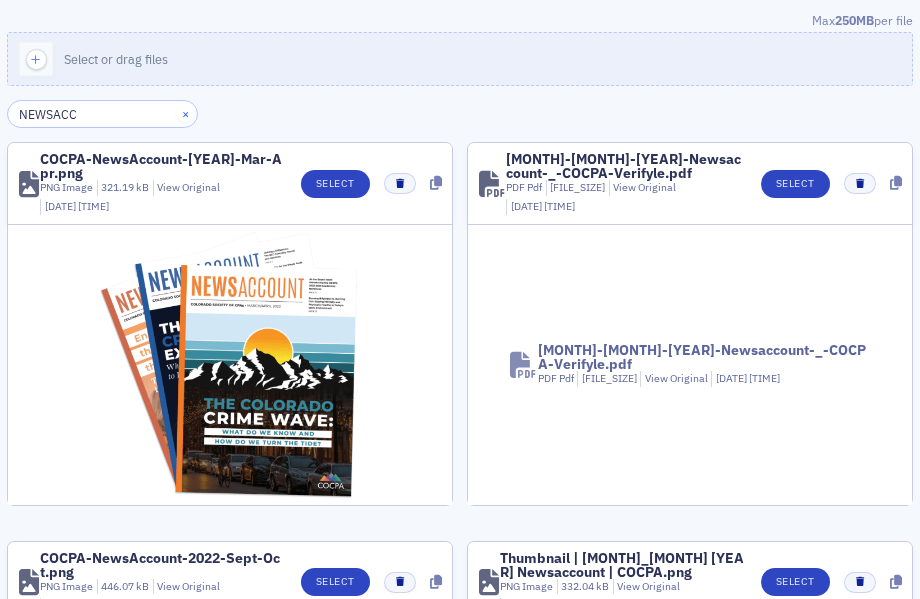 type 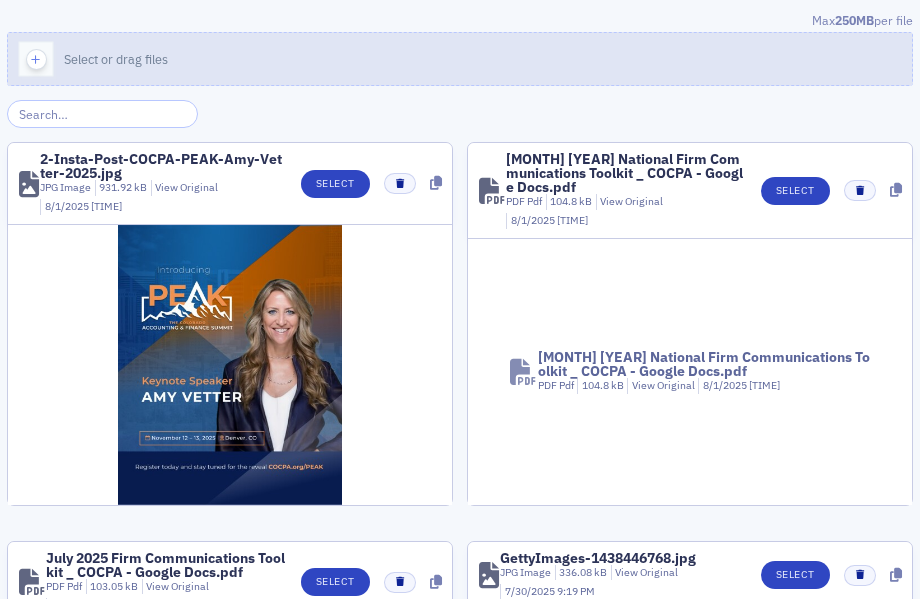 click on "Select or drag files" 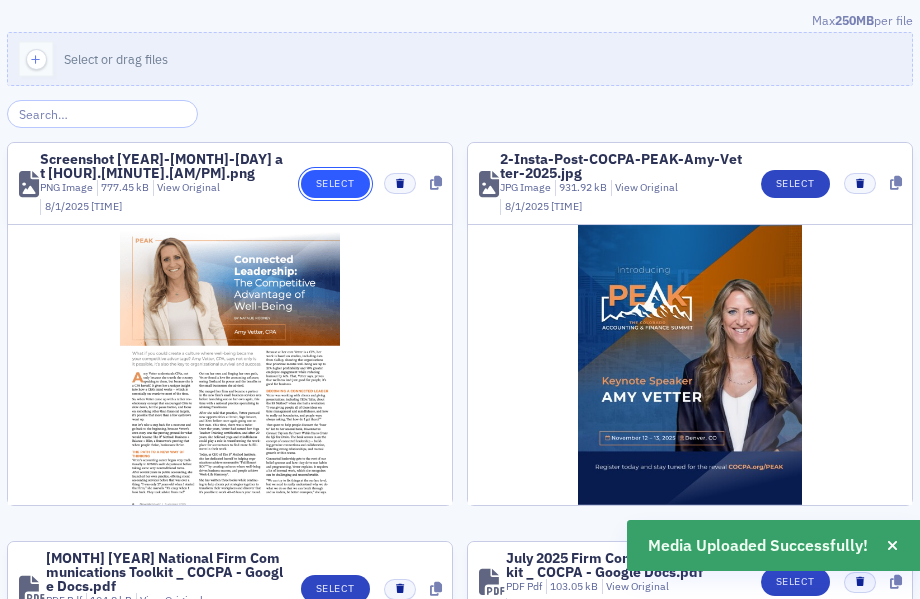 click on "Select" 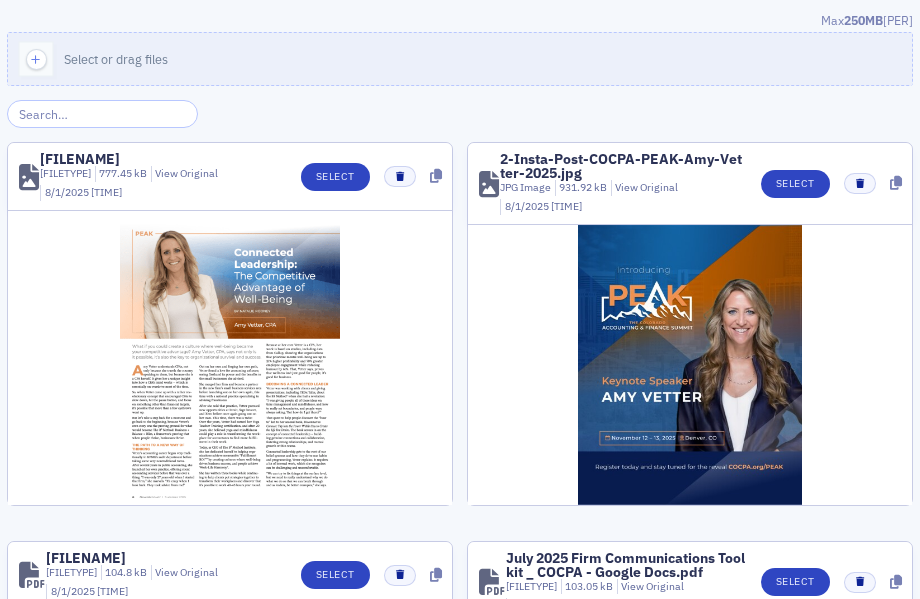 scroll, scrollTop: 0, scrollLeft: 0, axis: both 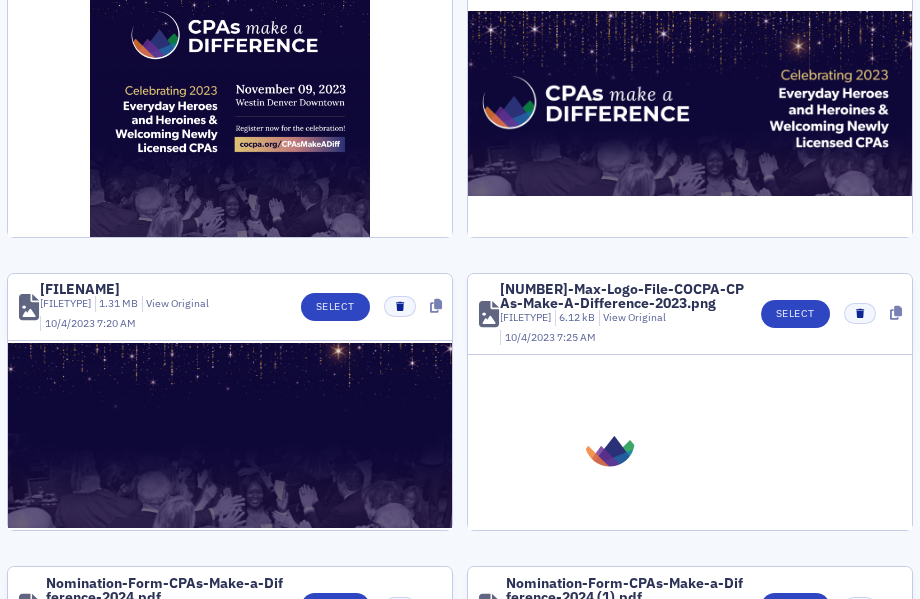 type on "MAKE A DIFF" 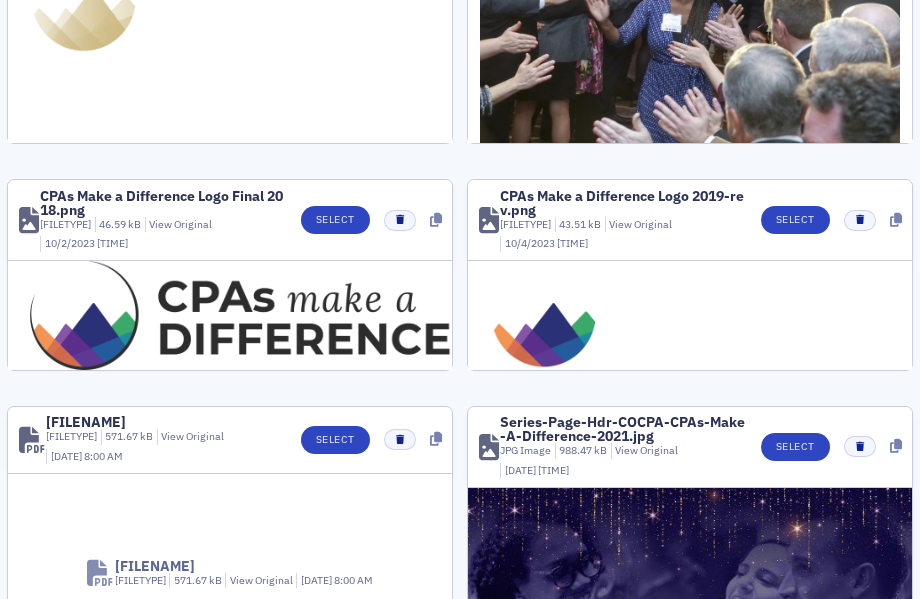 scroll, scrollTop: 0, scrollLeft: 0, axis: both 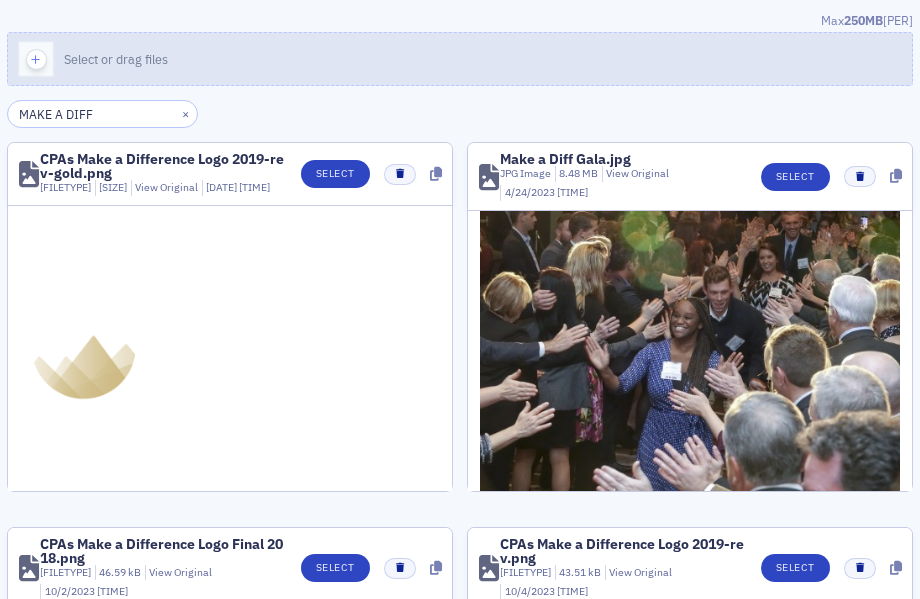 click on "Select or drag files" 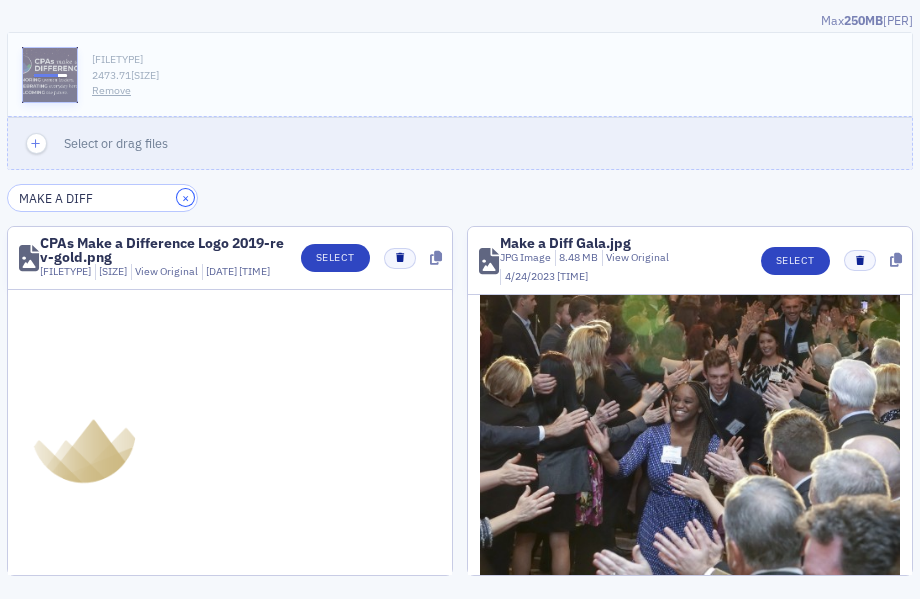 click on "×" 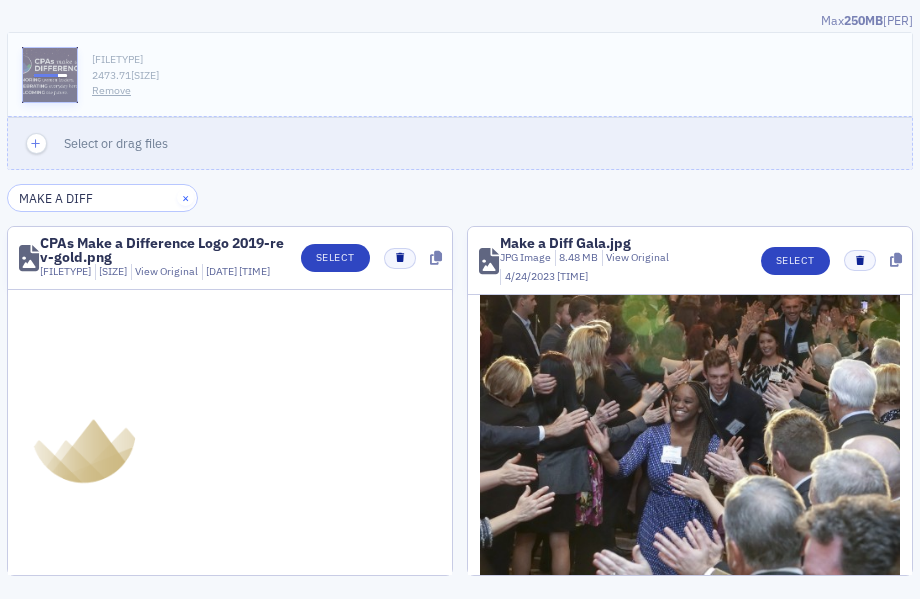 type 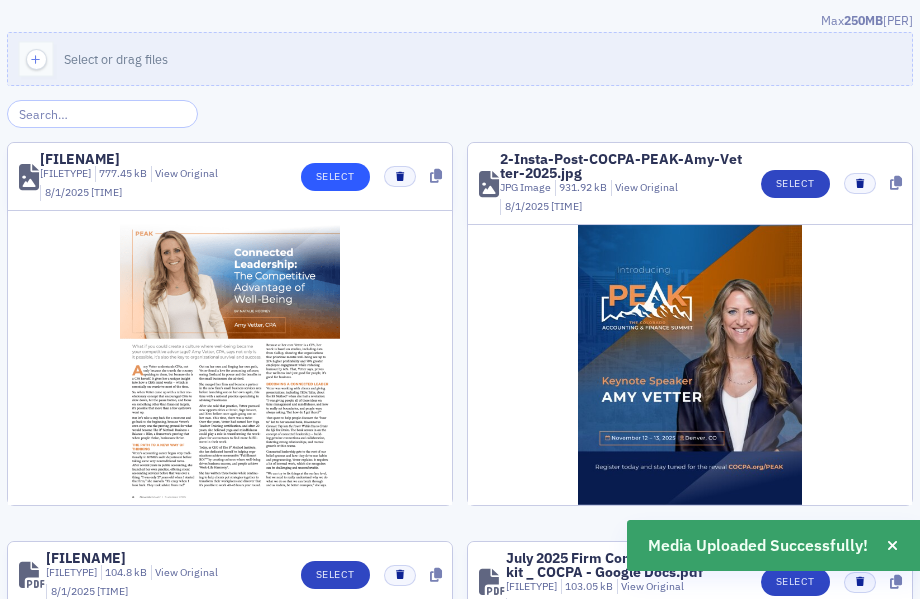click on "Screenshot 2025-08-01 at 4.22.25 PM.png PNG Image 777.45 kB View Original 8/1/2025   2:22 PM Select 2-Insta-Post-COCPA-PEAK-Amy-Vetter-2025.jpg JPG Image 931.92 kB View Original 8/1/2025   2:21 PM Select July 2025 National Firm Communications Toolkit _ COCPA - Google Docs.pdf PDF Pdf 104.8 kB View Original 8/1/2025   2:20 PM Select July 2025 National Firm Communications Toolkit _ COCPA - Google Docs.pdf PDF Pdf 104.8 kB View Original 8/1/2025   2:20 PM July 2025 Firm Communications Toolkit _ COCPA - Google Docs.pdf PDF Pdf 103.05 kB View Original 8/1/2025   2:20 PM Select July 2025 Firm Communications Toolkit _ COCPA - Google Docs.pdf PDF Pdf 103.05 kB View Original 8/1/2025   2:20 PM GettyImages-1438446768.jpg JPG Image 336.08 kB View Original 7/30/2025   9:19 PM Select Social-Post-COCPA-Hot-Topics-In-Accounting-ThinkTank2025-NonProft___optimized_1200_628.jpg JPG Image 61.57 kB View Original 7/30/2025   9:08 PM Select JPG Image 64.97 kB View Original 7/30/2025   9:08 PM Select GettyImages-1438446733.jpg" 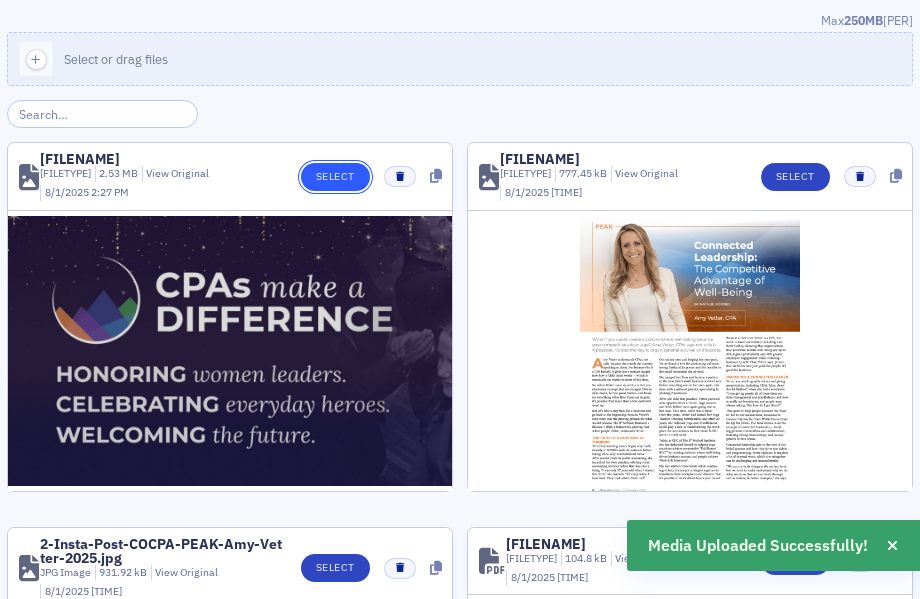 click on "Select" 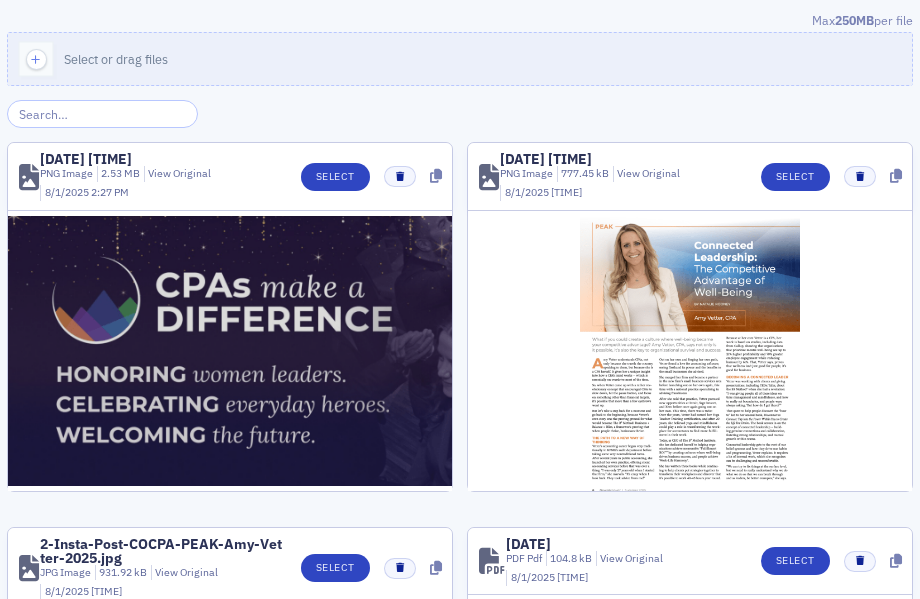 scroll, scrollTop: 0, scrollLeft: 0, axis: both 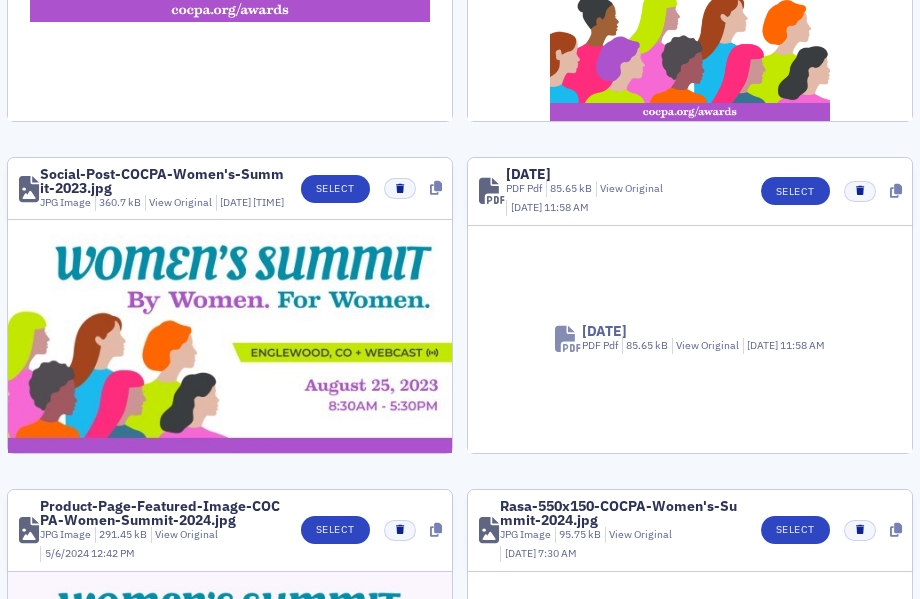 type on "WOMEN" 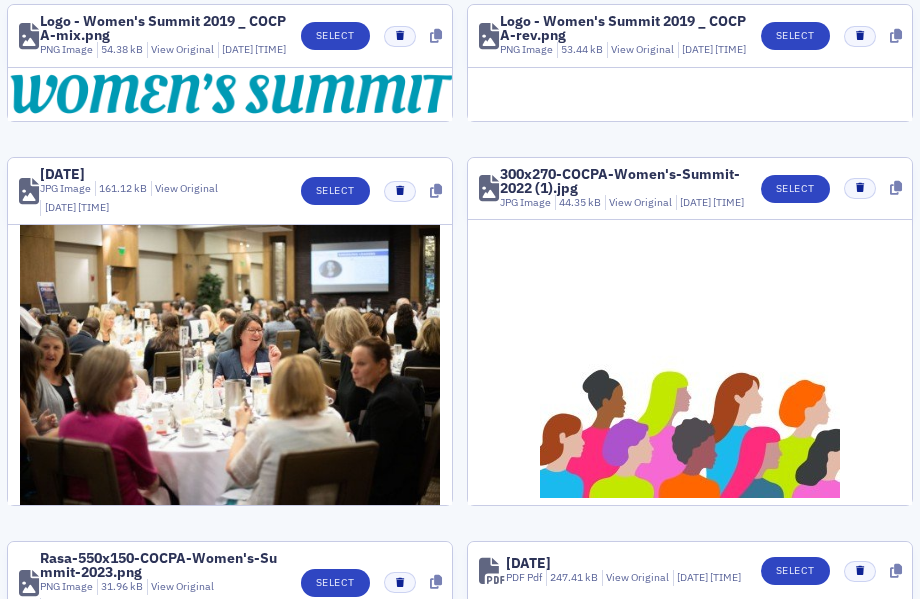 scroll, scrollTop: 0, scrollLeft: 0, axis: both 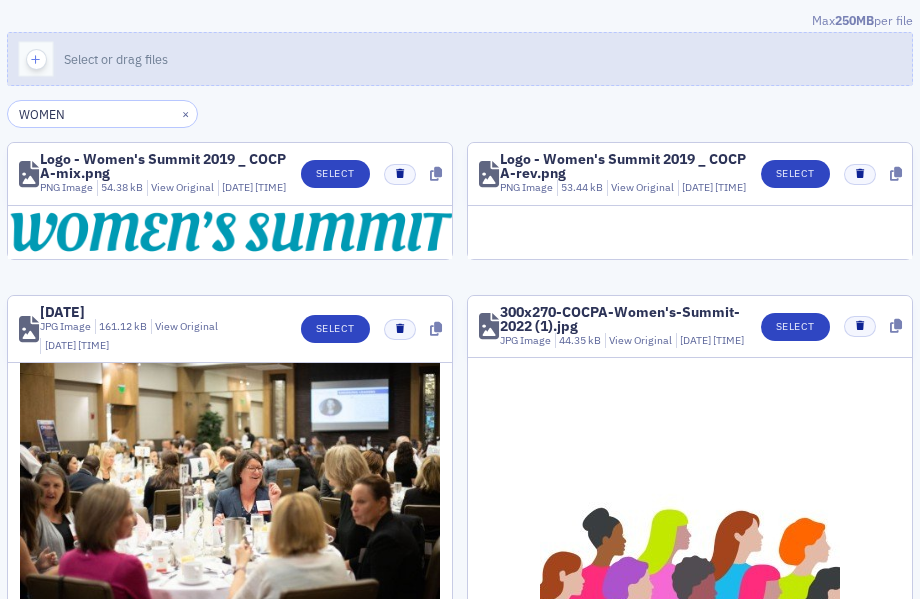 click on "Select or drag files" 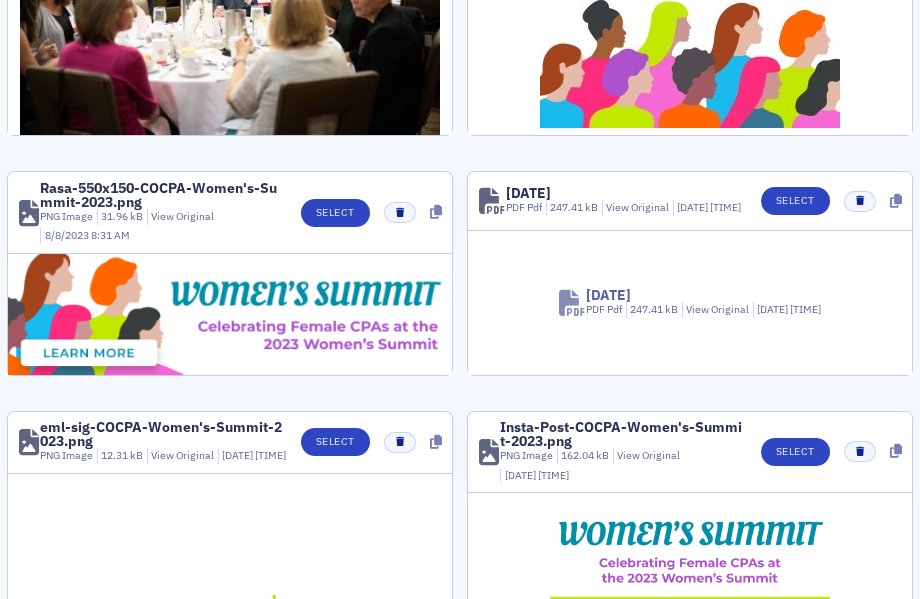 scroll, scrollTop: 0, scrollLeft: 0, axis: both 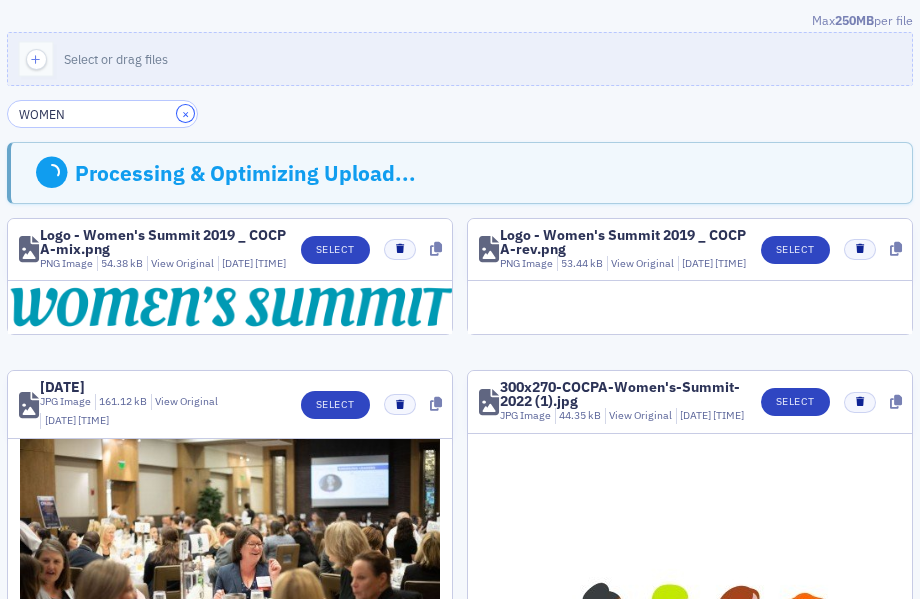 click on "×" 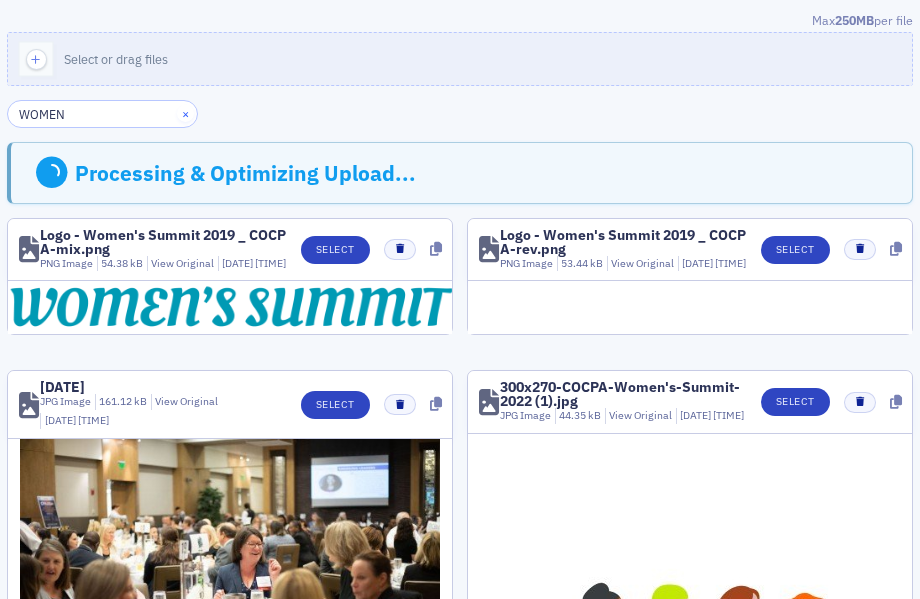 type 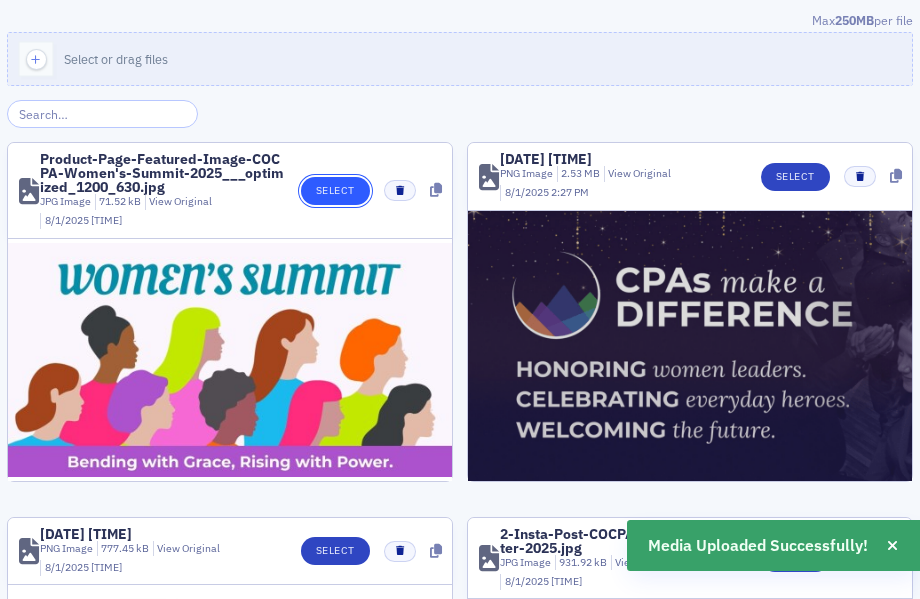 click on "Select" 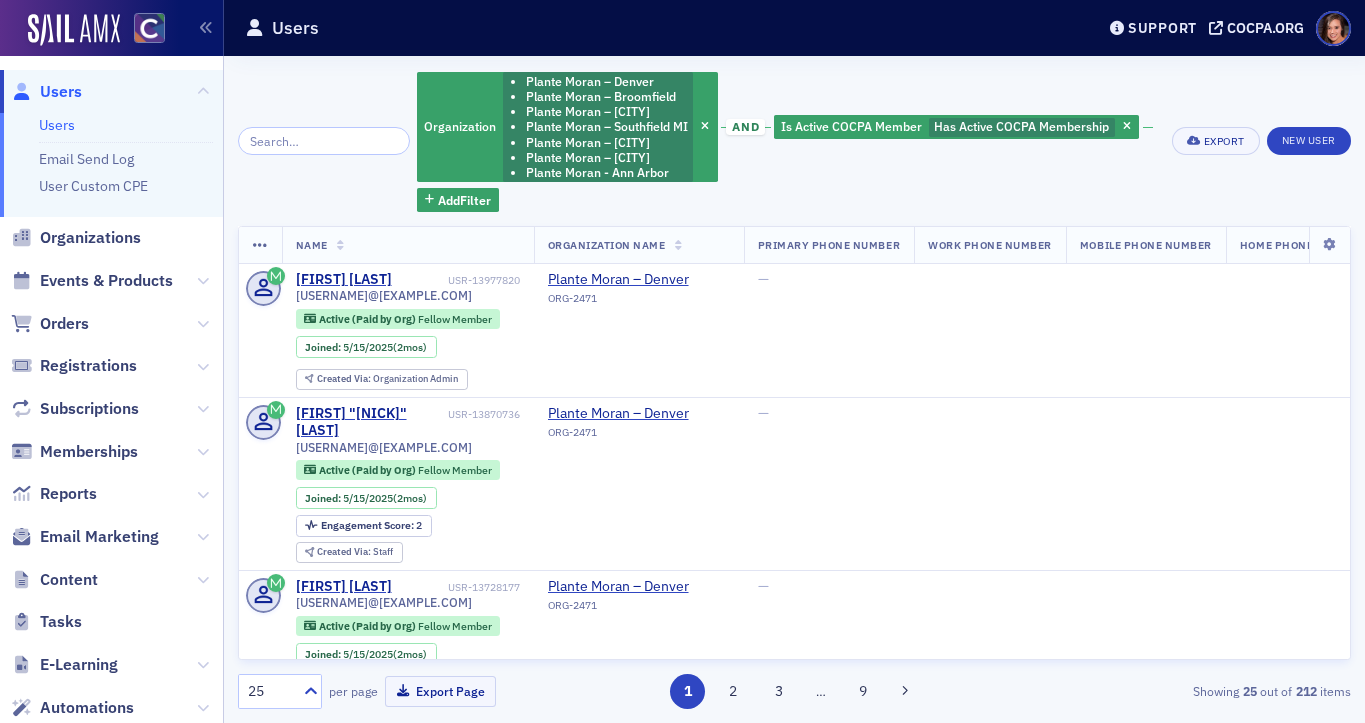 scroll, scrollTop: 0, scrollLeft: 0, axis: both 